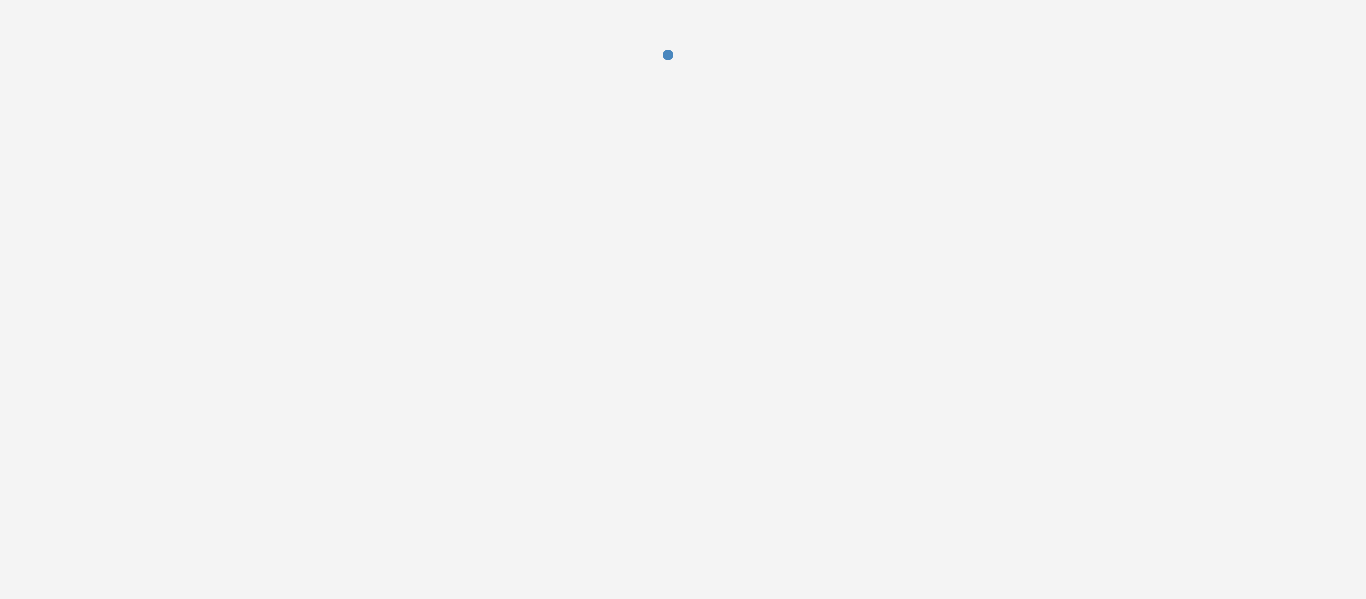 scroll, scrollTop: 0, scrollLeft: 0, axis: both 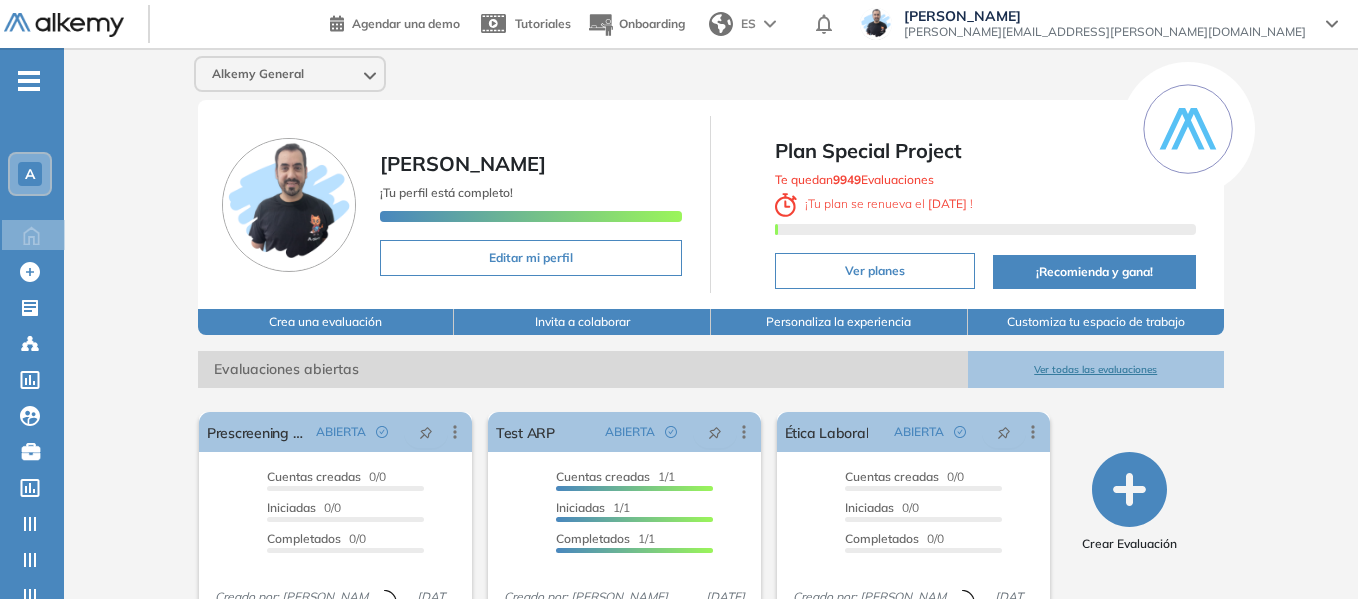 click on "A" at bounding box center [30, 174] 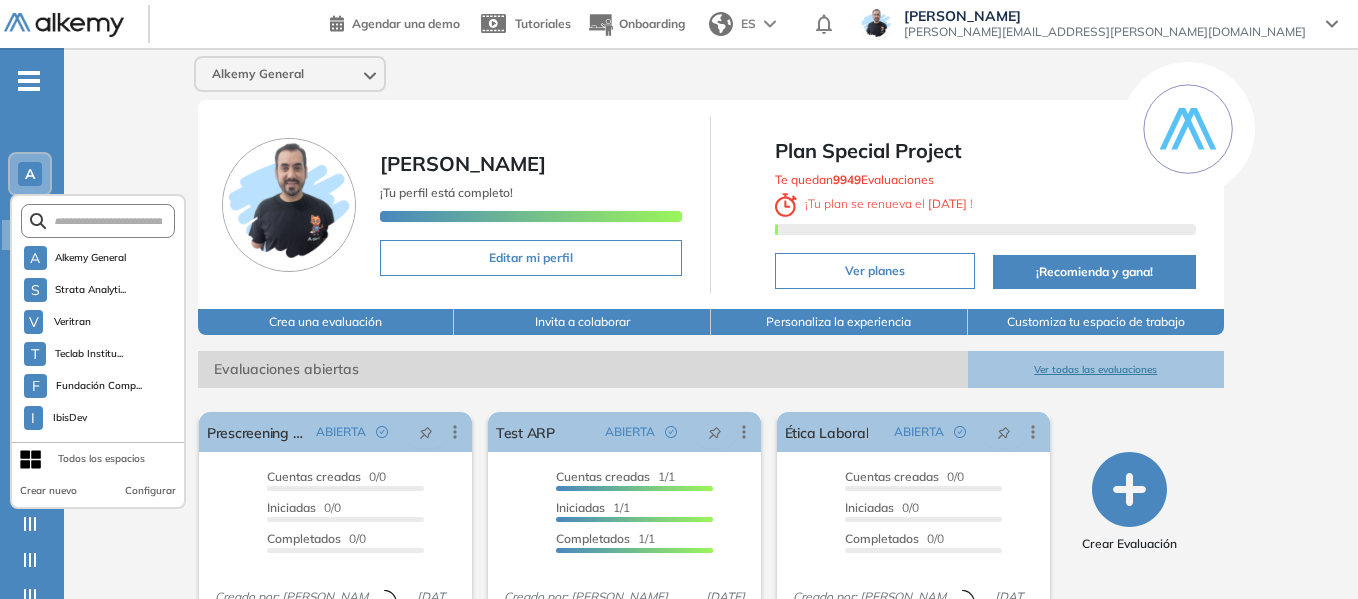 drag, startPoint x: 96, startPoint y: 232, endPoint x: 94, endPoint y: 219, distance: 13.152946 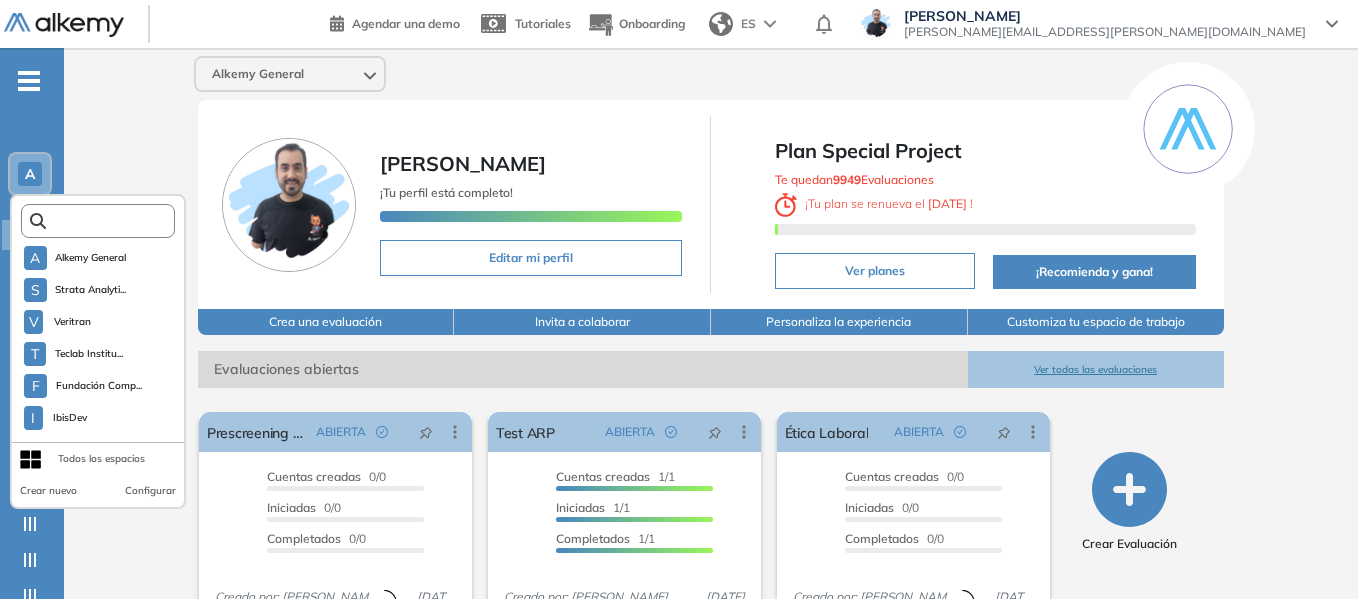 click at bounding box center [104, 221] 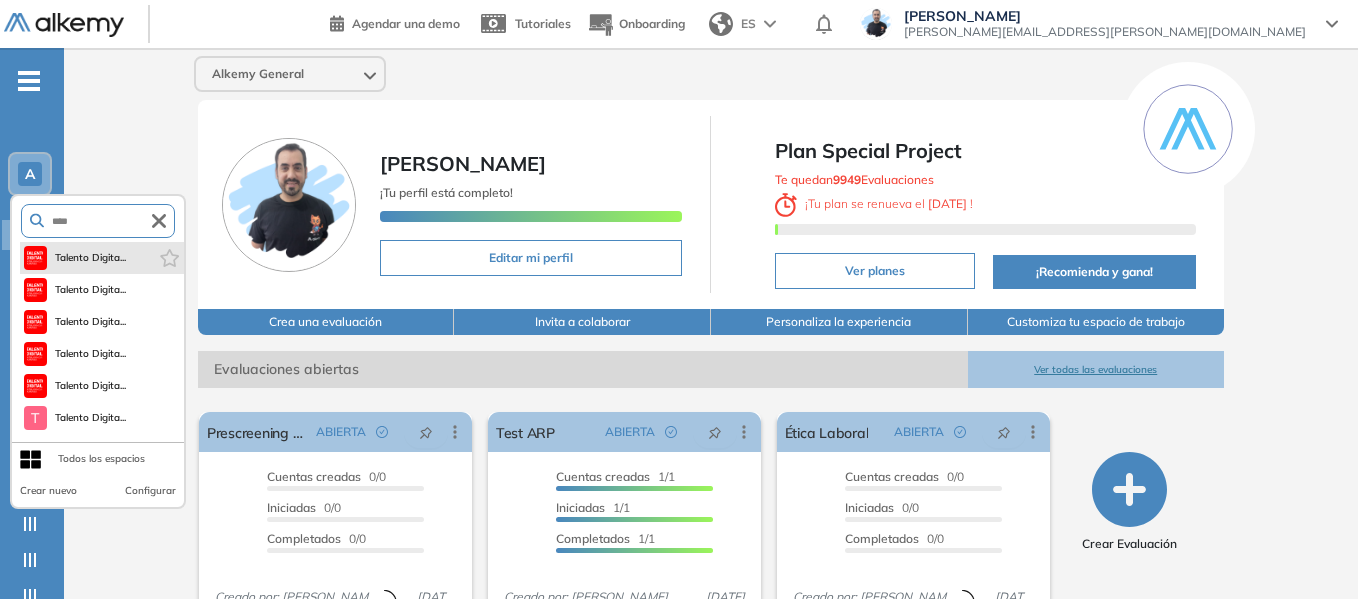 type on "****" 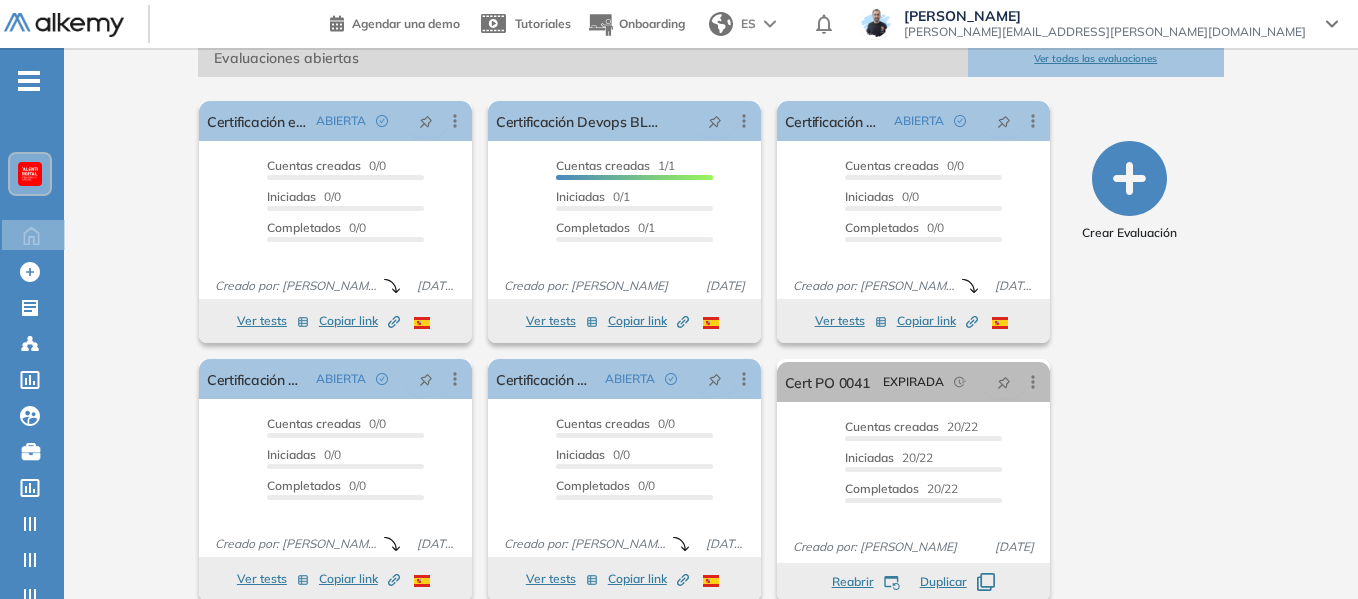 scroll, scrollTop: 334, scrollLeft: 0, axis: vertical 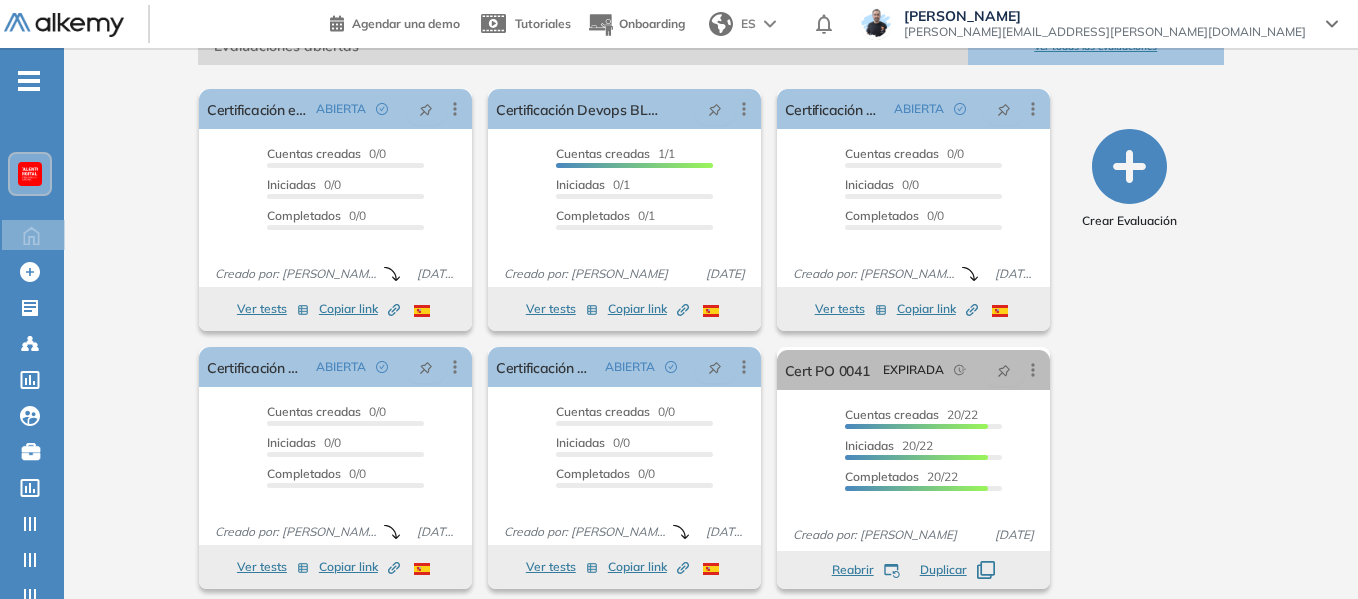 click on "-" at bounding box center (30, 64) 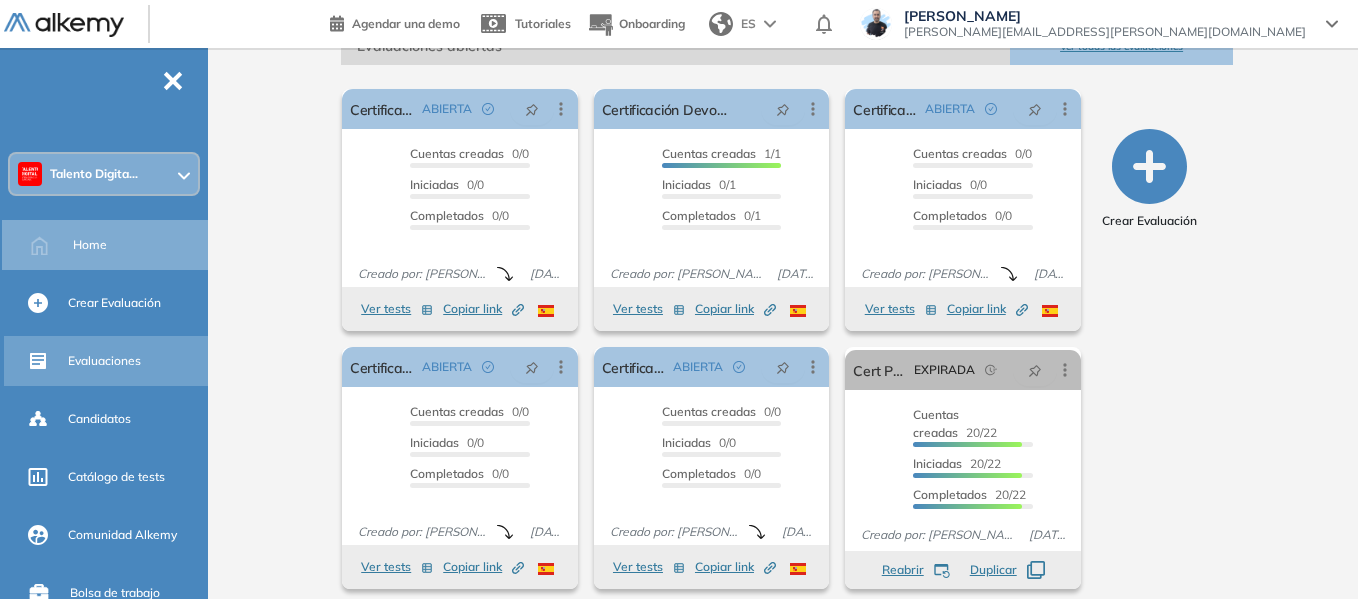 click on "Evaluaciones" at bounding box center [104, 361] 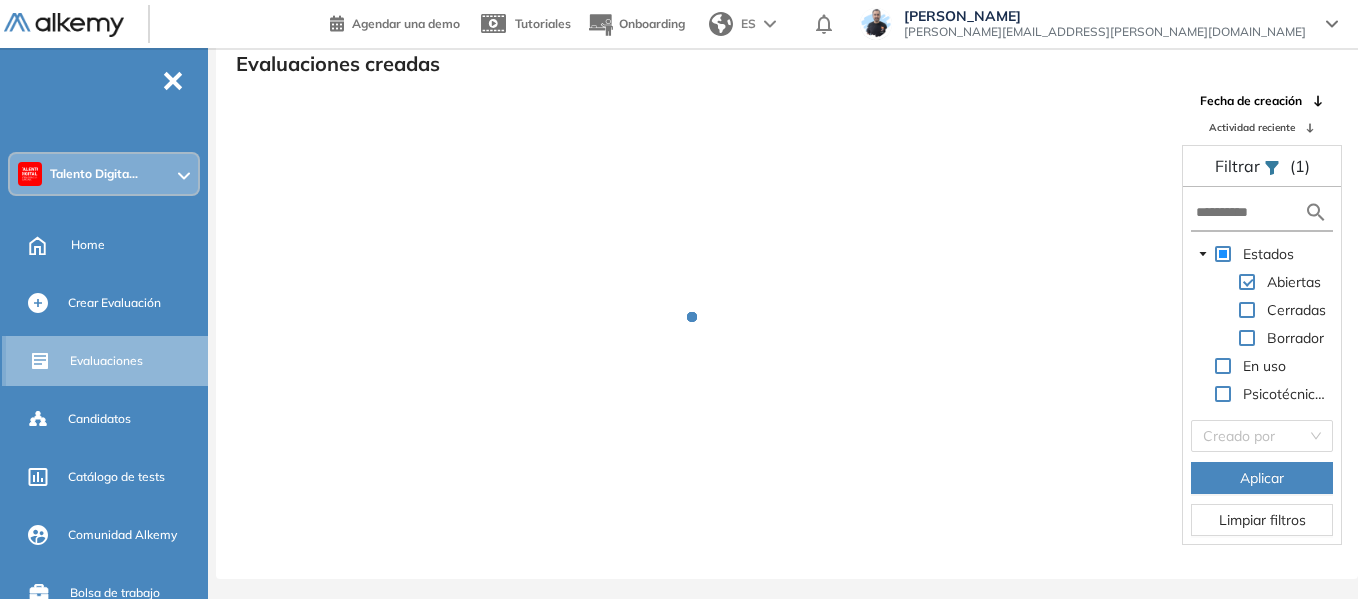 scroll, scrollTop: 48, scrollLeft: 0, axis: vertical 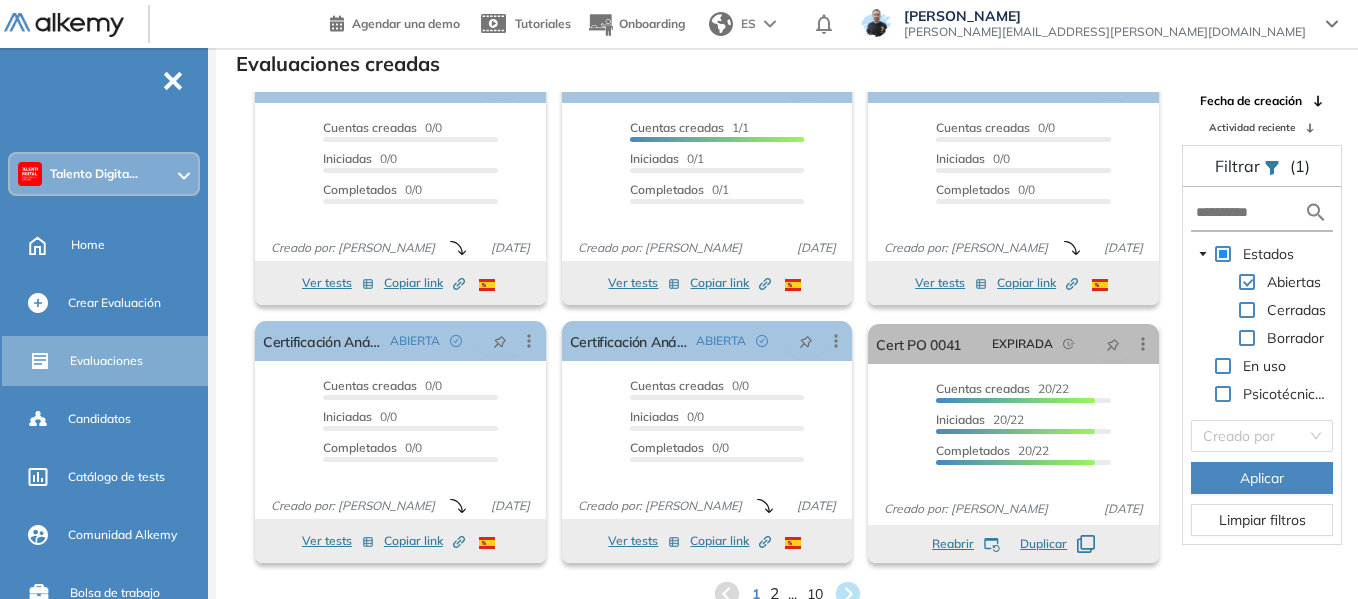 click on "2" at bounding box center [773, 594] 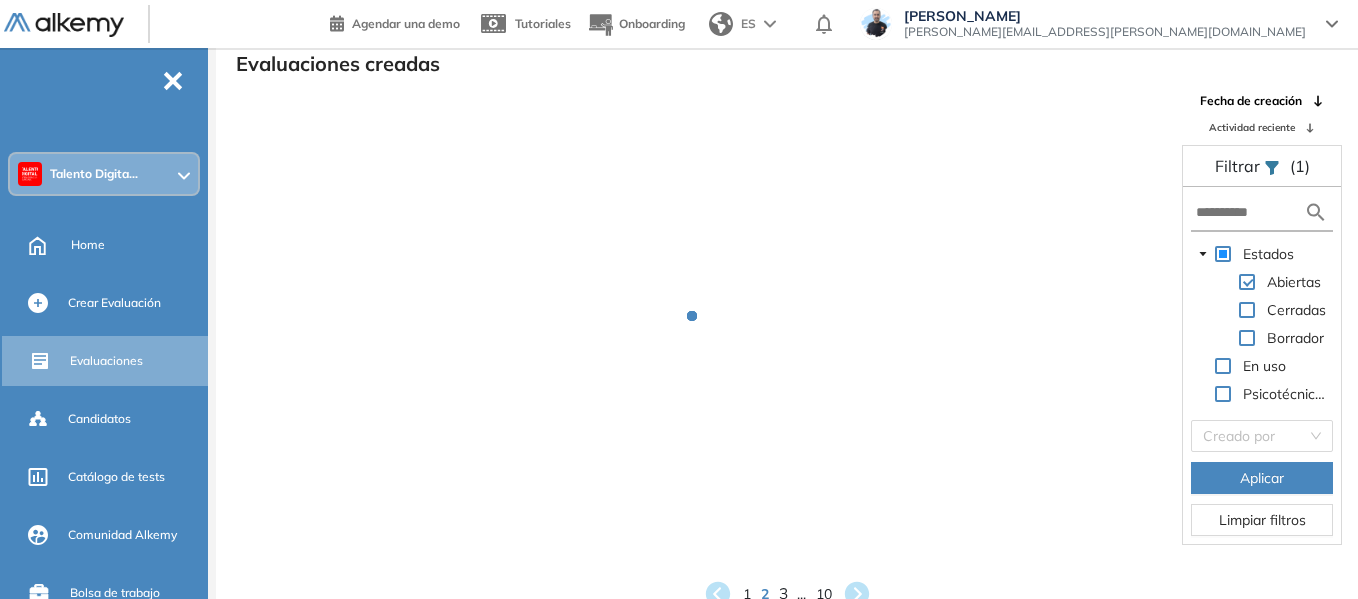 scroll, scrollTop: 1, scrollLeft: 0, axis: vertical 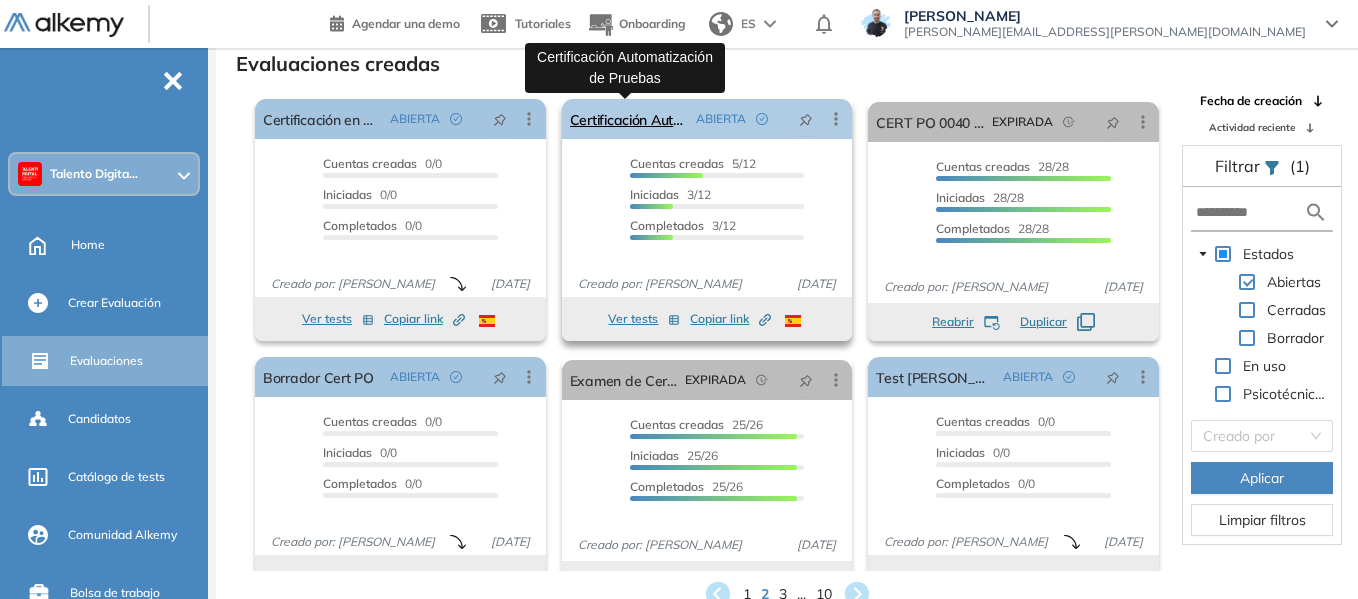 click on "Certificación Automatización de Pruebas" at bounding box center (629, 119) 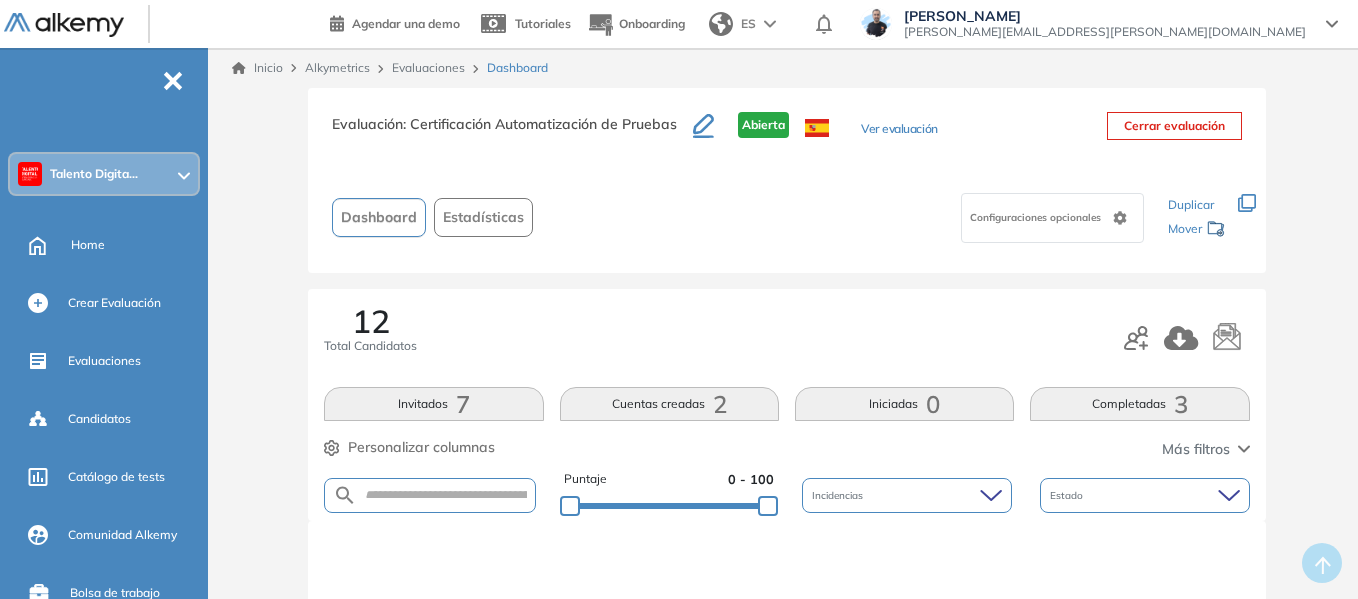 scroll, scrollTop: 400, scrollLeft: 0, axis: vertical 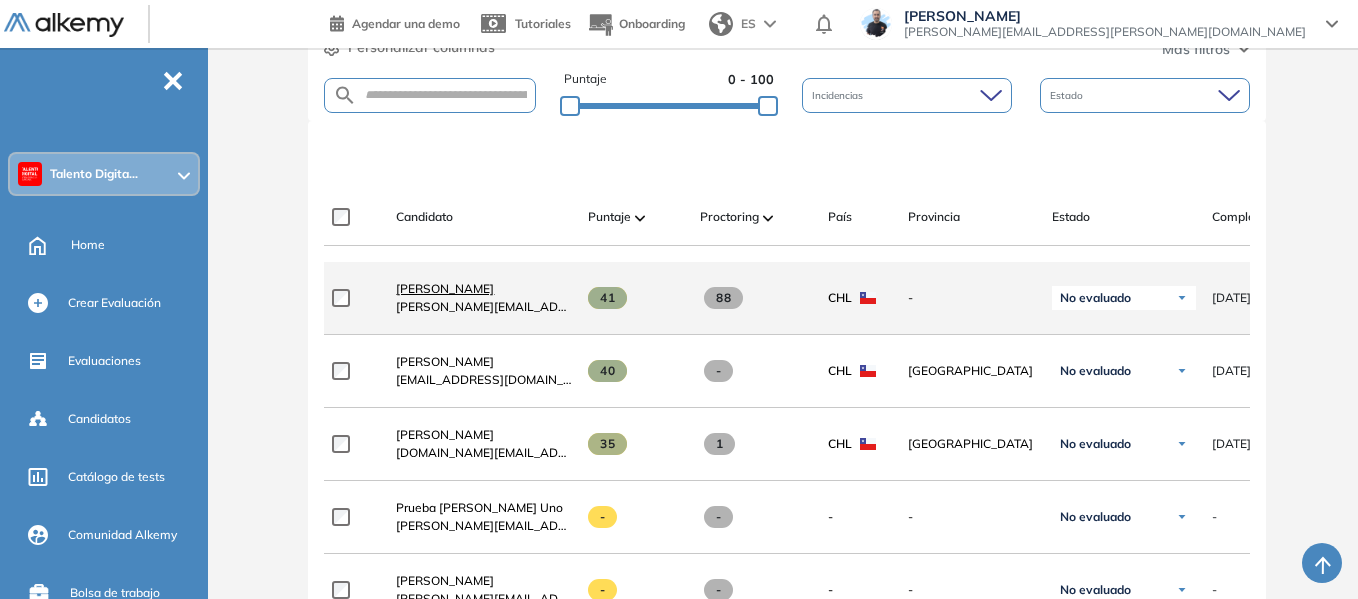 click on "Jorge Sepulveda" at bounding box center (445, 288) 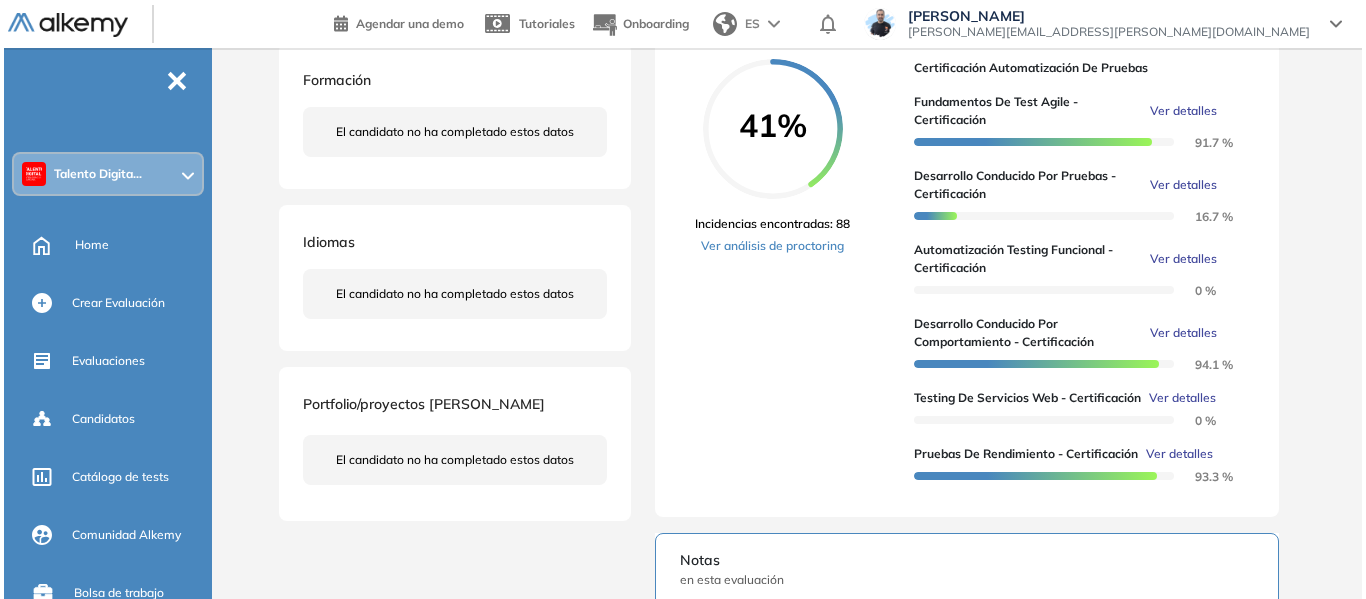scroll, scrollTop: 400, scrollLeft: 0, axis: vertical 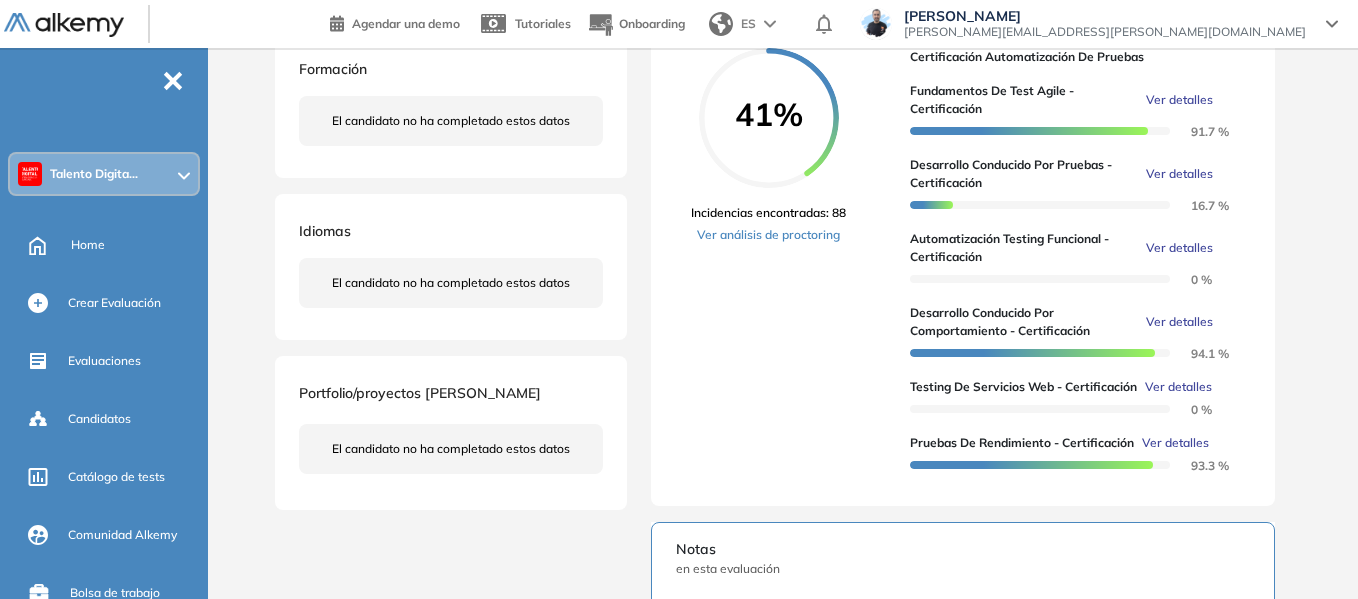 click on "Ver detalles" at bounding box center [1178, 387] 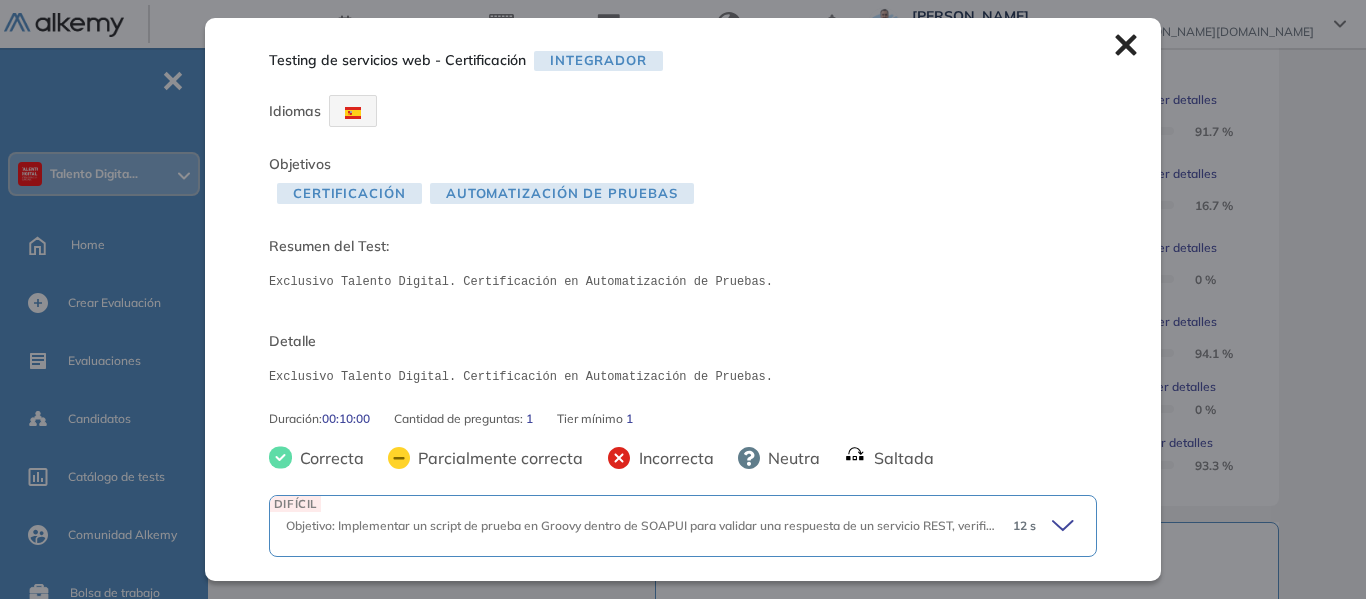 scroll, scrollTop: 58, scrollLeft: 0, axis: vertical 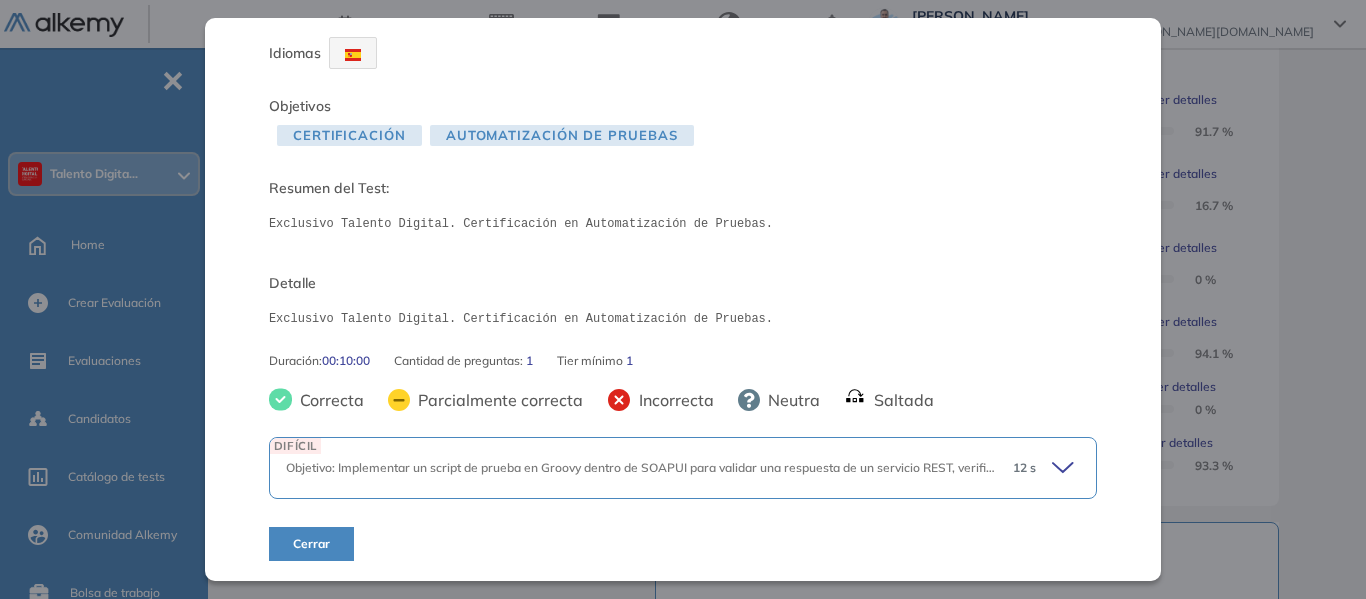 click 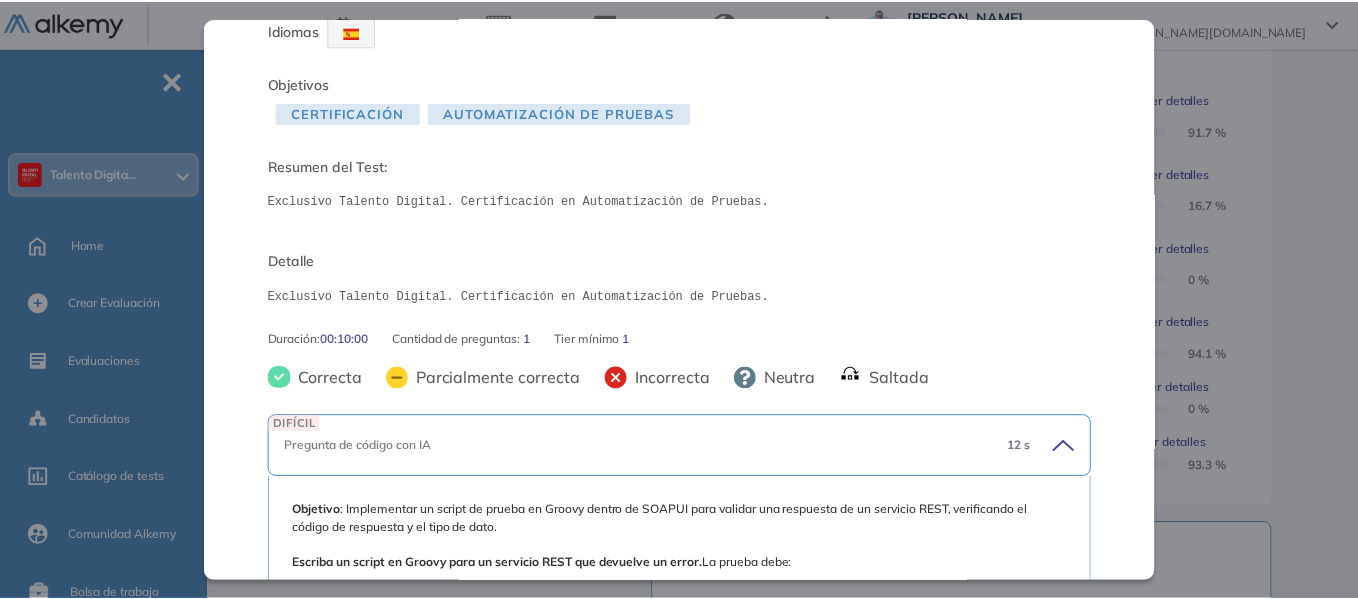 scroll, scrollTop: 0, scrollLeft: 0, axis: both 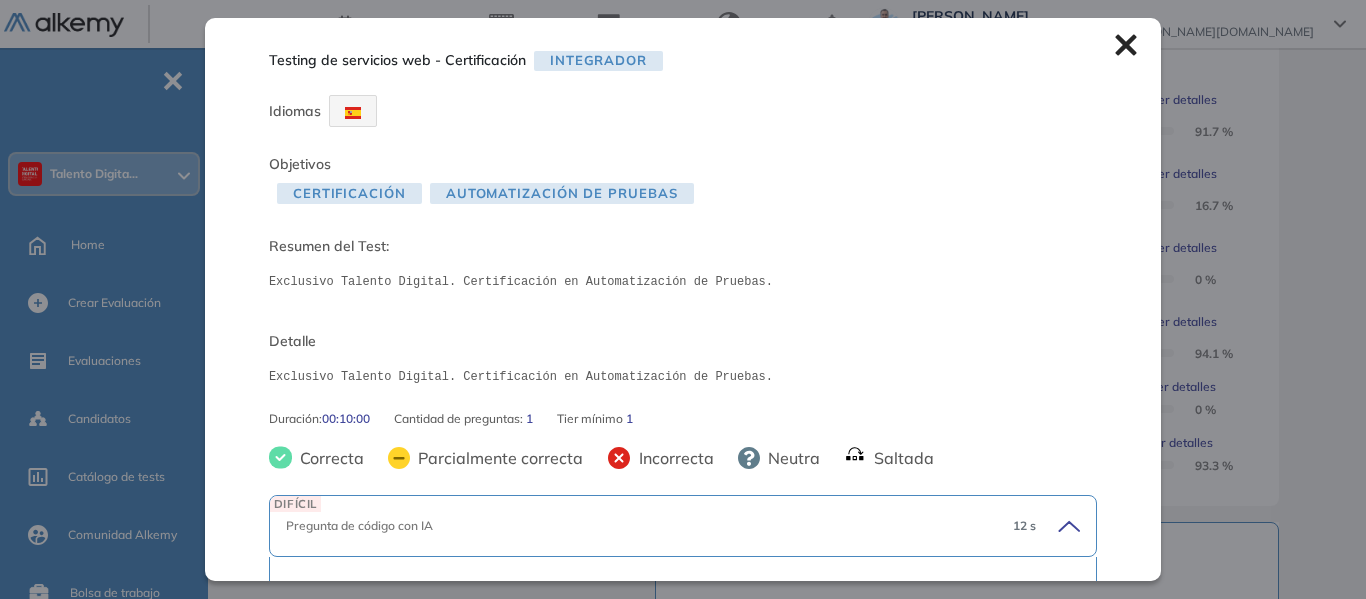 click on "Testing de servicios web - Certificación Integrador Idiomas Objetivos Certificación Automatización de Pruebas Resumen del Test: Exclusivo Talento Digital. Certificación en Automatización de Pruebas. Detalle Exclusivo Talento Digital. Certificación en Automatización de Pruebas. Duración :  00:10:00 Cantidad de preguntas:   1 Tier mínimo   1 Correcta Parcialmente correcta Incorrecta Neutra Saltada DIFÍCIL Pregunta de código con IA 12 s Objetivo : Implementar un script de prueba en Groovy dentro de SOAPUI para validar una respuesta de un servicio REST, verificando el código de respuesta y el tipo de dato. Escriba un script en Groovy para un servicio REST que devuelve un error.  La prueba debe: - Enviar una solicitud POST a /api/orders con un cuerpo JSON inválido. - Verificar que el código de respuesta sea 400. - Usar JsonPath en el script para validar que la respuesta contiene un campo error de tipo cadena (string). - Usar una aserción en el script para verificar el contenido. No seleccionado 0" at bounding box center [683, 299] 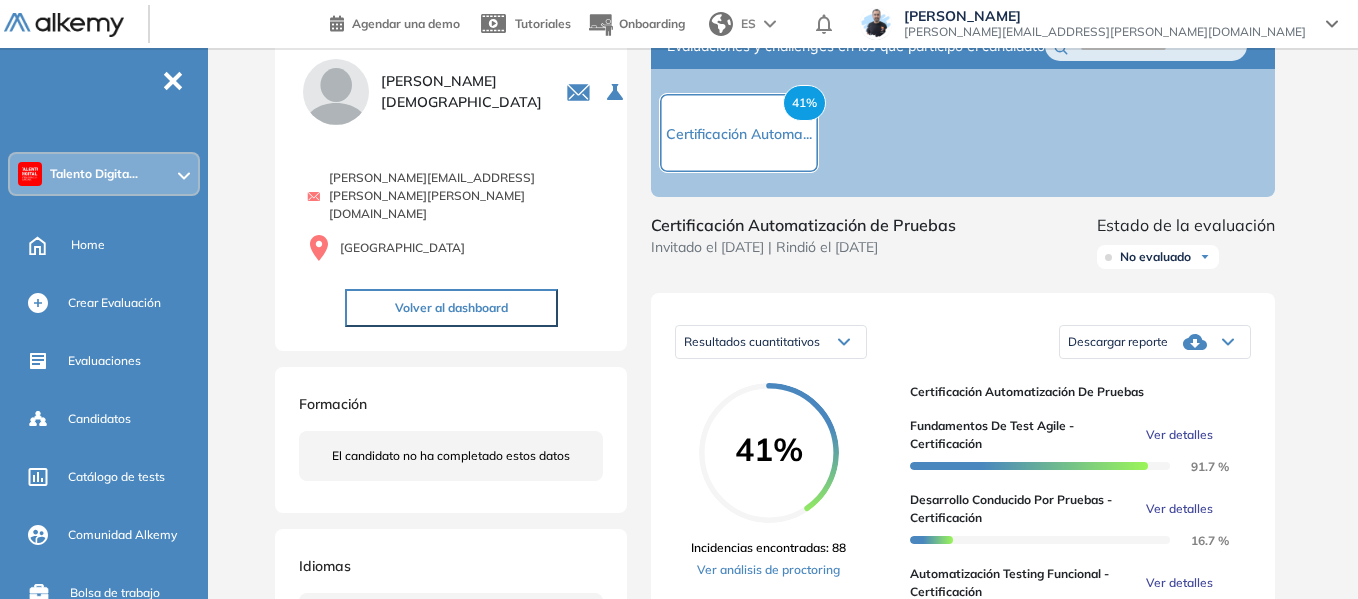 scroll, scrollTop: 0, scrollLeft: 0, axis: both 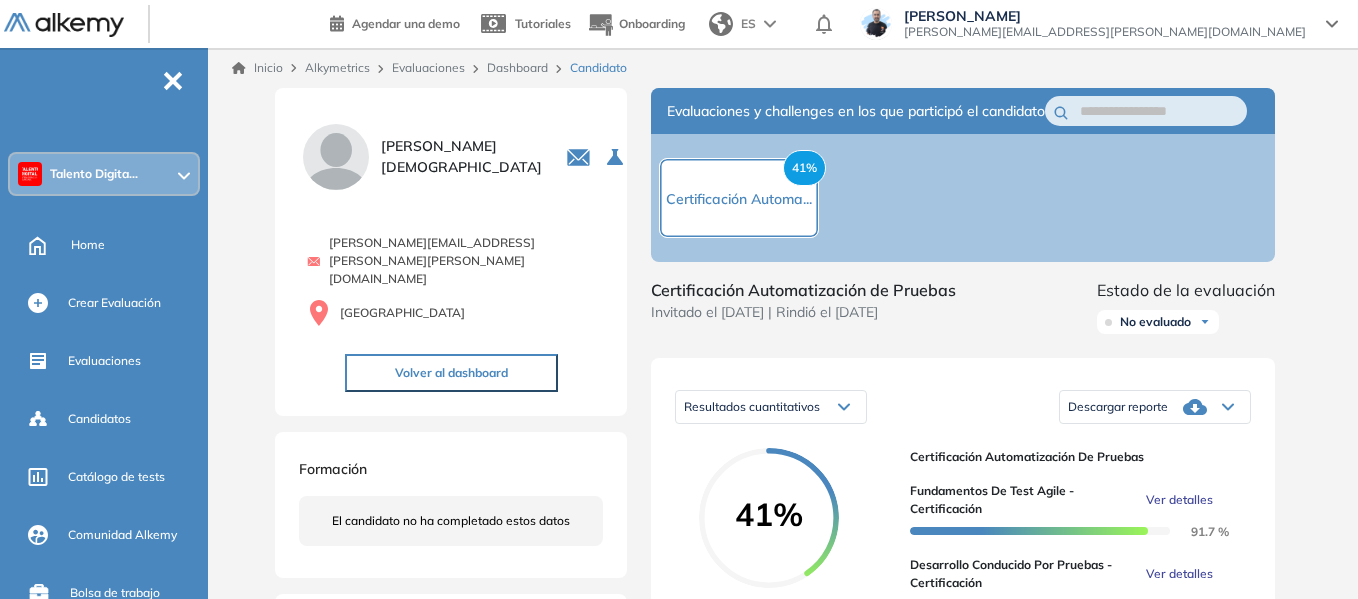 click on "Dashboard" at bounding box center [517, 67] 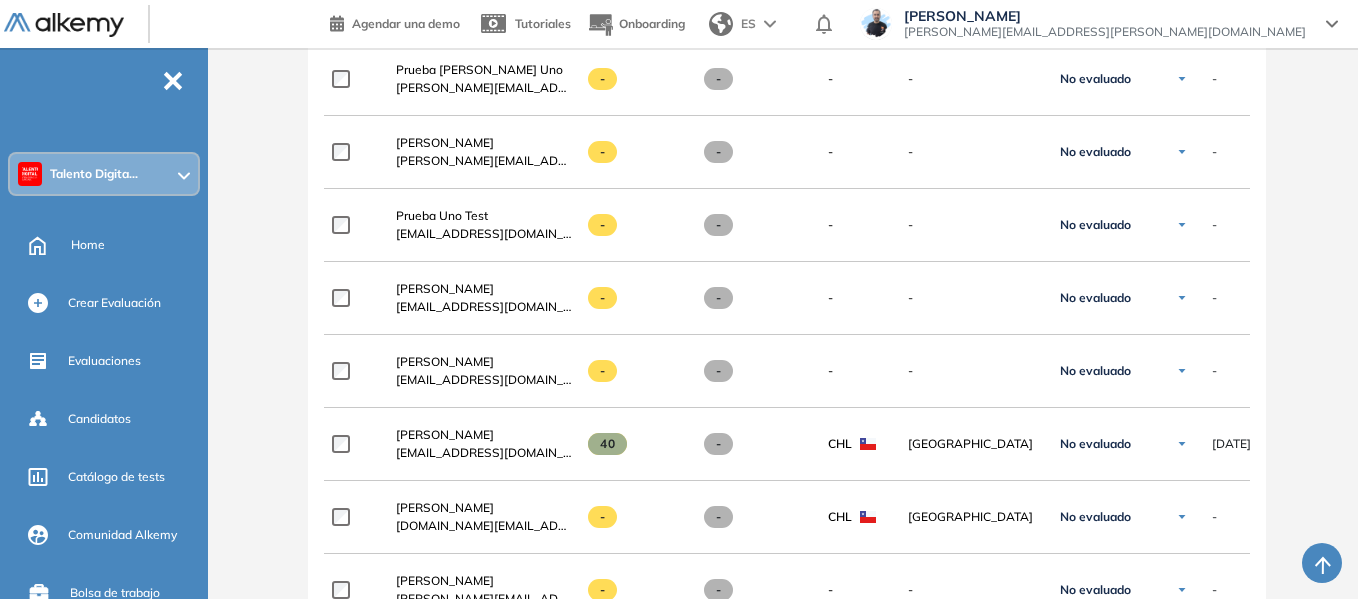 scroll, scrollTop: 600, scrollLeft: 0, axis: vertical 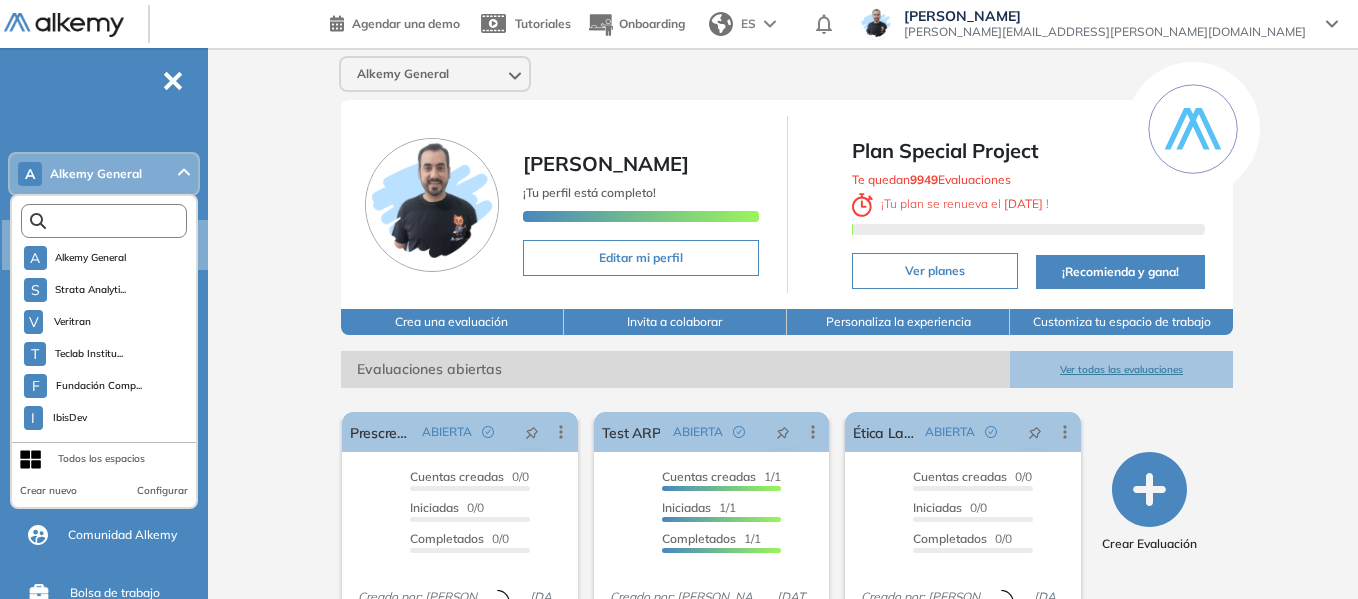 click at bounding box center [108, 221] 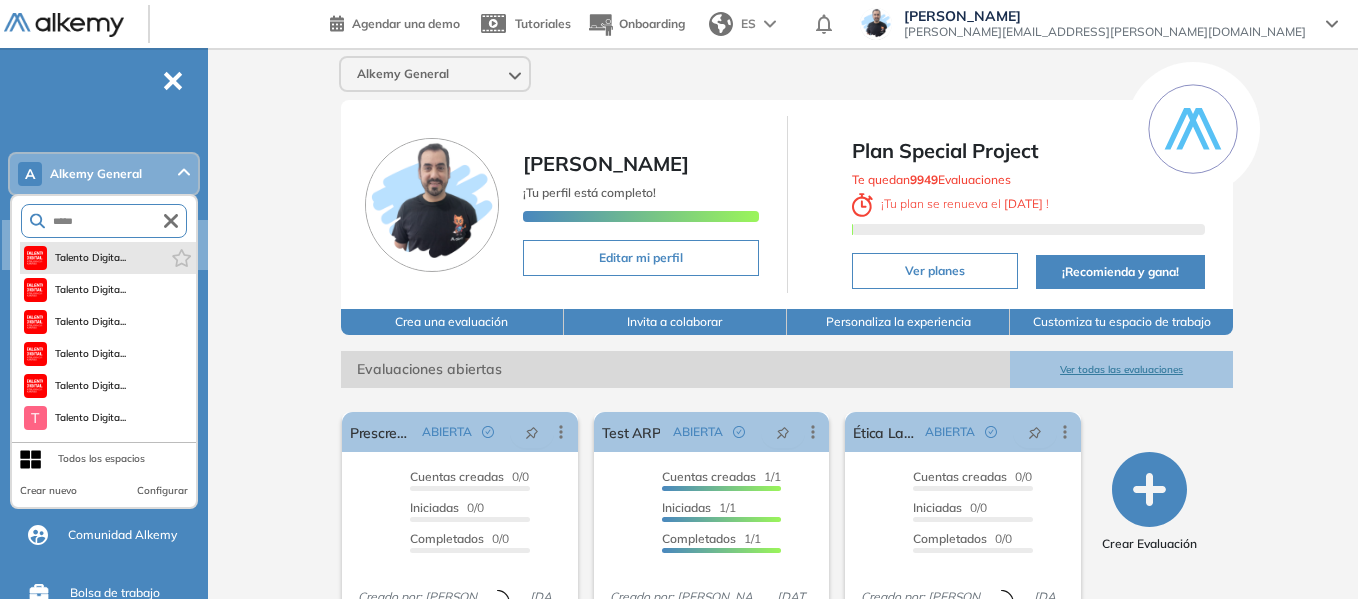 type on "*****" 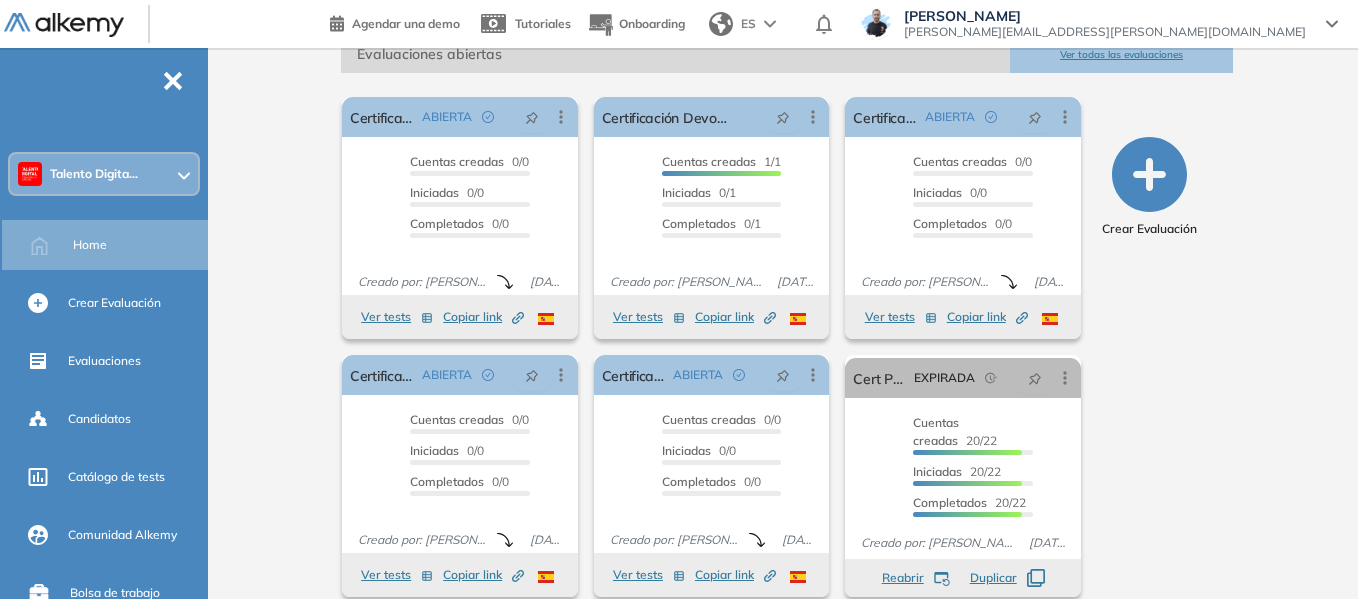 scroll, scrollTop: 334, scrollLeft: 0, axis: vertical 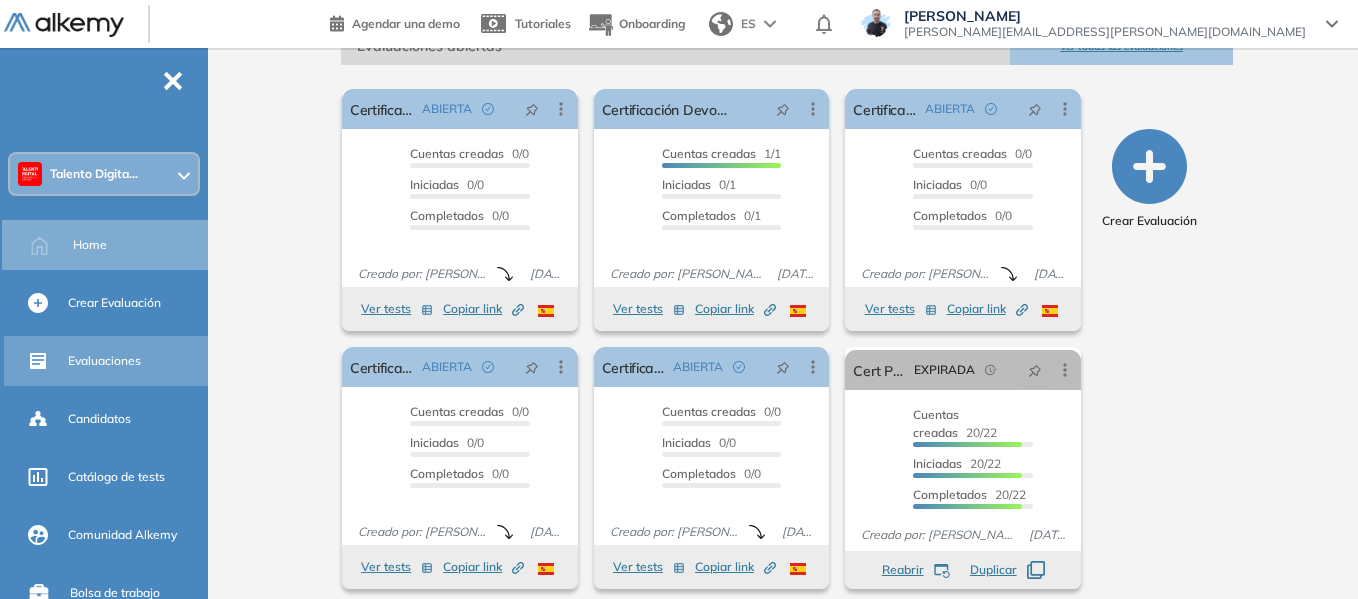 click on "Evaluaciones" at bounding box center [104, 361] 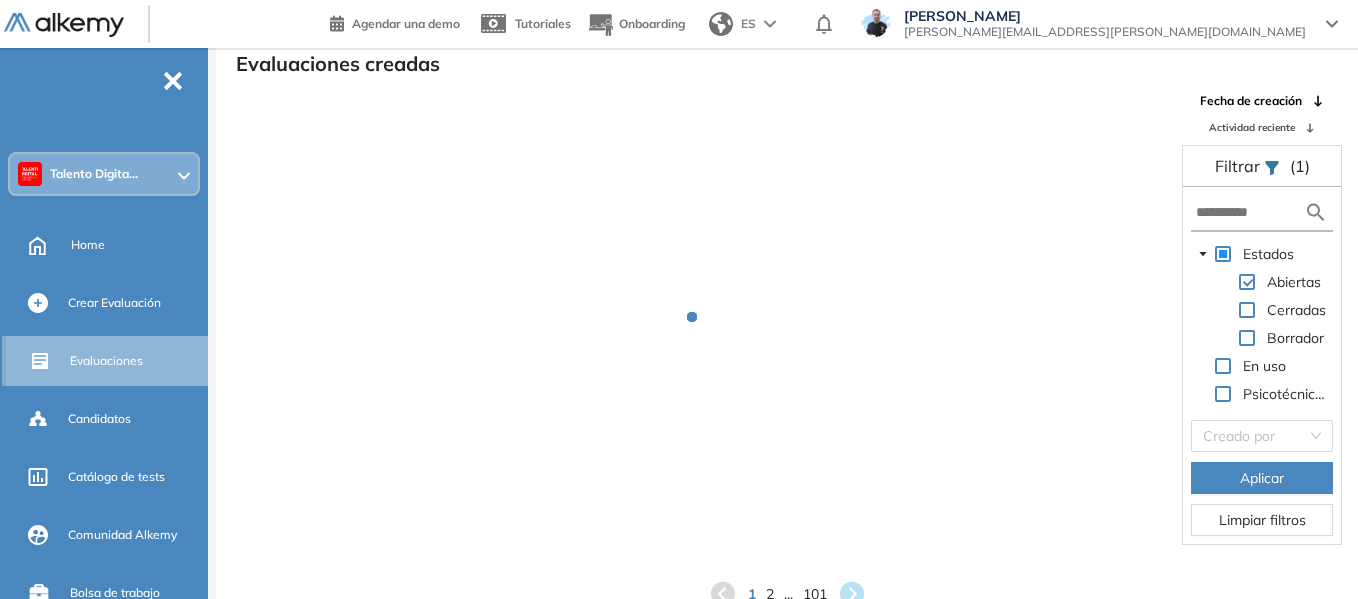 scroll, scrollTop: 48, scrollLeft: 0, axis: vertical 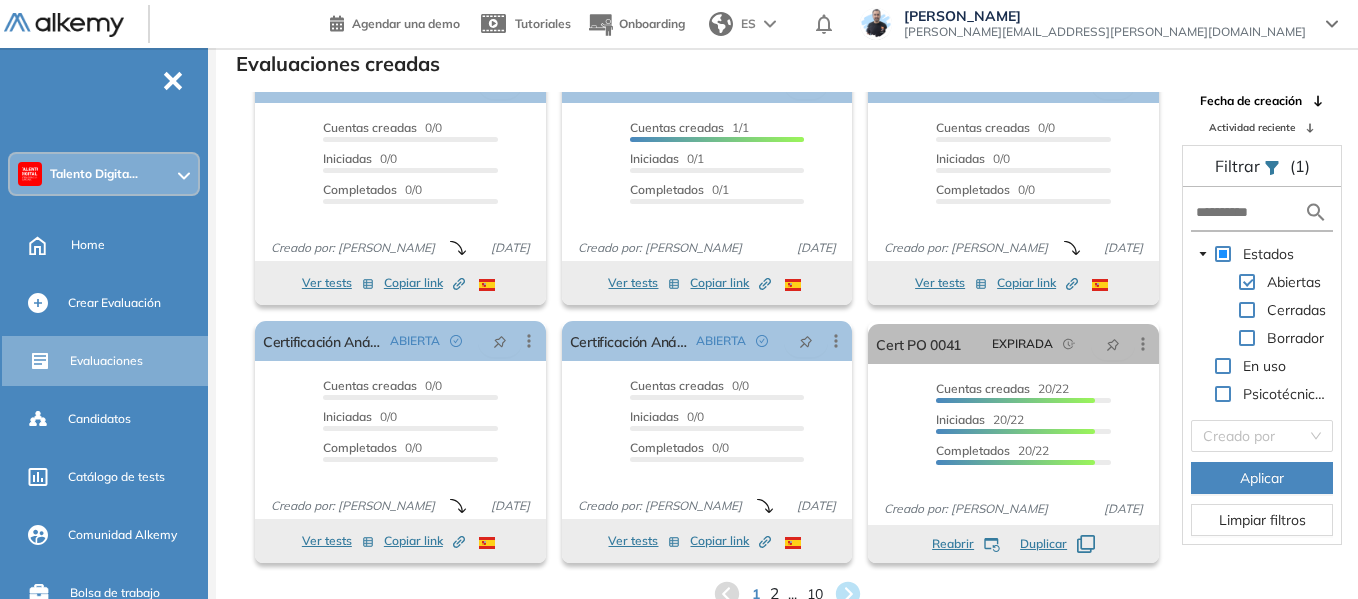 click on "2" at bounding box center (773, 594) 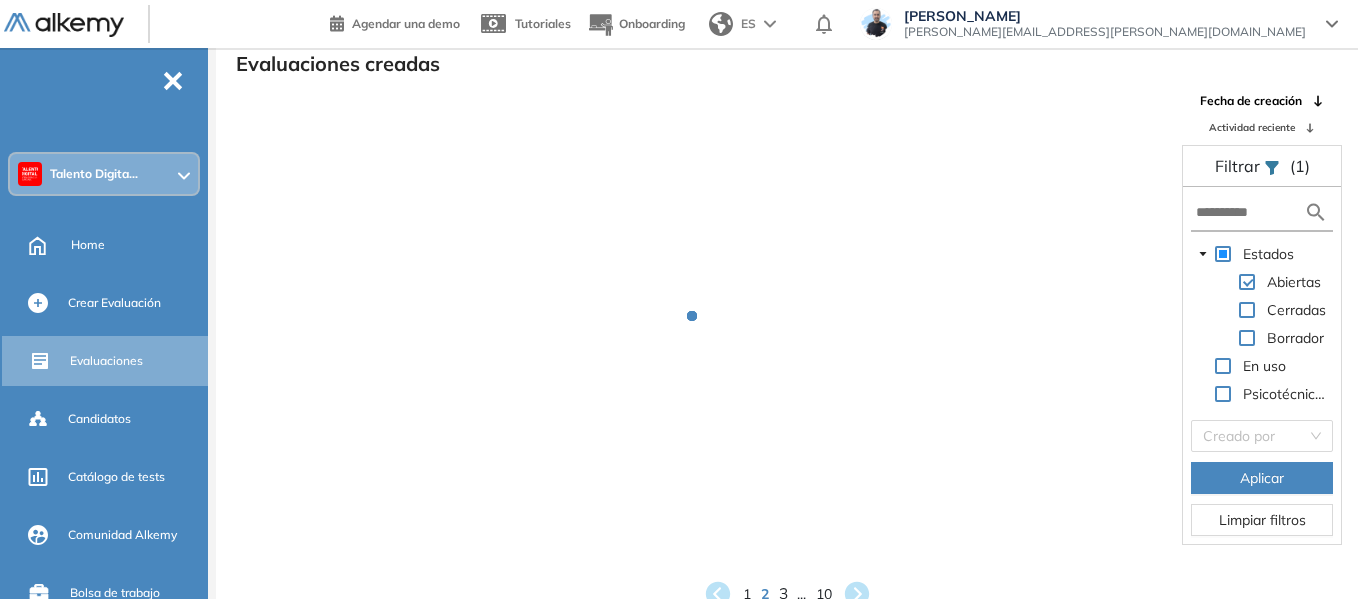 scroll, scrollTop: 1, scrollLeft: 0, axis: vertical 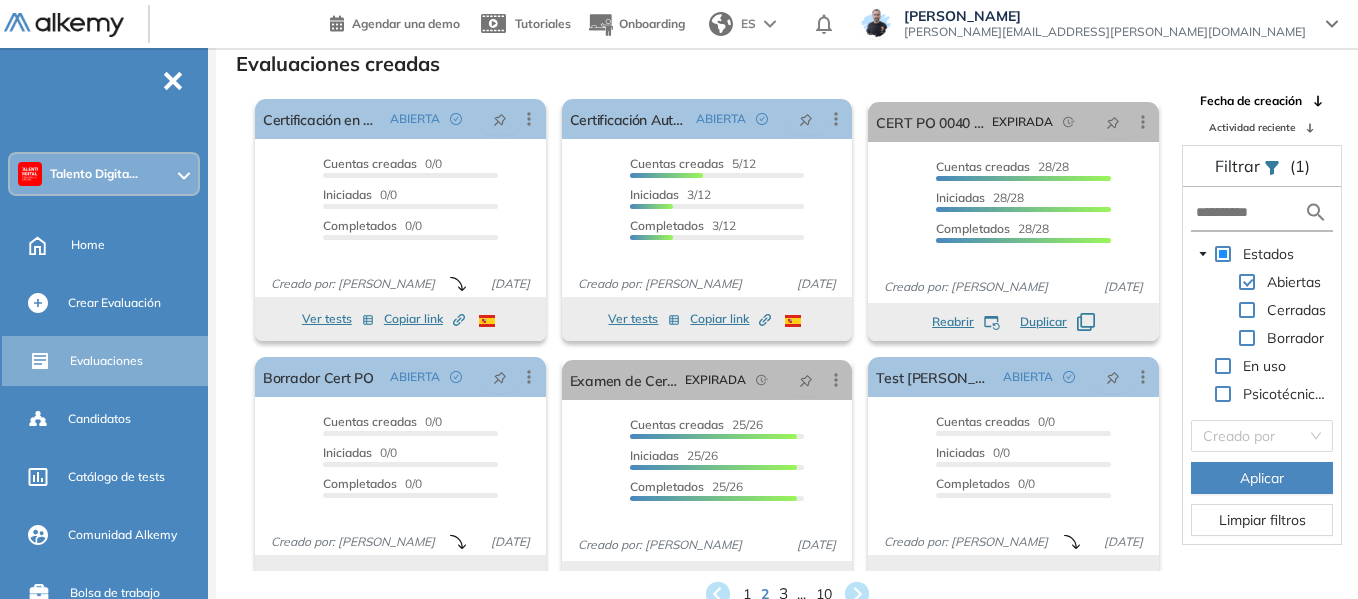 click on "3" at bounding box center (782, 594) 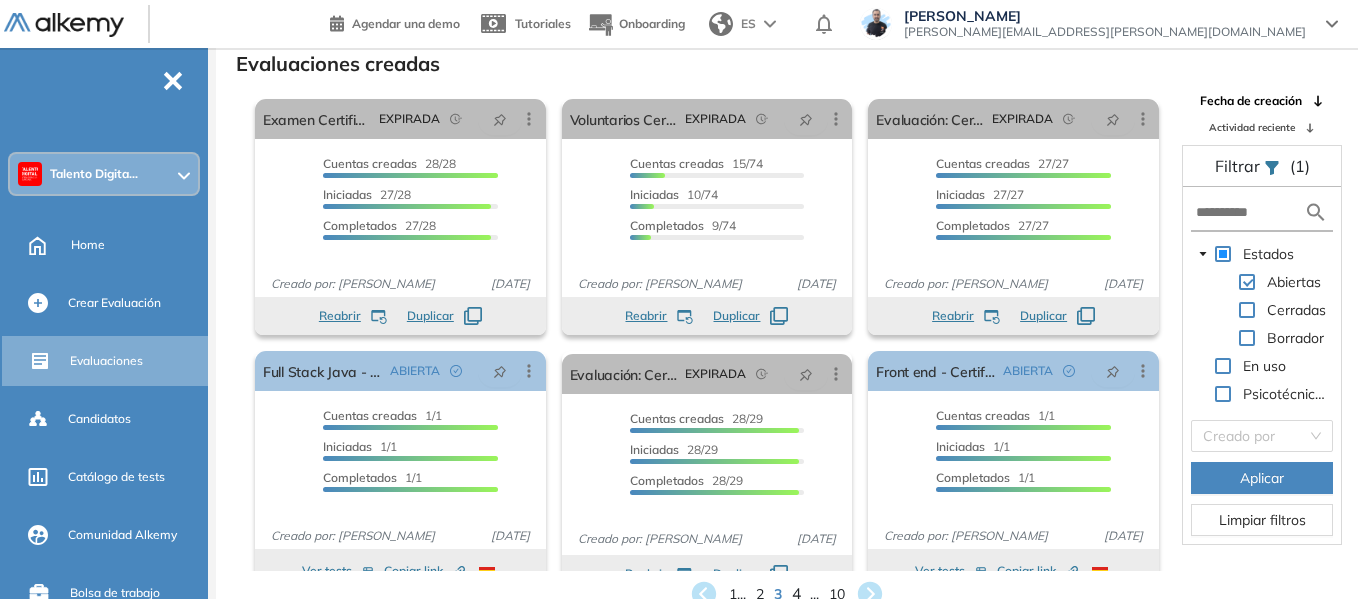 click on "4" at bounding box center (796, 594) 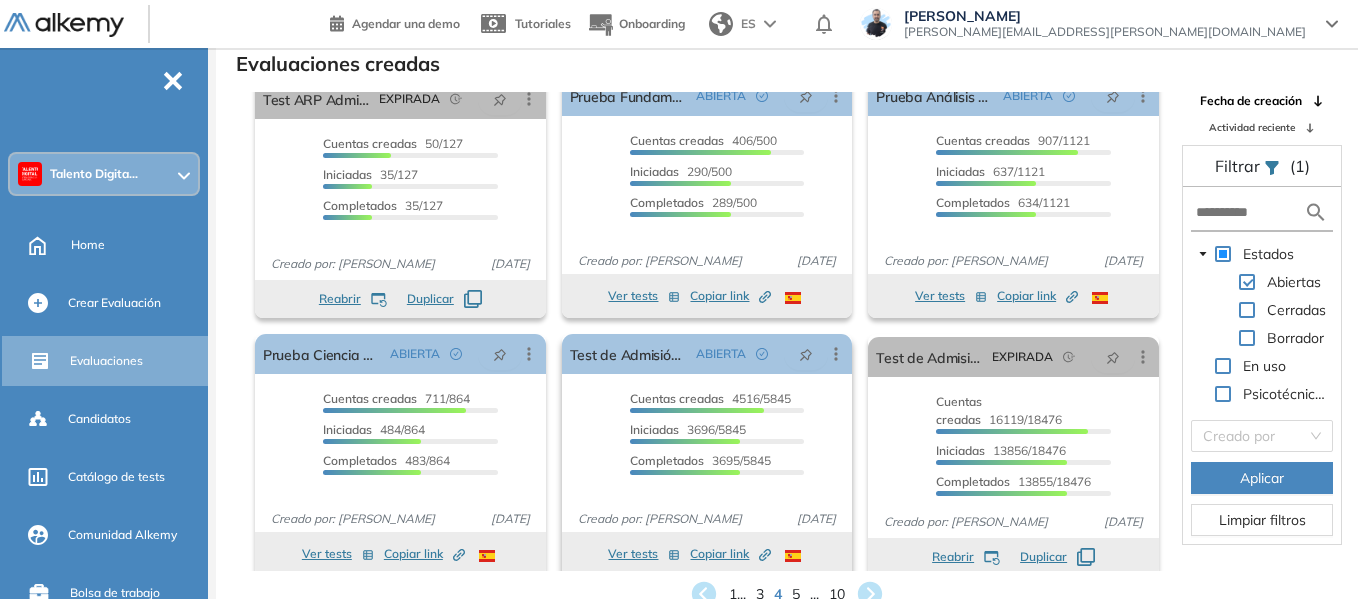 scroll, scrollTop: 37, scrollLeft: 0, axis: vertical 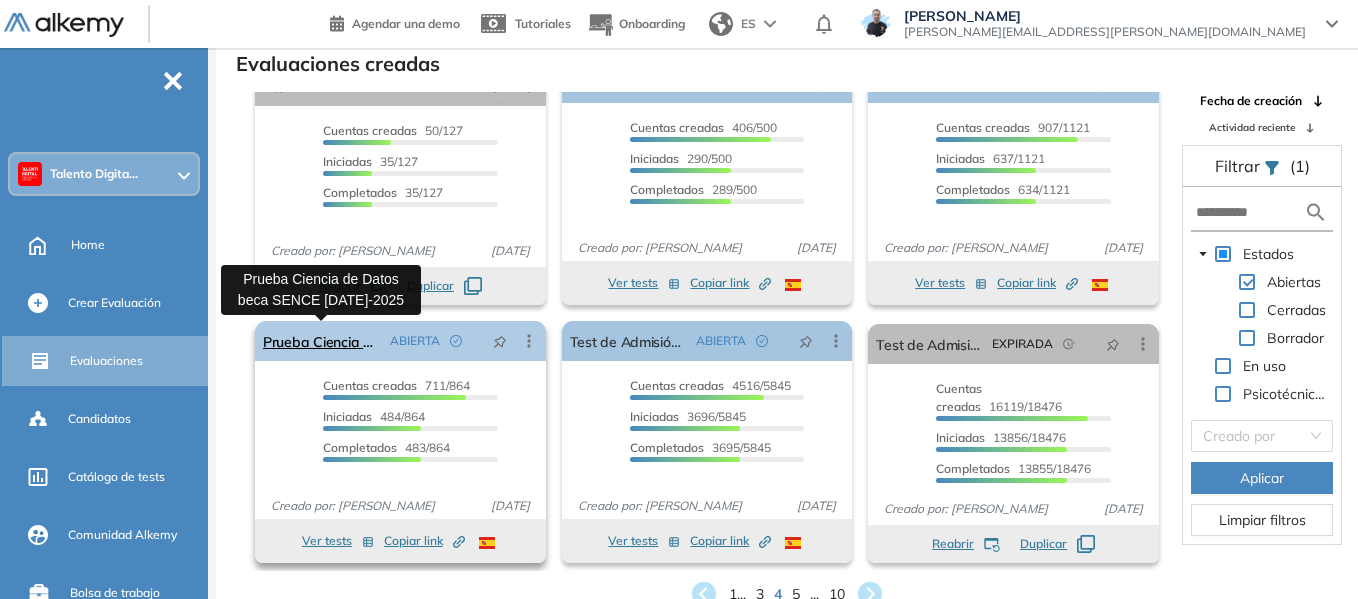 click on "Prueba Ciencia de Datos beca SENCE jul-2025" at bounding box center [322, 341] 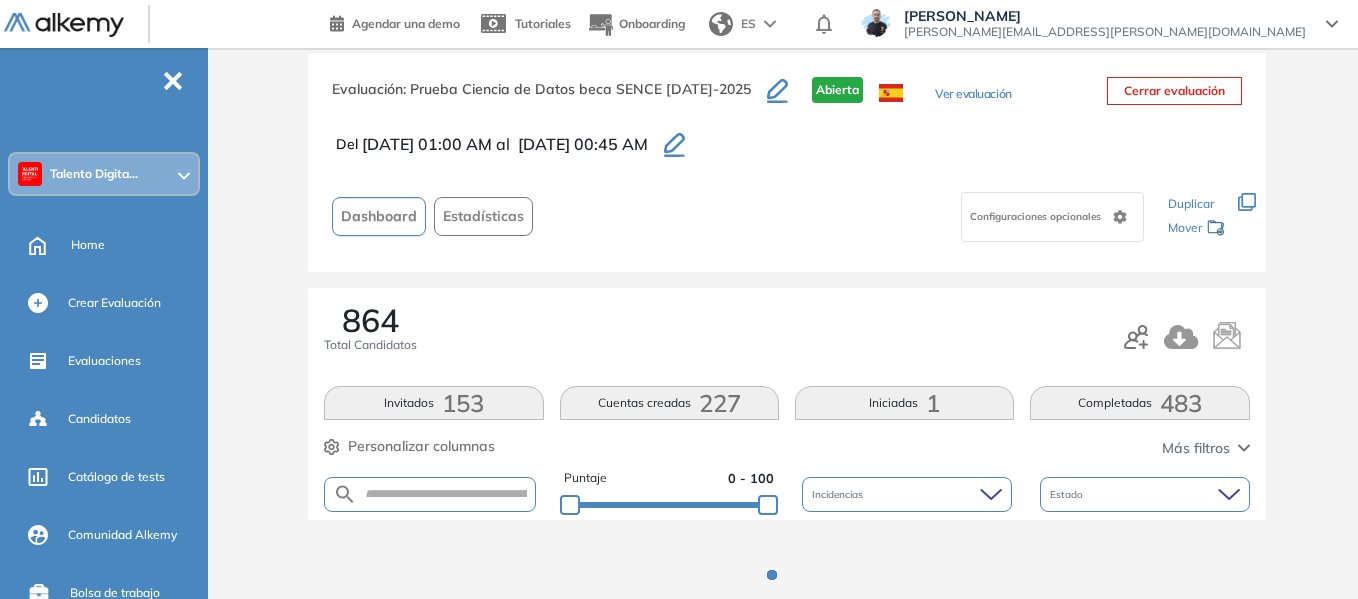 scroll, scrollTop: 96, scrollLeft: 0, axis: vertical 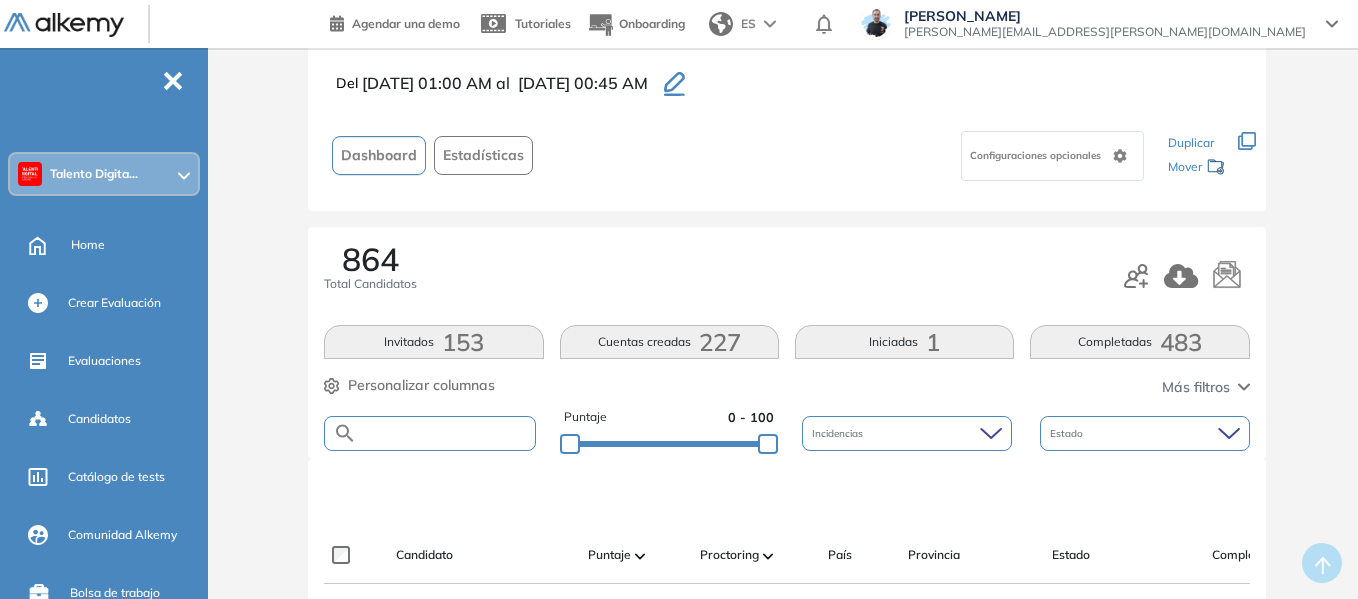click at bounding box center [445, 433] 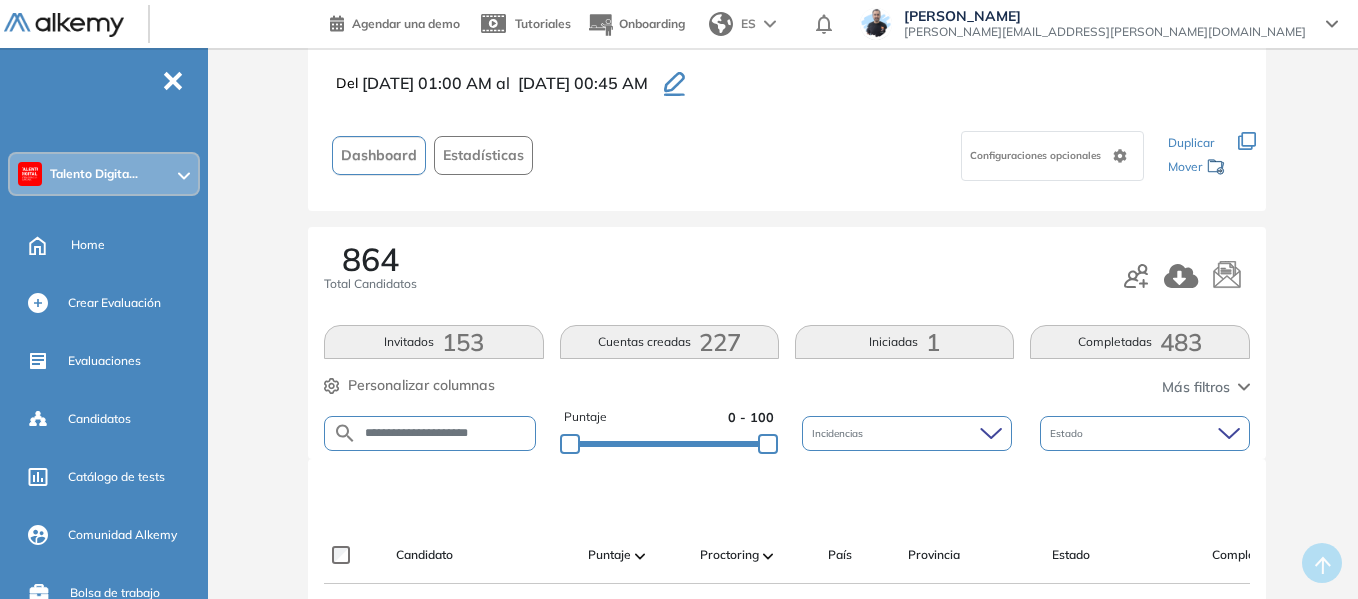 type on "**********" 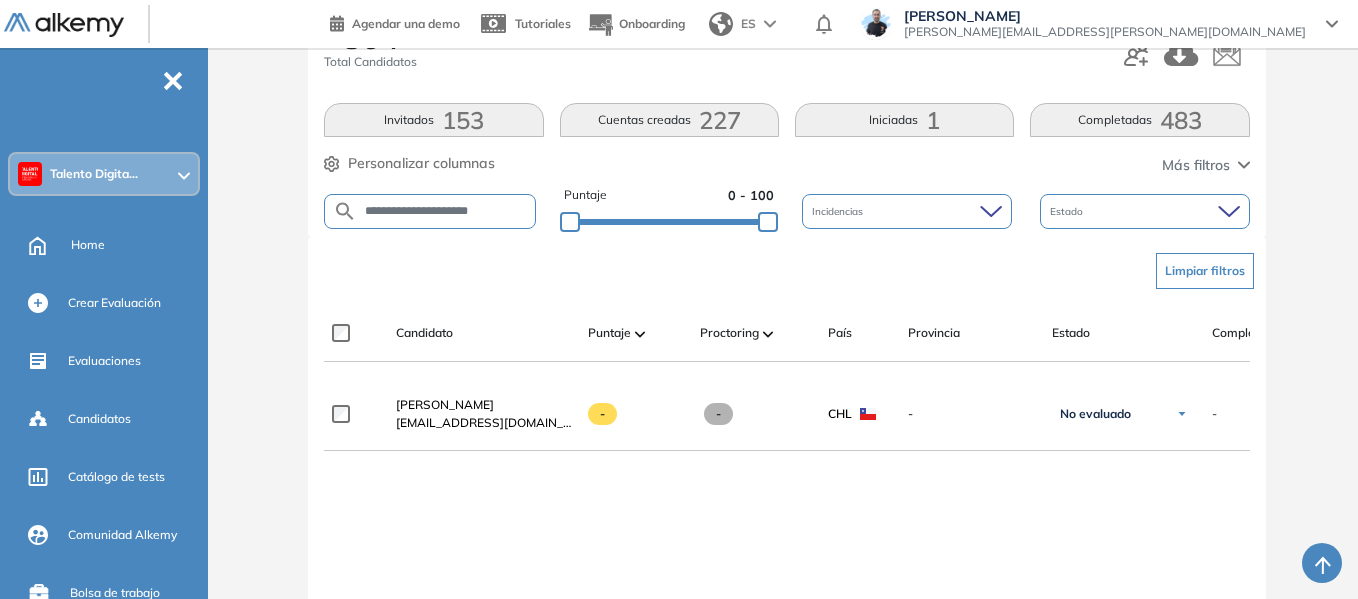 scroll, scrollTop: 578, scrollLeft: 0, axis: vertical 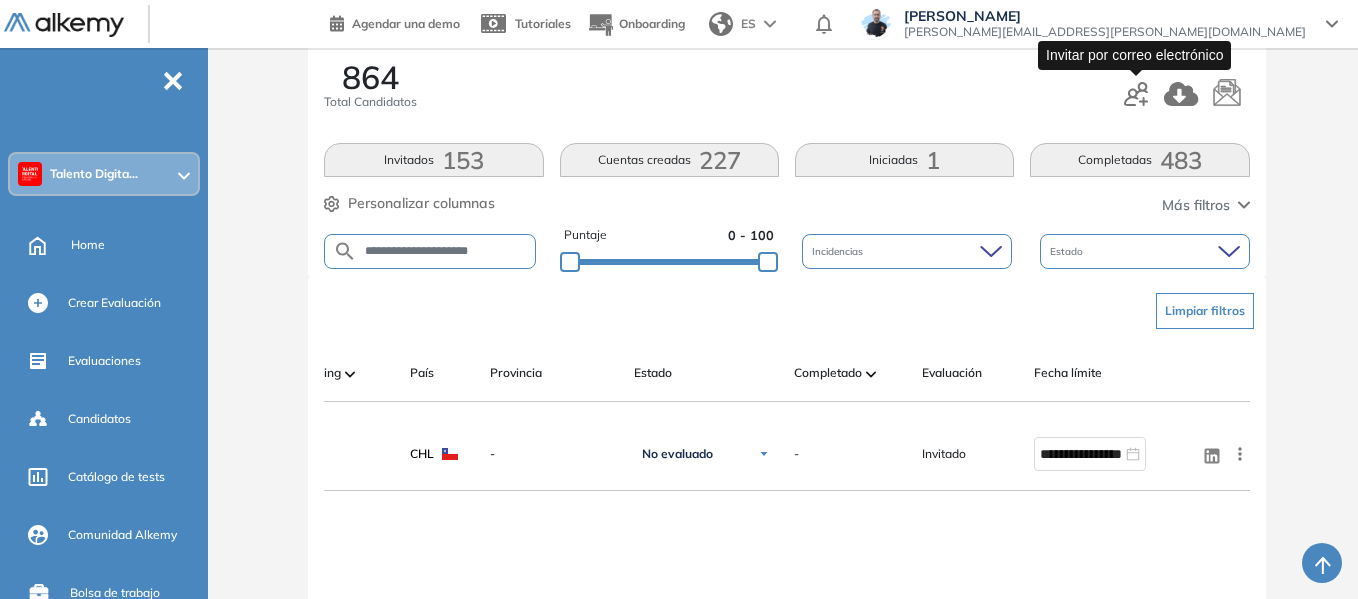 click 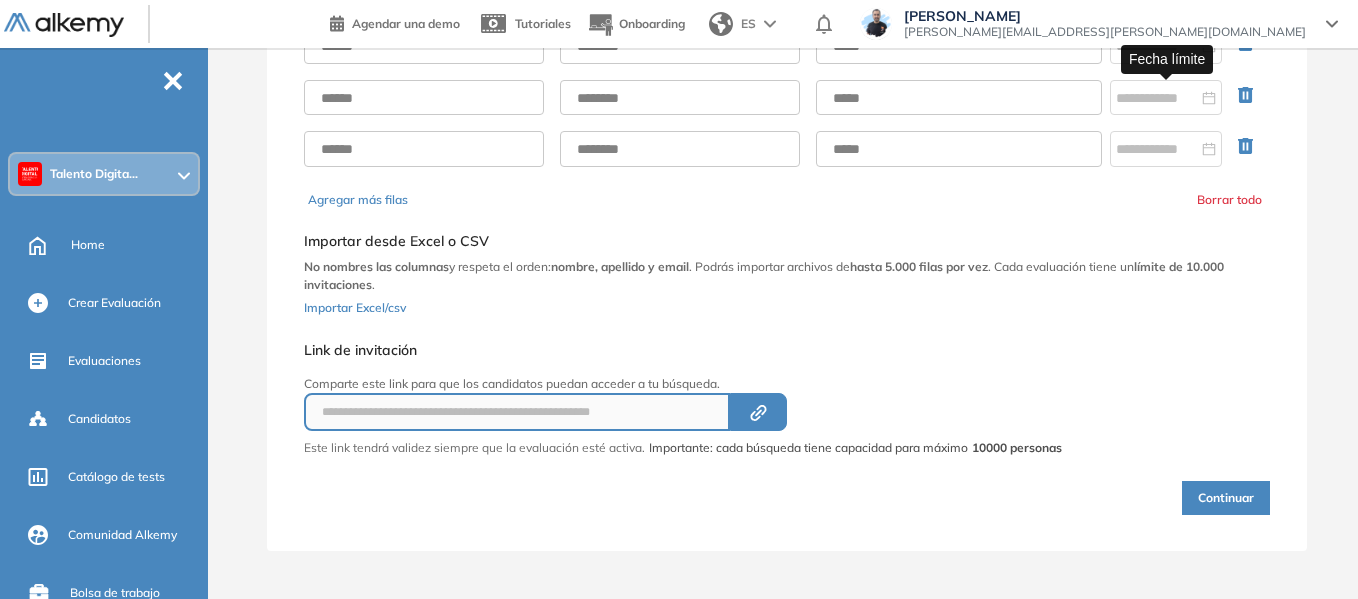 scroll, scrollTop: 175, scrollLeft: 0, axis: vertical 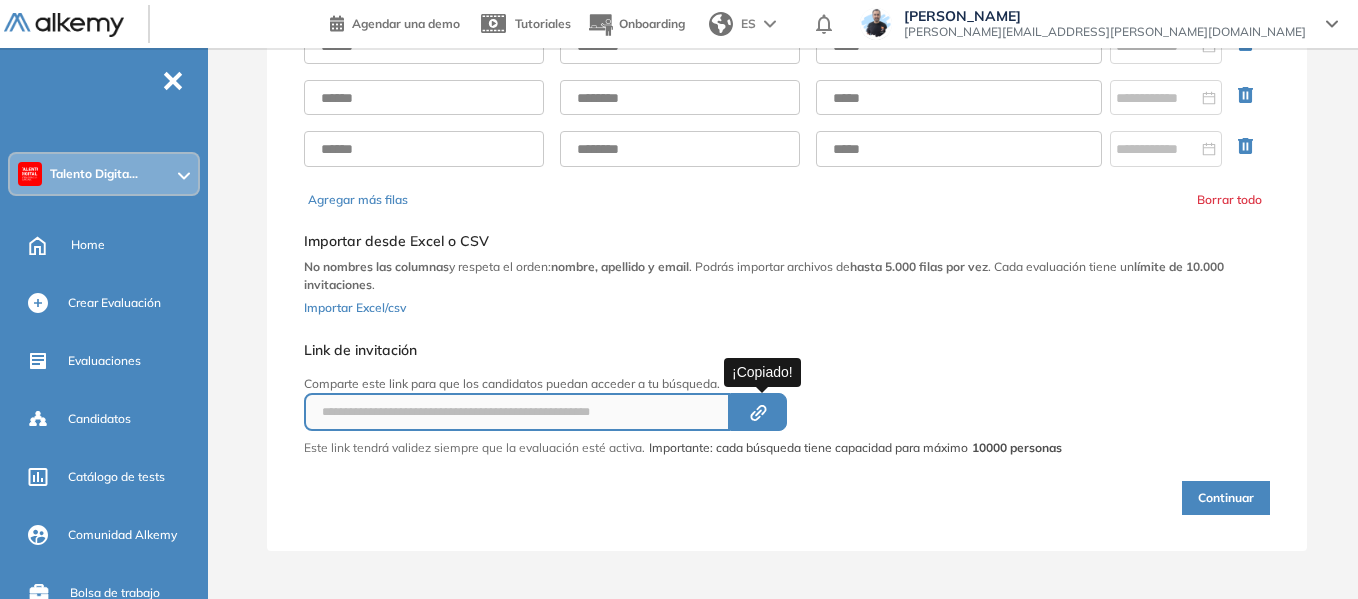 click on "Created by potrace 1.16, written by [PERSON_NAME] [DATE]-[DATE]" at bounding box center (758, 412) 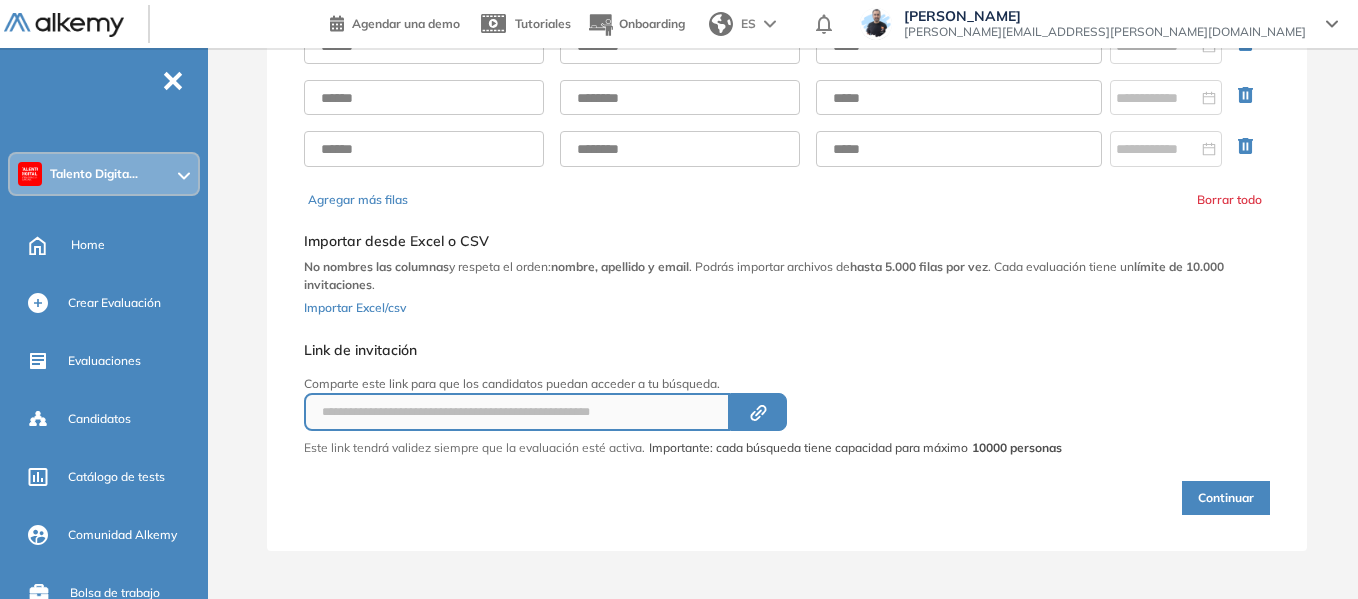 click on "Talento Digita..." at bounding box center [94, 174] 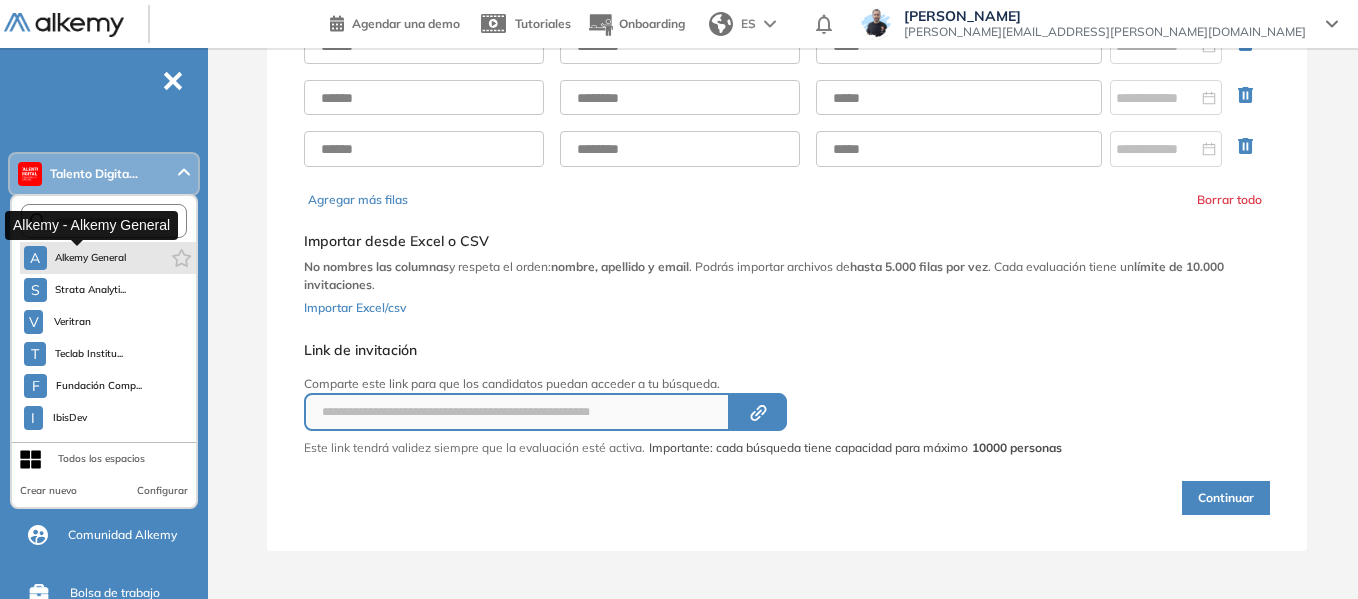 click on "Alkemy General" at bounding box center [91, 258] 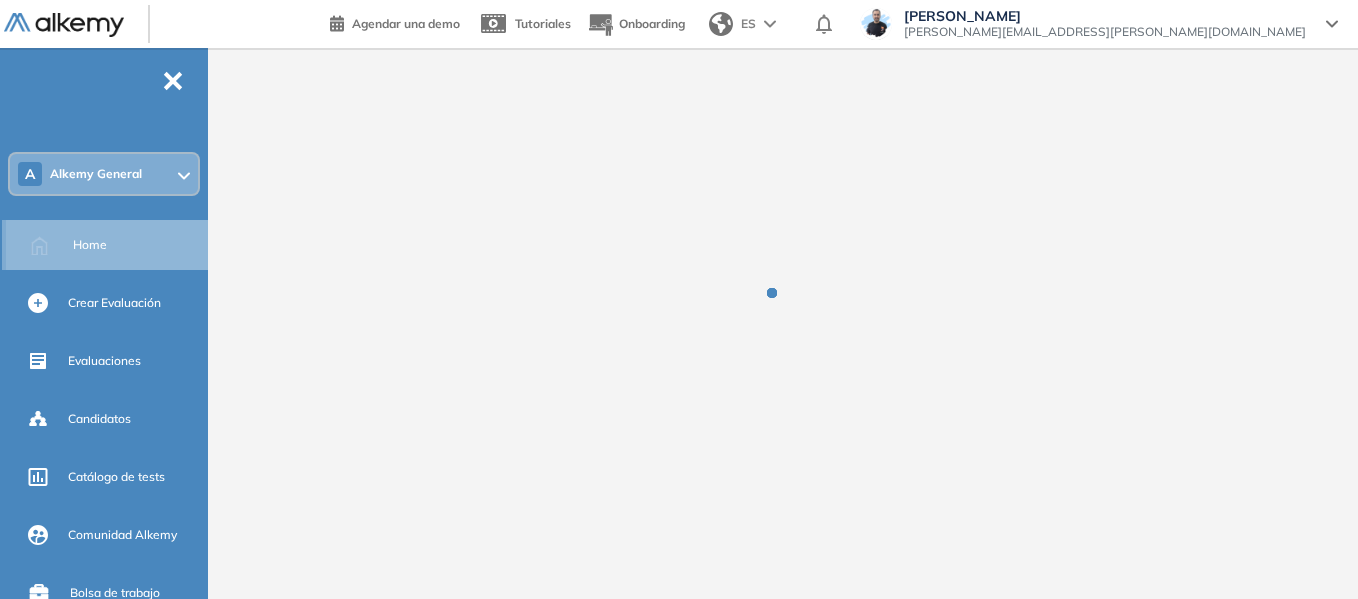 click on "Home" at bounding box center (138, 245) 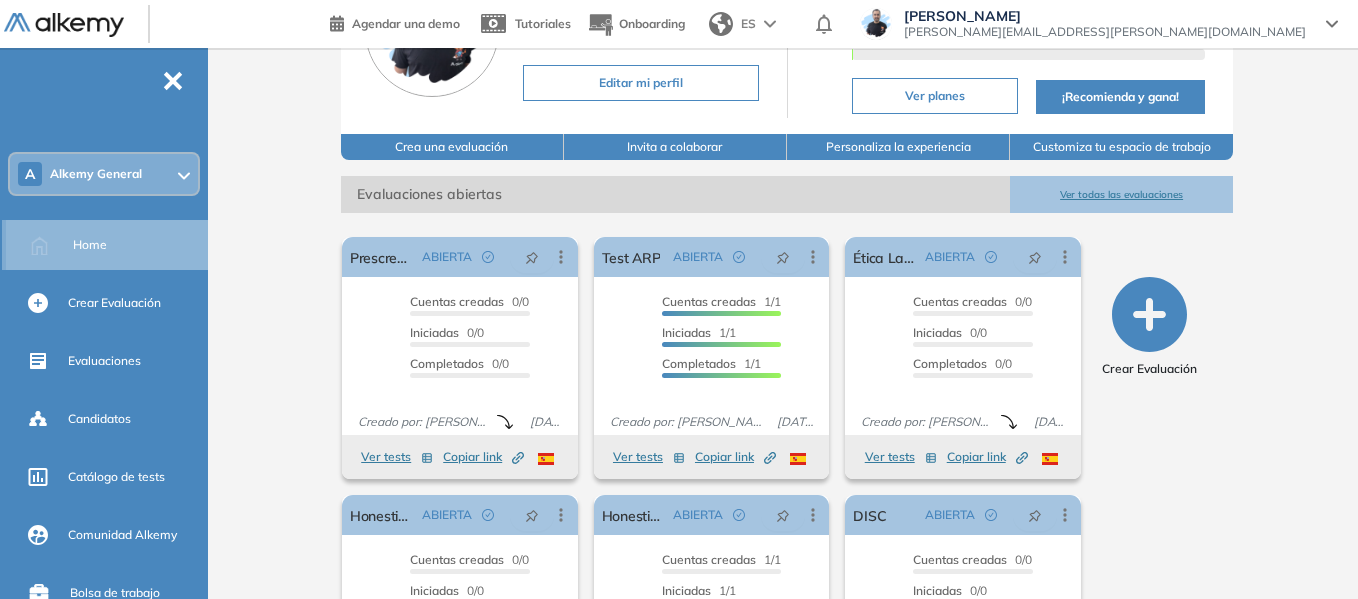 scroll, scrollTop: 0, scrollLeft: 0, axis: both 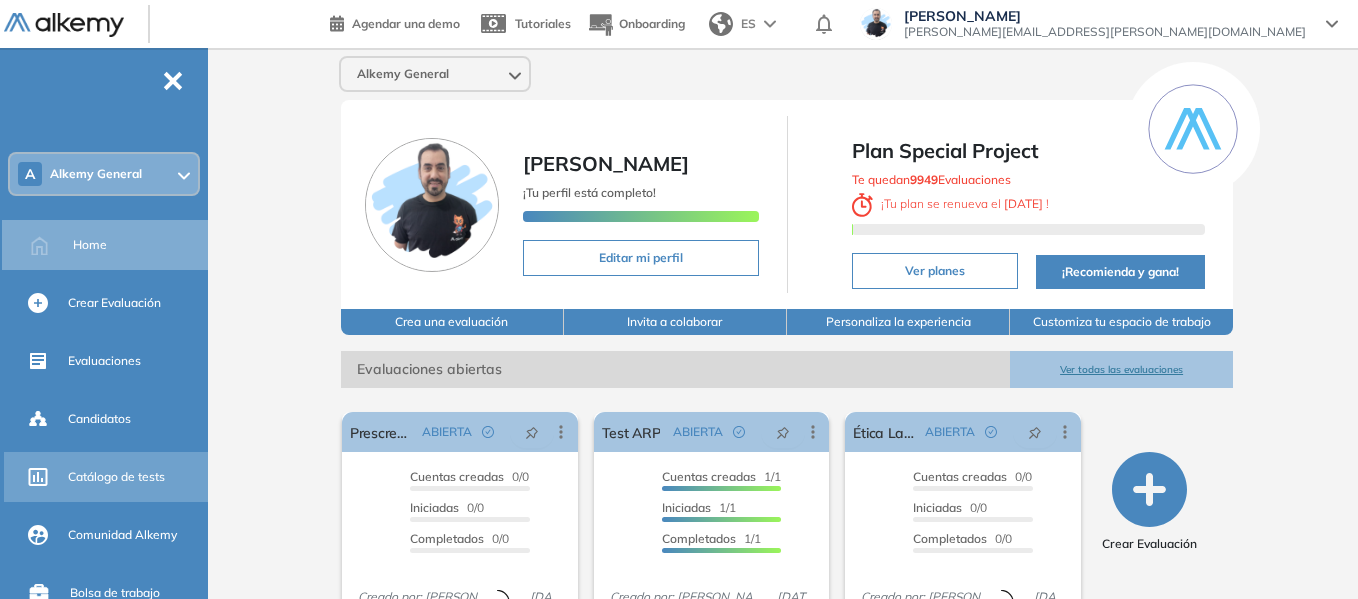 click on "Catálogo de tests" at bounding box center [116, 477] 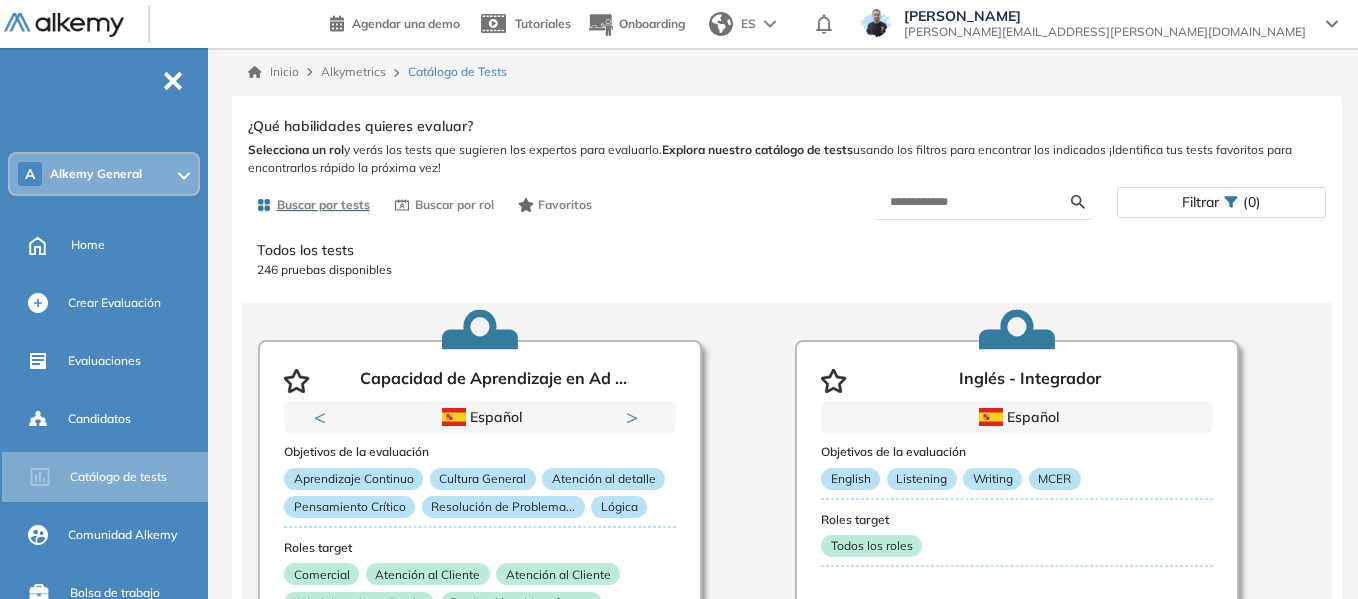 click on "Todos los tests 246 pruebas disponibles" at bounding box center [787, 259] 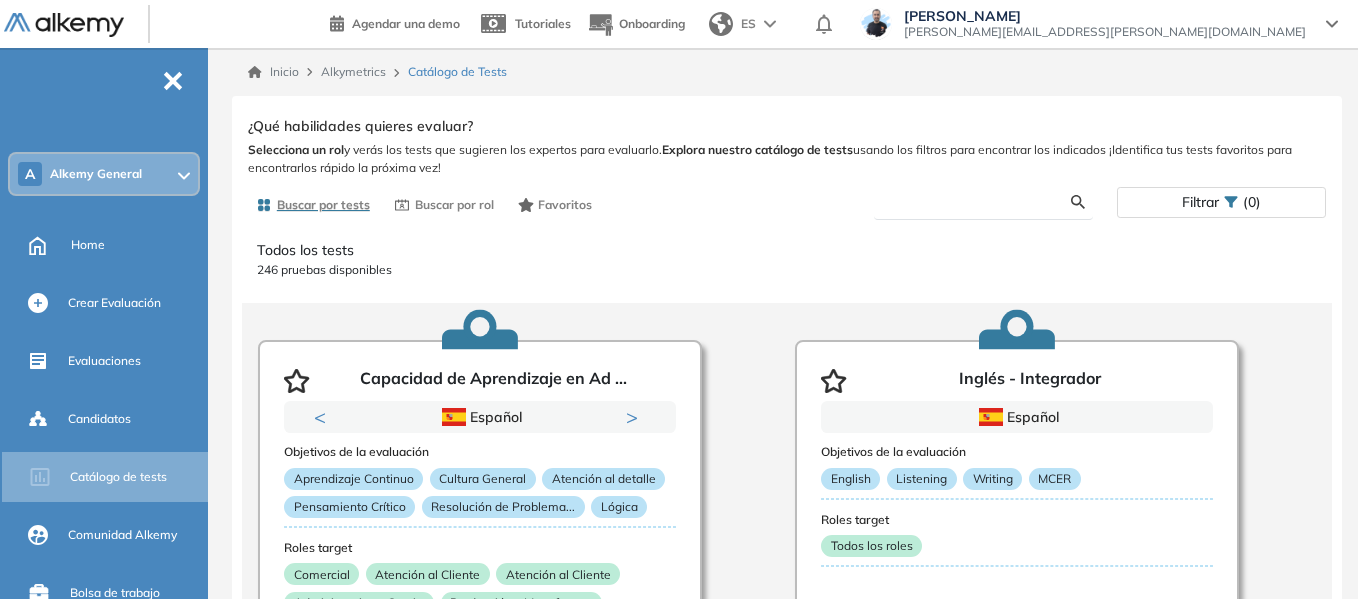 click at bounding box center [980, 202] 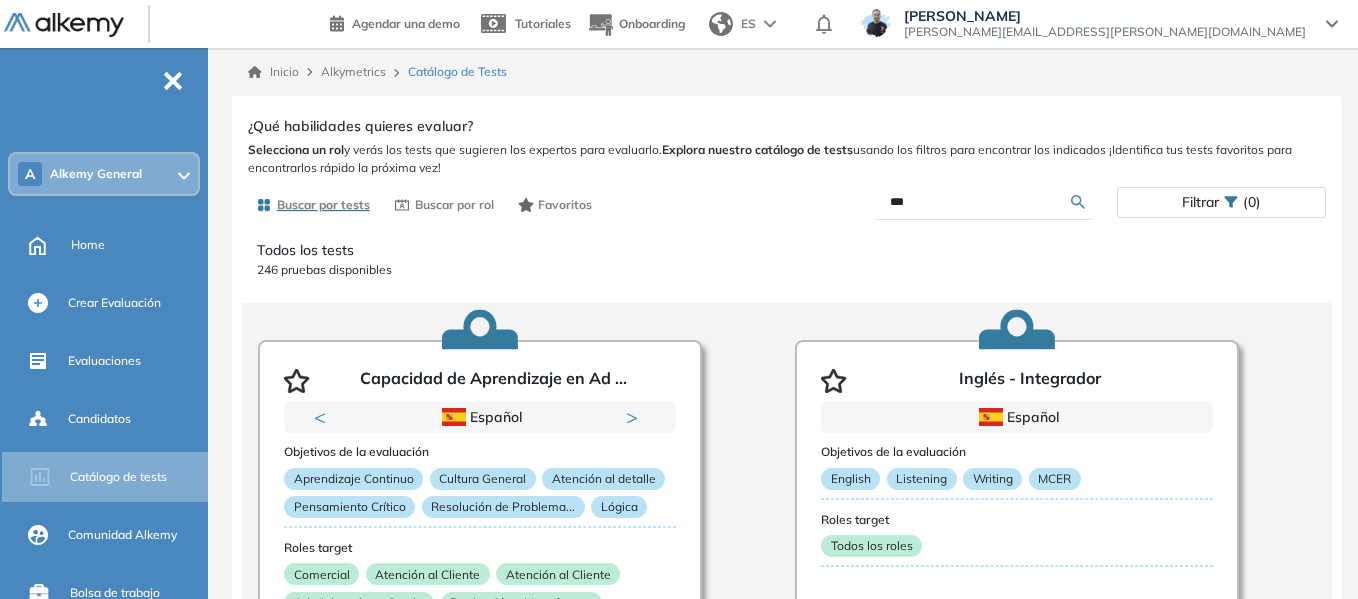 type on "***" 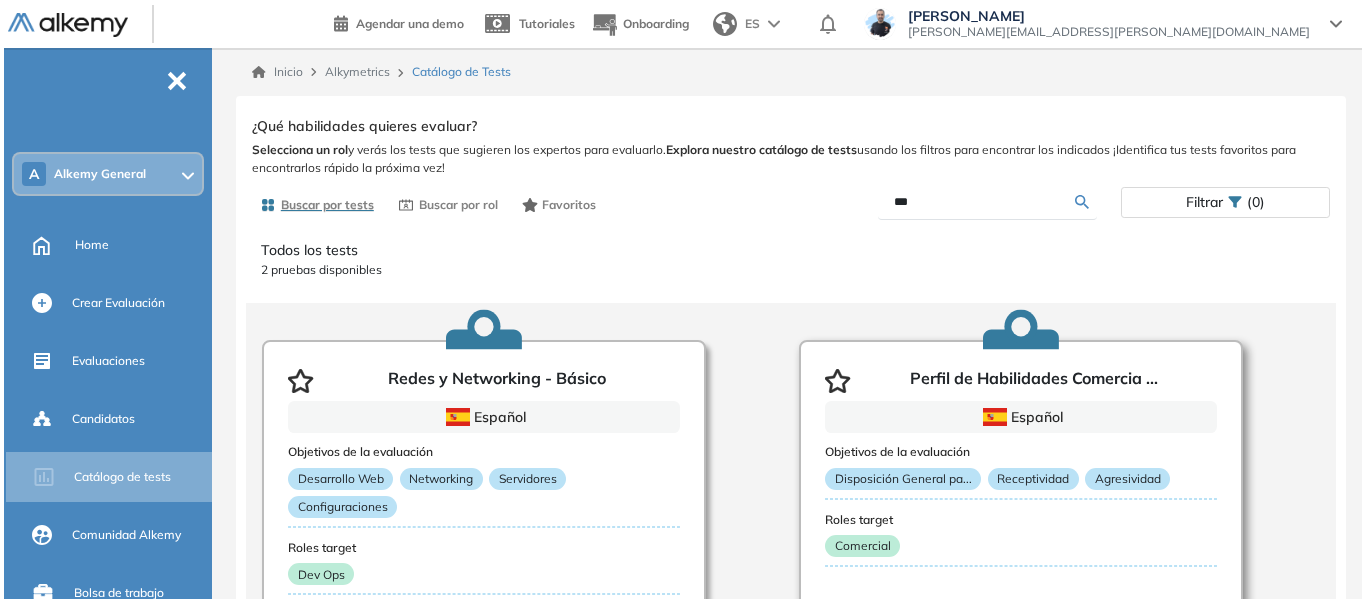 scroll, scrollTop: 163, scrollLeft: 0, axis: vertical 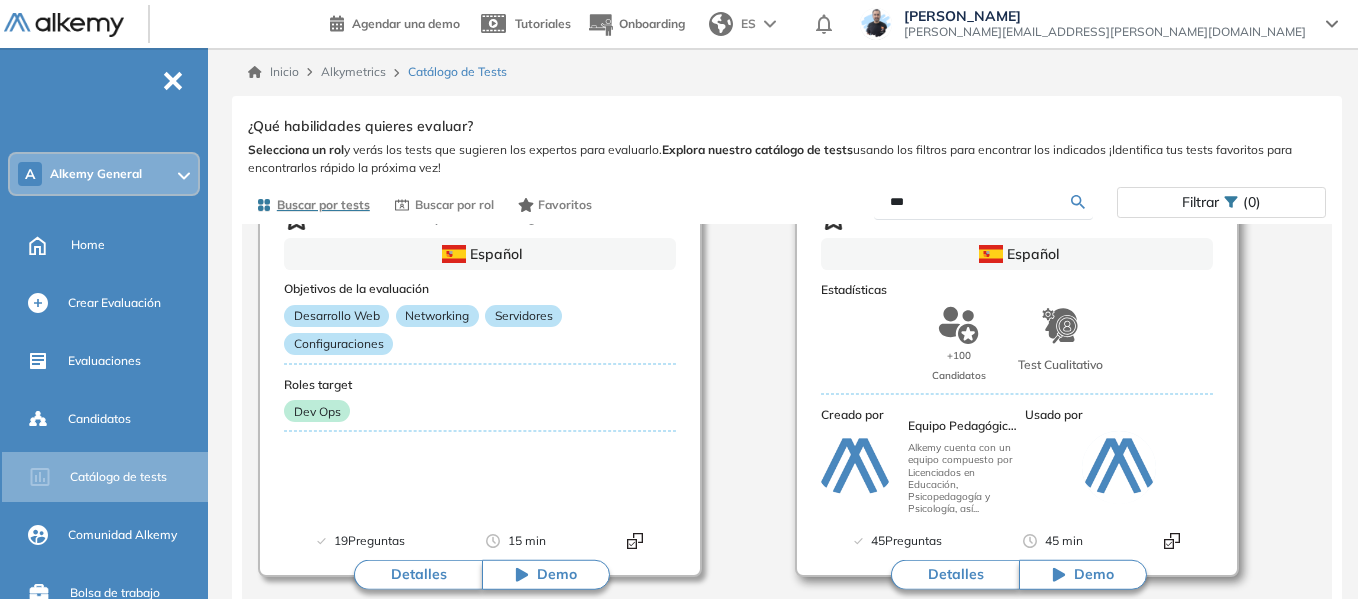 click on "Detalles" at bounding box center [955, 575] 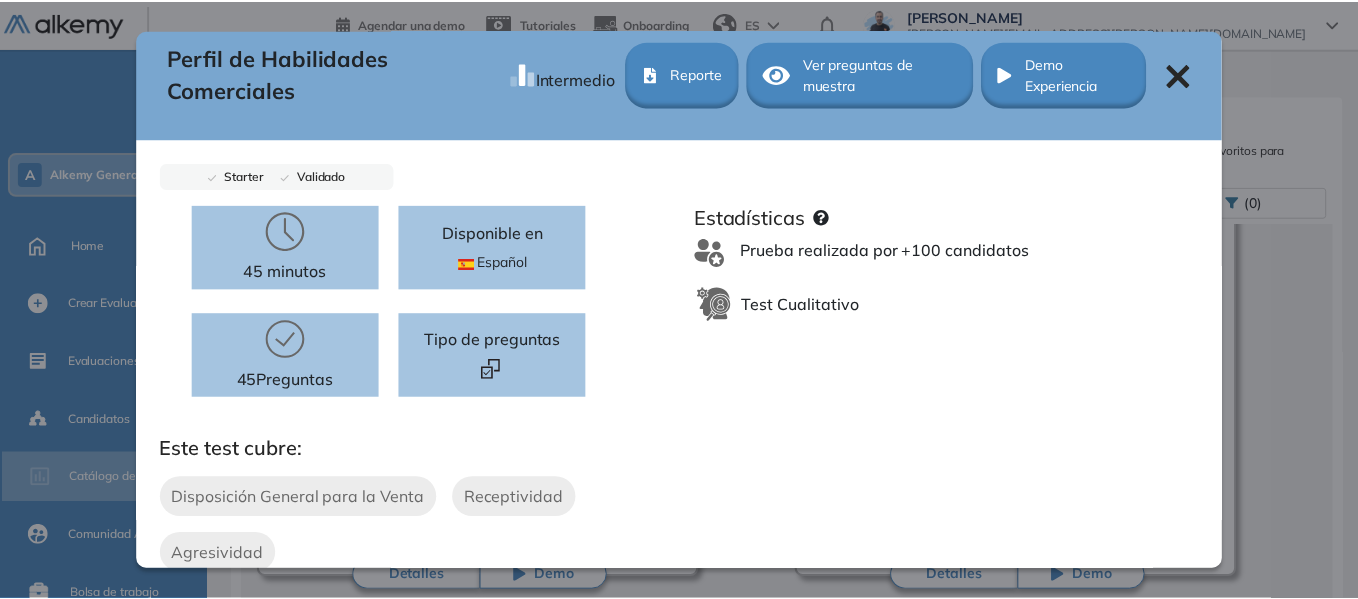 scroll, scrollTop: 0, scrollLeft: 0, axis: both 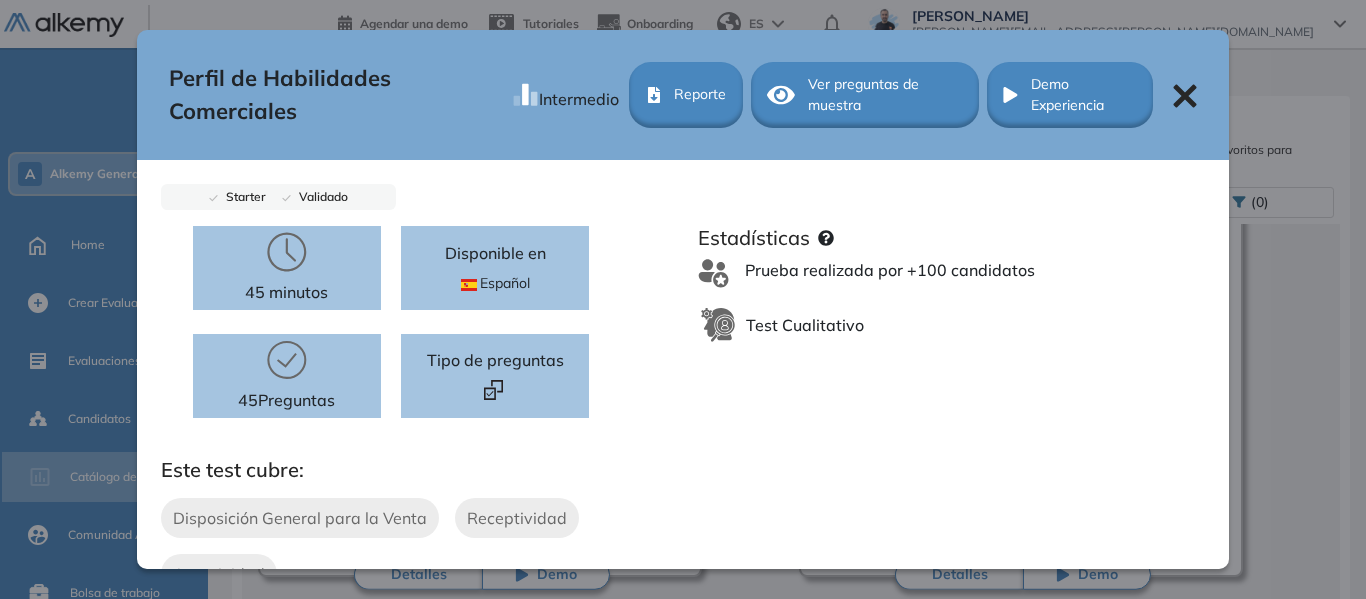click 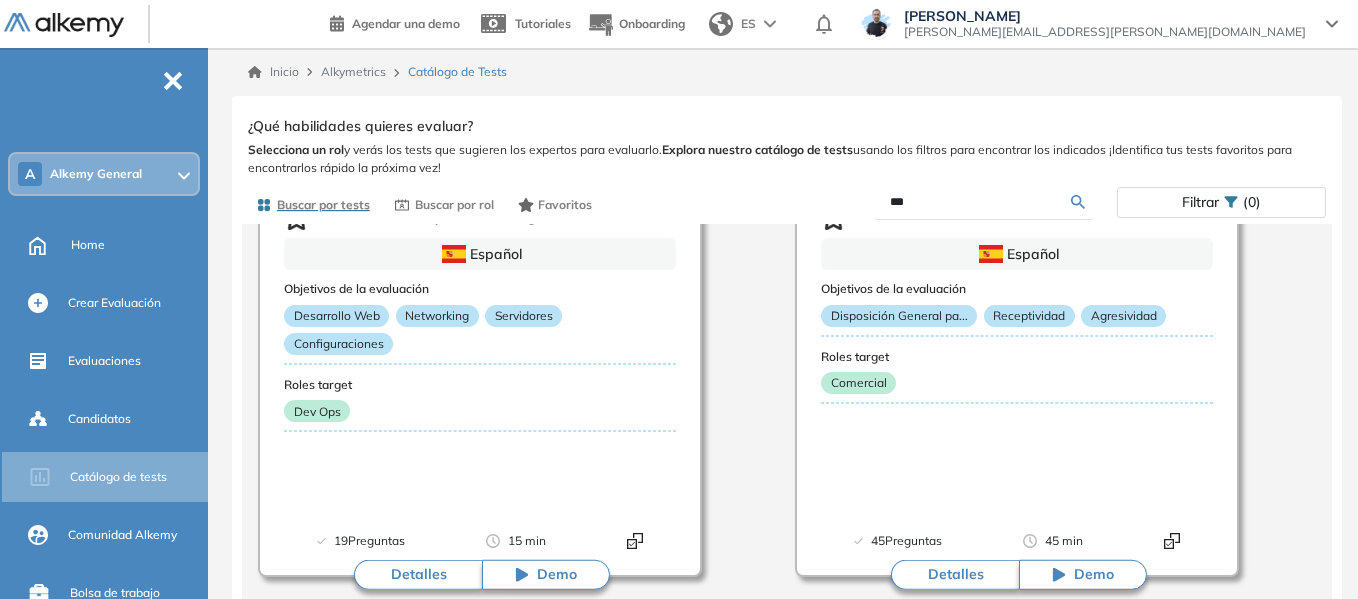drag, startPoint x: 945, startPoint y: 207, endPoint x: 844, endPoint y: 196, distance: 101.597244 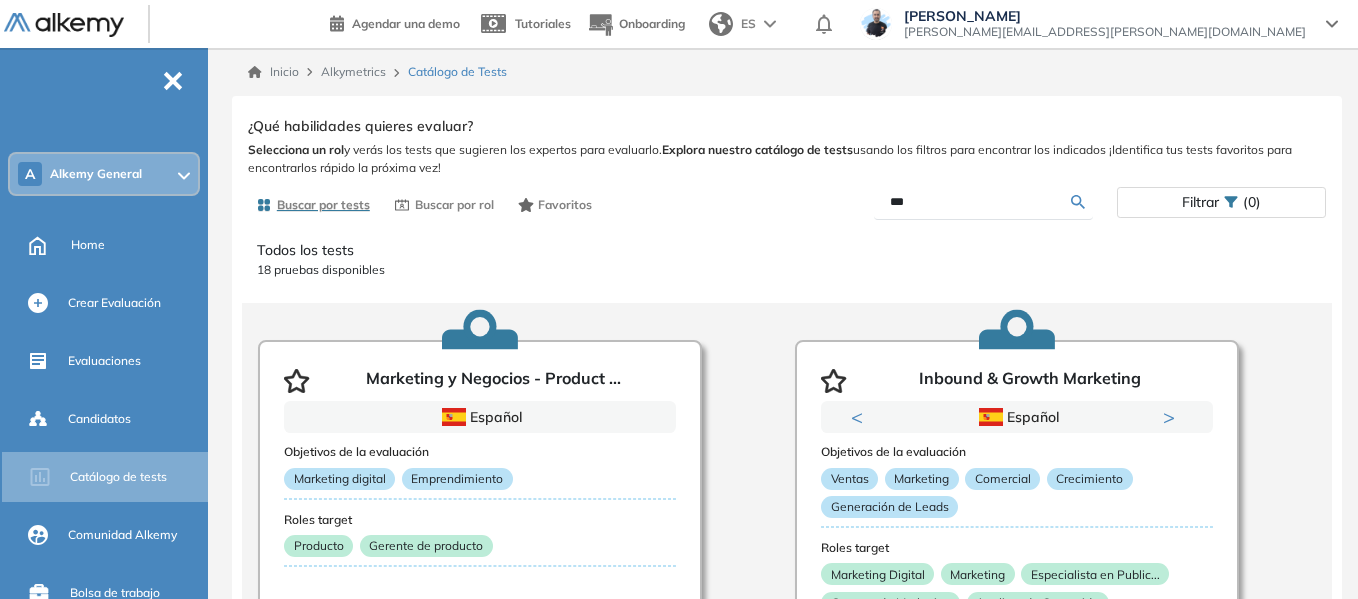 scroll, scrollTop: 500, scrollLeft: 0, axis: vertical 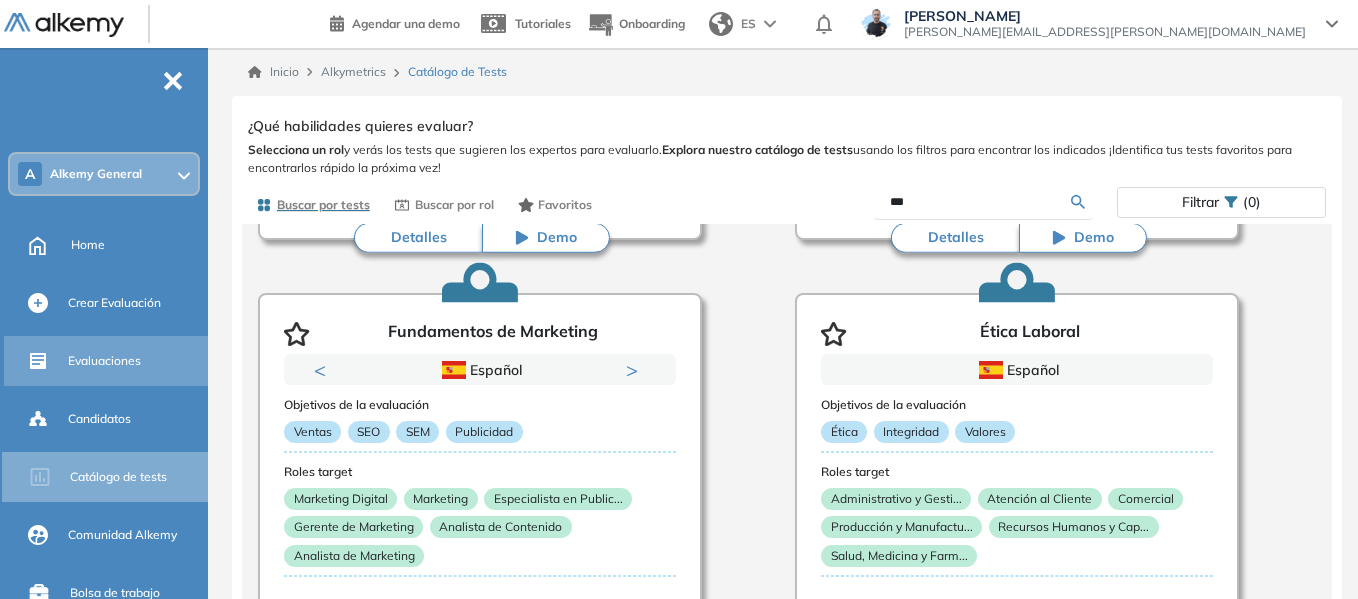 click on "Evaluaciones" at bounding box center [104, 361] 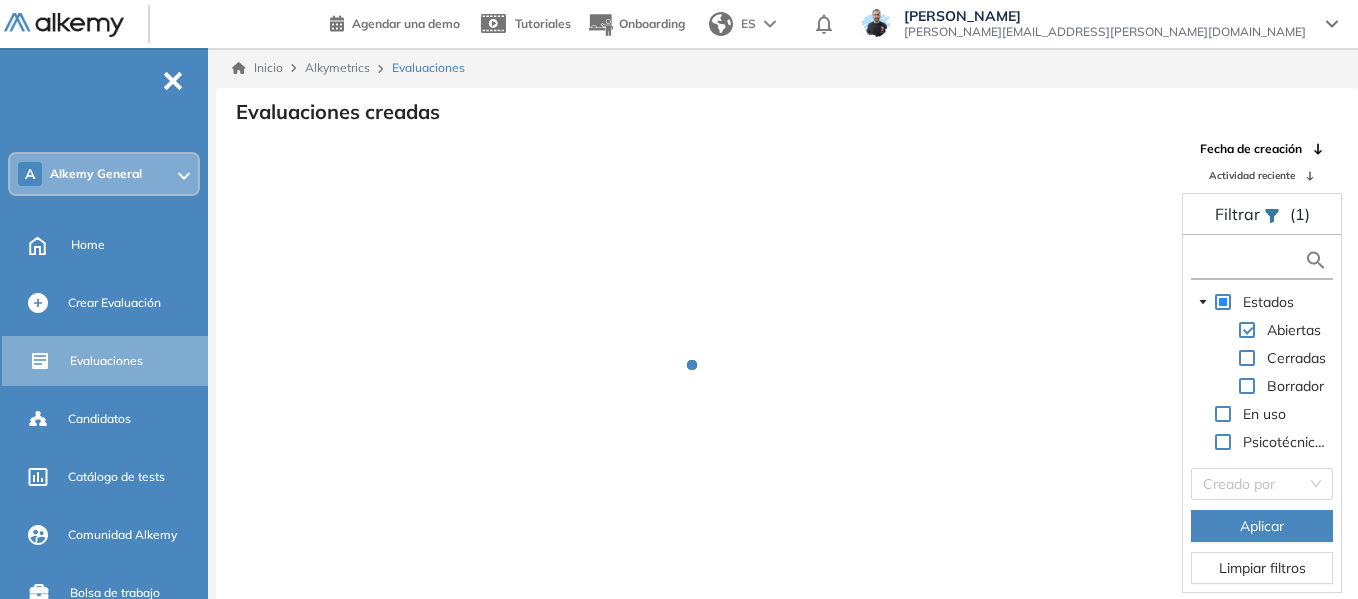 click at bounding box center [1250, 260] 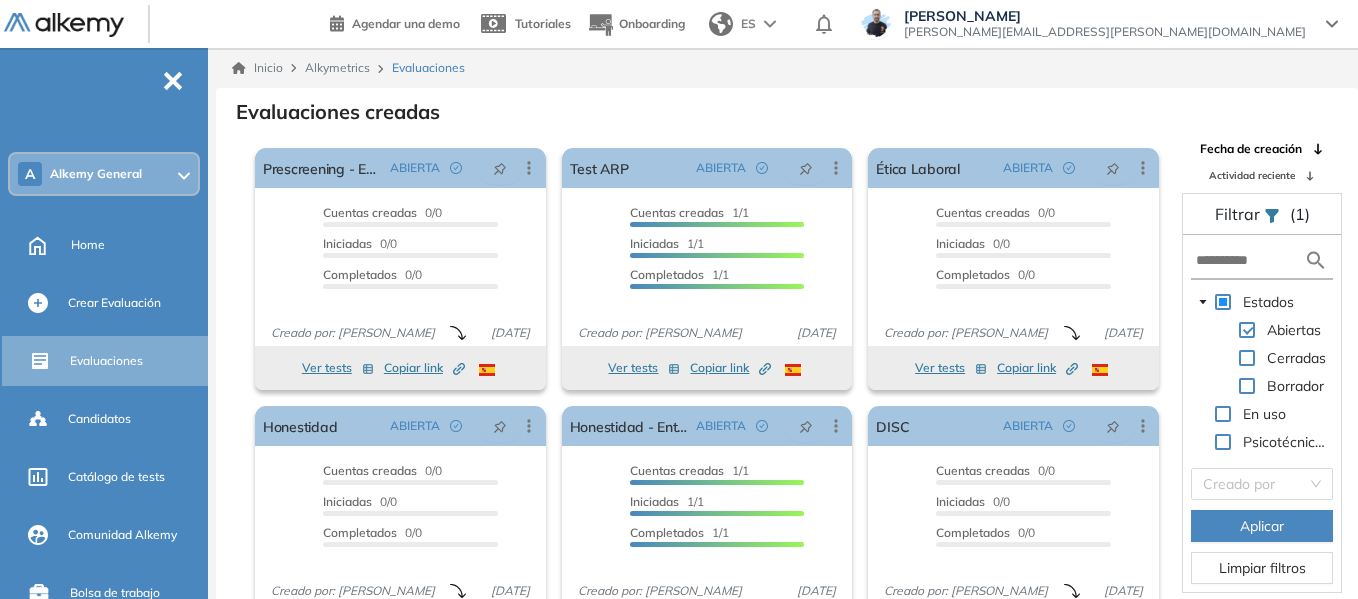 click at bounding box center (1262, 261) 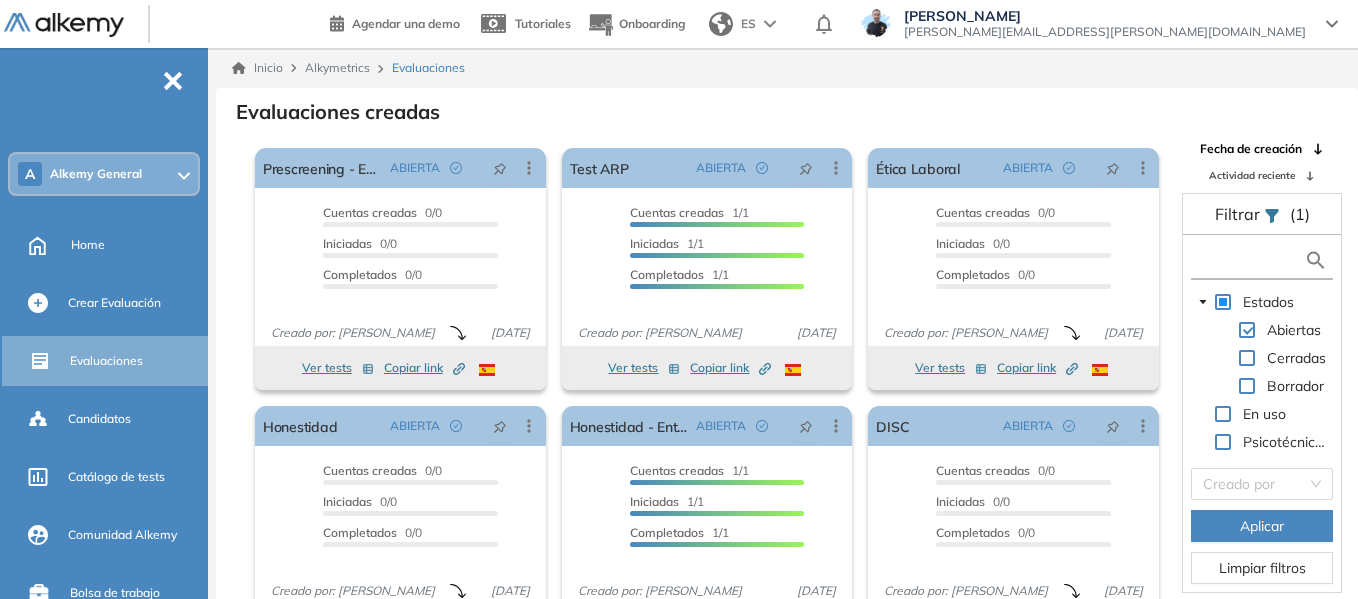 click at bounding box center (1250, 260) 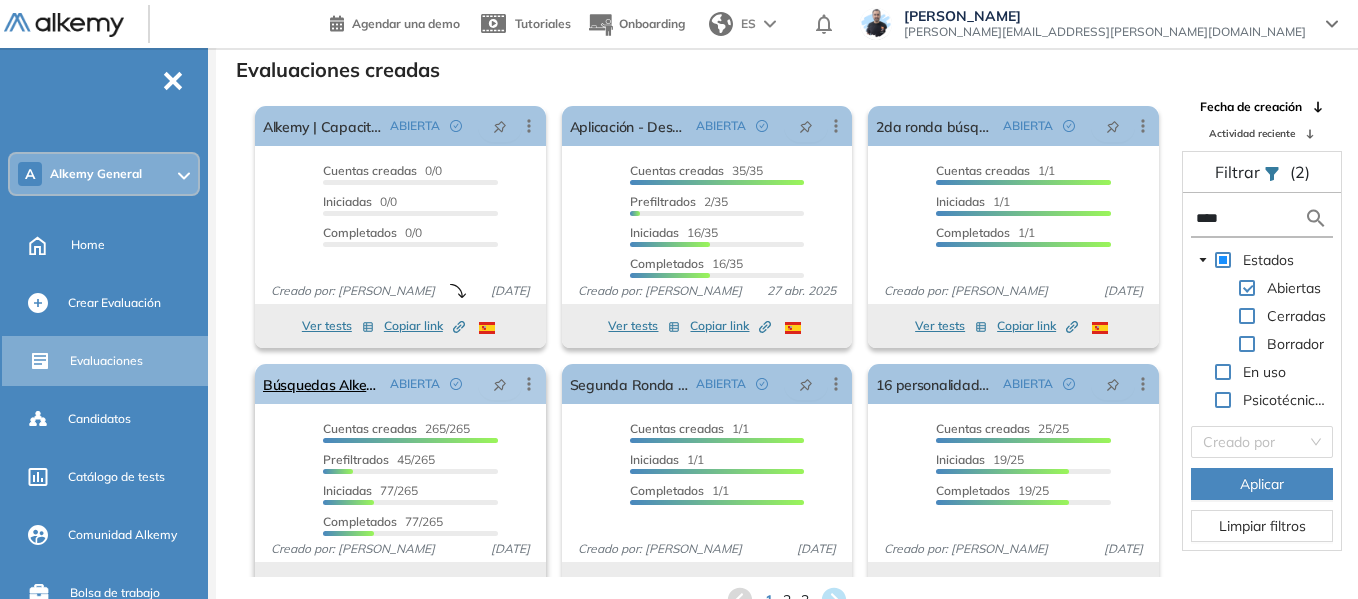 scroll, scrollTop: 48, scrollLeft: 0, axis: vertical 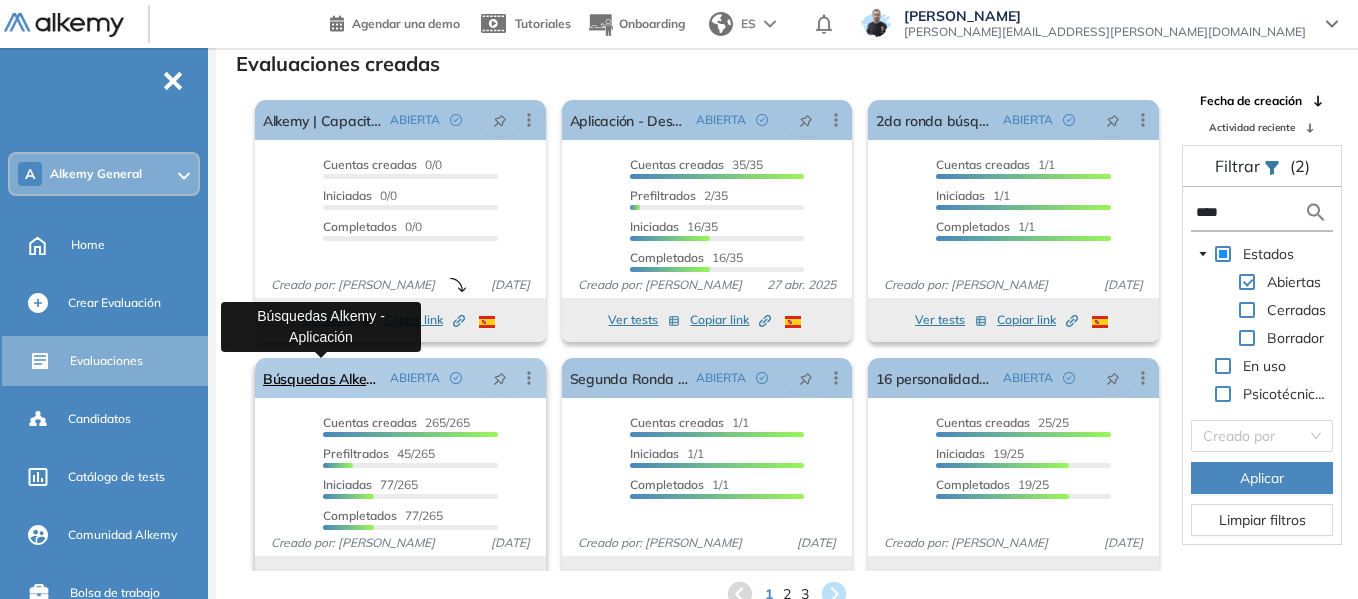 type on "****" 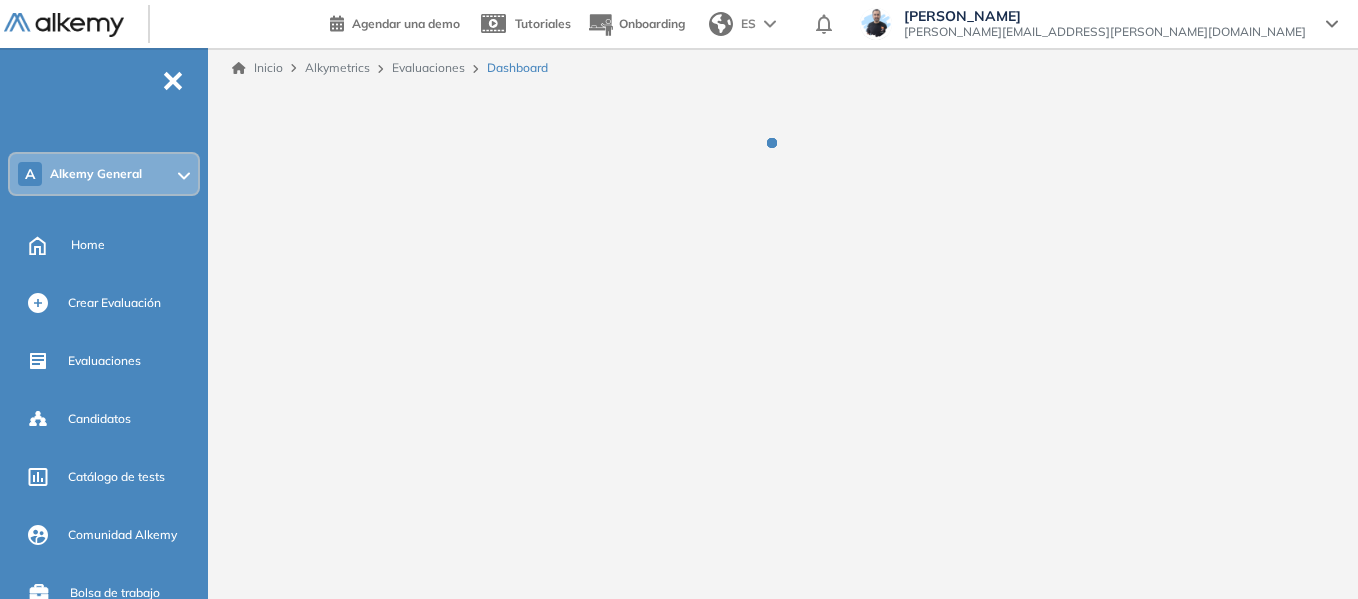scroll, scrollTop: 0, scrollLeft: 0, axis: both 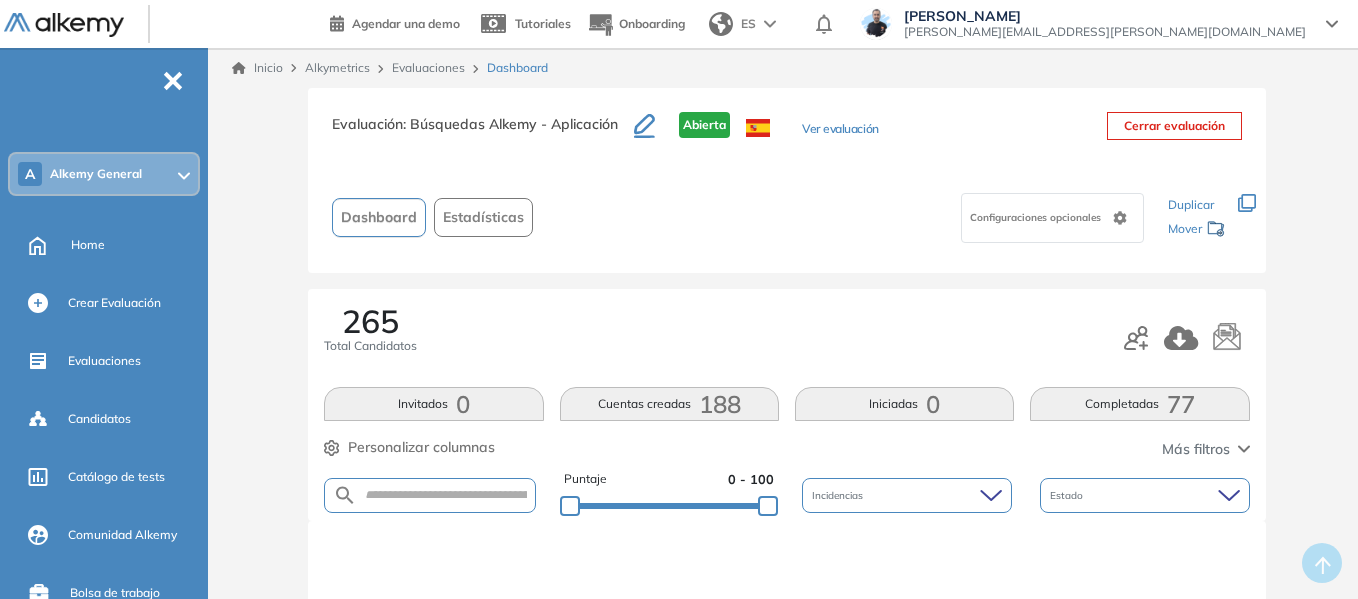 drag, startPoint x: 413, startPoint y: 124, endPoint x: 619, endPoint y: 124, distance: 206 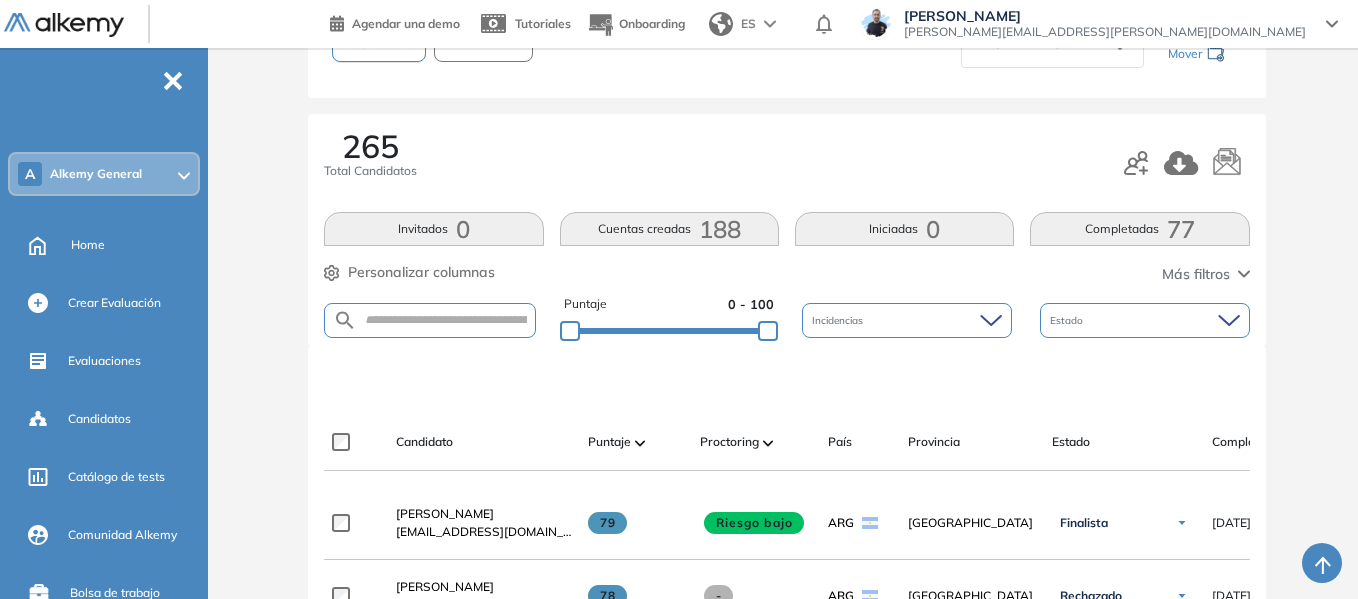 scroll, scrollTop: 300, scrollLeft: 0, axis: vertical 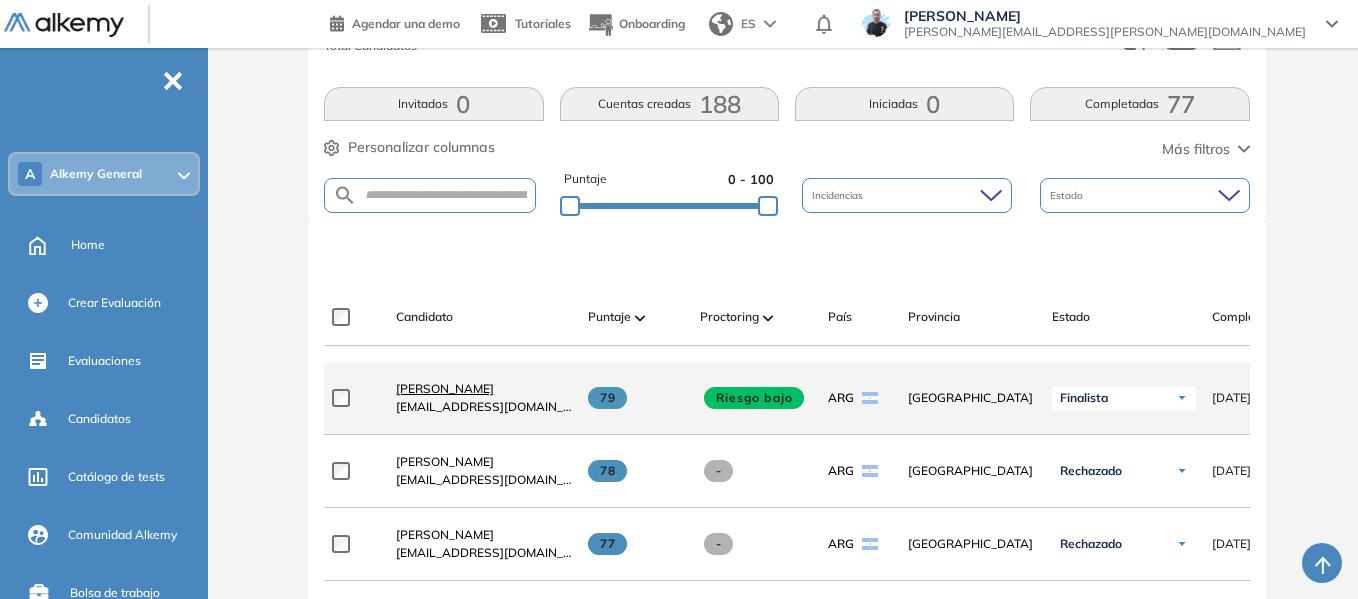 click on "Stefano Trento" at bounding box center [445, 388] 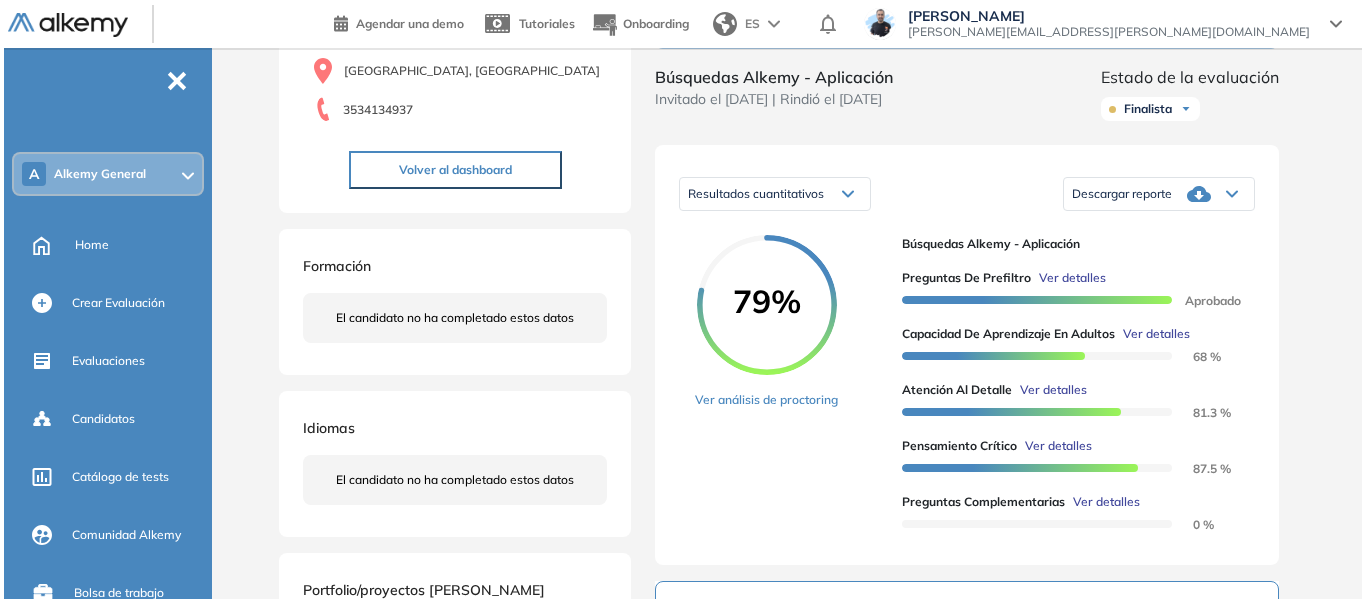scroll, scrollTop: 300, scrollLeft: 0, axis: vertical 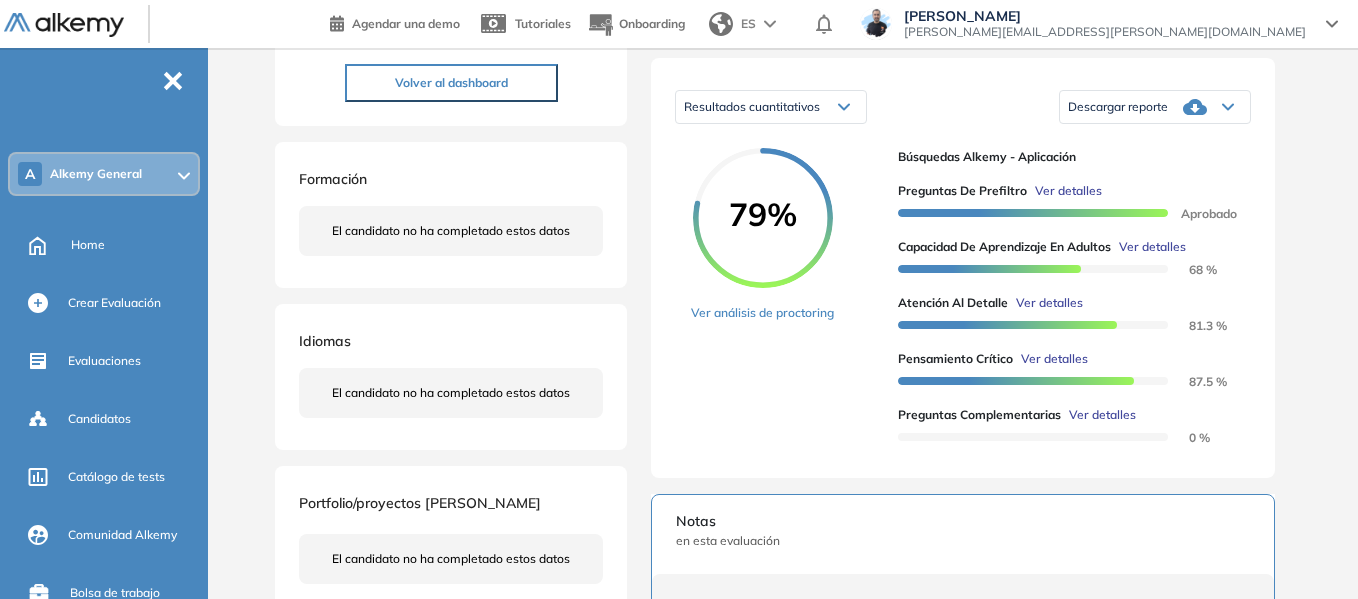 drag, startPoint x: 731, startPoint y: 230, endPoint x: 796, endPoint y: 225, distance: 65.192024 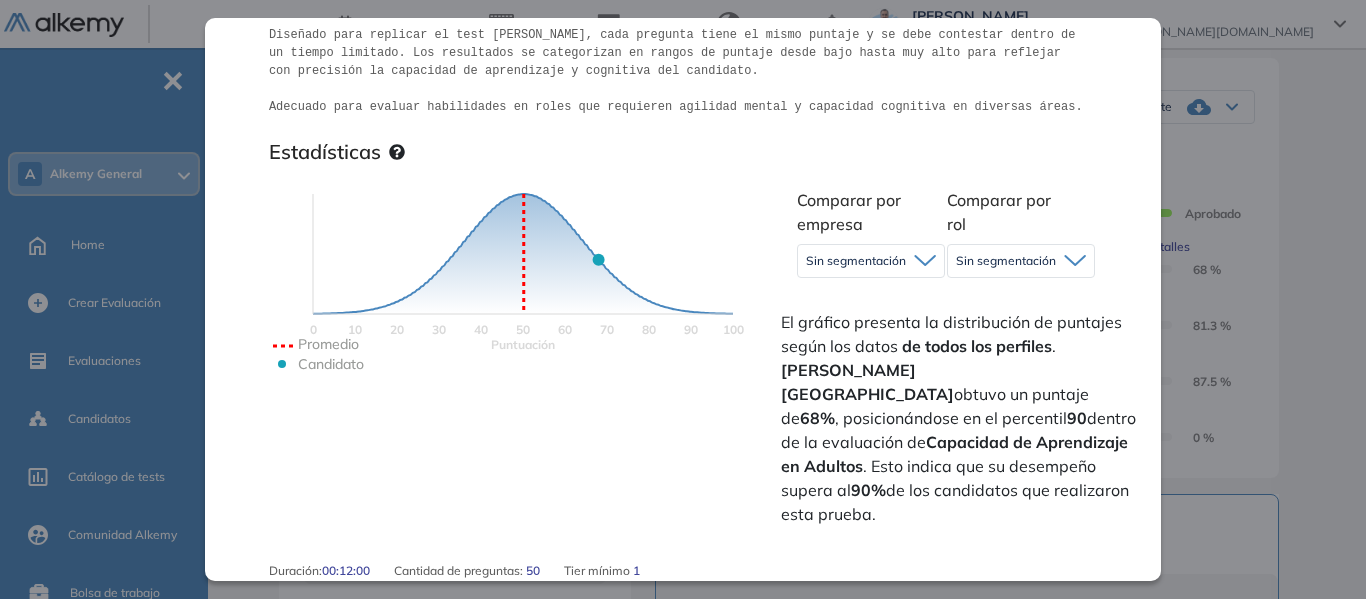 scroll, scrollTop: 500, scrollLeft: 0, axis: vertical 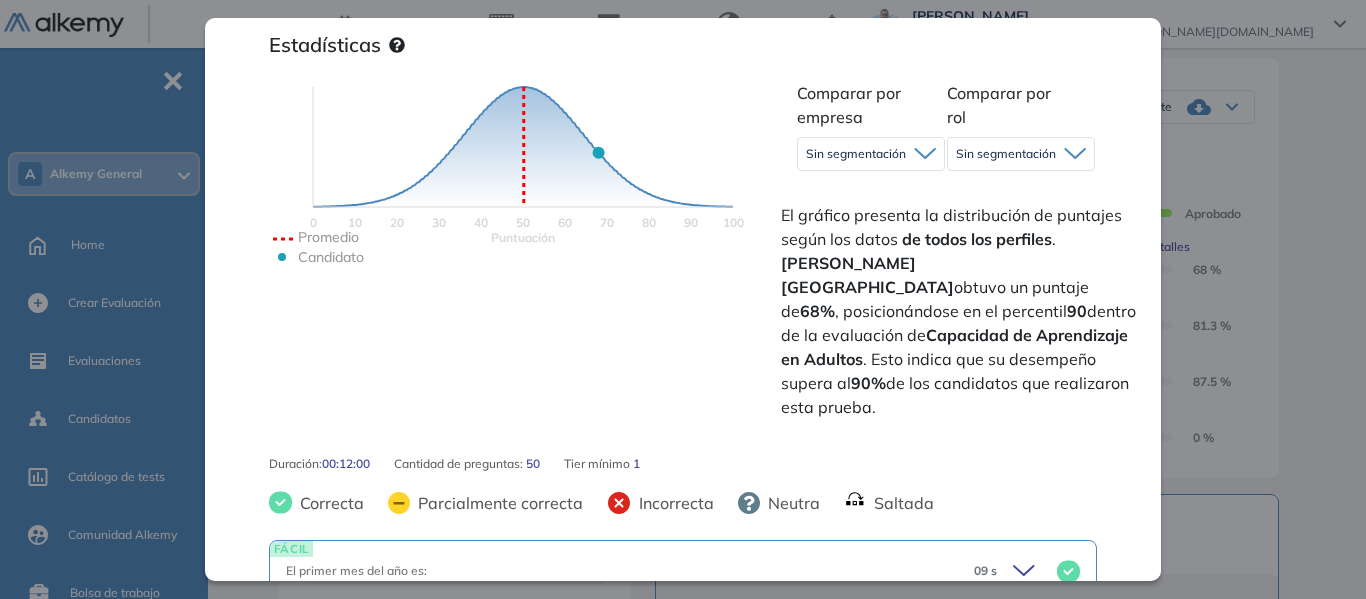 click 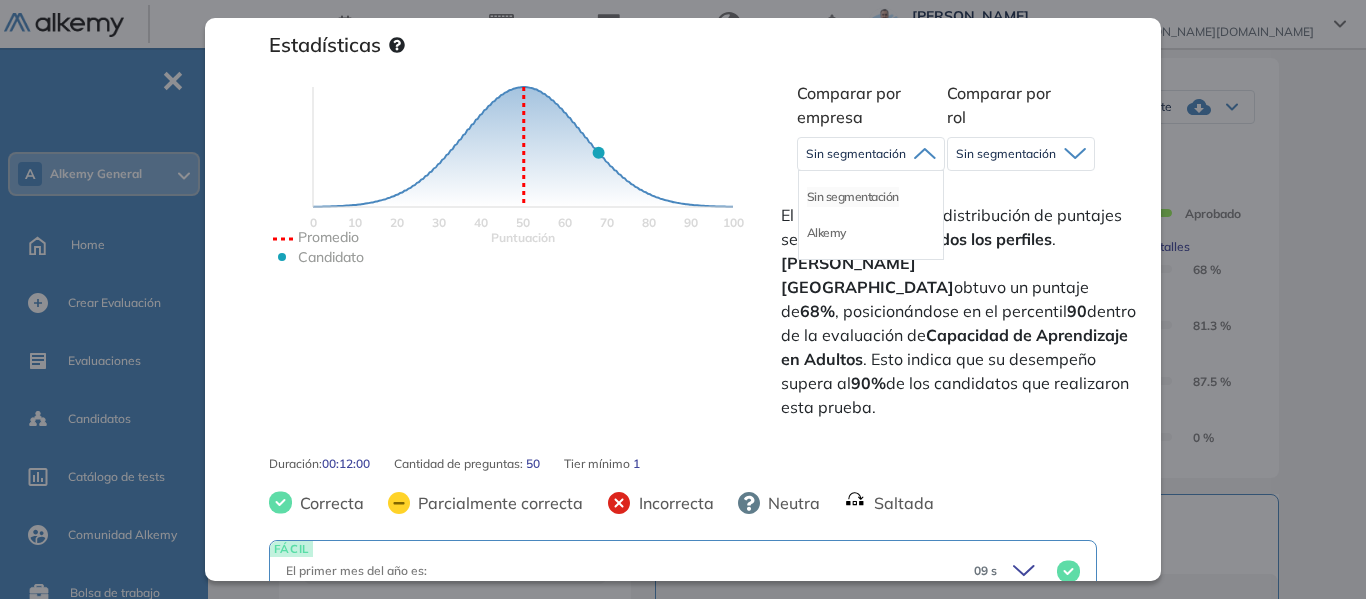 click on "Sin segmentación" at bounding box center [853, 197] 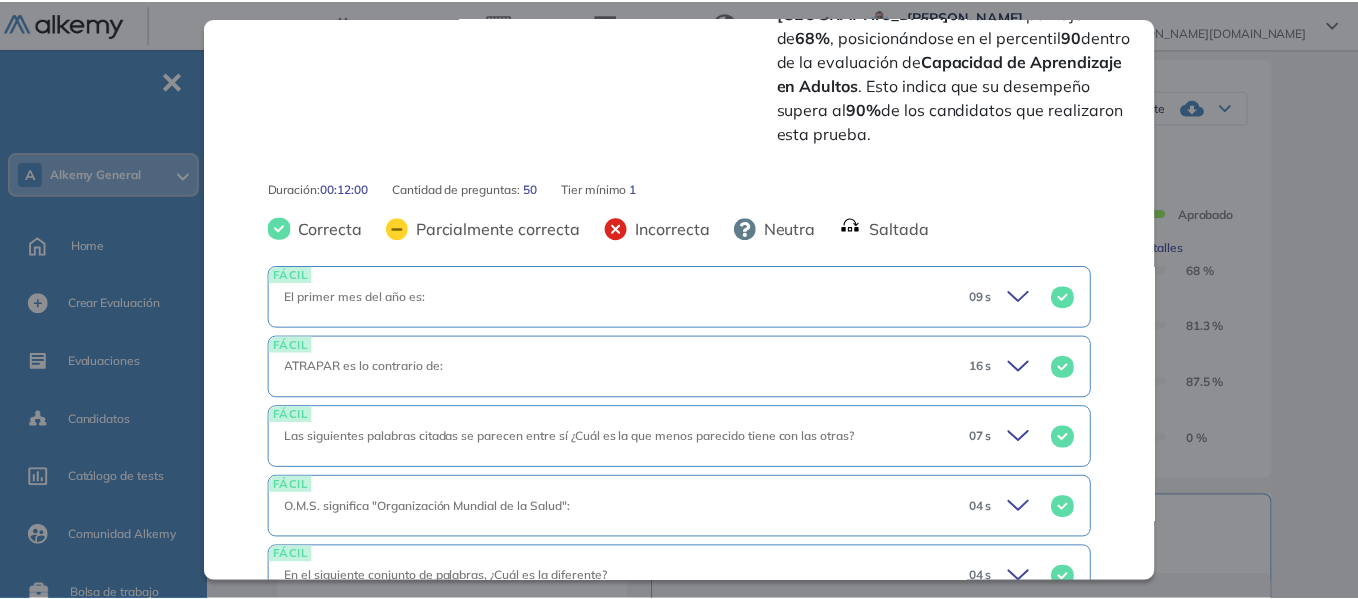 scroll, scrollTop: 800, scrollLeft: 0, axis: vertical 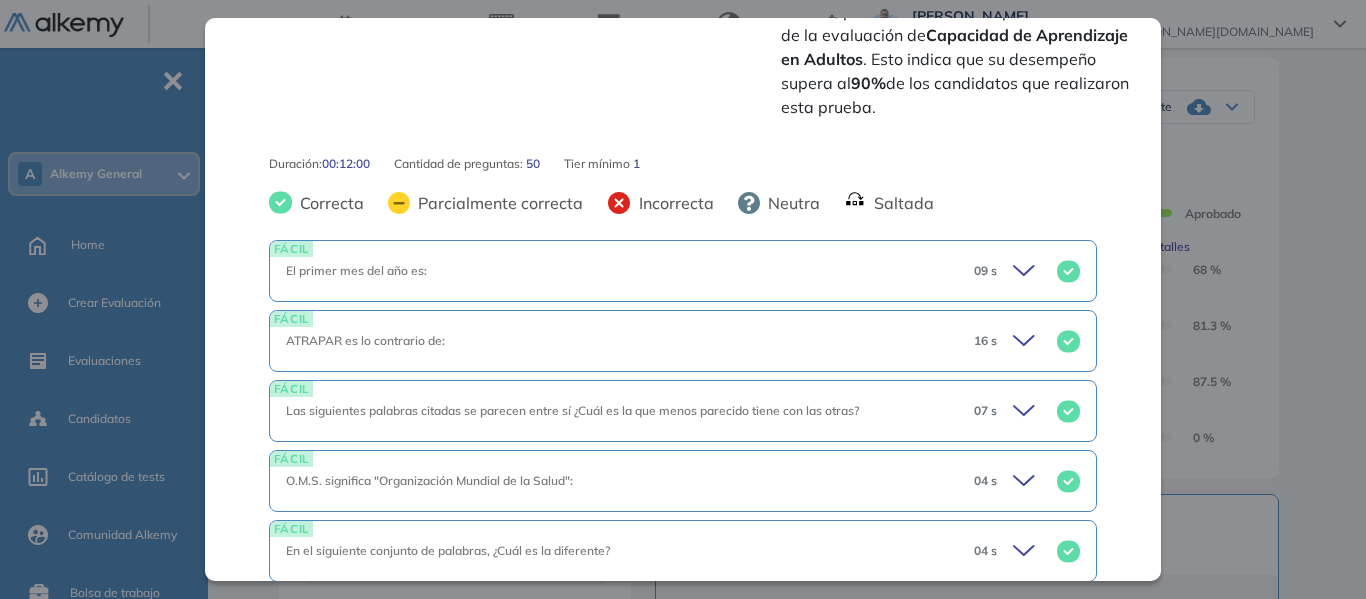 click on "Inicio Alkymetrics Evaluaciones Dashboard Candidato Capacidad de Aprendizaje en Adultos Capacidad de Pensamiento Integrador Idiomas Objetivos Capacidad de Aprendizaje Cultura General Atención al detalle Pensamiento Crítico Resolución de Problemas Lógica Resumen del Test: Se trata de una adaptación del Test de Wonderlic creado en 1936 y con gran valides científica. Evalúa la capacidad de aprendizaje y cognitiva de los candidatos en seis áreas clave: Atención al detalle, Cultura general, Pensamiento crítico, Resolución de problemas, Razonamiento lógico y matemático.  Detalle Diseñado para replicar el test de Wonderlic, cada pregunta tiene el mismo puntaje y se debe contestar dentro de un tiempo limitado. Los resultados se categorizan en rangos de puntaje desde bajo hasta muy alto para reflejar con precisión la capacidad de aprendizaje y cognitiva del candidato.
Adecuado para evaluar habilidades en roles que requieren agilidad mental y capacidad cognitiva en diversas áreas. Estadísticas 0 10" at bounding box center [791, 377] 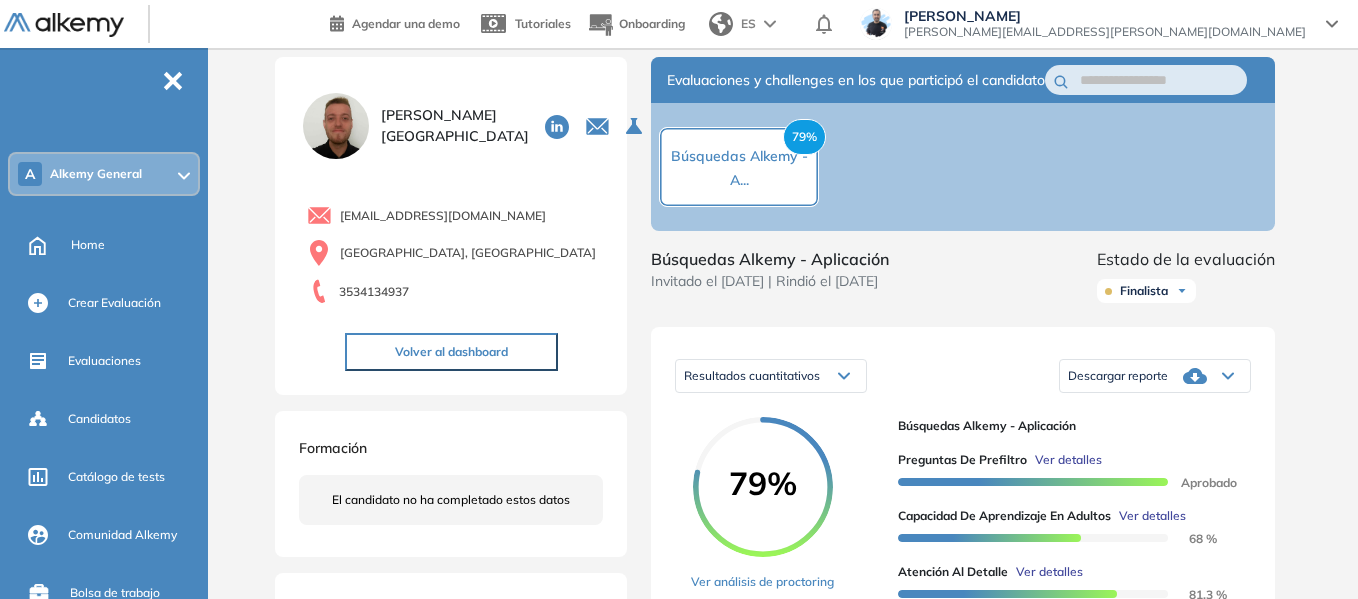 scroll, scrollTop: 0, scrollLeft: 0, axis: both 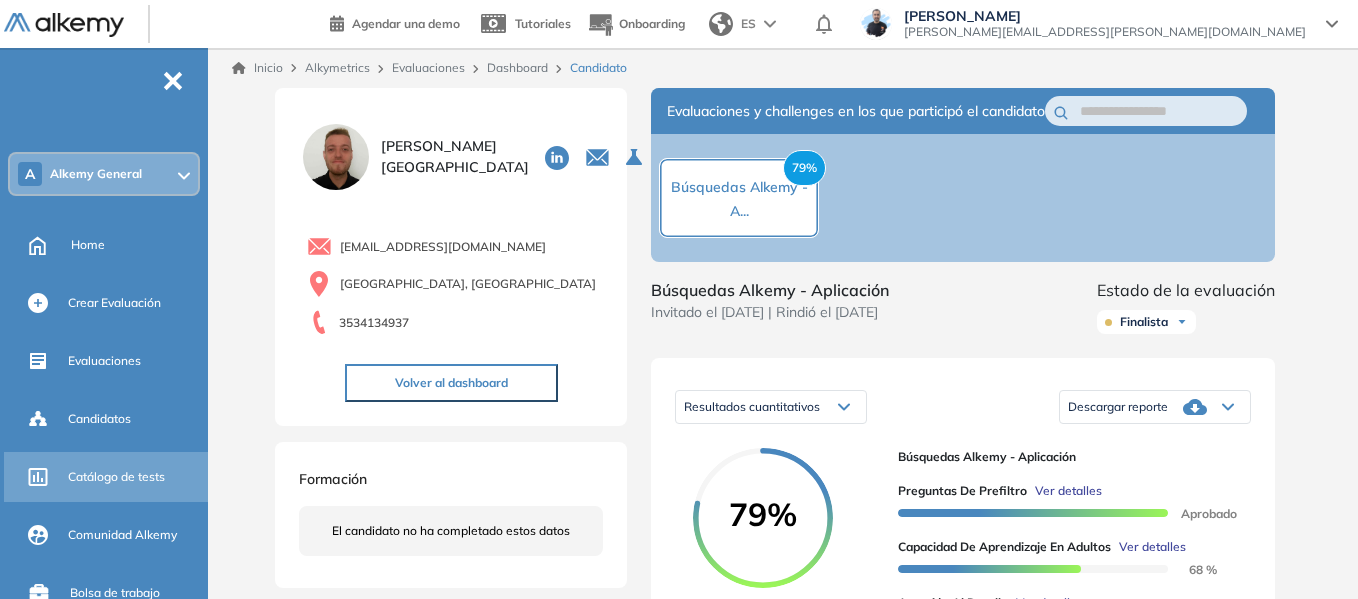 click on "Catálogo de tests" at bounding box center (116, 477) 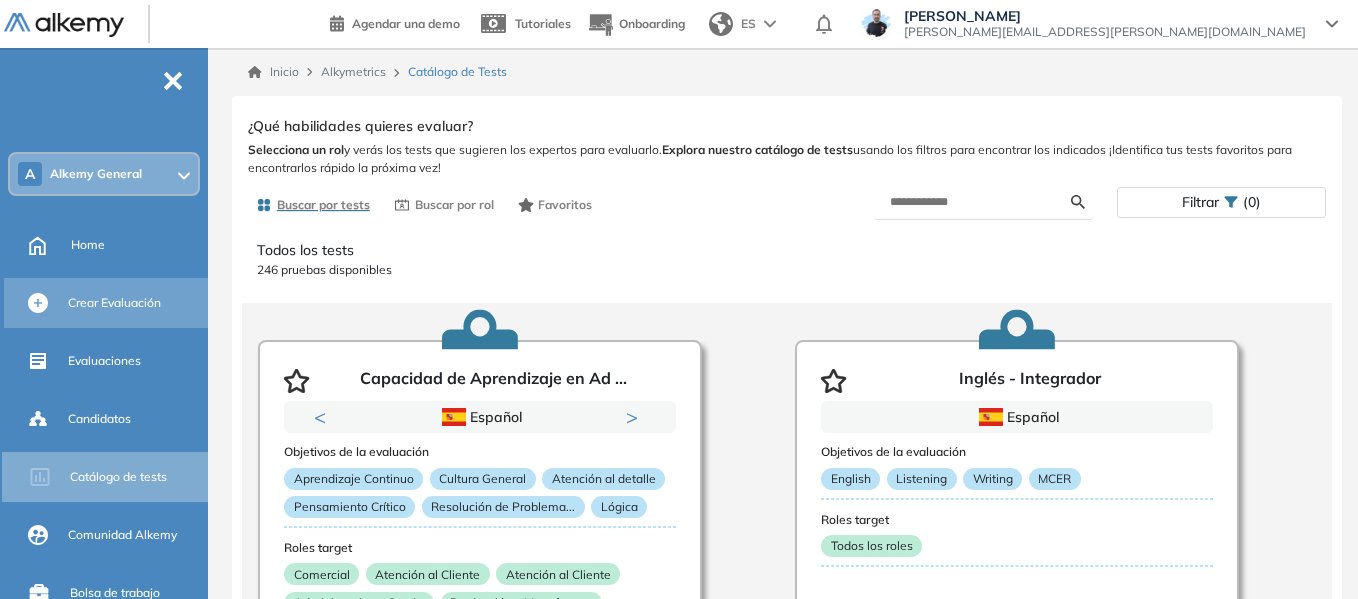 click on "Crear Evaluación" at bounding box center (114, 303) 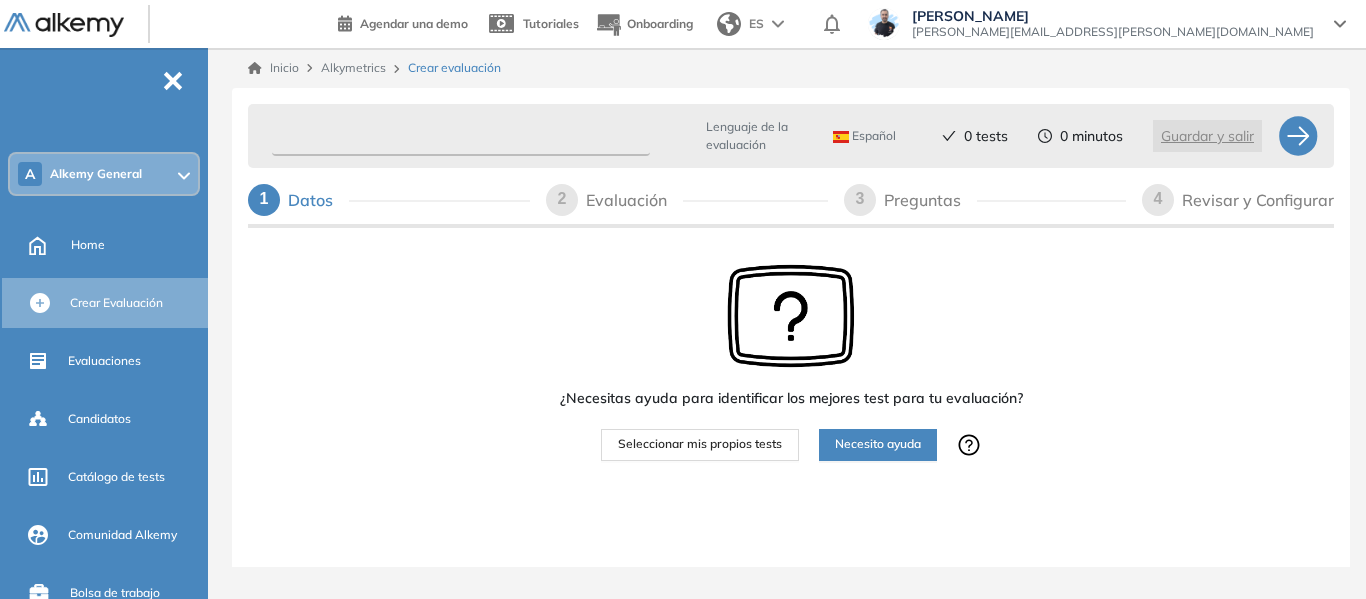 click at bounding box center [461, 136] 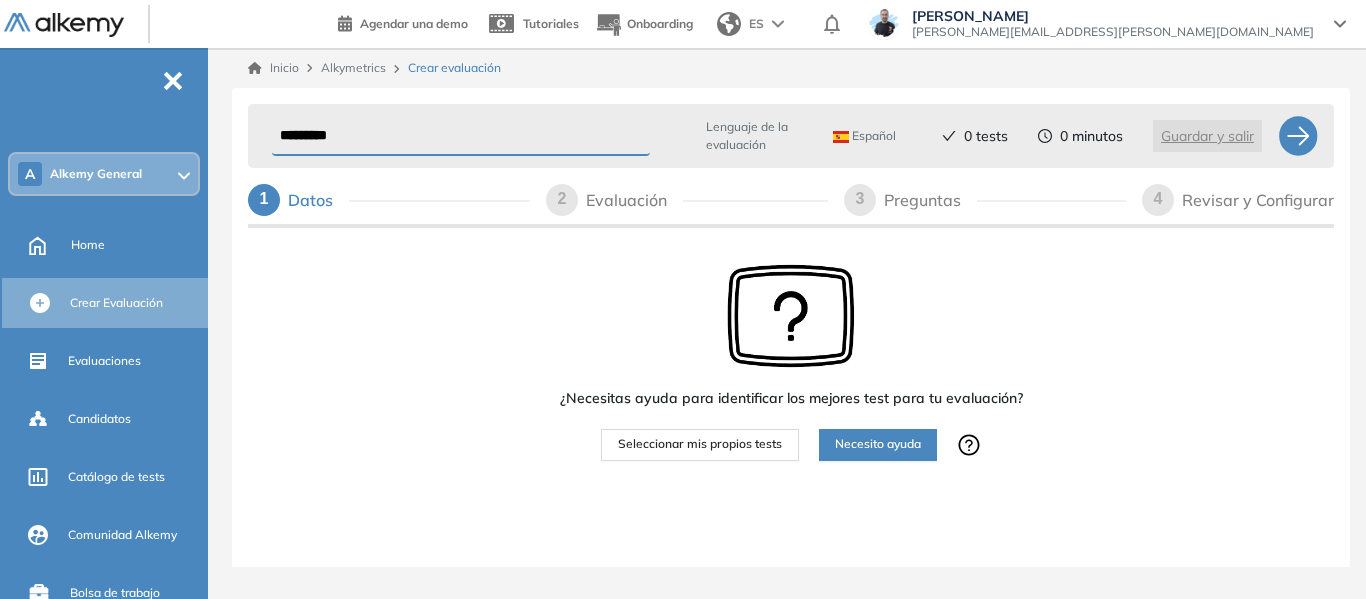 type on "*********" 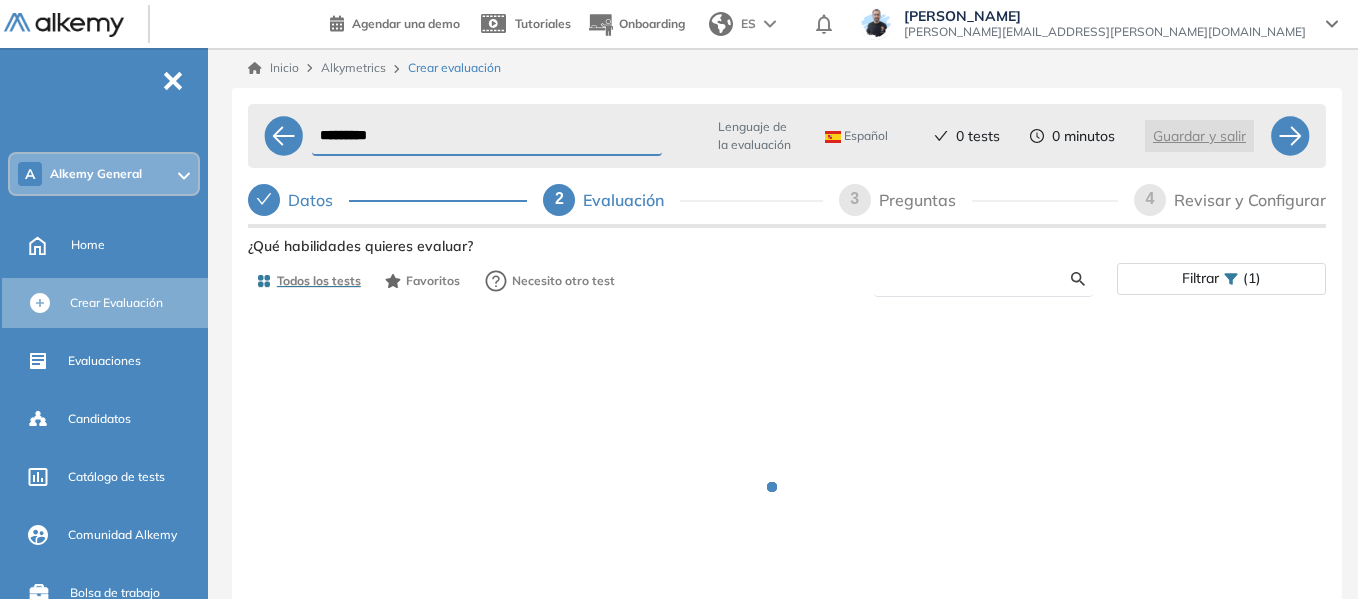click at bounding box center [980, 279] 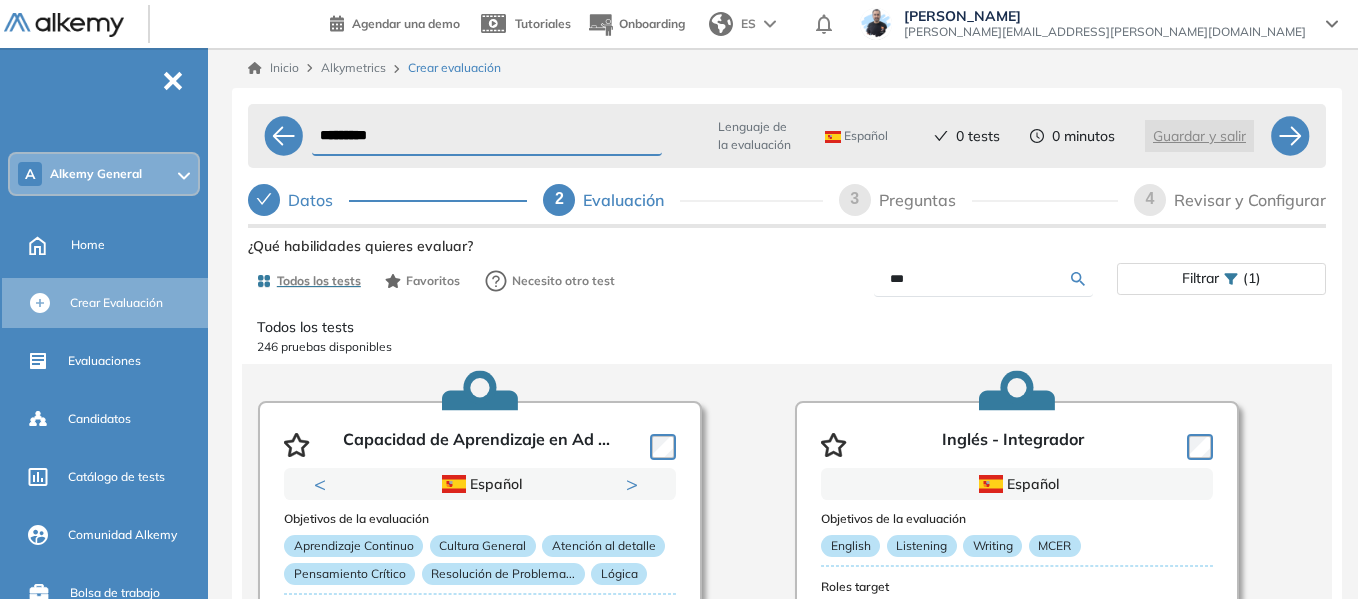 type on "***" 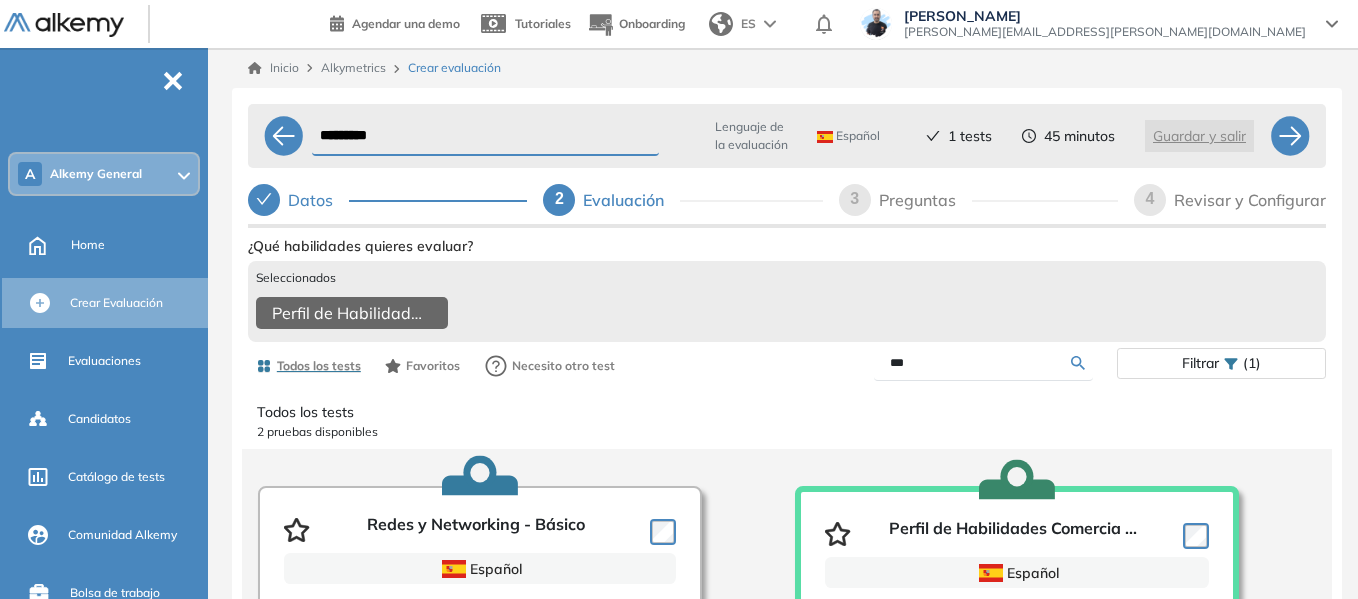 drag, startPoint x: 938, startPoint y: 375, endPoint x: 838, endPoint y: 385, distance: 100.49876 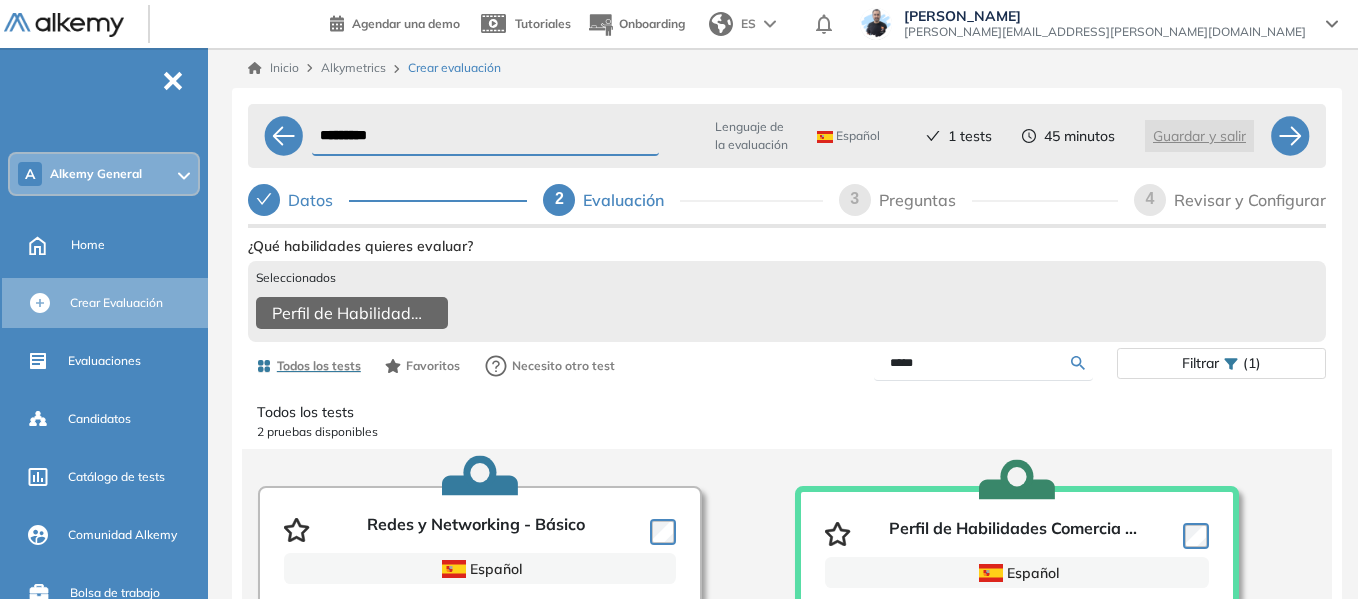 type on "*****" 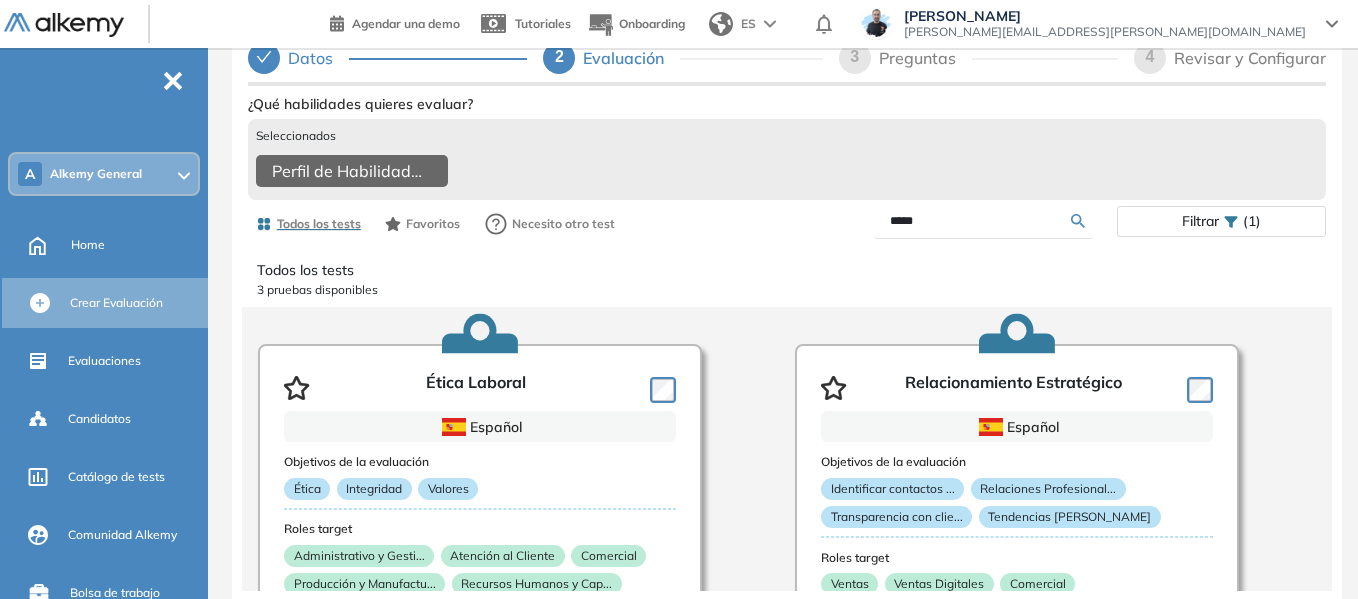 scroll, scrollTop: 156, scrollLeft: 0, axis: vertical 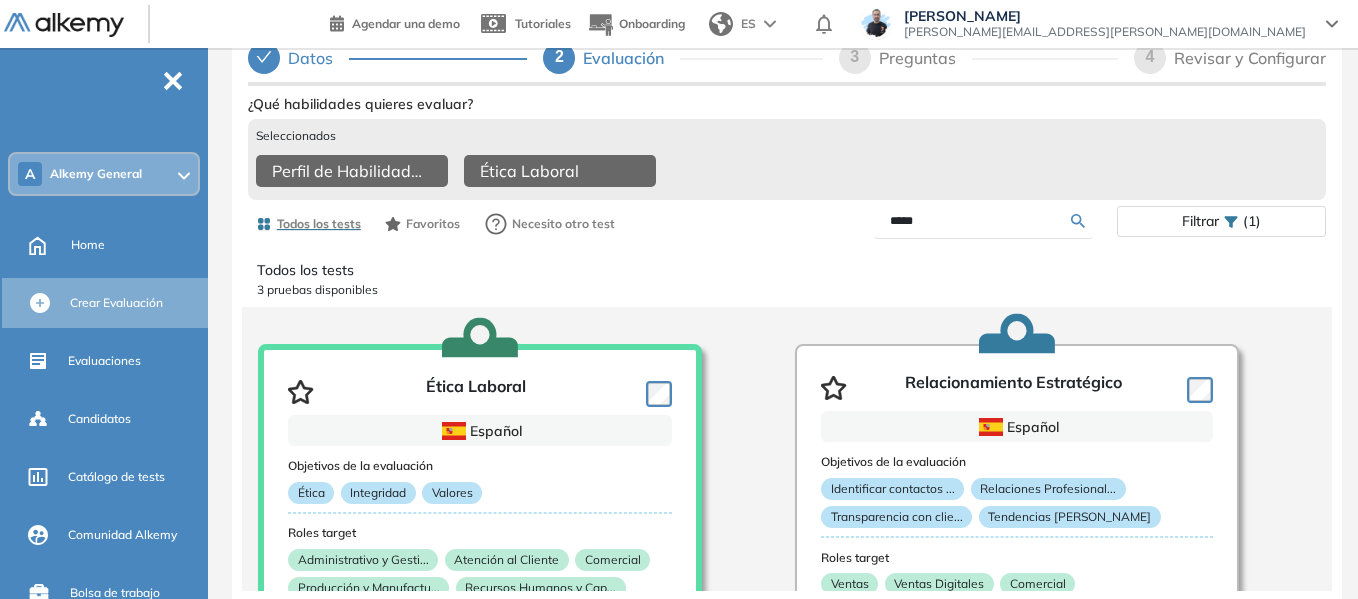 drag, startPoint x: 952, startPoint y: 222, endPoint x: 751, endPoint y: 200, distance: 202.2004 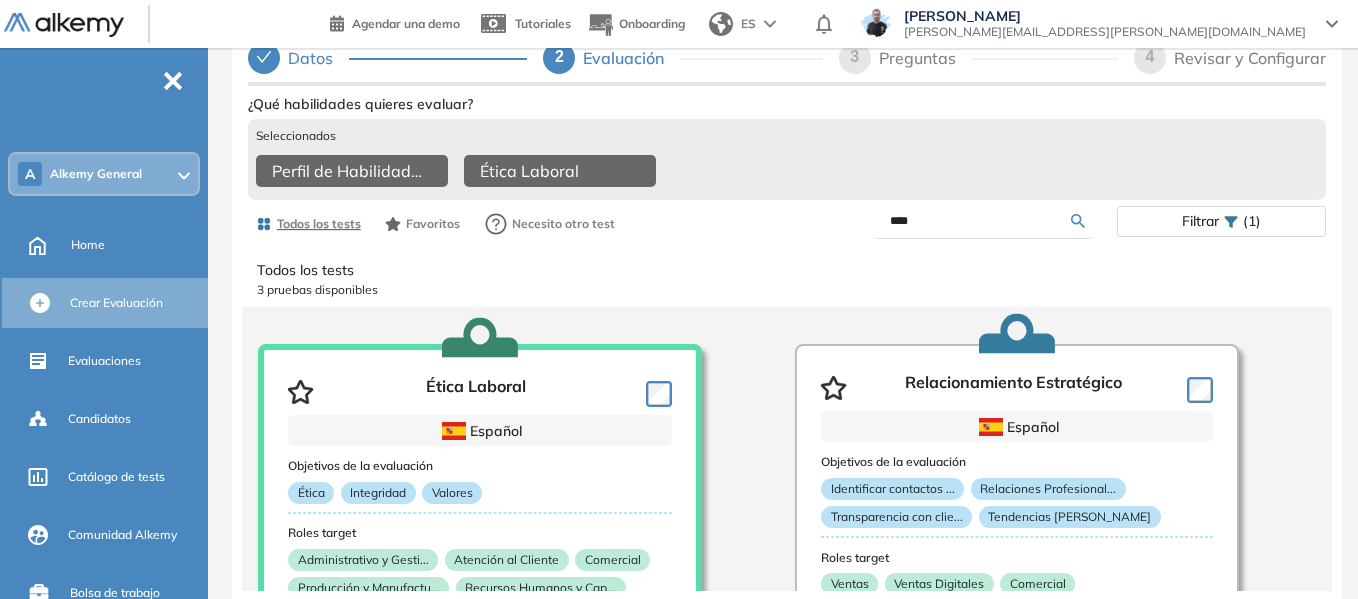 type on "****" 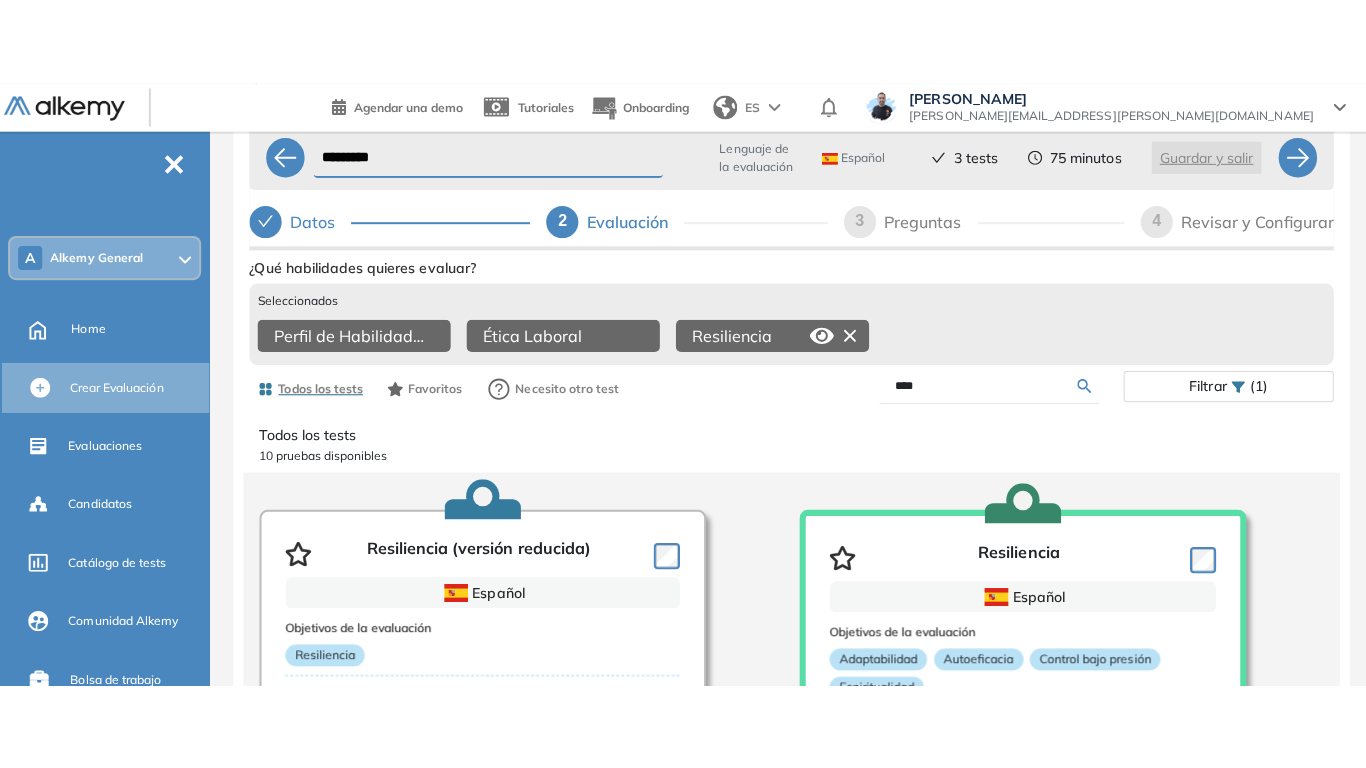 scroll, scrollTop: 0, scrollLeft: 0, axis: both 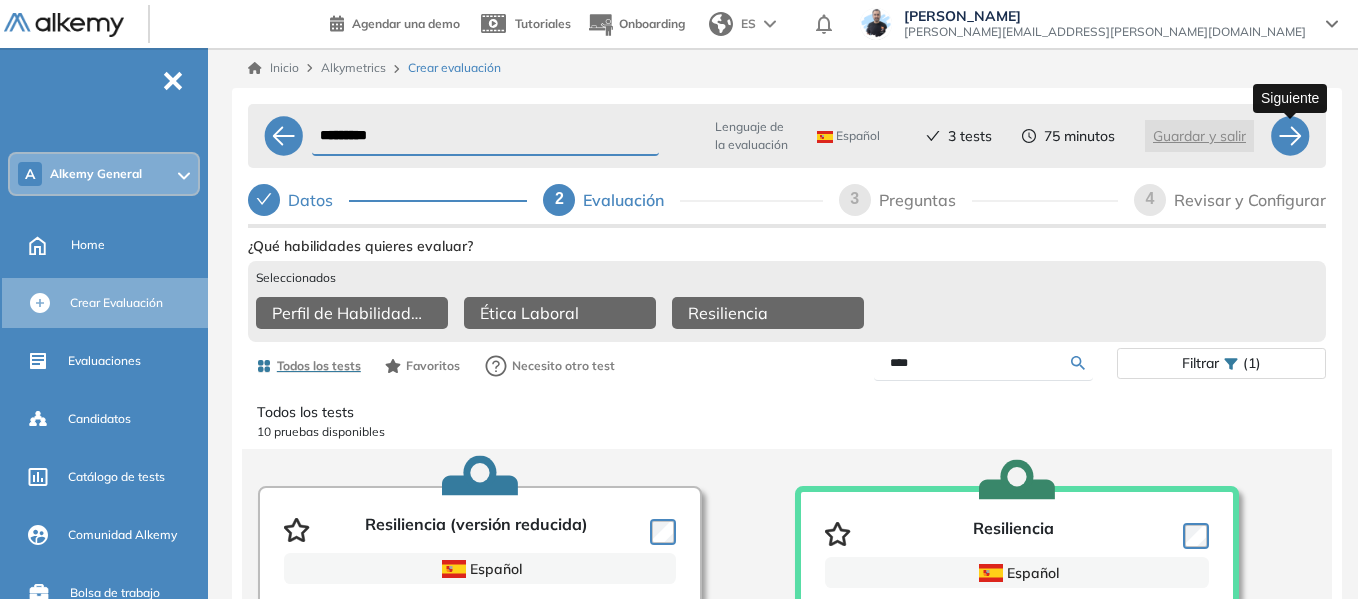 click at bounding box center [1290, 136] 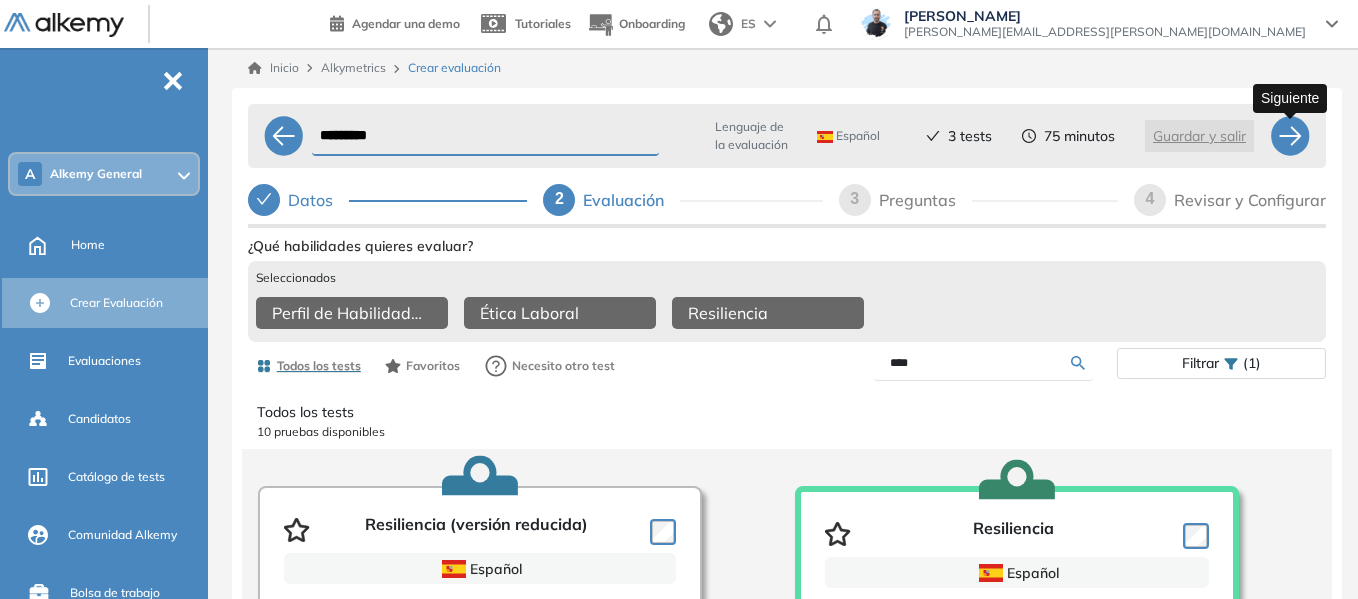 select on "*****" 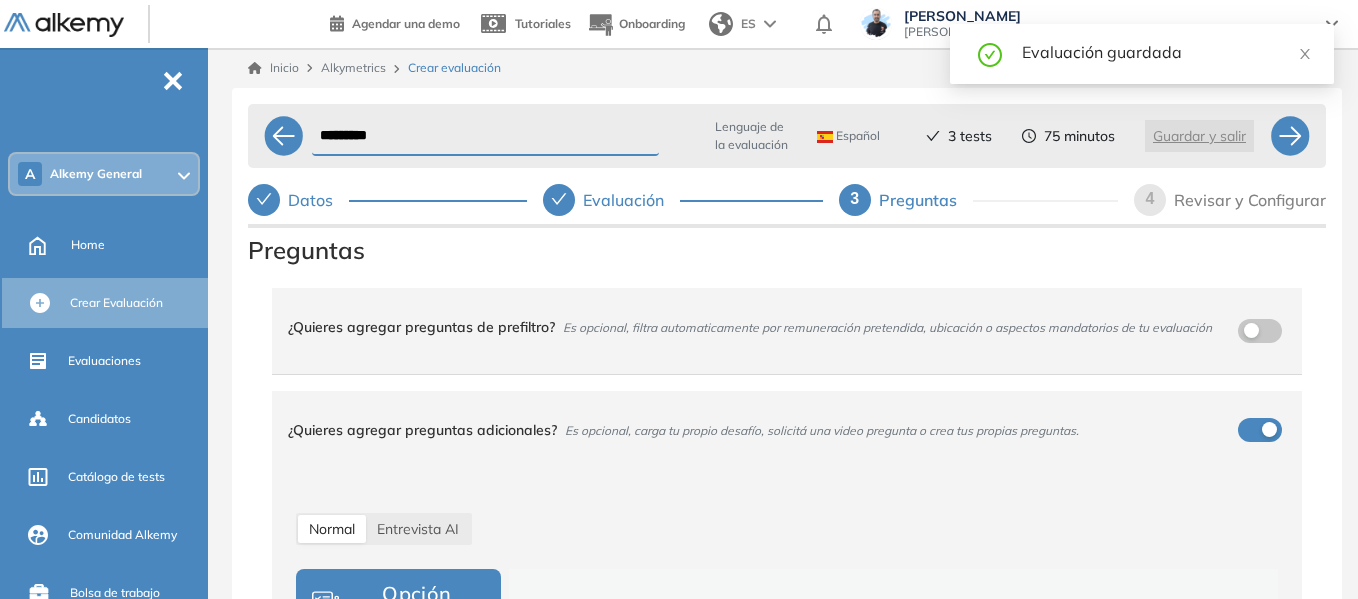 click on "Inicio Alkymetrics Crear evaluación ********* Lenguaje de la evaluación   Español   Español   Inglés   Portugués 3 tests 75 minutos Guardar y salir Datos Evaluación 3 Preguntas 4 Revisar y Configurar Preguntas ¿Quieres agregar preguntas de prefiltro? Es opcional, filtra automaticamente por remuneración pretendida, ubicación o aspectos mandatorios de tu evaluación ¿Quieres agregar preguntas adicionales? Es opcional, carga tu propio desafío, solicitá una video pregunta o crea tus propias preguntas.  Normal Entrevista AI Opción múltiple Desafío Asincrónico Respuesta larga Subir archivo Respuesta con video Respuesta con código Generar con IA   Añadir opción Agregar desde una lista (Excel o texto) Guardar pregunta 0 Preguntas agregadas 0 min  para todas las preguntas para todas las preguntas ***** ***** ****** ****** ****** ****** ****** ****** ****** ****** ****** ****** ****** ****** ****** ****** ****** ****** ****** ****** ******* ******* ******* ******* *******" at bounding box center [787, 384] 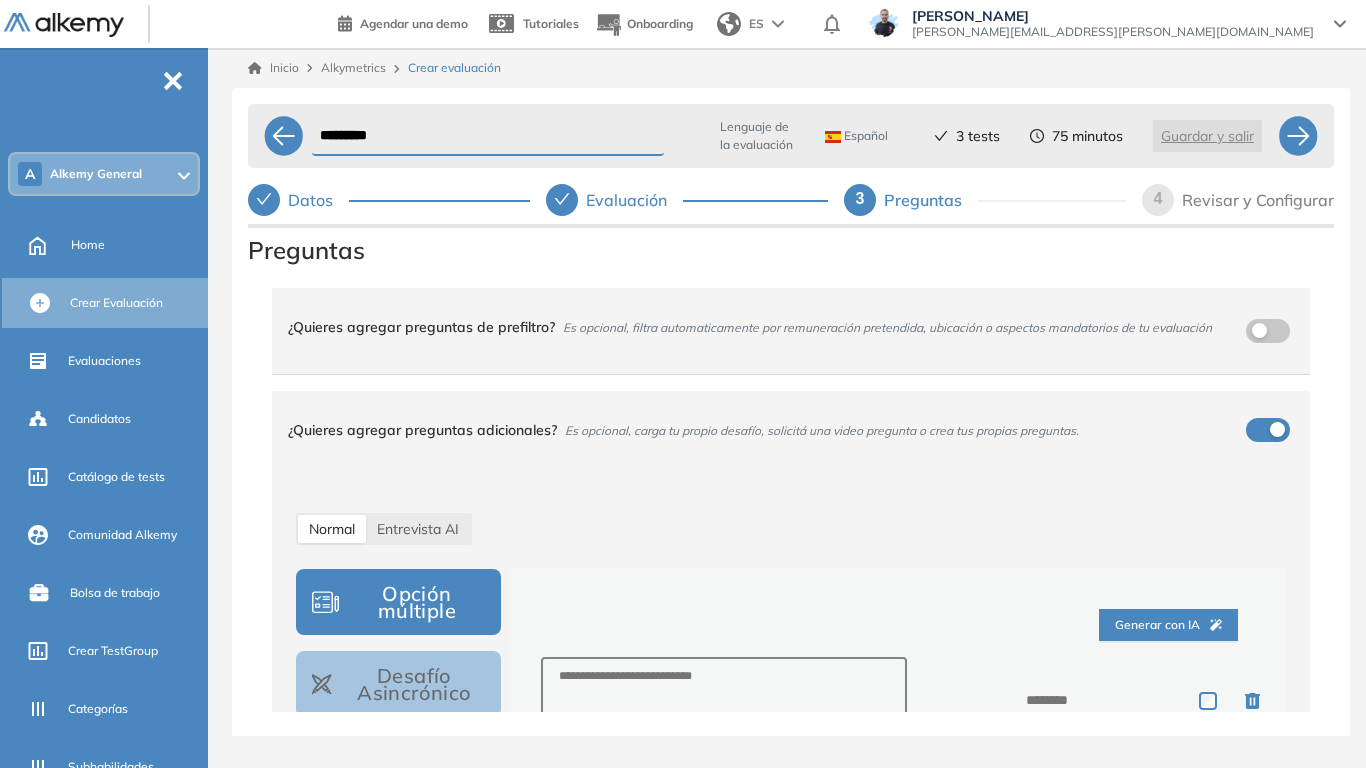 click on "¿Quieres agregar preguntas de prefiltro? Es opcional, filtra automaticamente por remuneración pretendida, ubicación o aspectos mandatorios de tu evaluación" at bounding box center (779, 327) 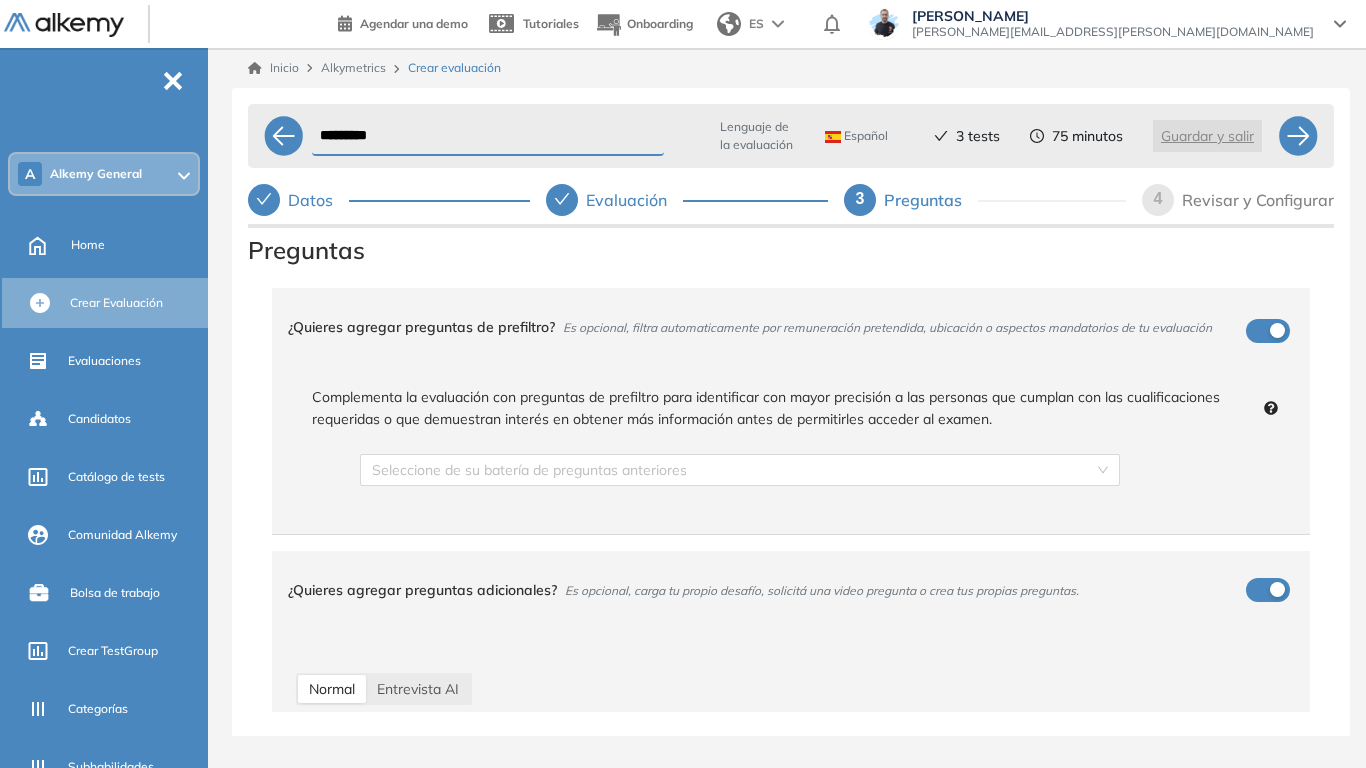 click on "¿Quieres agregar preguntas de prefiltro? Es opcional, filtra automaticamente por remuneración pretendida, ubicación o aspectos mandatorios de tu evaluación" at bounding box center [779, 327] 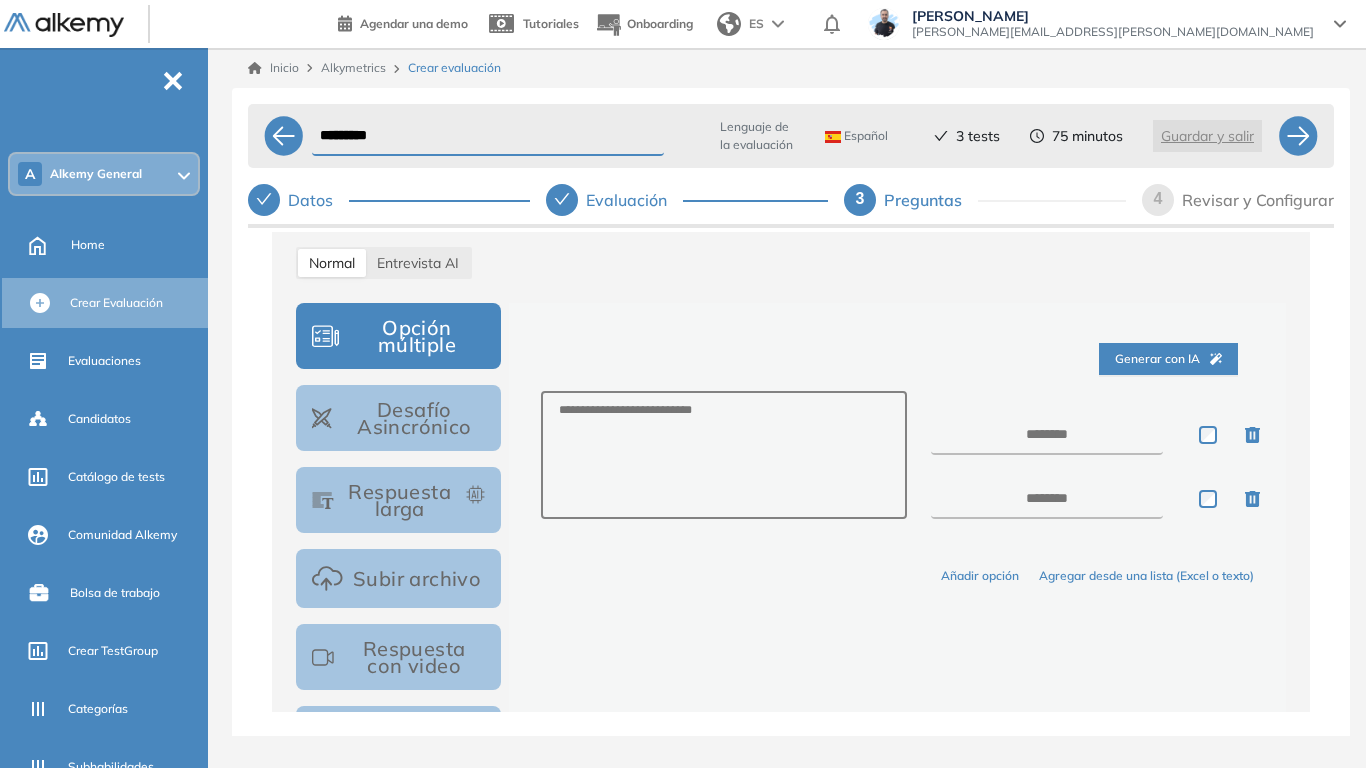 scroll, scrollTop: 300, scrollLeft: 0, axis: vertical 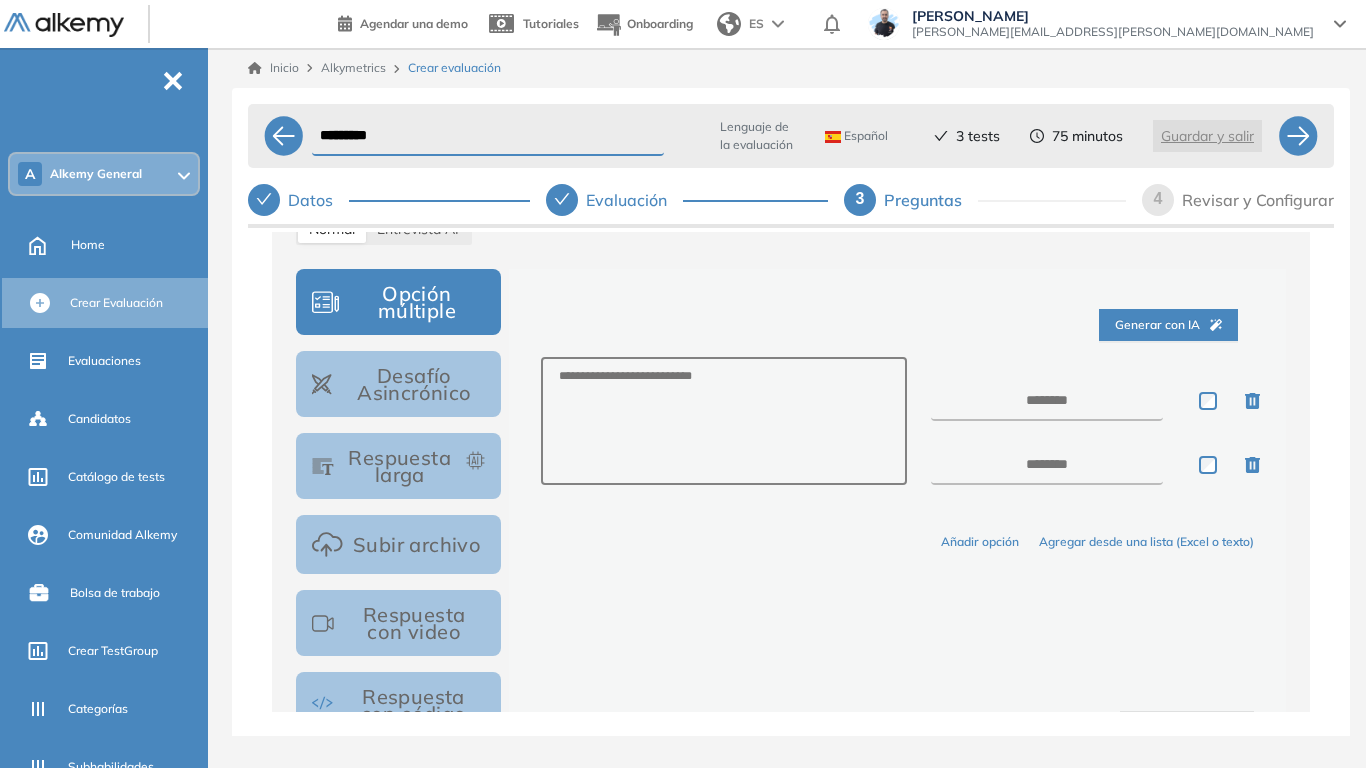 click on "Opción múltiple" at bounding box center [398, 302] 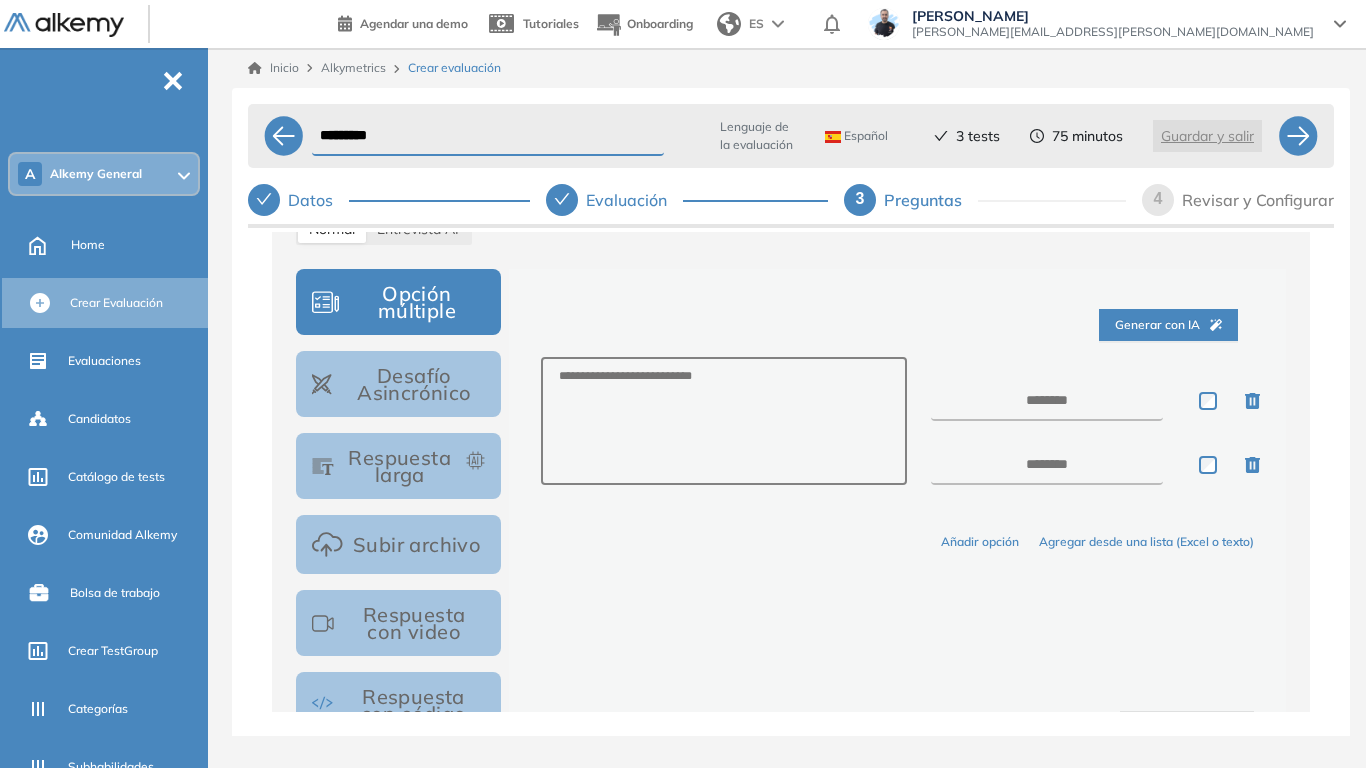 click on "Desafío Asincrónico" at bounding box center [398, 384] 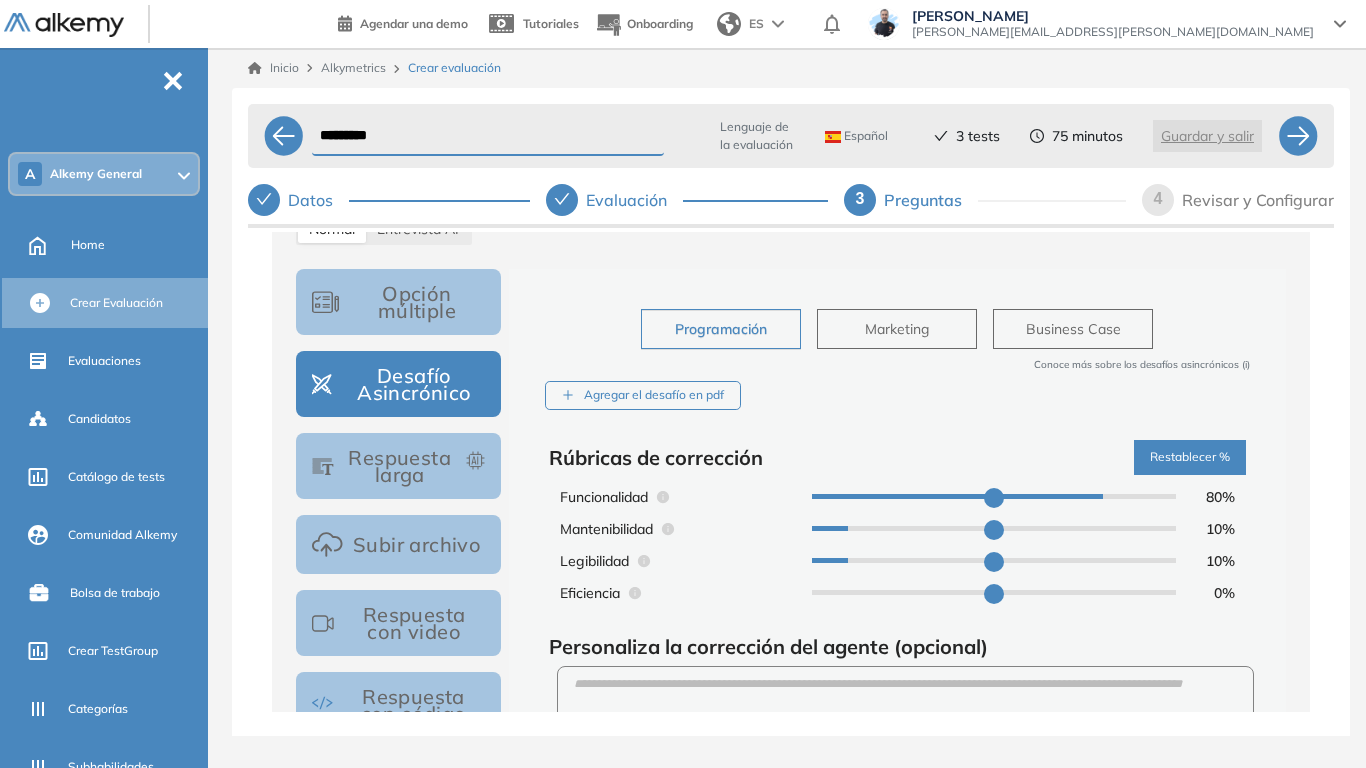 click on "Respuesta larga" at bounding box center [398, 466] 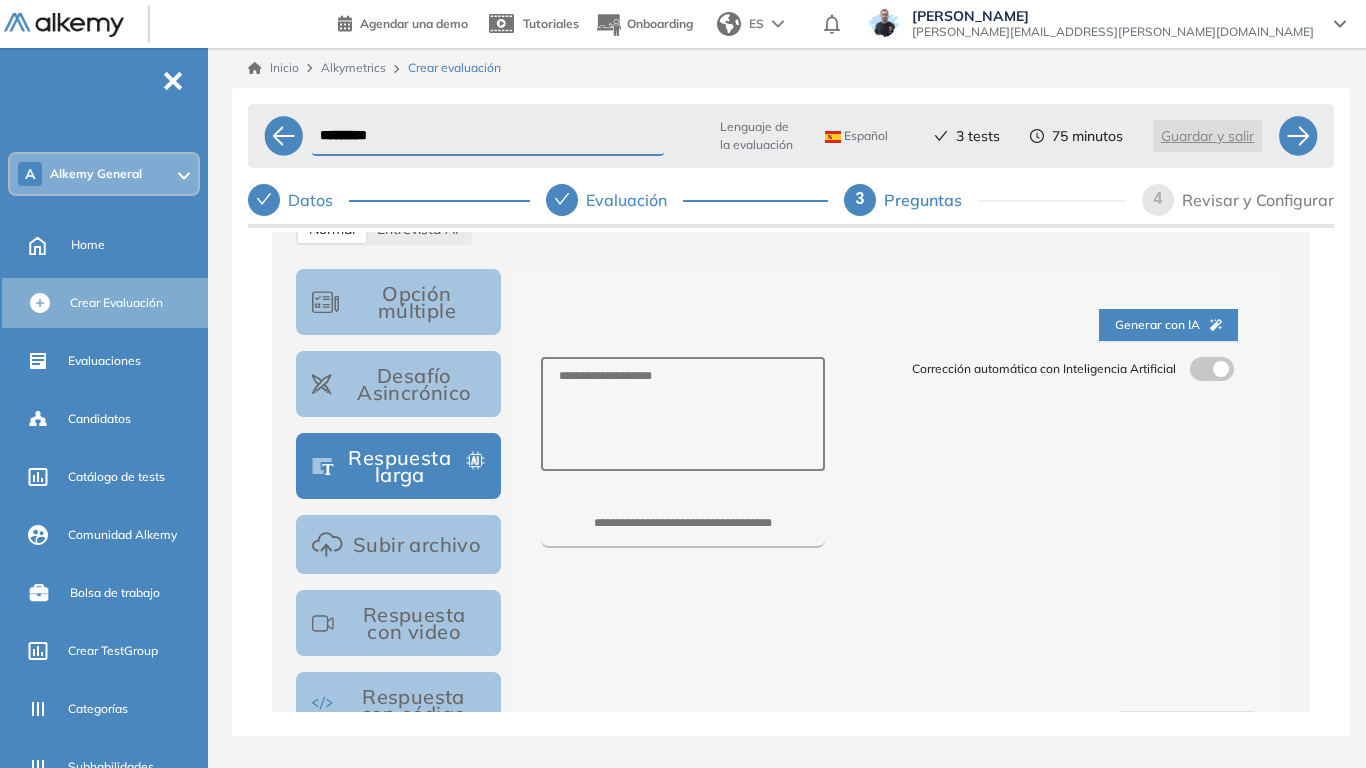 click at bounding box center (1198, 365) 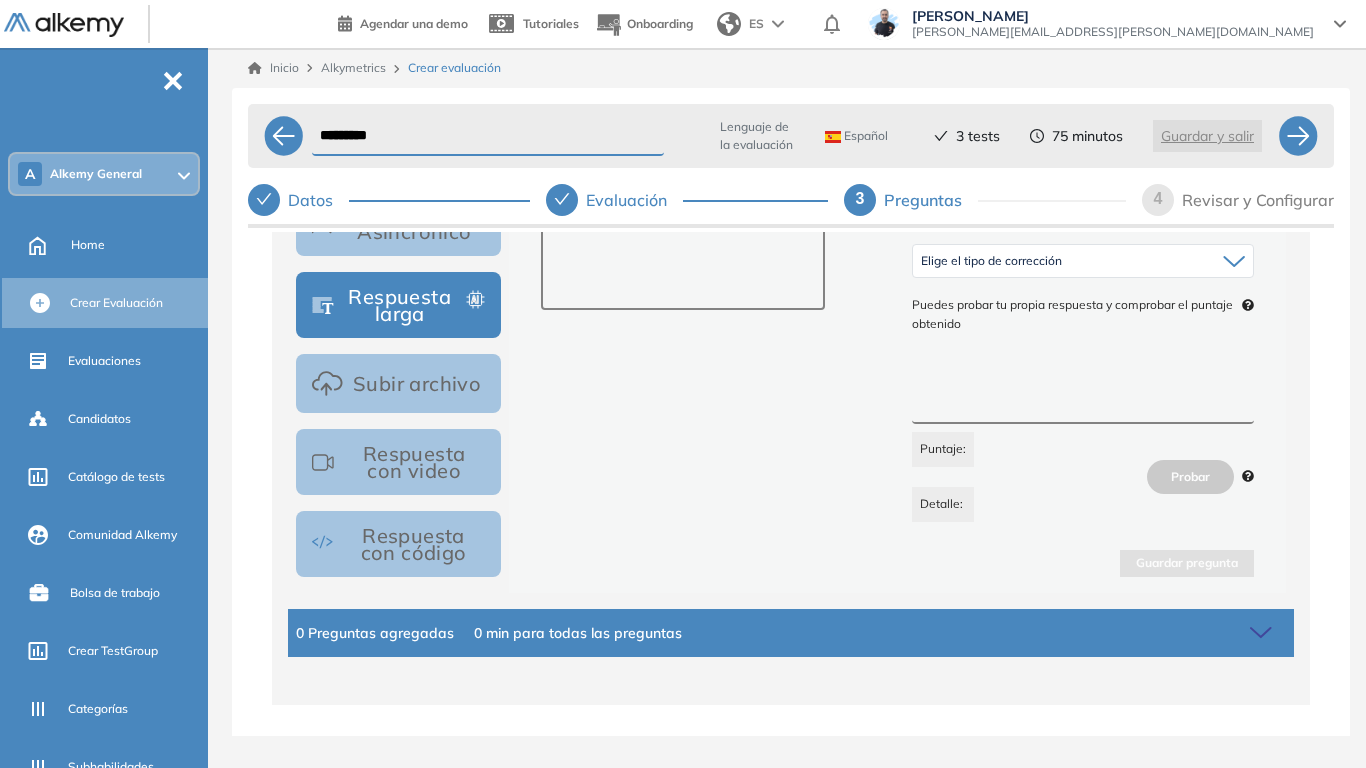 scroll, scrollTop: 482, scrollLeft: 0, axis: vertical 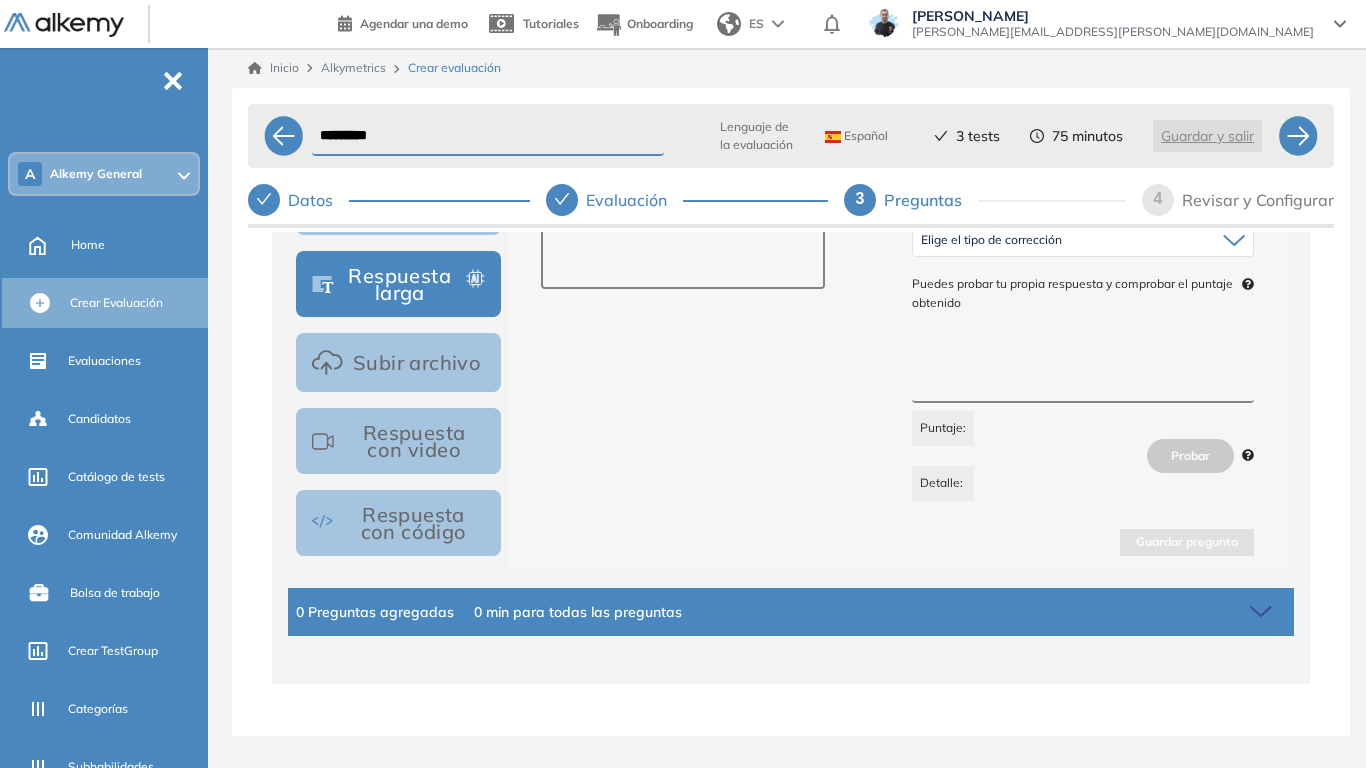 click on "Subir archivo" at bounding box center (398, 362) 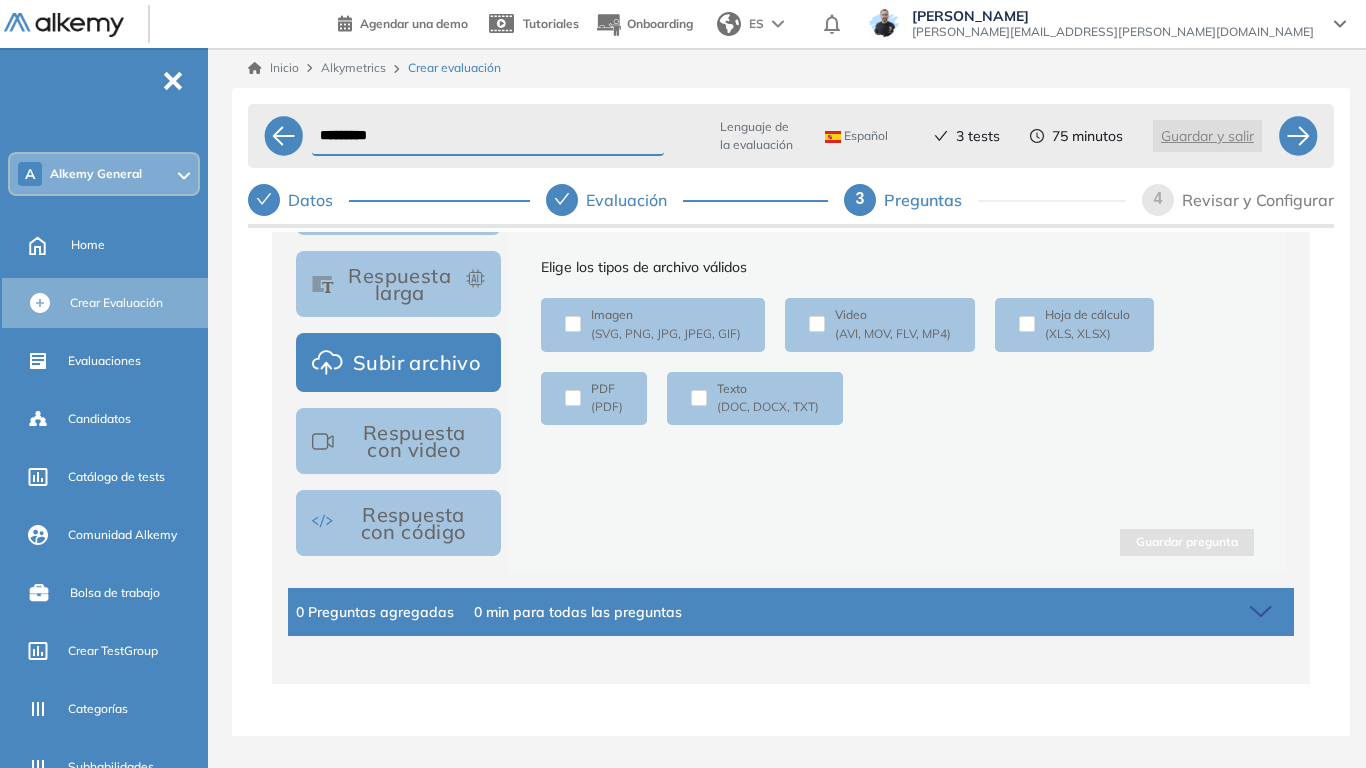 click on "Respuesta con video" at bounding box center (398, 441) 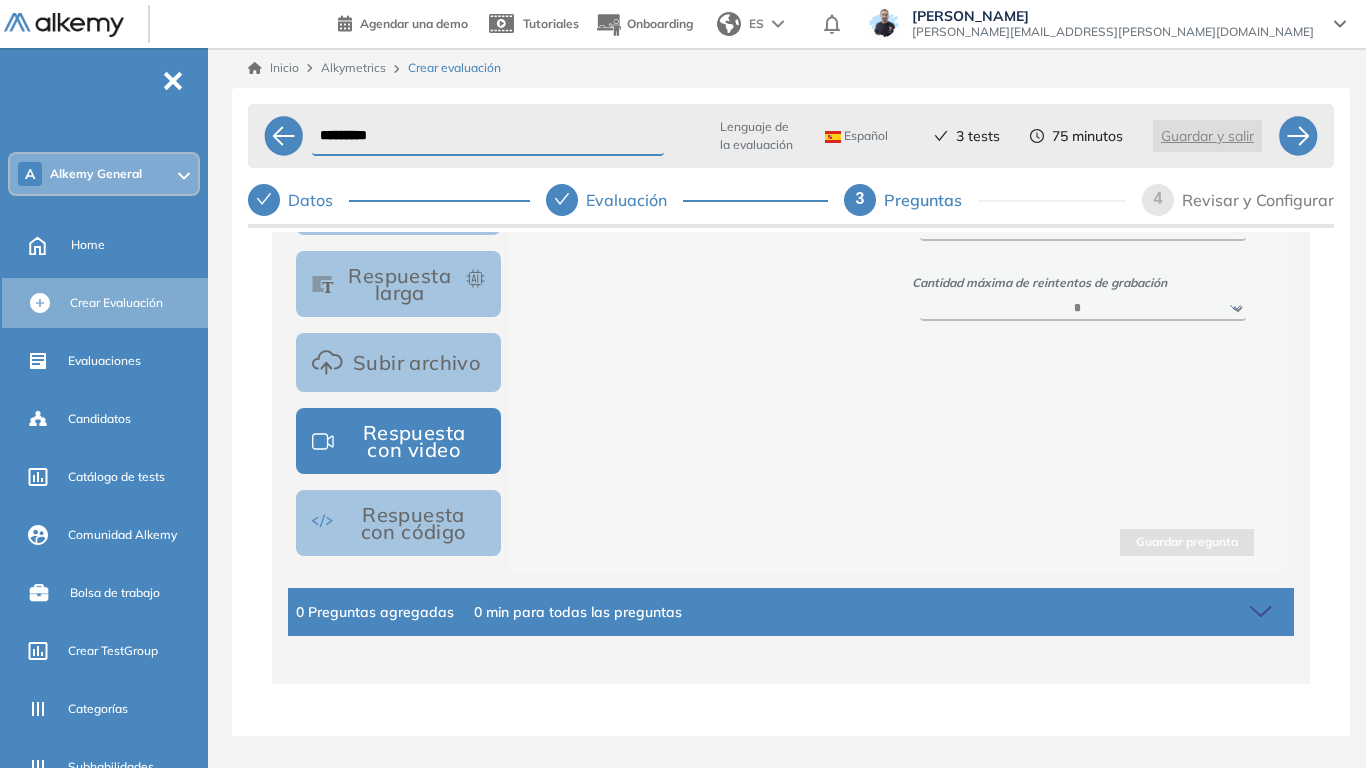 click on "Respuesta con código" at bounding box center [398, 523] 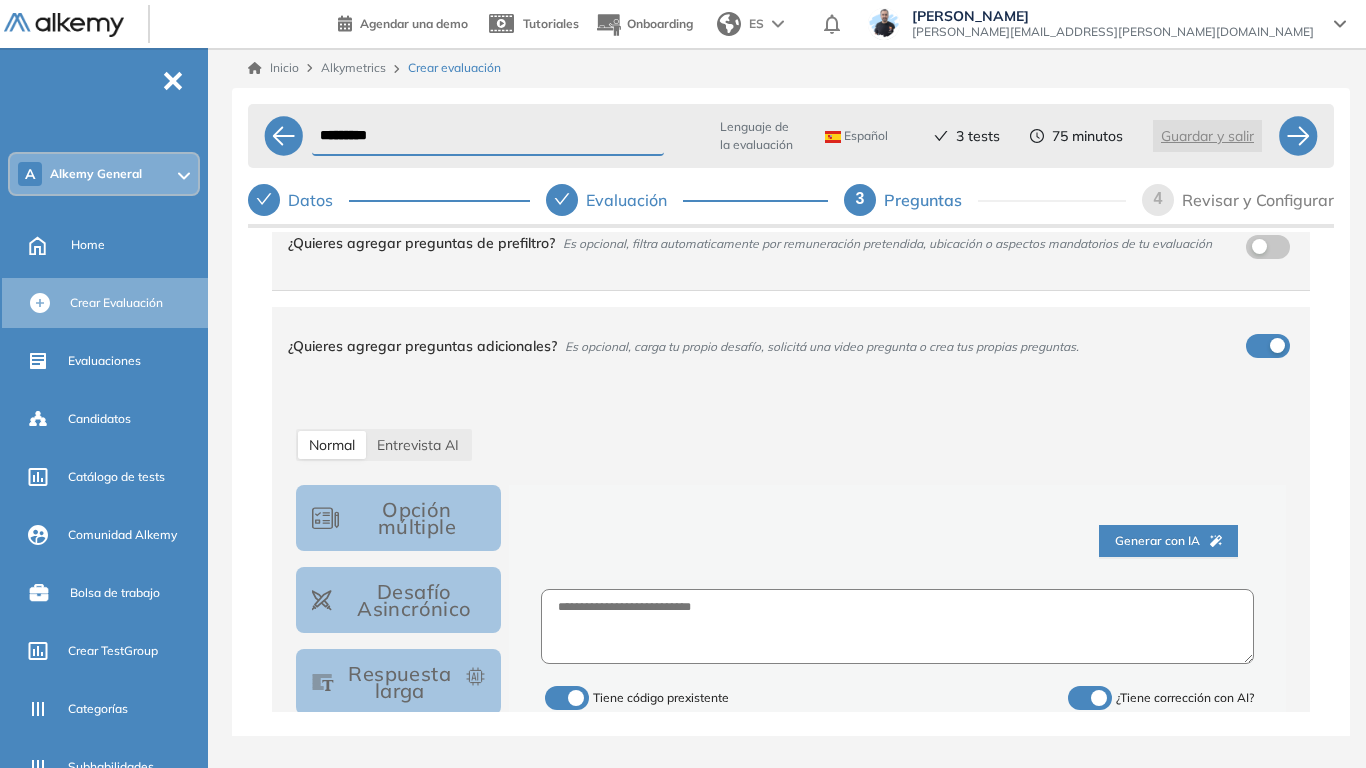 scroll, scrollTop: 82, scrollLeft: 0, axis: vertical 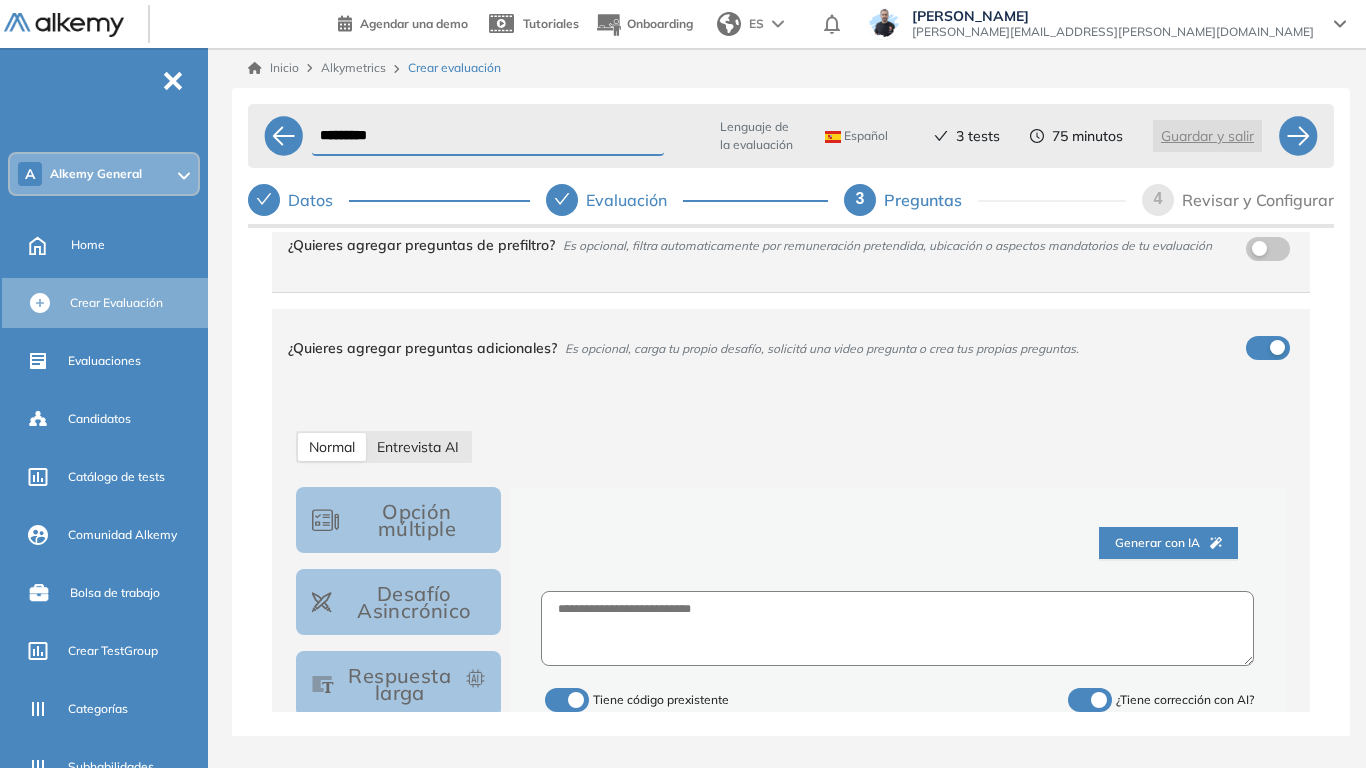 click on "Entrevista AI" at bounding box center [418, 447] 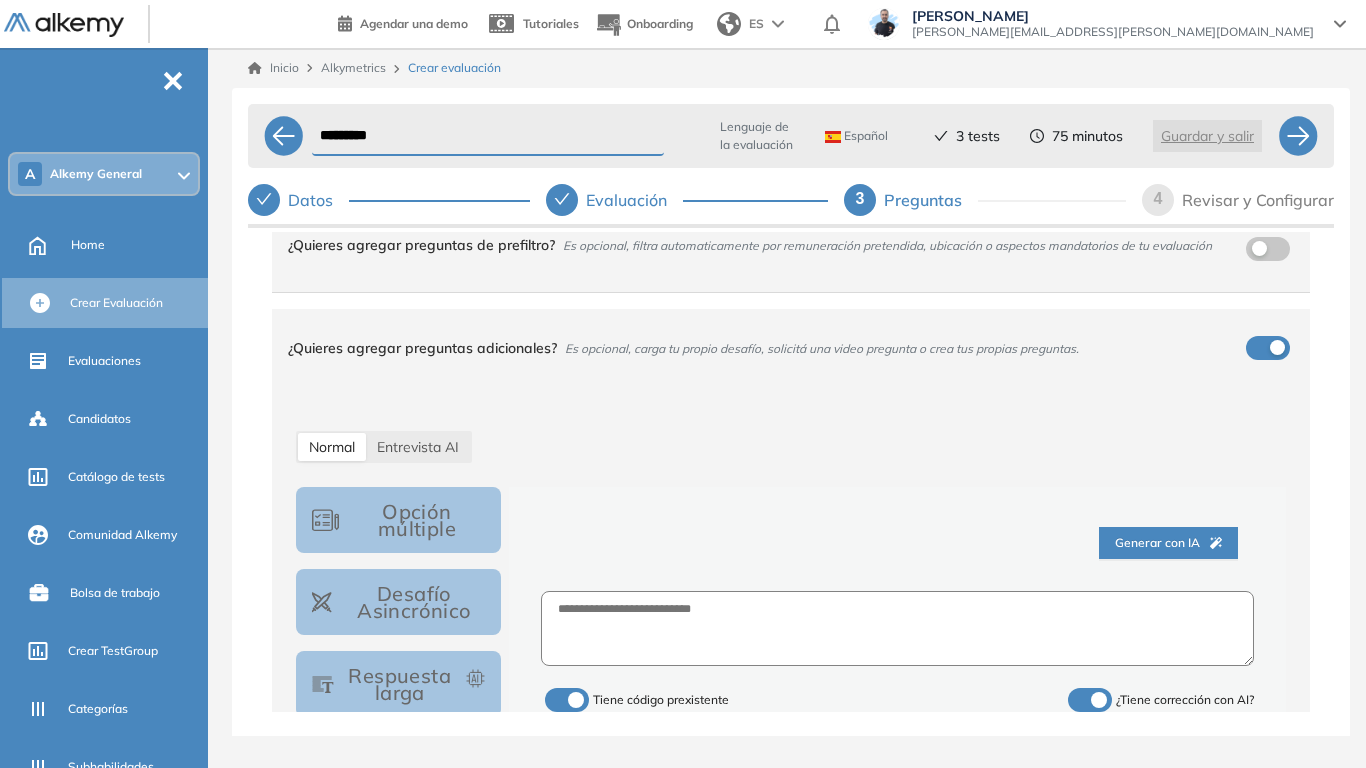 select on "***" 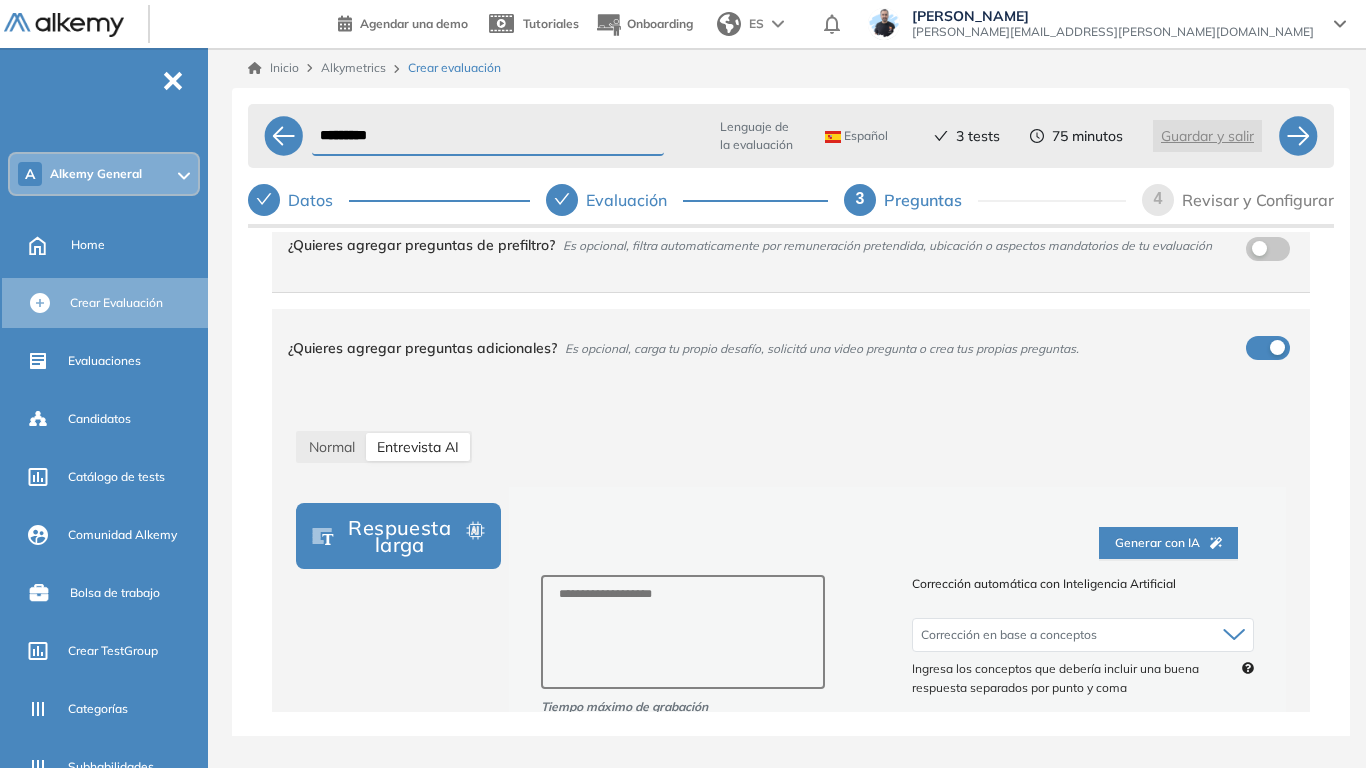 scroll, scrollTop: 182, scrollLeft: 0, axis: vertical 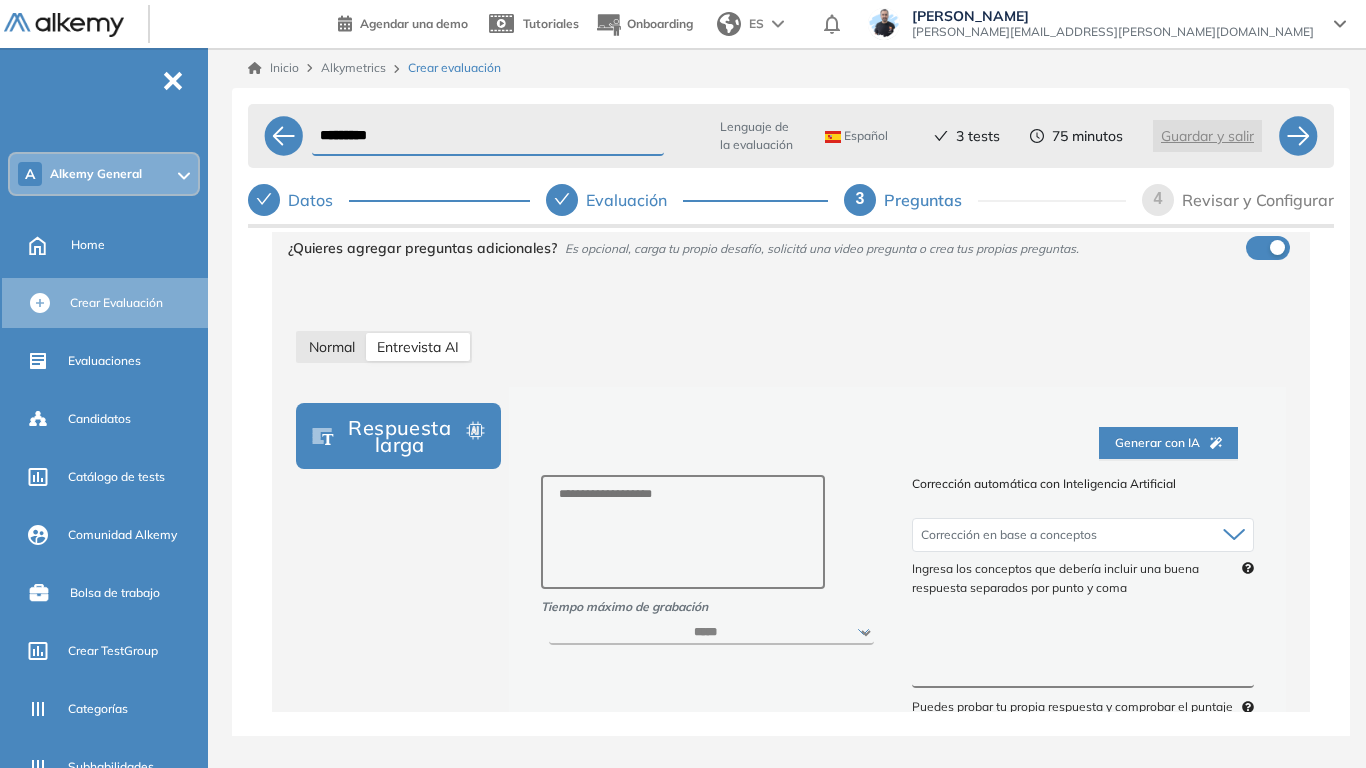 click on "Normal" at bounding box center [332, 347] 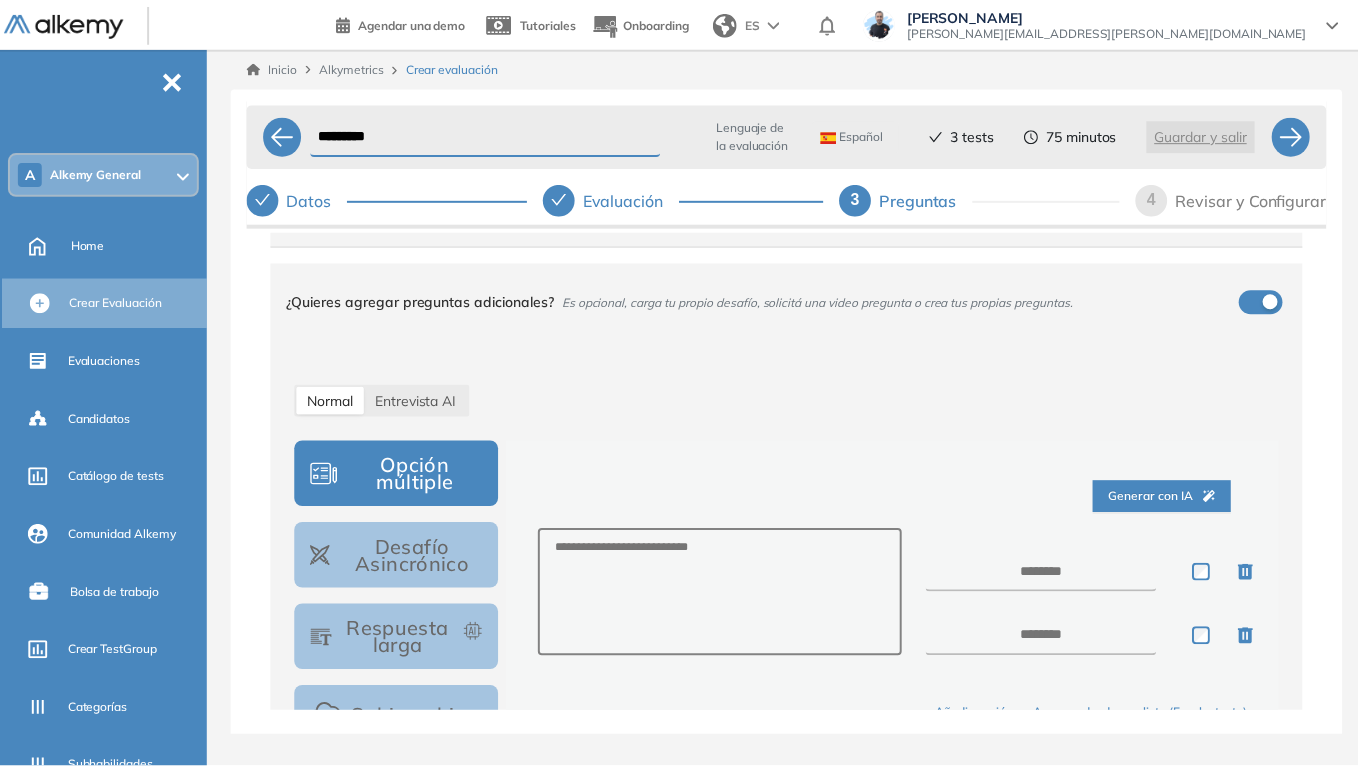 scroll, scrollTop: 82, scrollLeft: 0, axis: vertical 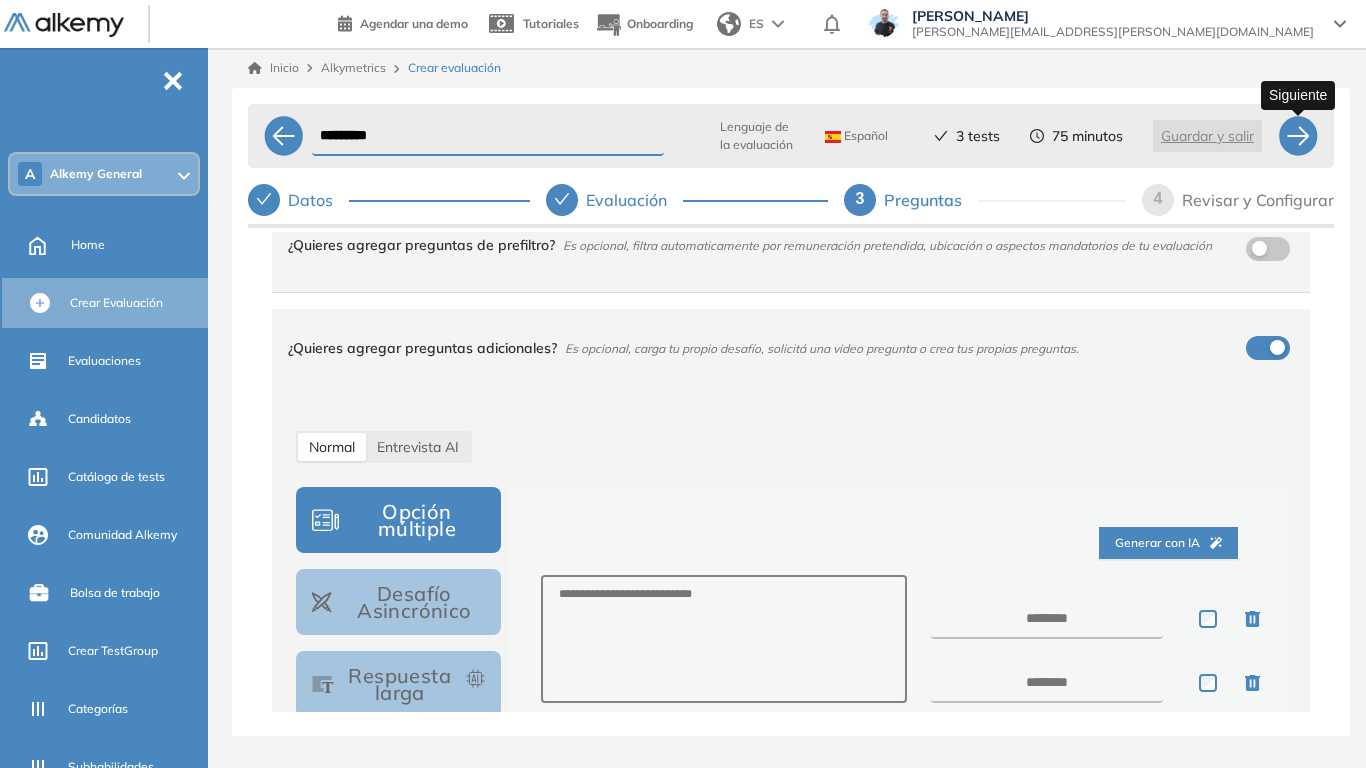 click at bounding box center [1298, 136] 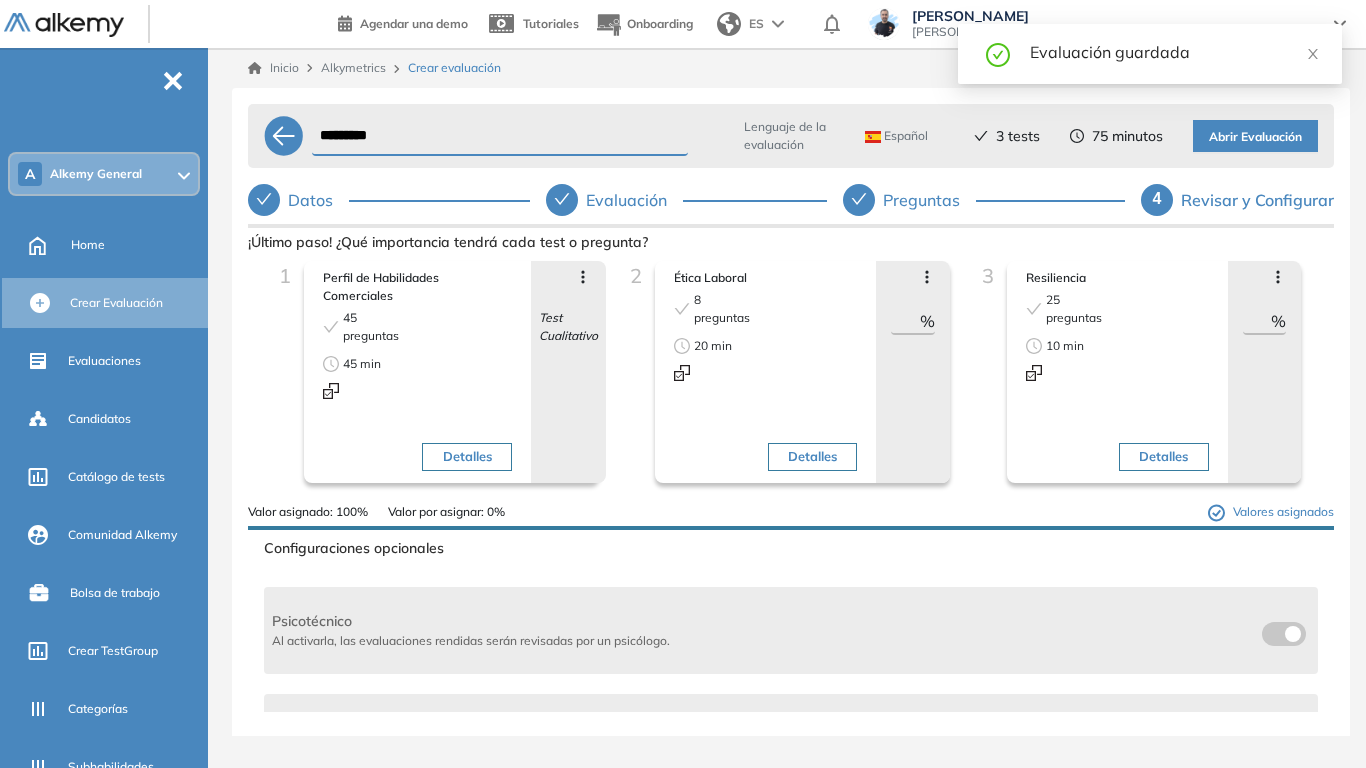 drag, startPoint x: 889, startPoint y: 321, endPoint x: 947, endPoint y: 315, distance: 58.30952 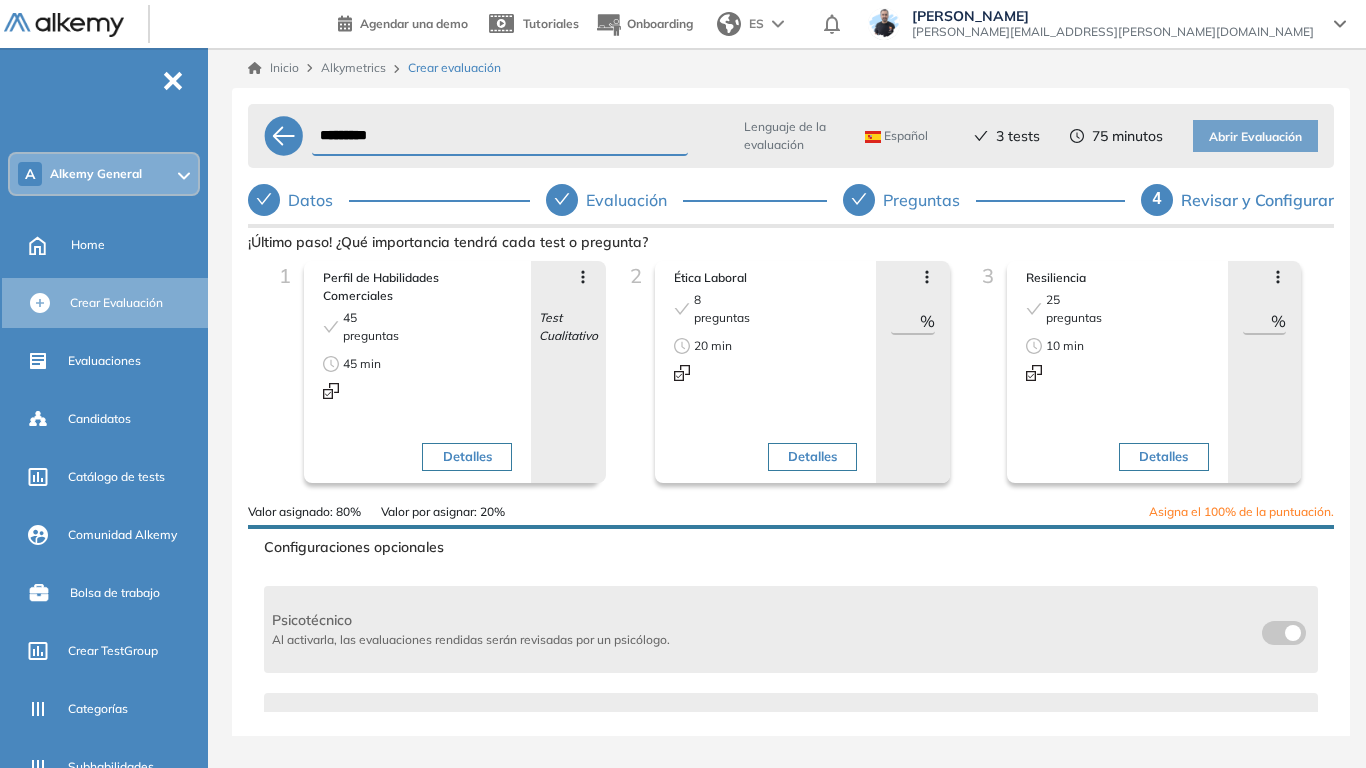 type on "**" 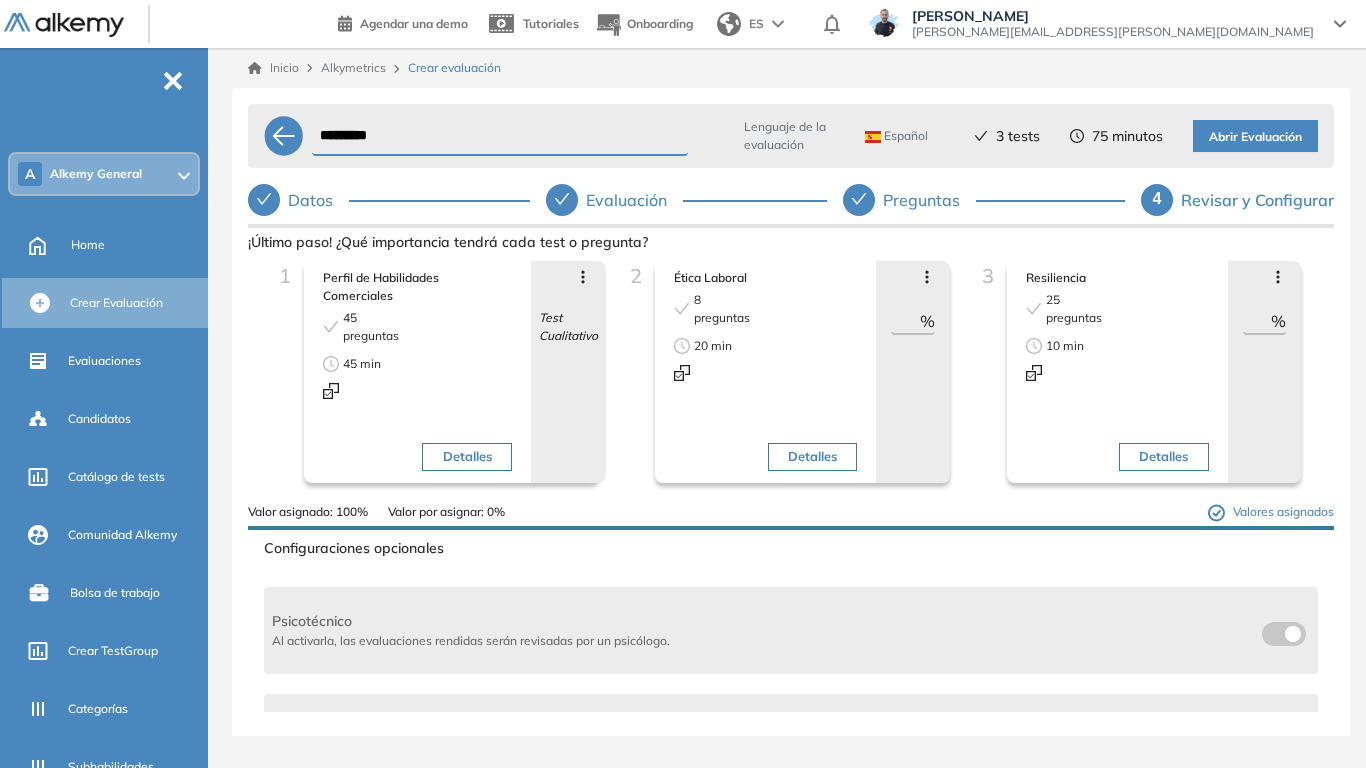 type on "**" 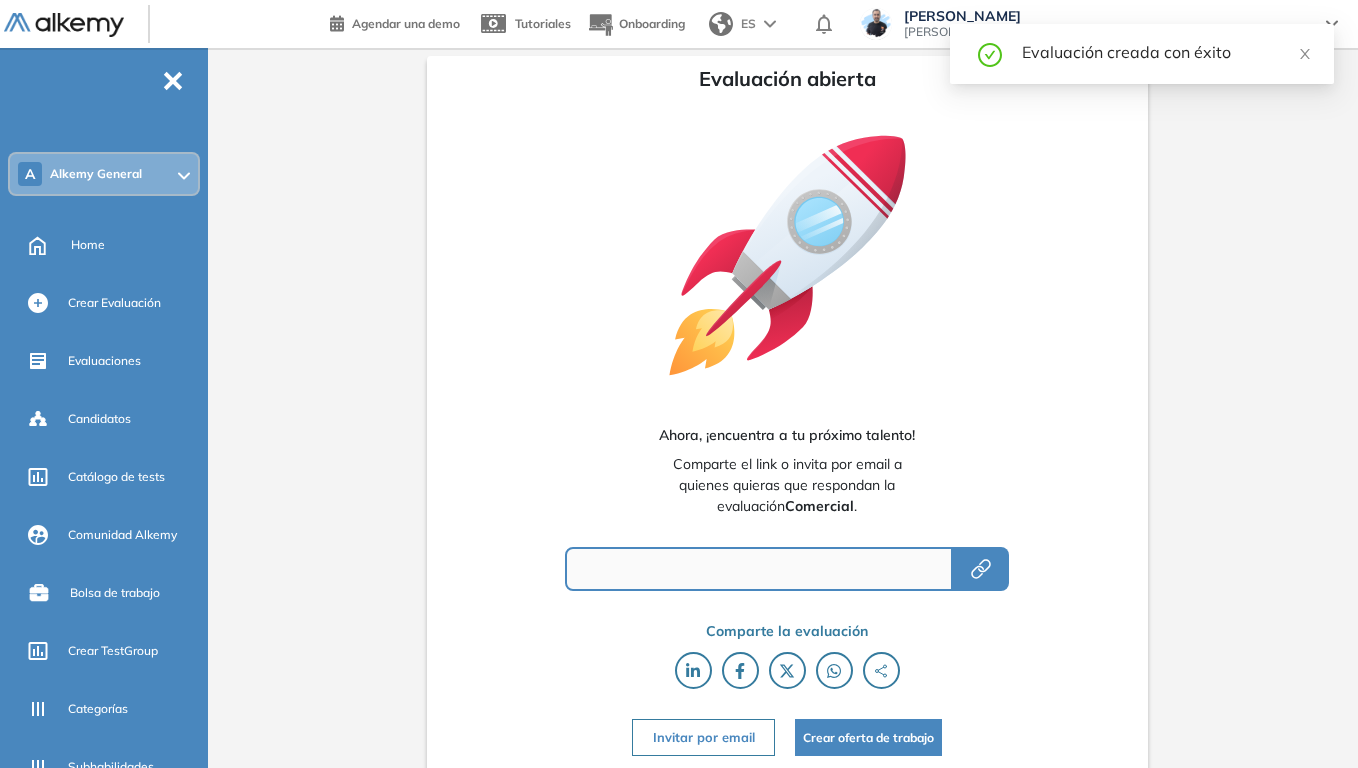 type on "**********" 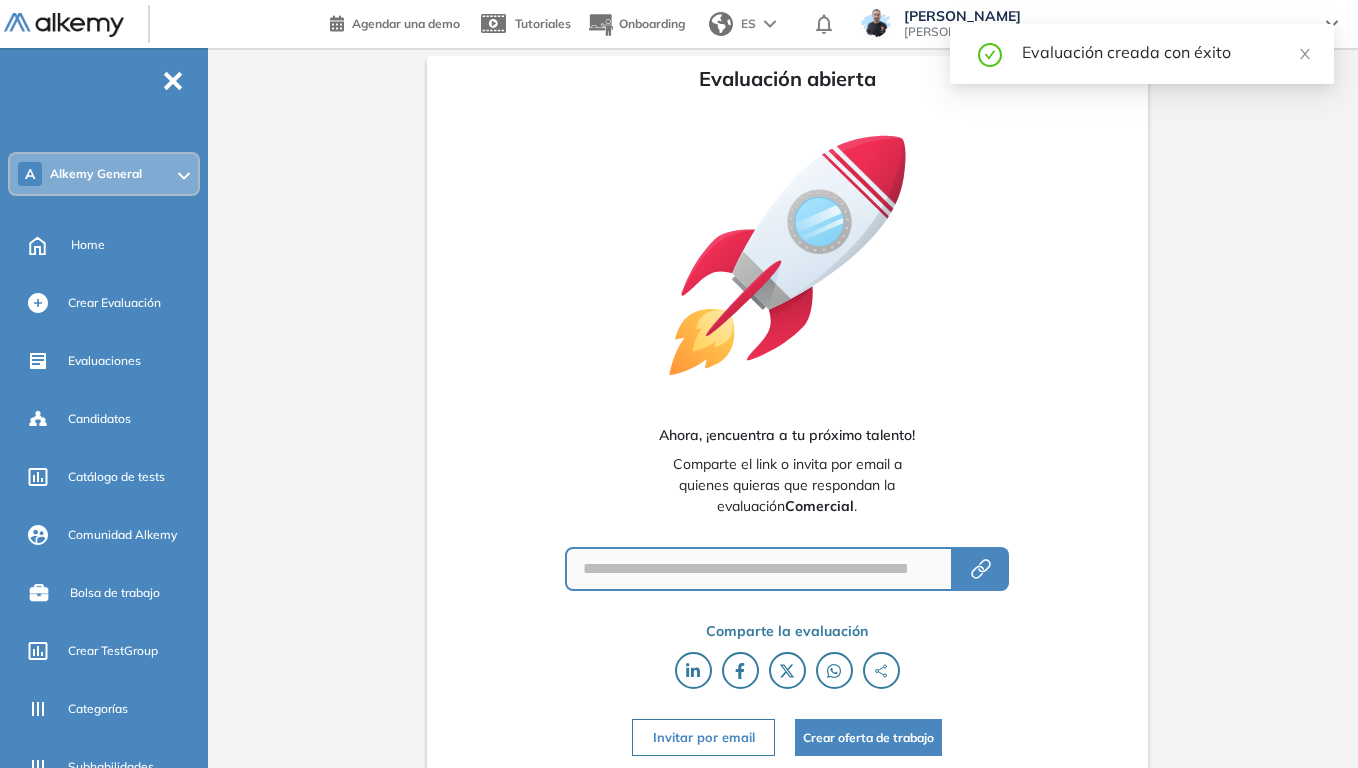 scroll, scrollTop: 4, scrollLeft: 0, axis: vertical 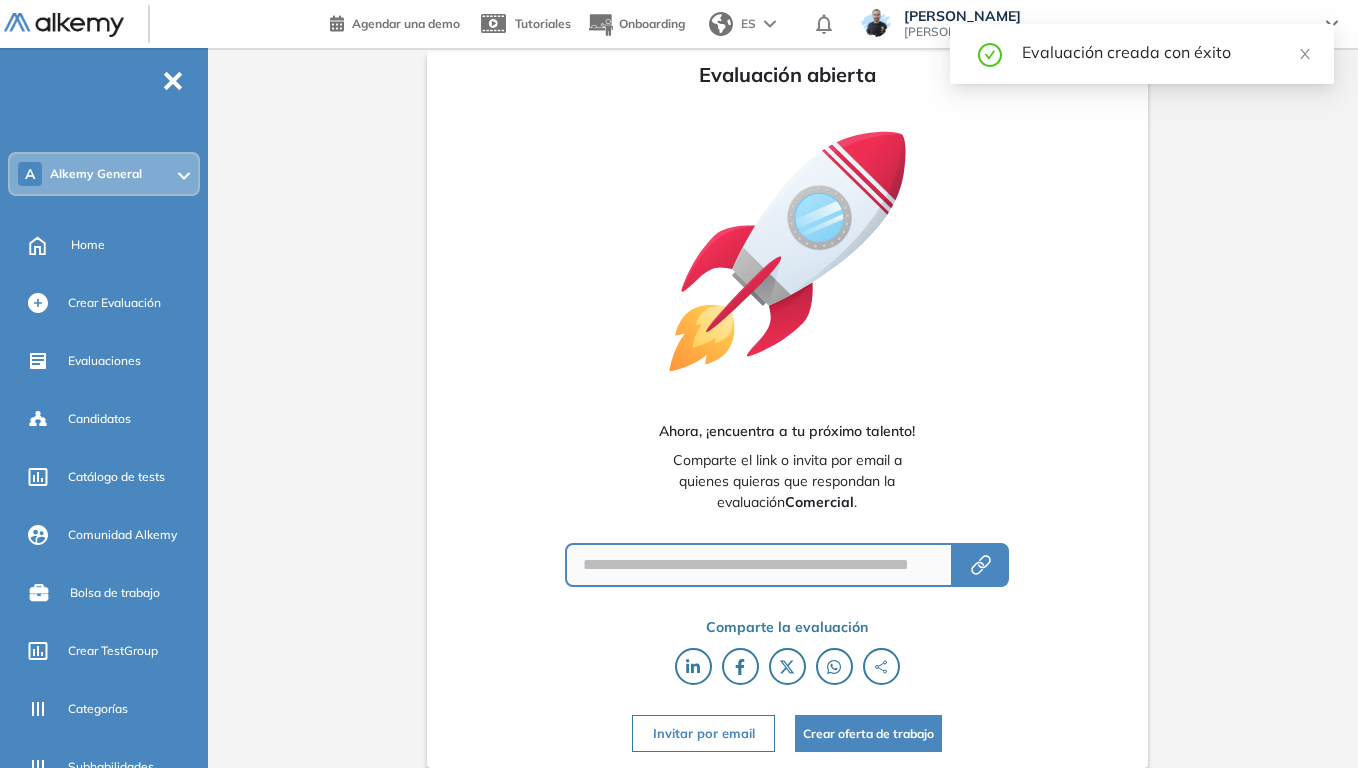 click on "Invitar por email" at bounding box center (703, 733) 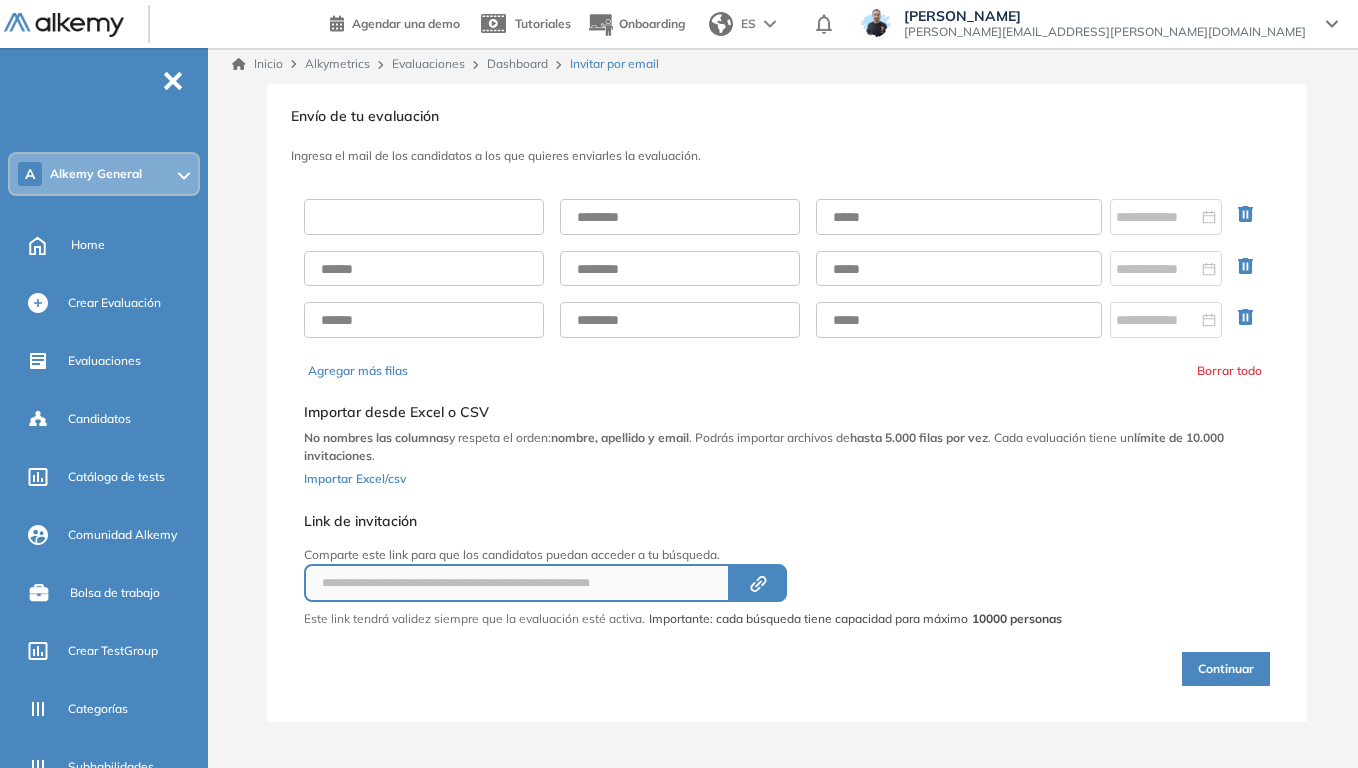 click at bounding box center [424, 217] 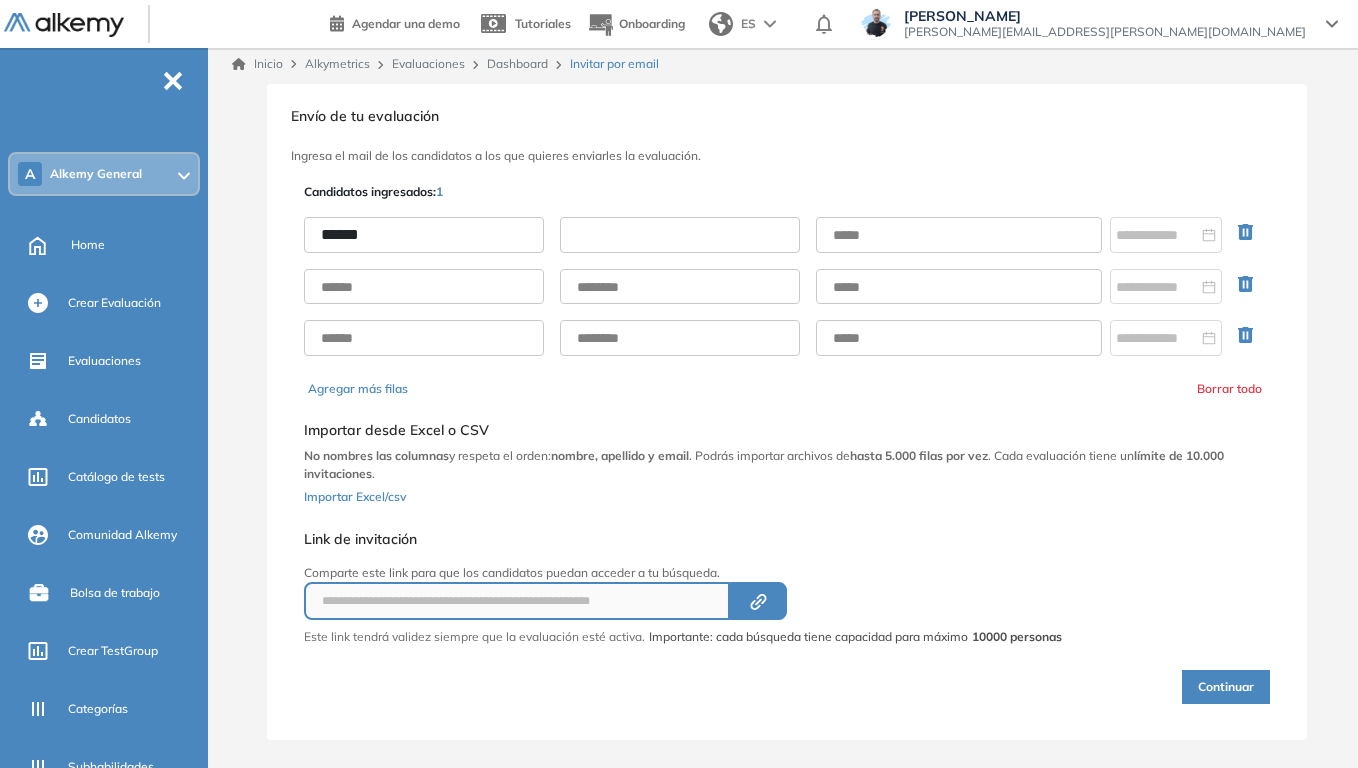 click at bounding box center (680, 235) 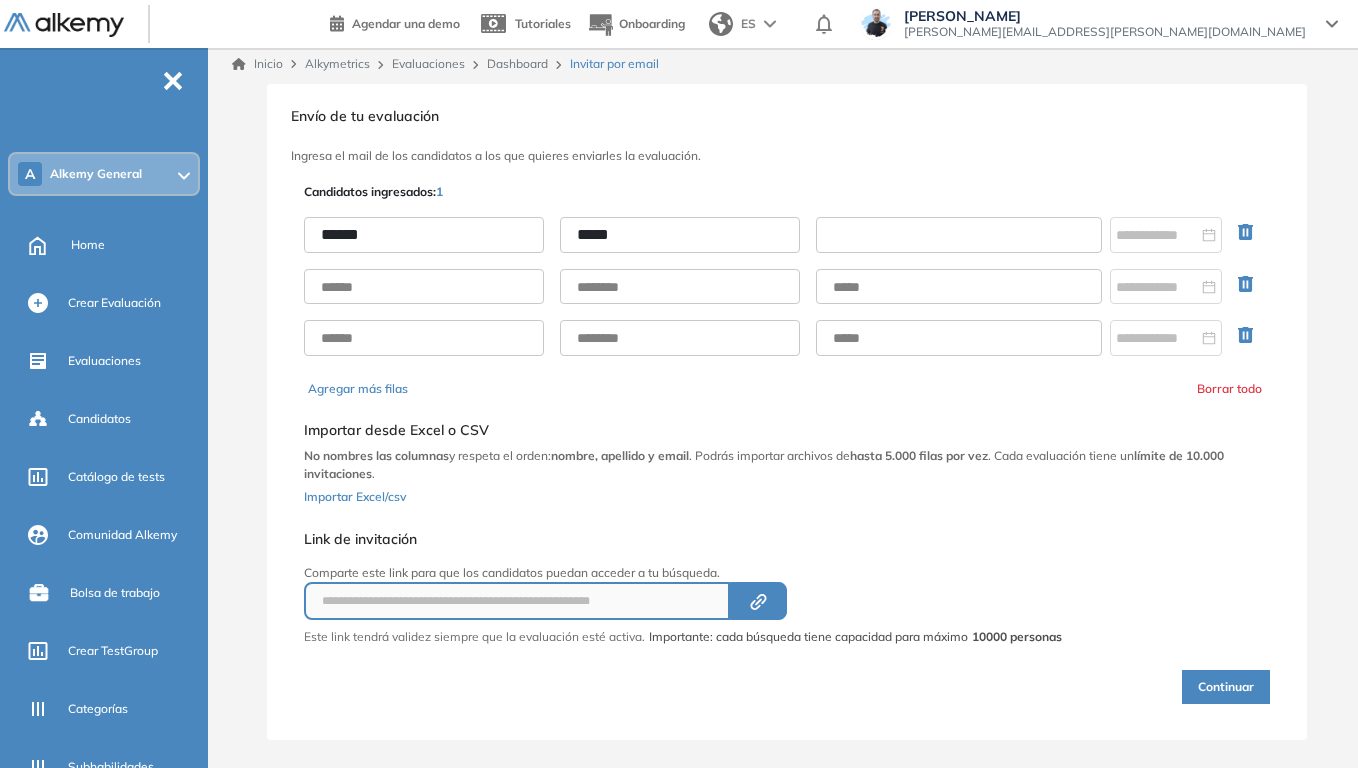 click at bounding box center [959, 235] 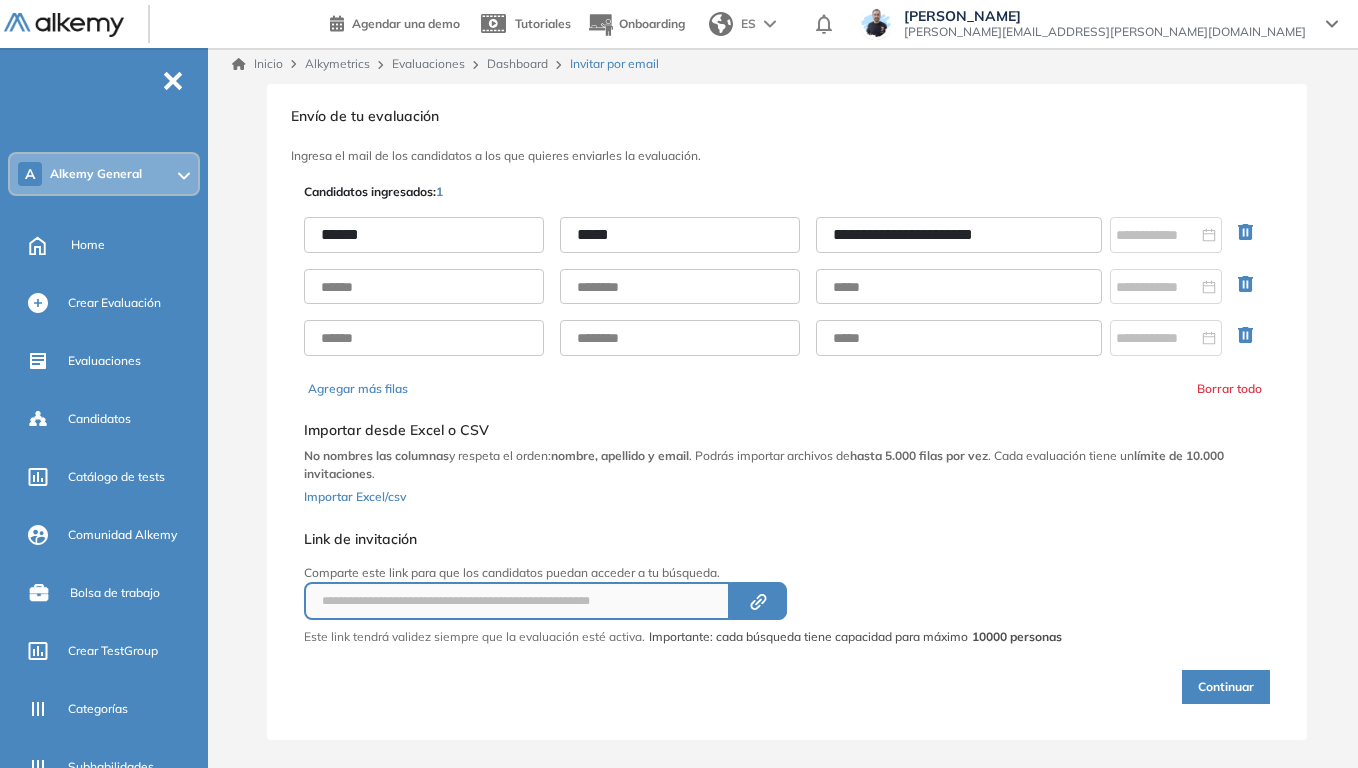 click on "Continuar" at bounding box center [1226, 687] 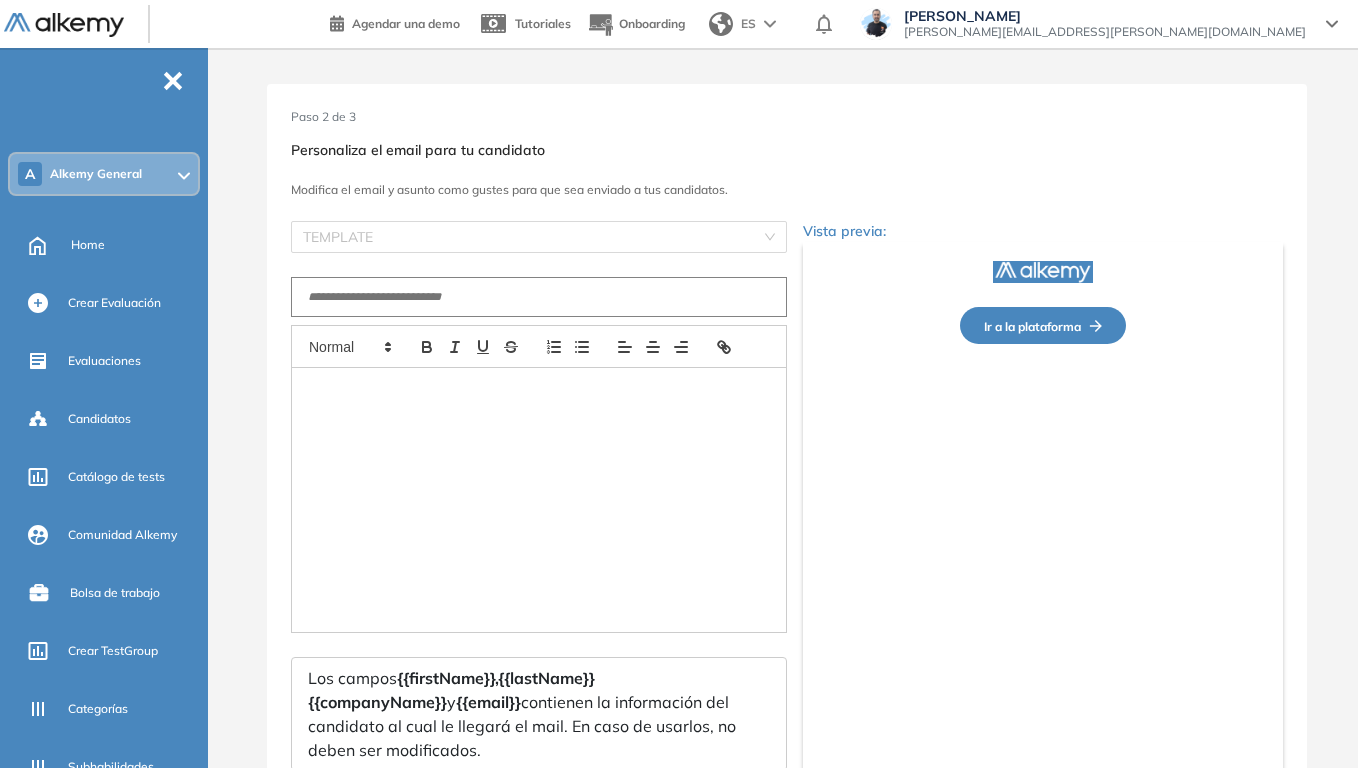 type on "**********" 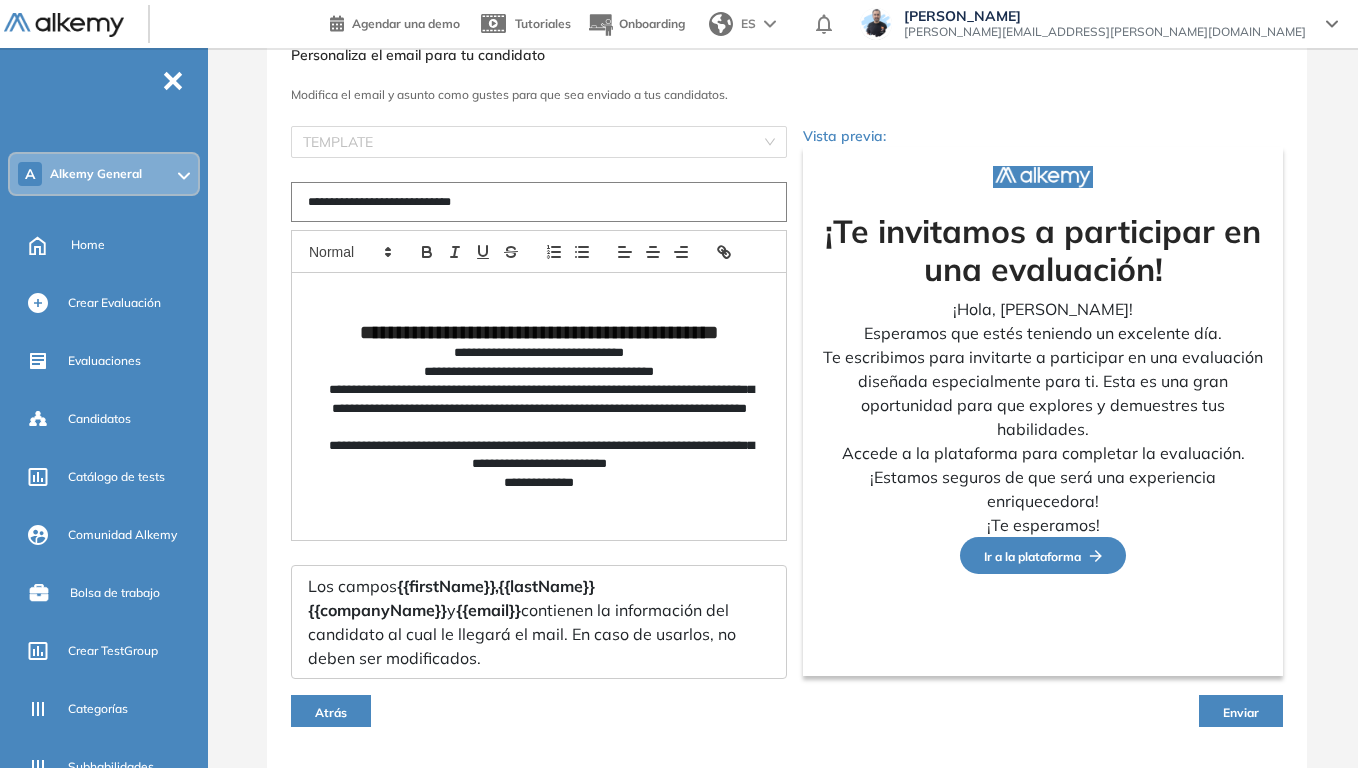 scroll, scrollTop: 151, scrollLeft: 0, axis: vertical 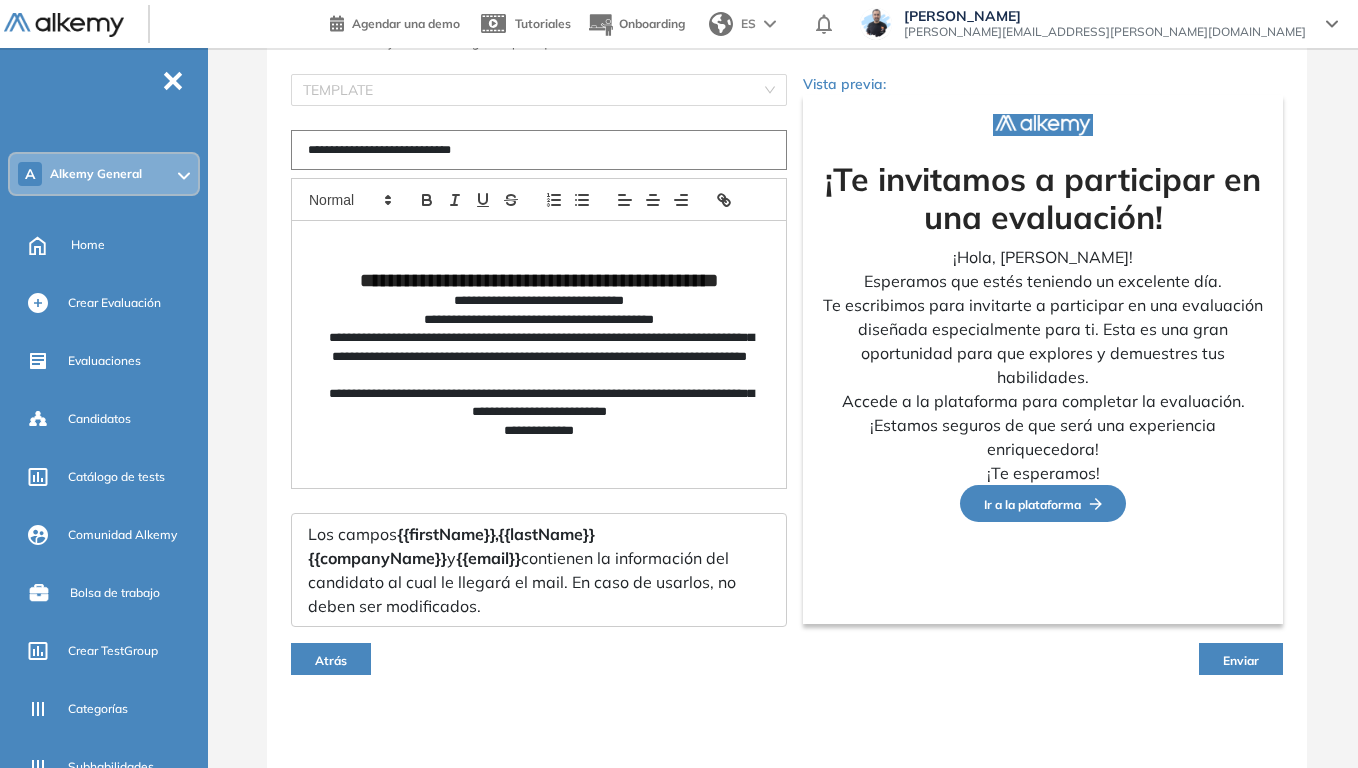 click on "Atrás" at bounding box center [331, 659] 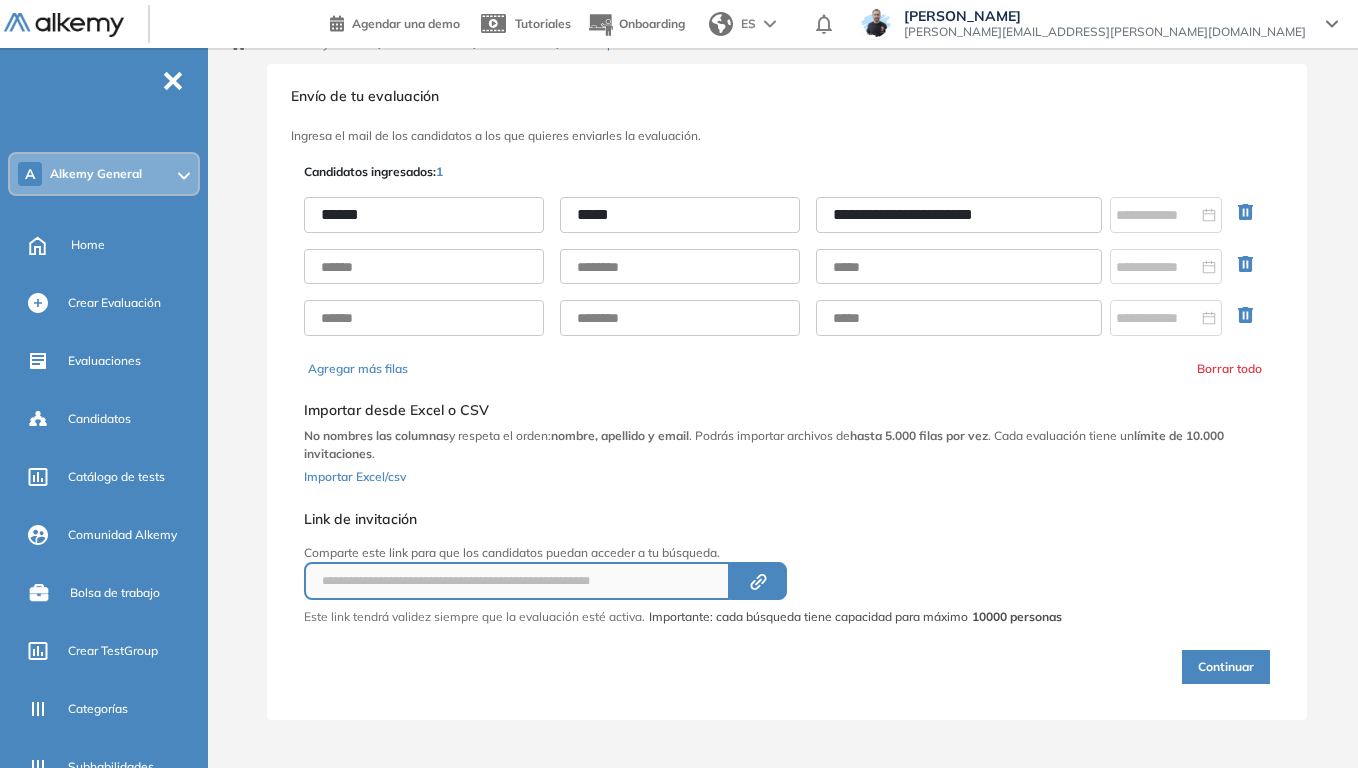 scroll, scrollTop: 4, scrollLeft: 0, axis: vertical 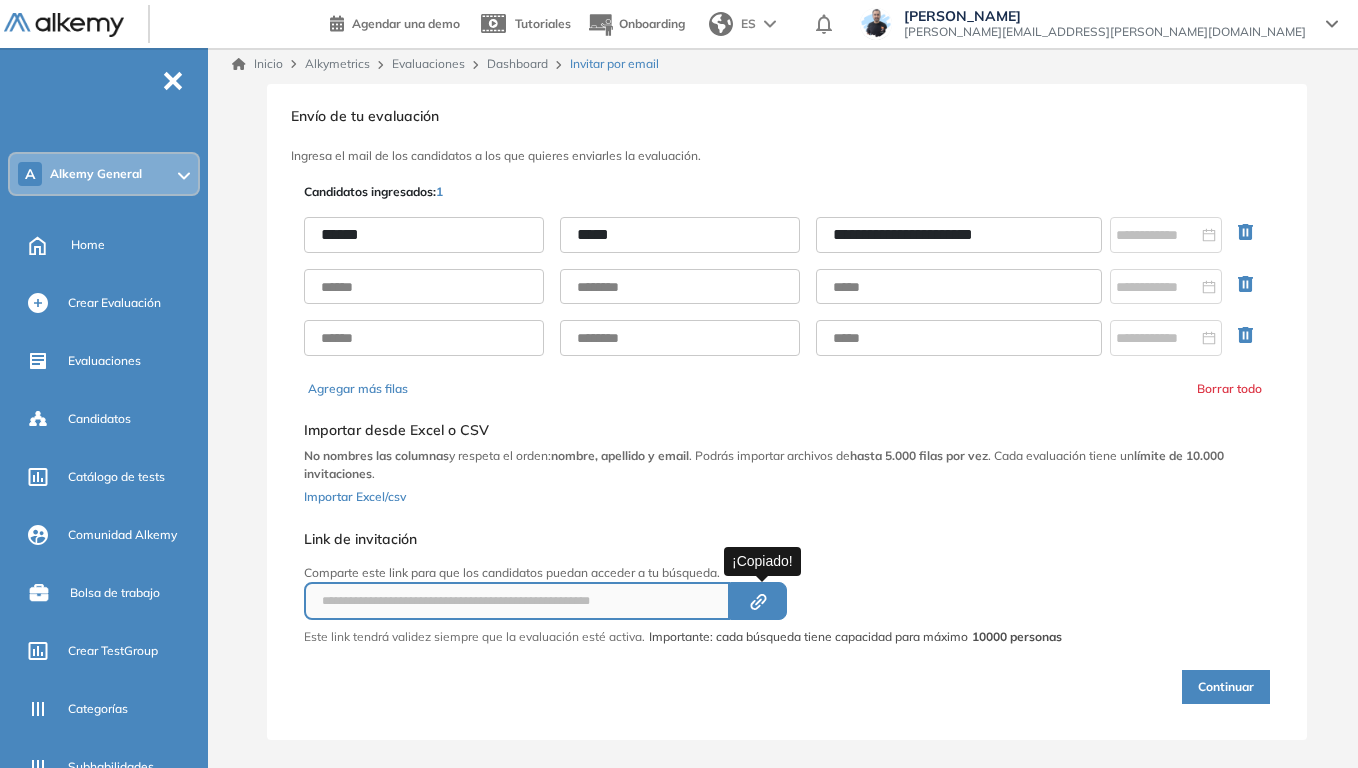 click 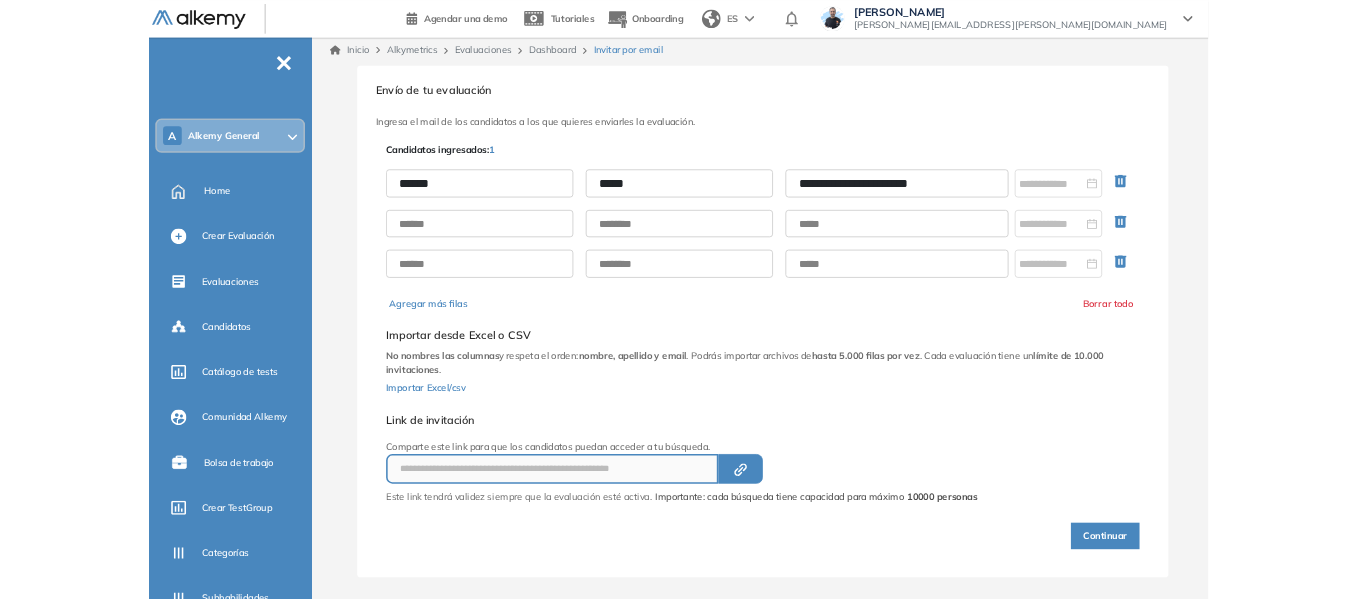 scroll, scrollTop: 0, scrollLeft: 0, axis: both 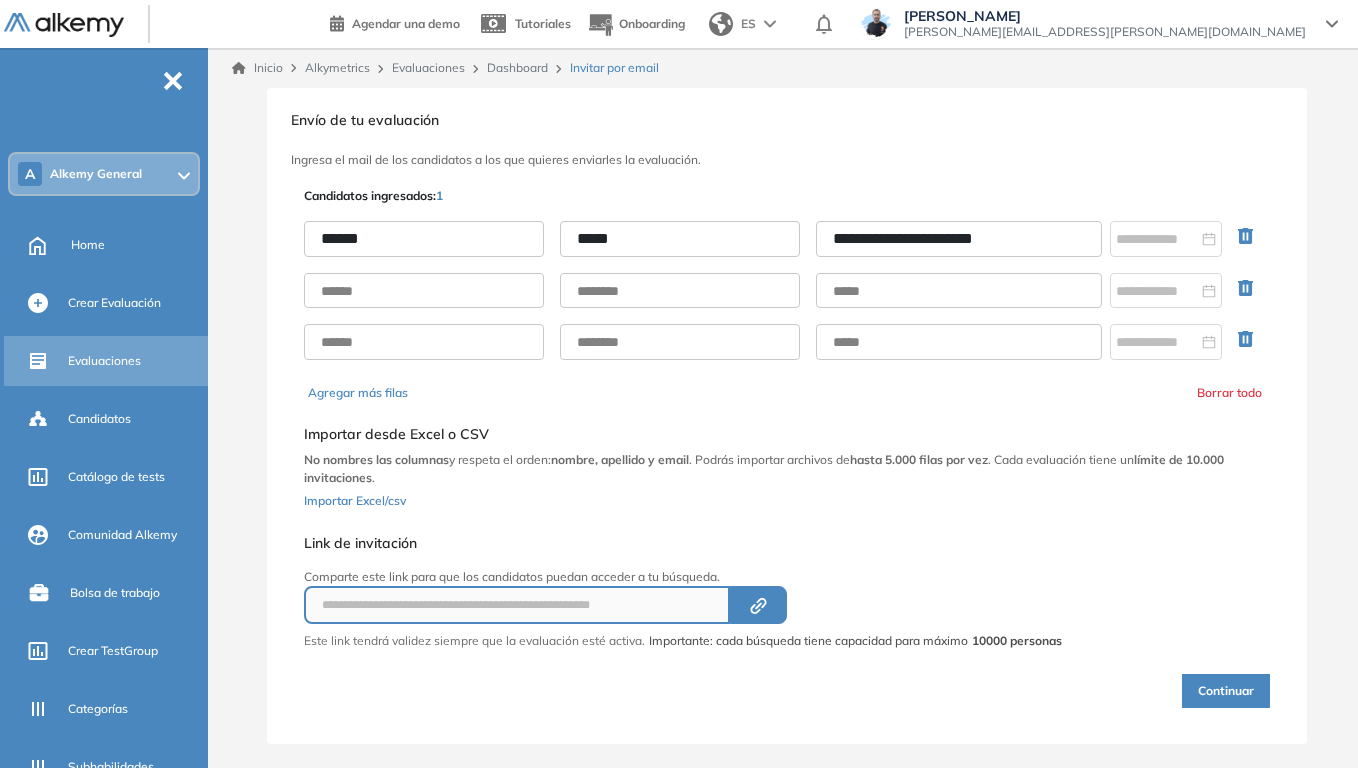 click on "Evaluaciones" at bounding box center [104, 361] 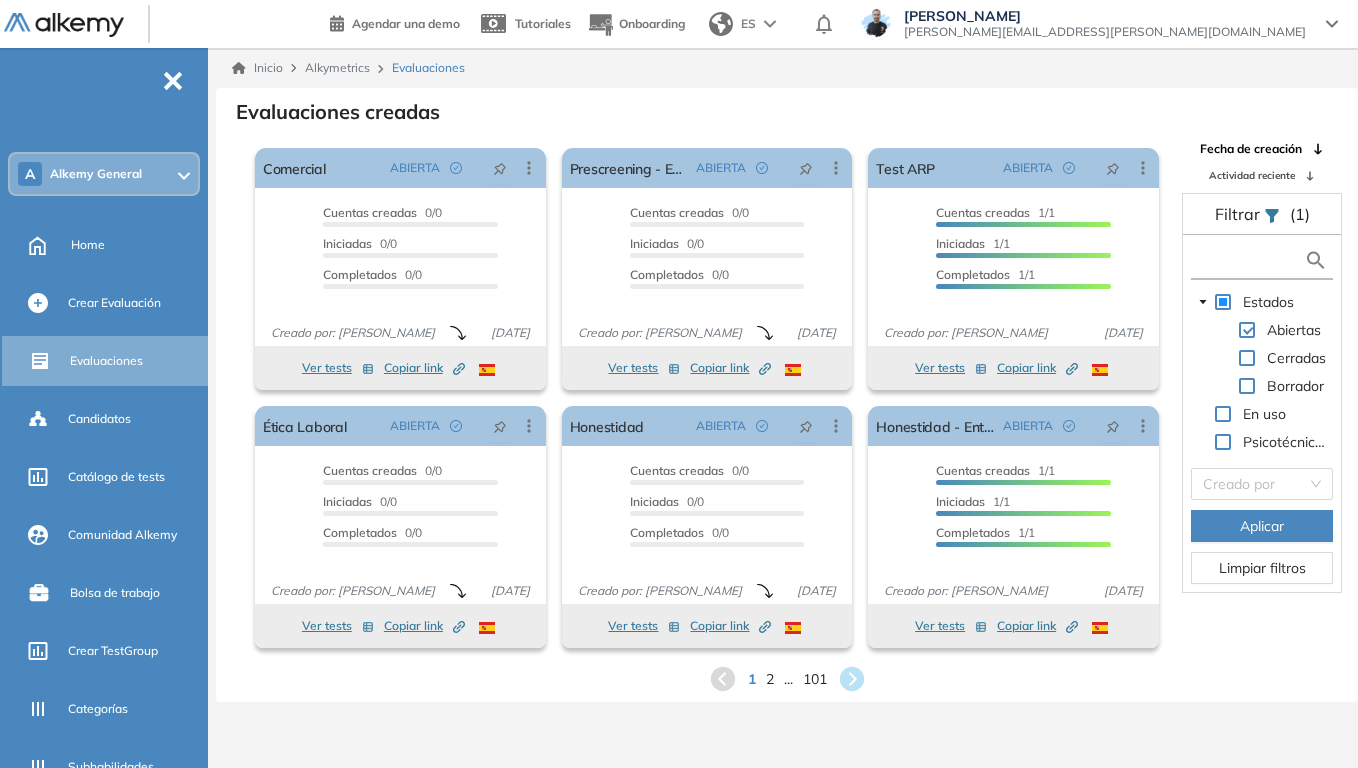 click at bounding box center [1250, 260] 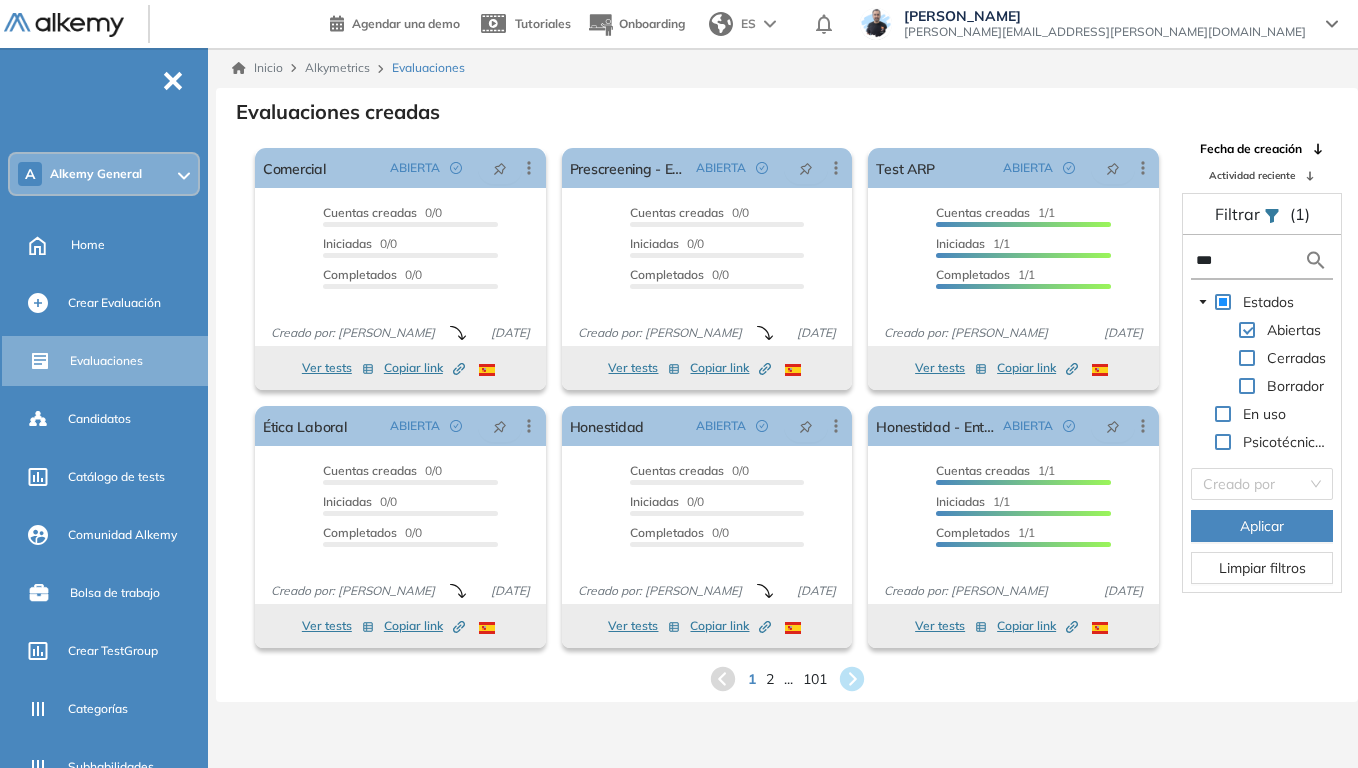 type on "****" 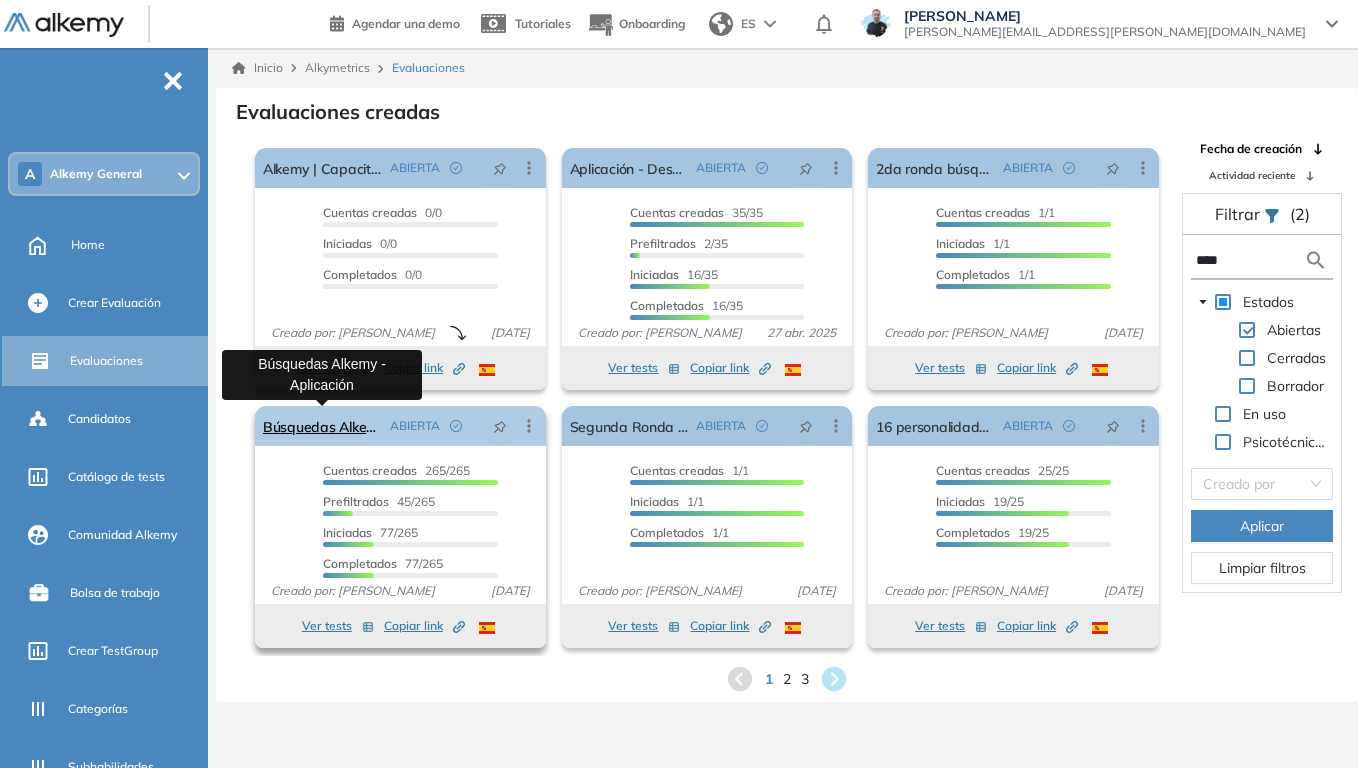 click on "Búsquedas Alkemy - Aplicación" at bounding box center [322, 426] 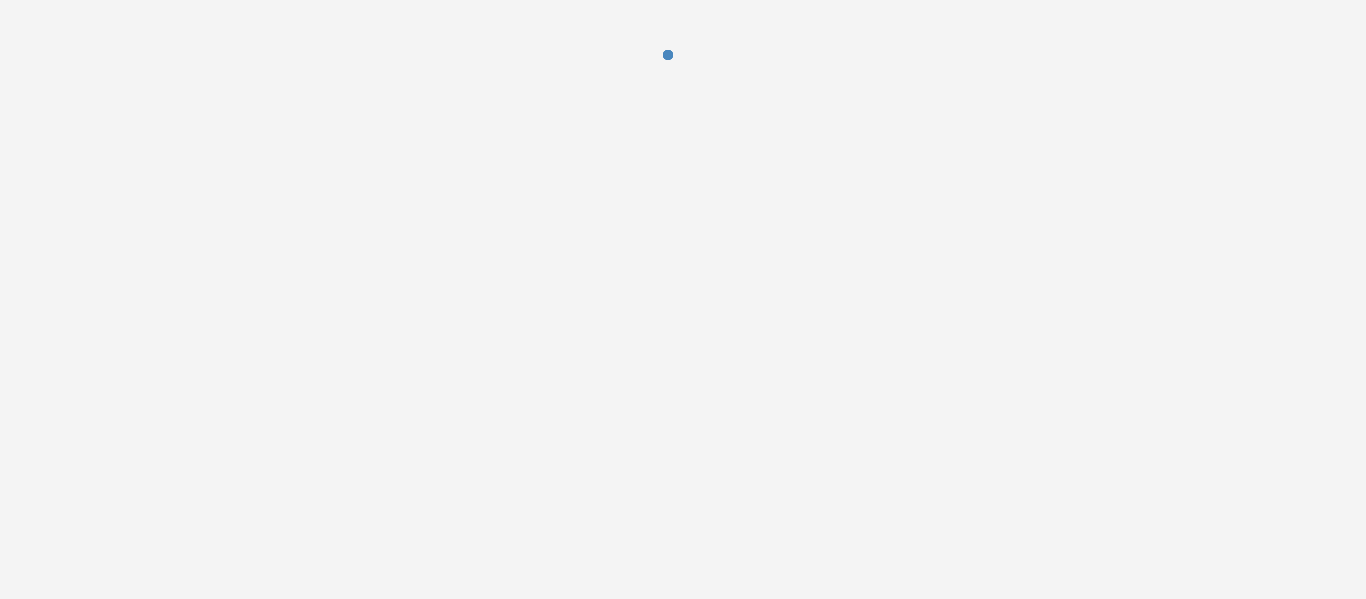 scroll, scrollTop: 0, scrollLeft: 0, axis: both 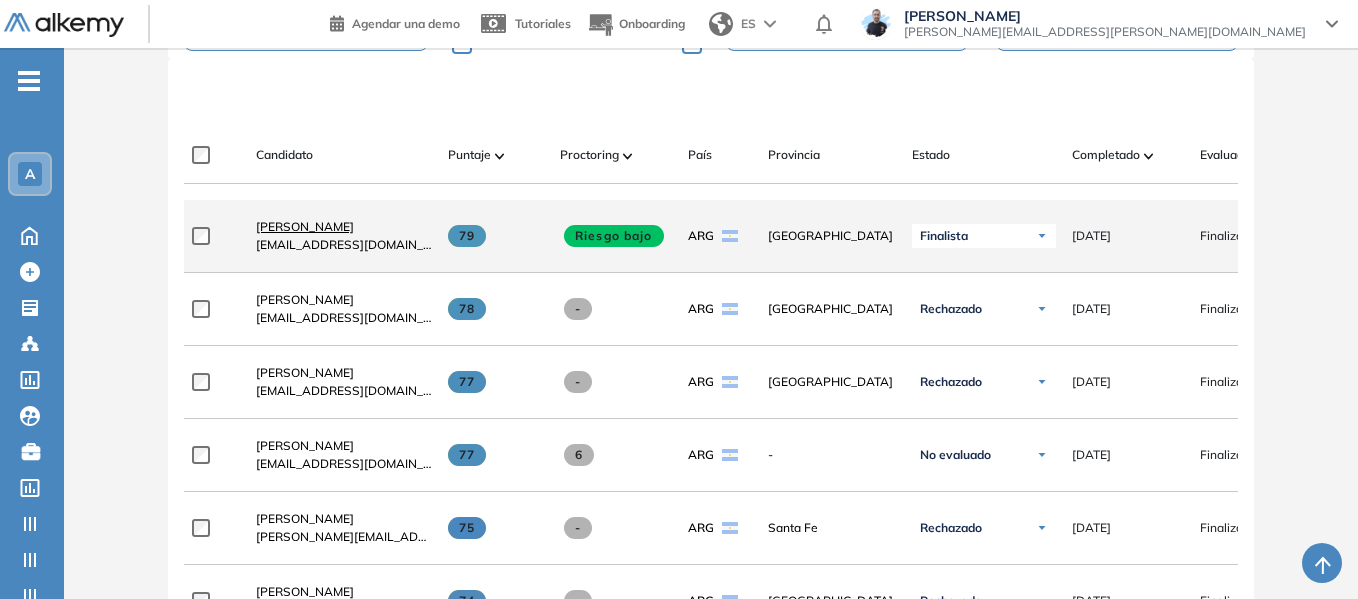 click on "Stefano Trento" at bounding box center (305, 226) 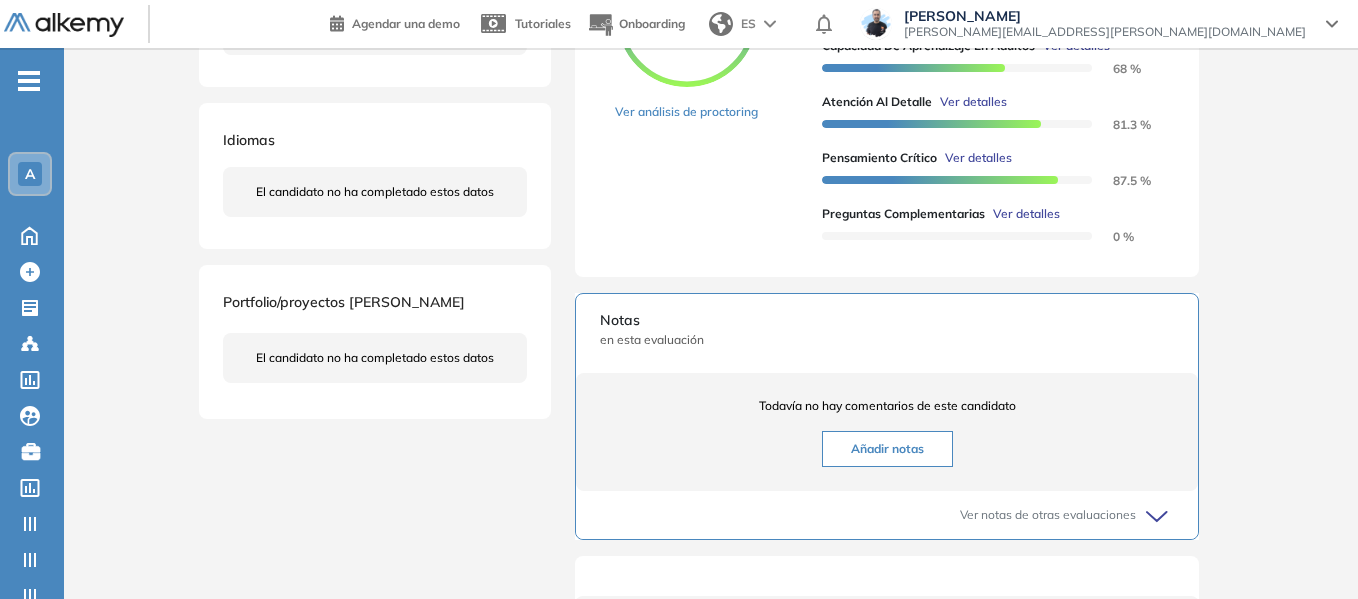 scroll, scrollTop: 500, scrollLeft: 0, axis: vertical 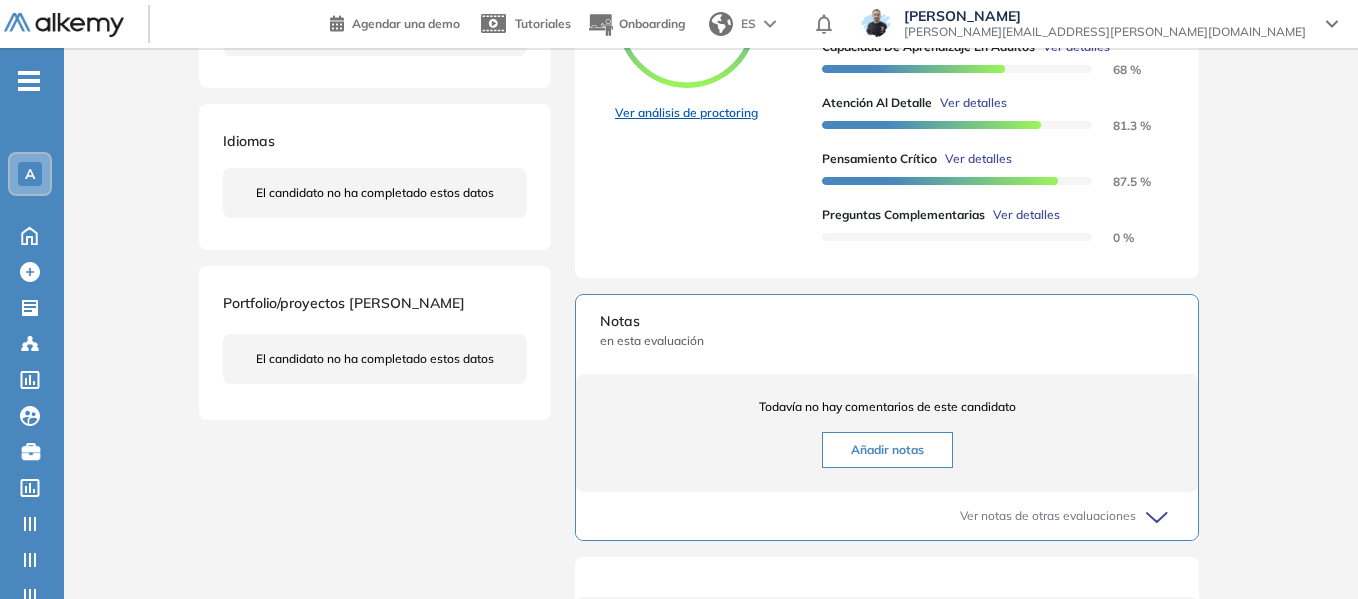 click on "Ver análisis de proctoring" at bounding box center (686, 113) 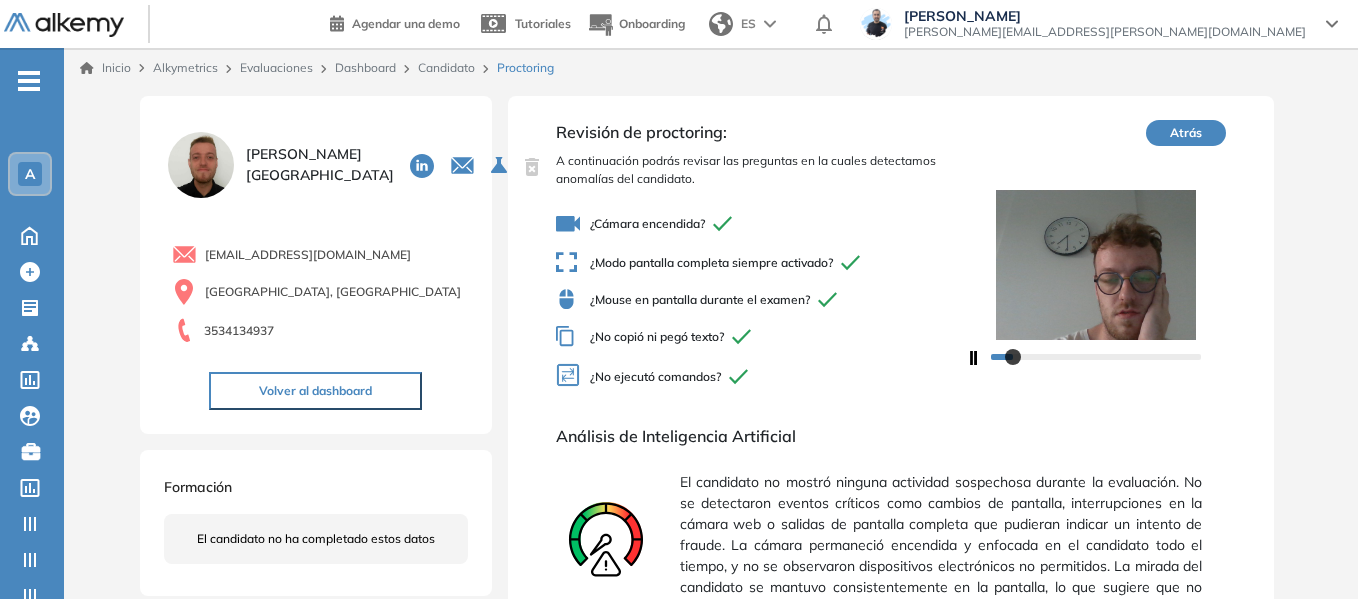 scroll, scrollTop: 100, scrollLeft: 0, axis: vertical 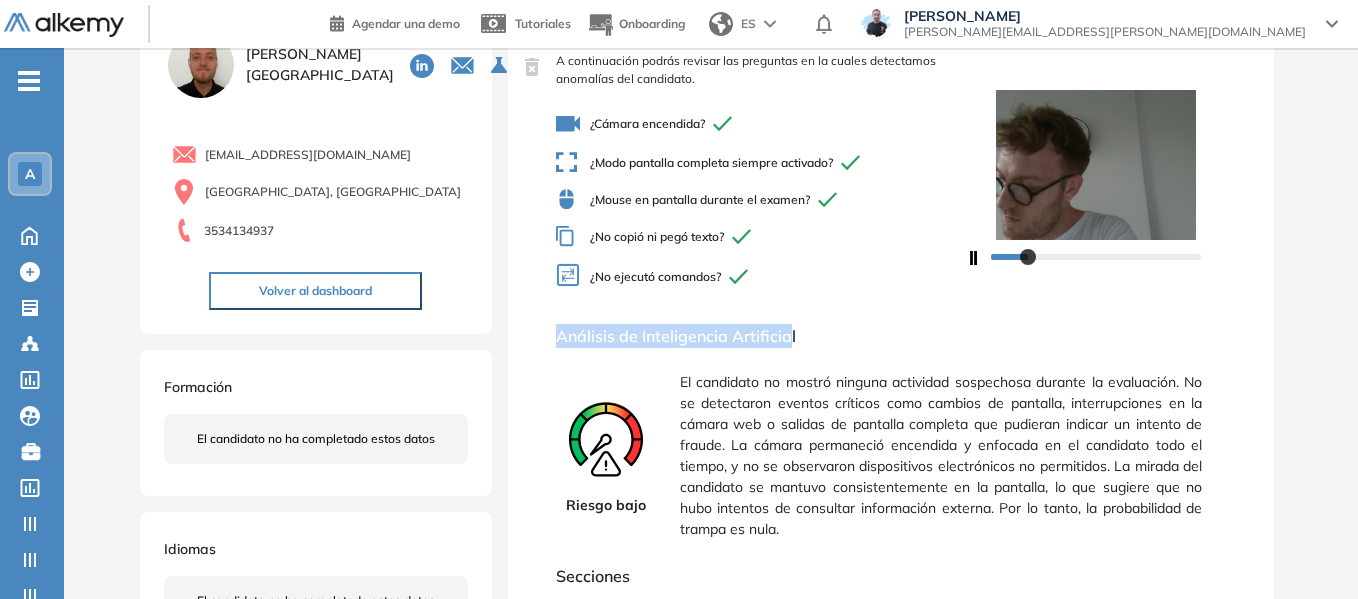 drag, startPoint x: 560, startPoint y: 334, endPoint x: 781, endPoint y: 376, distance: 224.95555 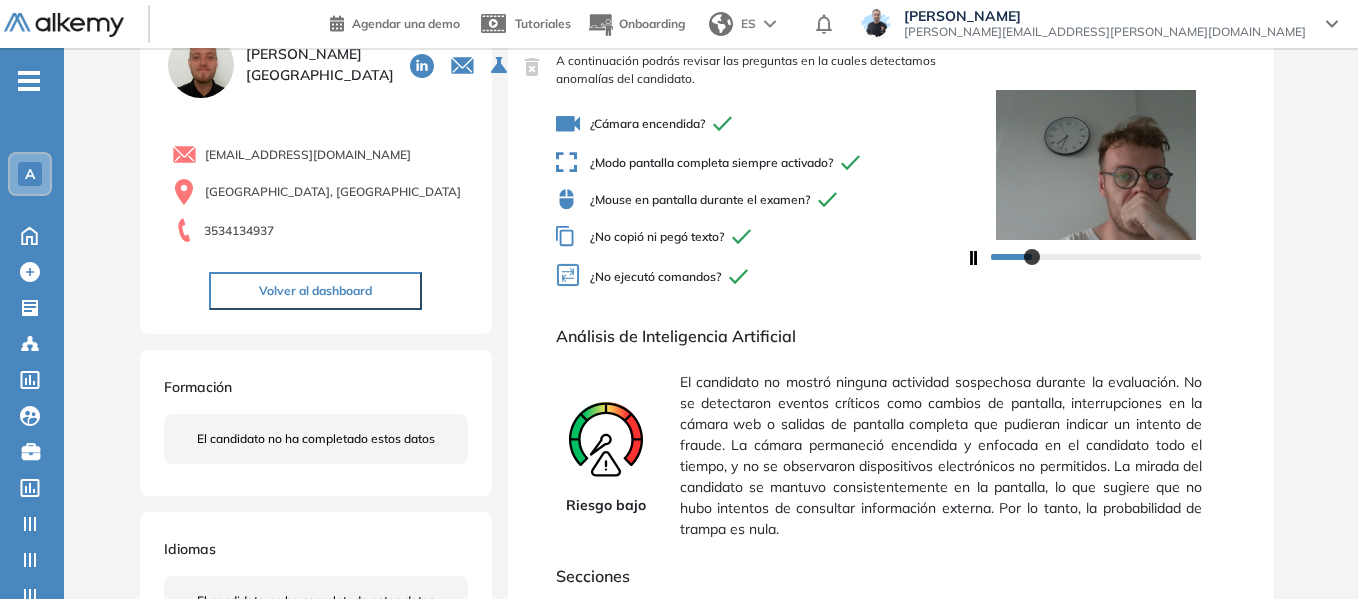 drag, startPoint x: 692, startPoint y: 390, endPoint x: 681, endPoint y: 383, distance: 13.038404 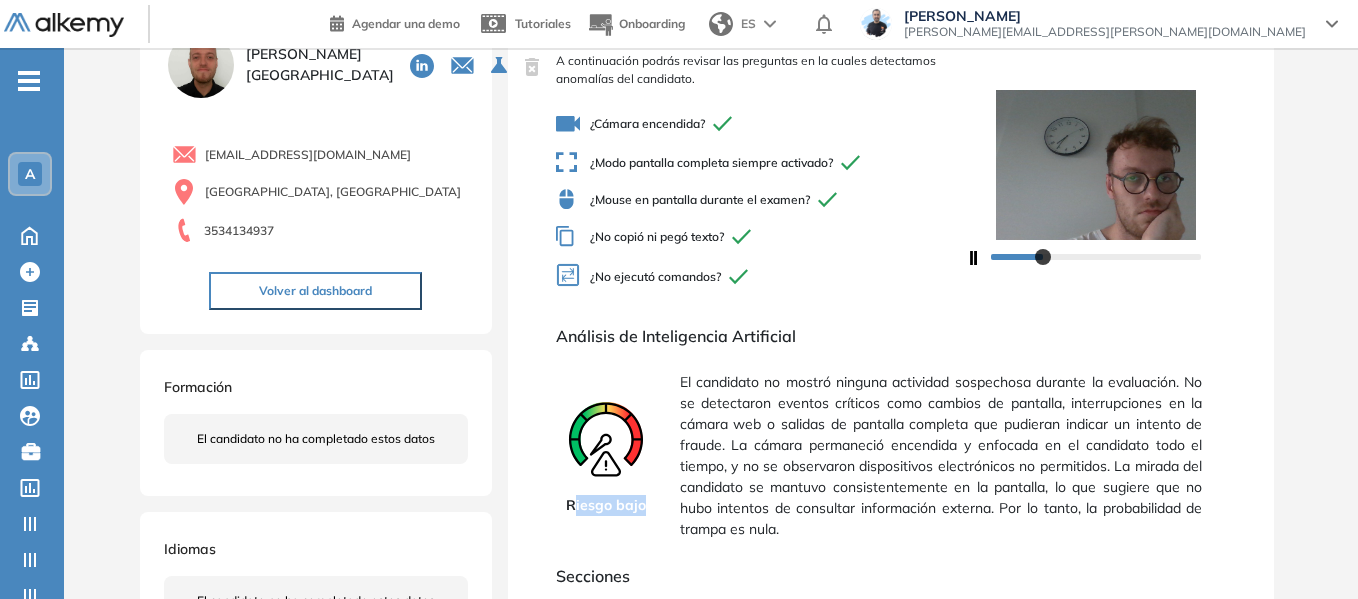 drag, startPoint x: 572, startPoint y: 500, endPoint x: 650, endPoint y: 502, distance: 78.025635 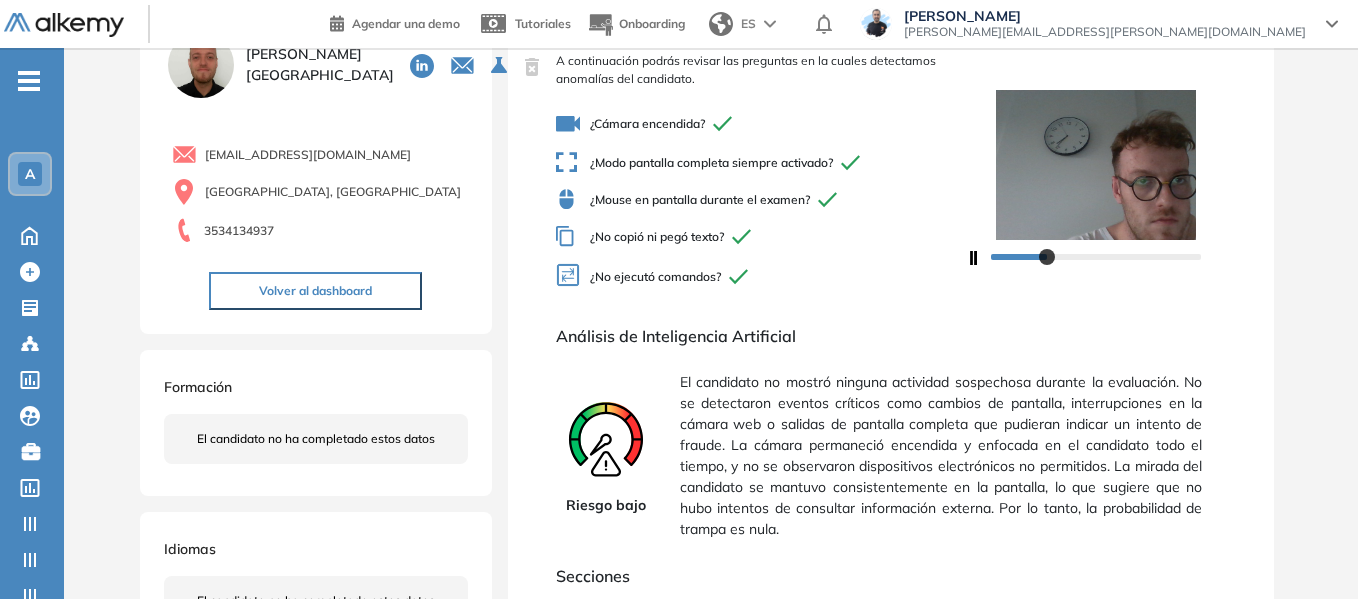 click 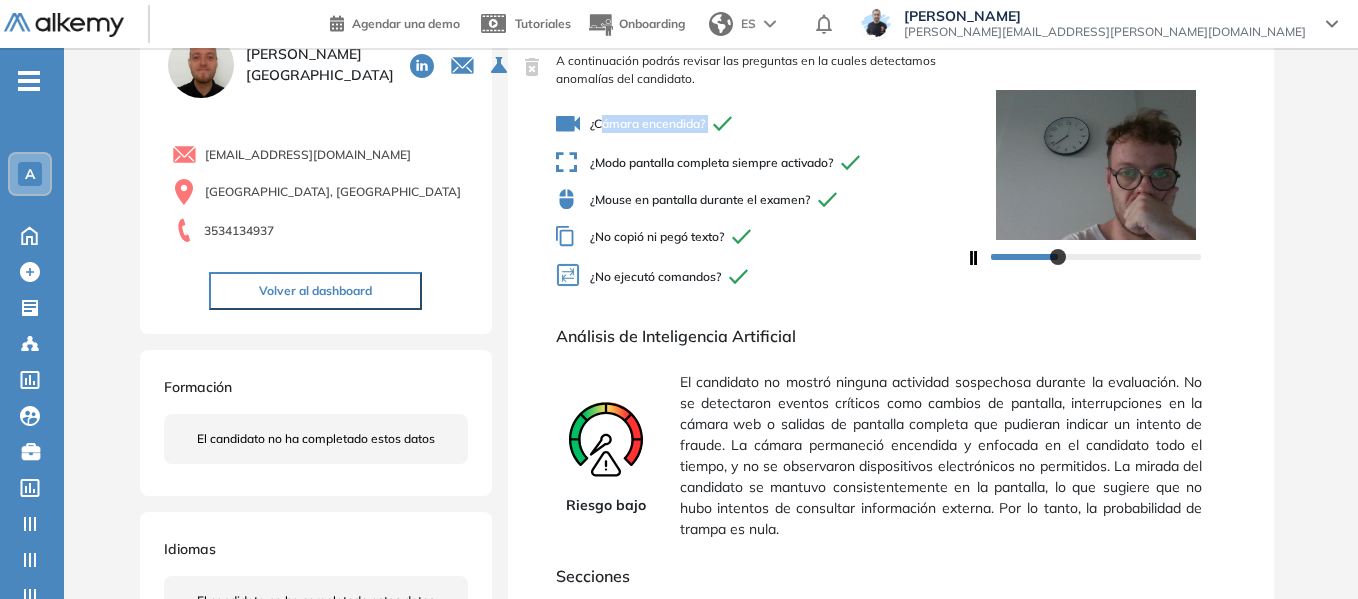 drag, startPoint x: 599, startPoint y: 124, endPoint x: 707, endPoint y: 132, distance: 108.29589 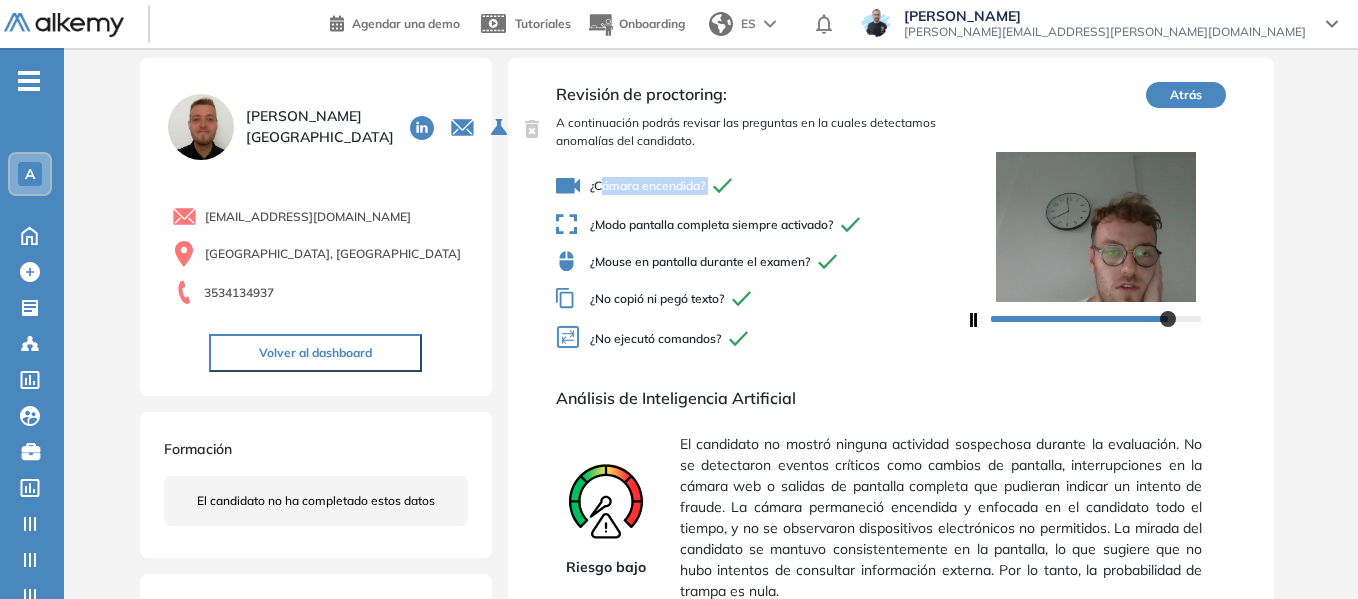 scroll, scrollTop: 0, scrollLeft: 0, axis: both 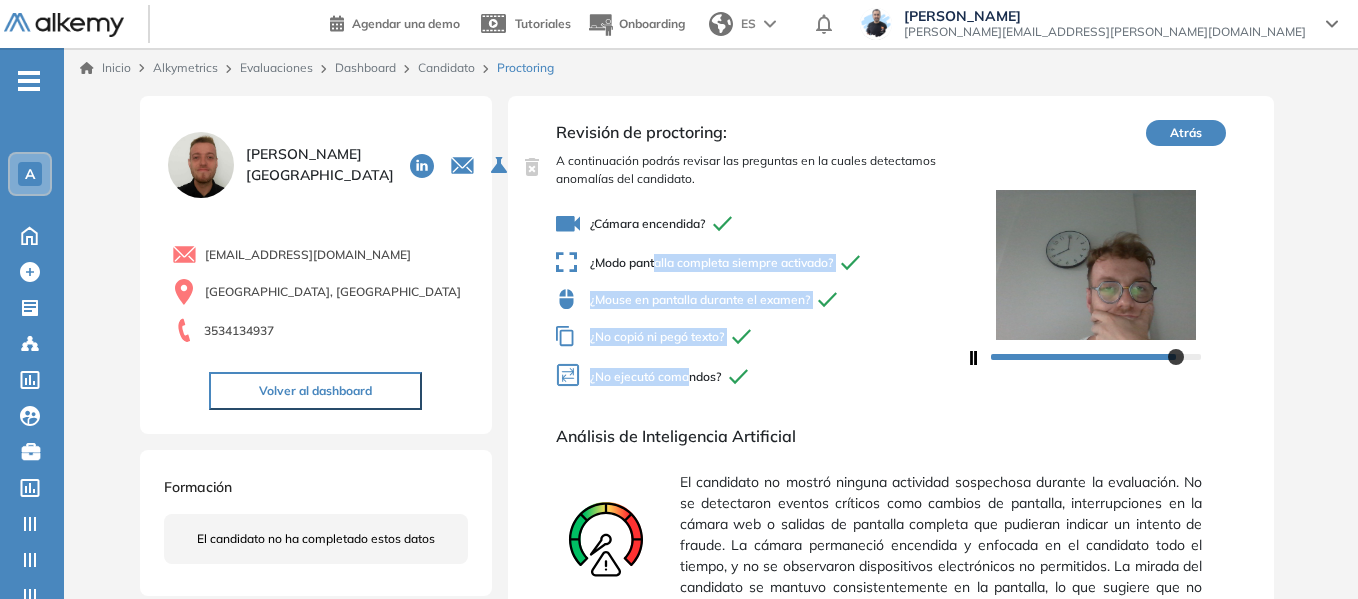 drag, startPoint x: 656, startPoint y: 262, endPoint x: 690, endPoint y: 375, distance: 118.004234 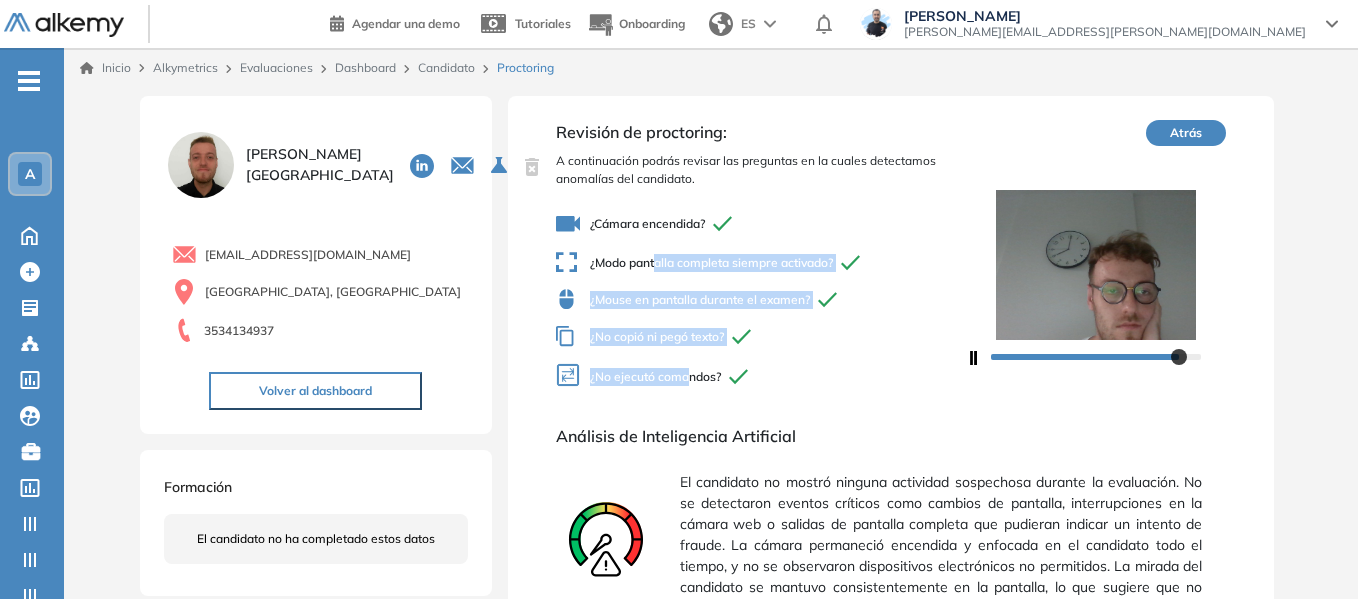 click on "¿Cámara encendida? ¿Modo pantalla completa siempre activado? ¿Mouse en pantalla durante el examen? ¿No copió ni pegó texto? ¿No ejecutó comandos?" at bounding box center [761, 302] 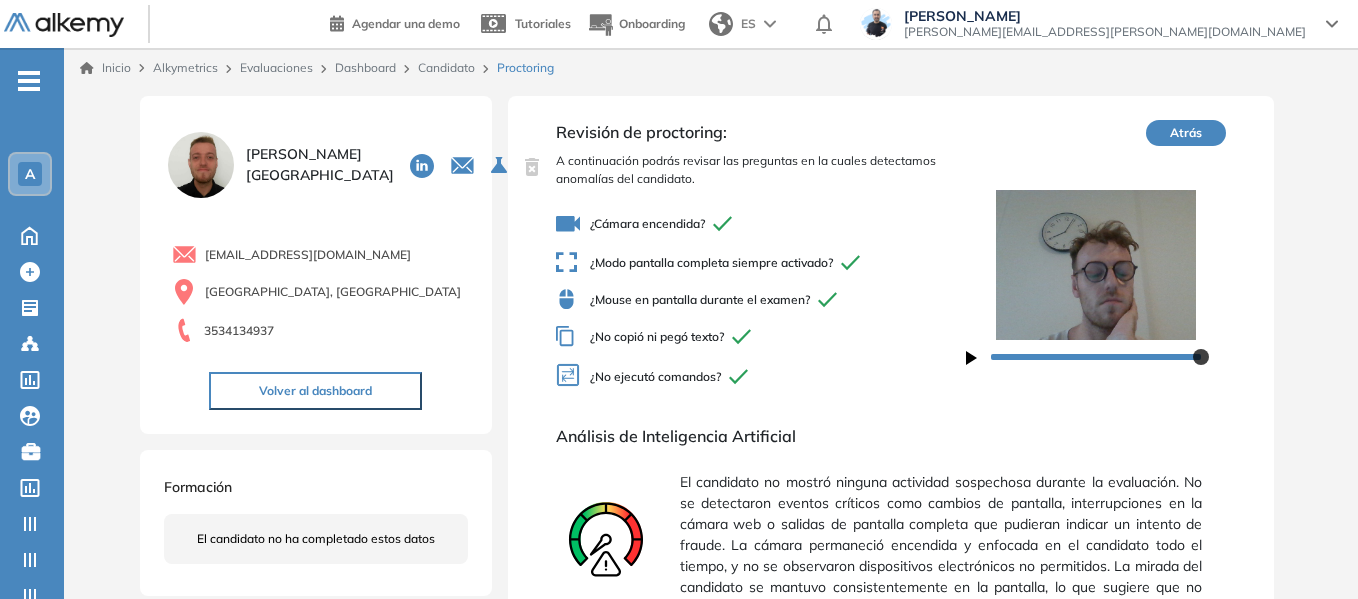 drag, startPoint x: 21, startPoint y: 178, endPoint x: 40, endPoint y: 71, distance: 108.67382 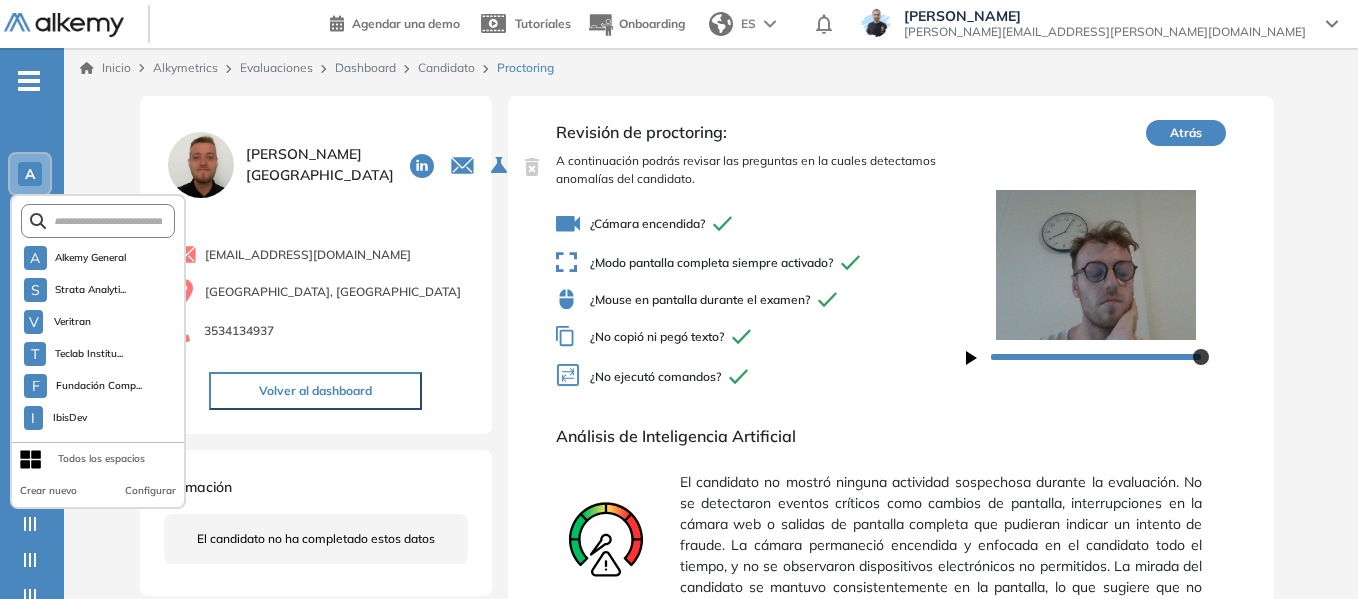 click on "-" at bounding box center (29, 79) 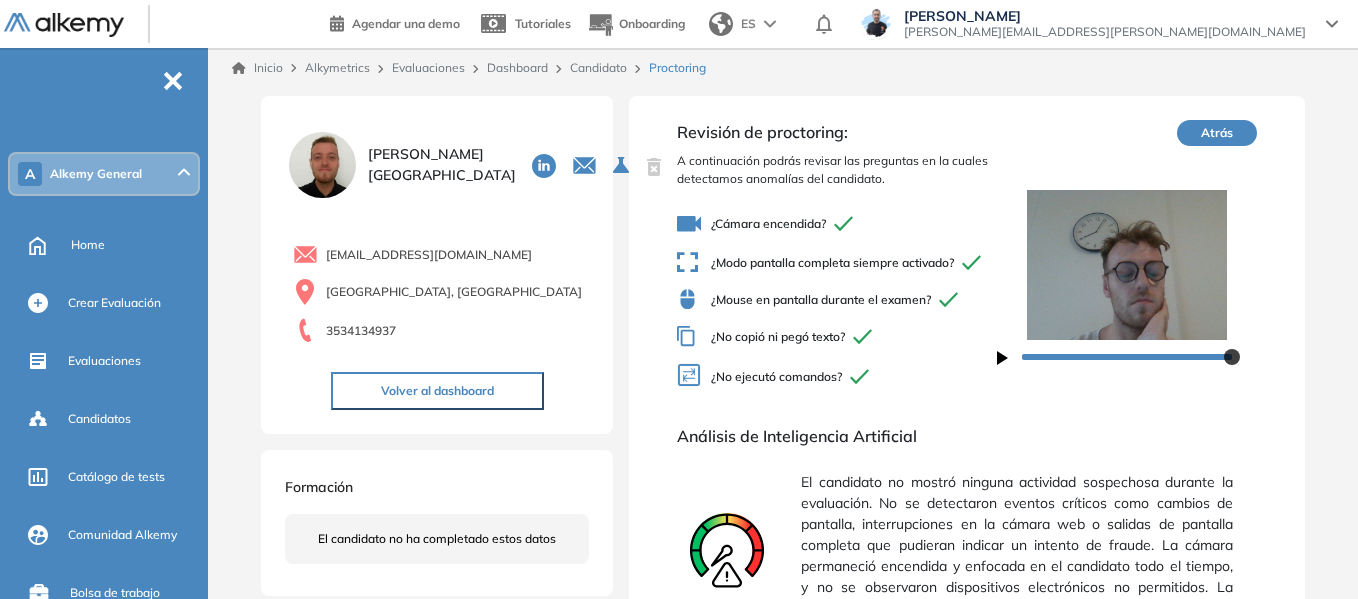 click on "Alkemy General" at bounding box center (91, 248) 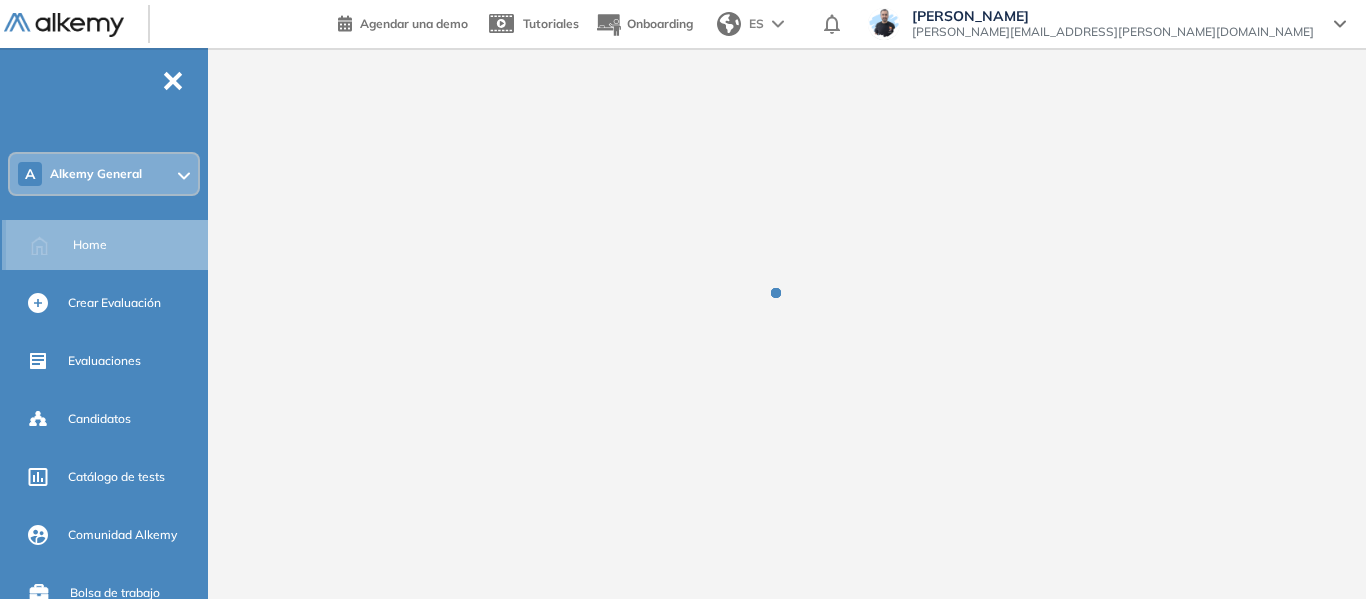 click on "Home" at bounding box center [90, 245] 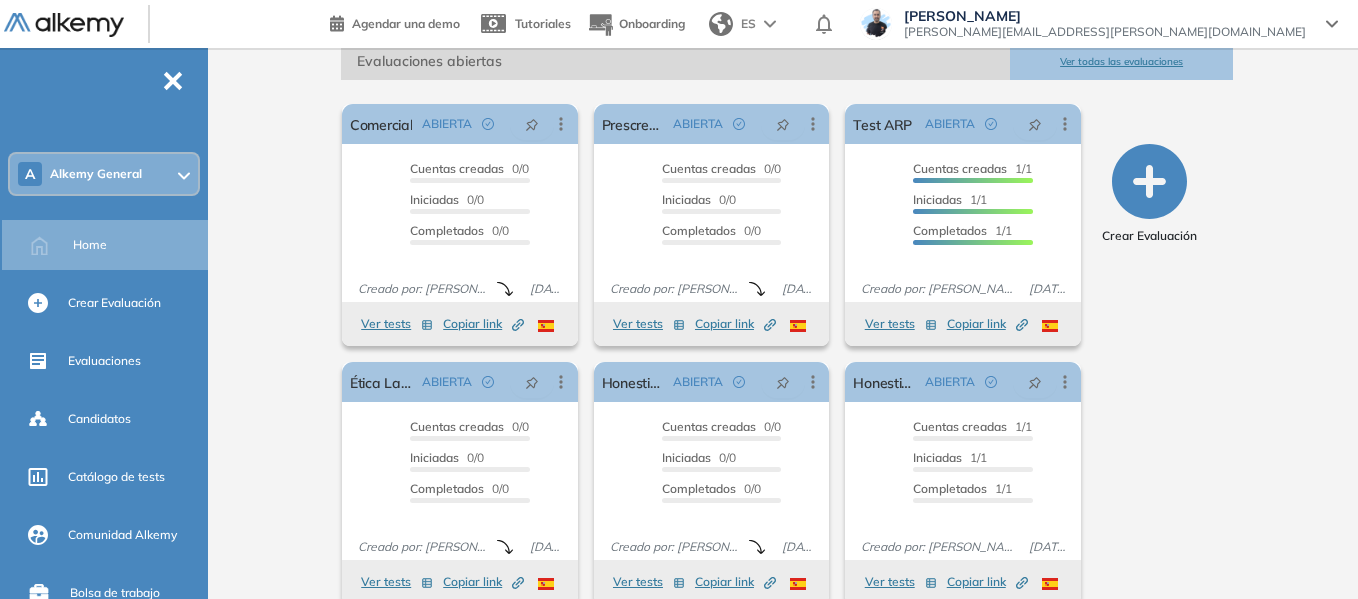scroll, scrollTop: 337, scrollLeft: 0, axis: vertical 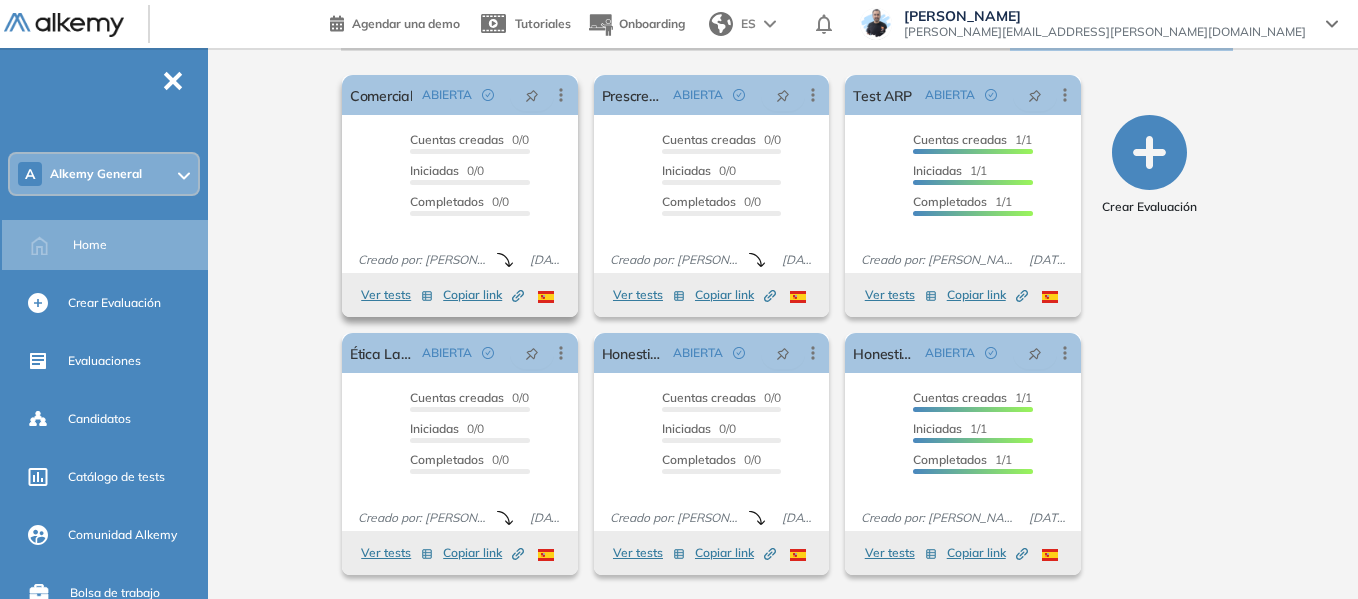 click on "Ver tests" at bounding box center (397, 295) 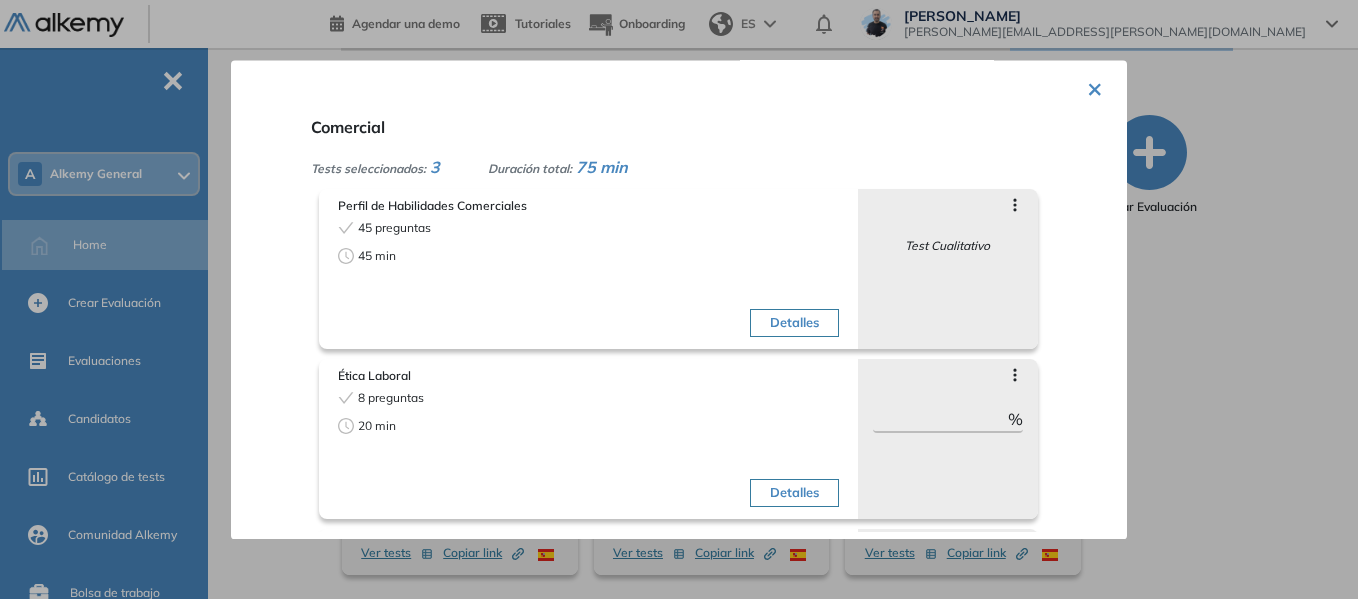 scroll, scrollTop: 166, scrollLeft: 0, axis: vertical 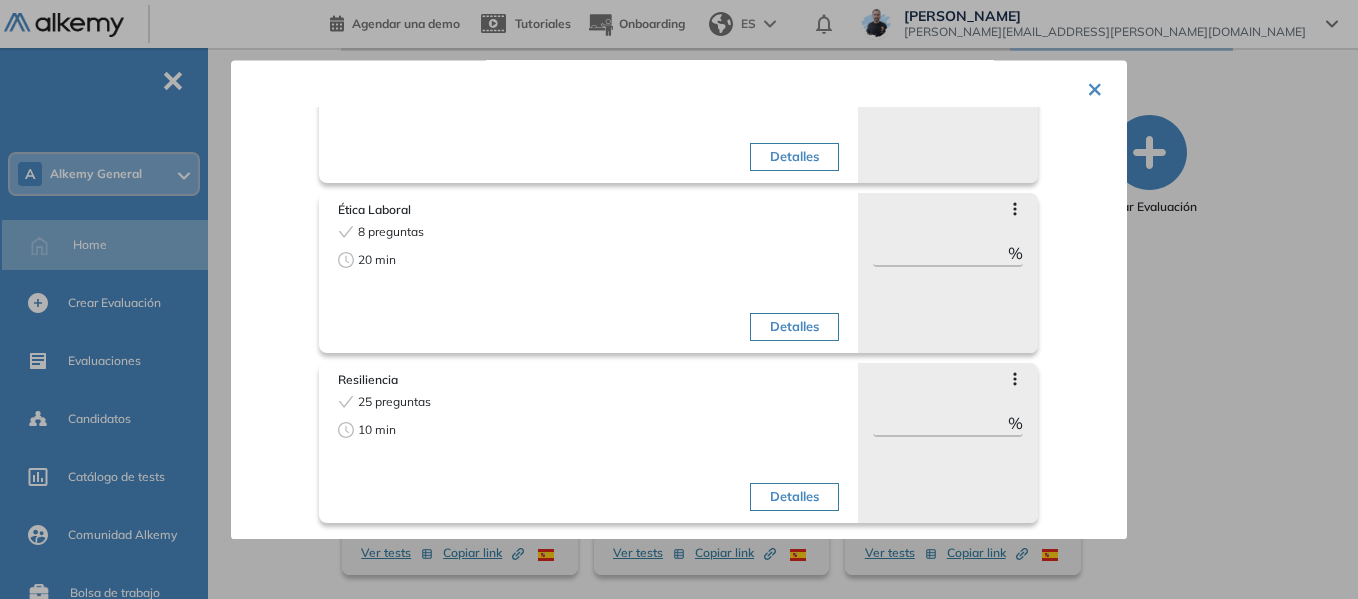 click at bounding box center (679, 299) 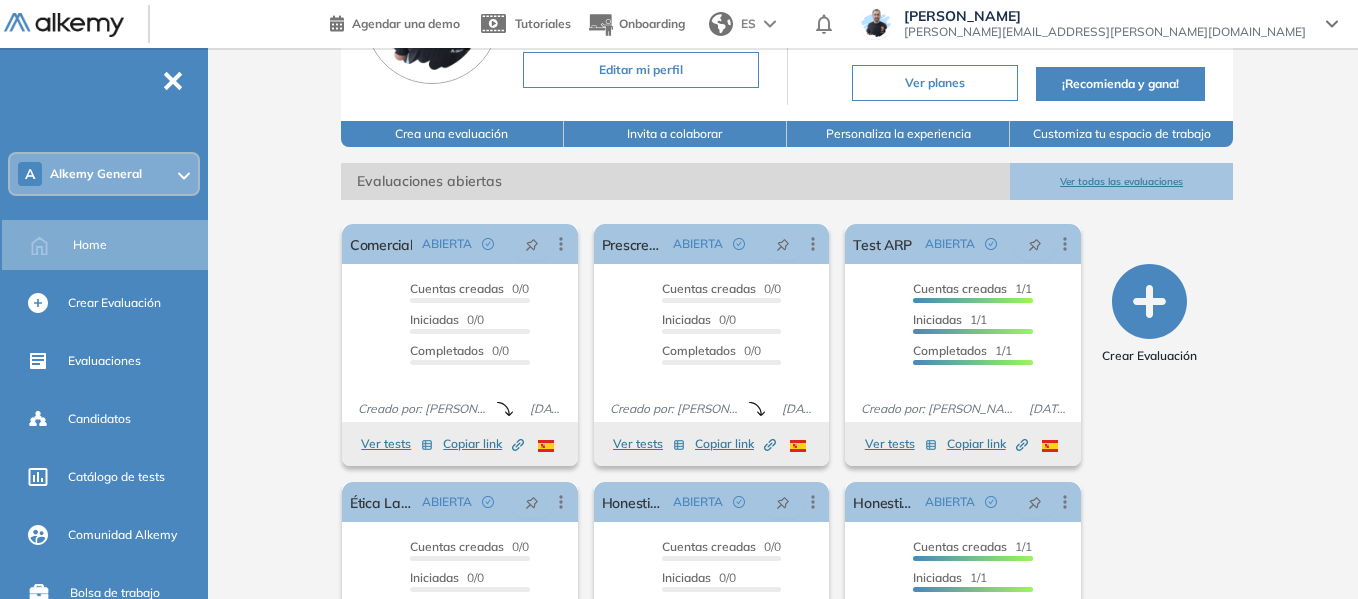 scroll, scrollTop: 237, scrollLeft: 0, axis: vertical 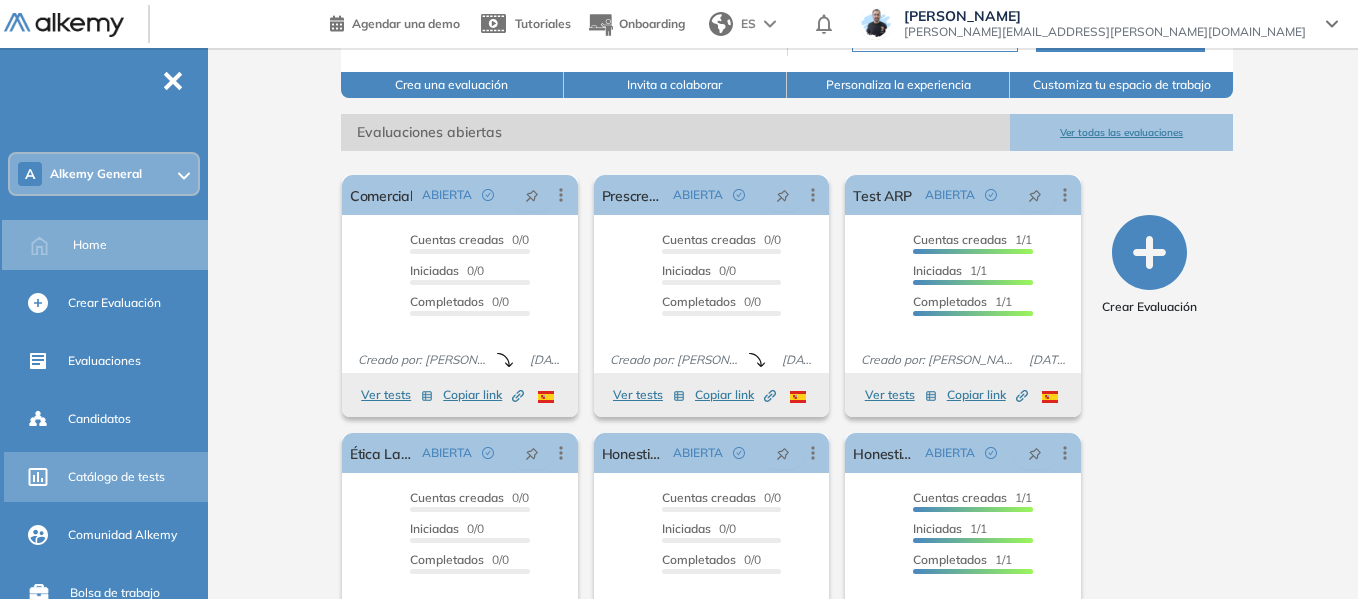 click on "Catálogo de tests" at bounding box center [116, 477] 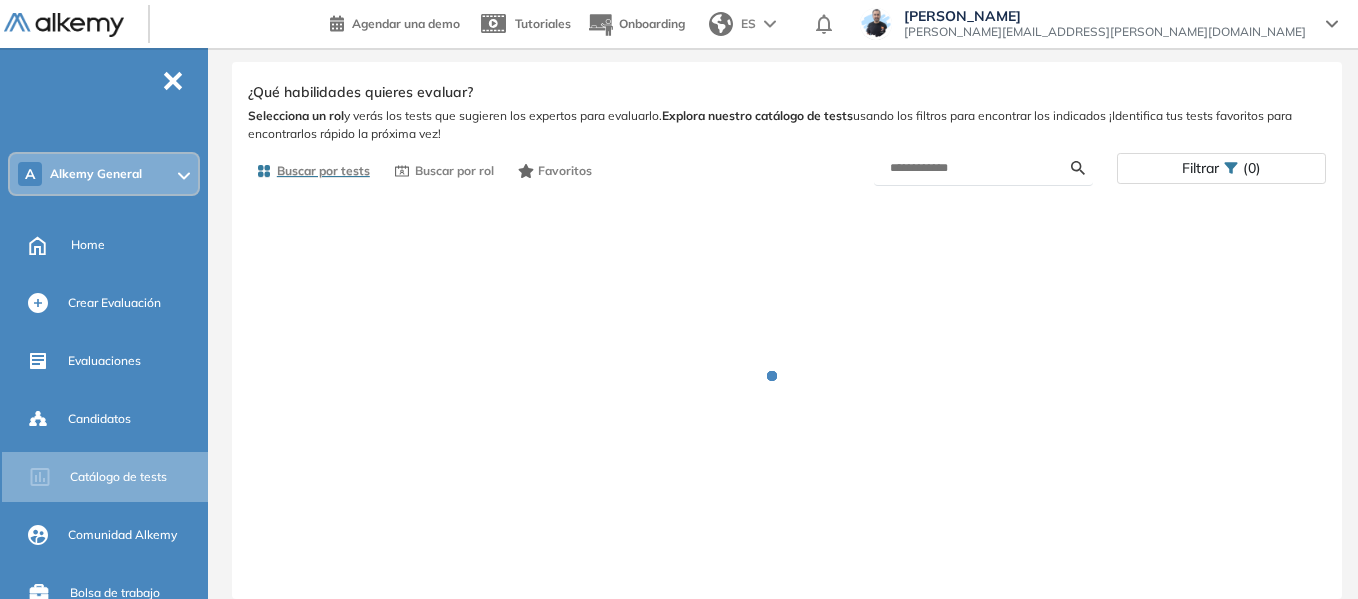 scroll, scrollTop: 34, scrollLeft: 0, axis: vertical 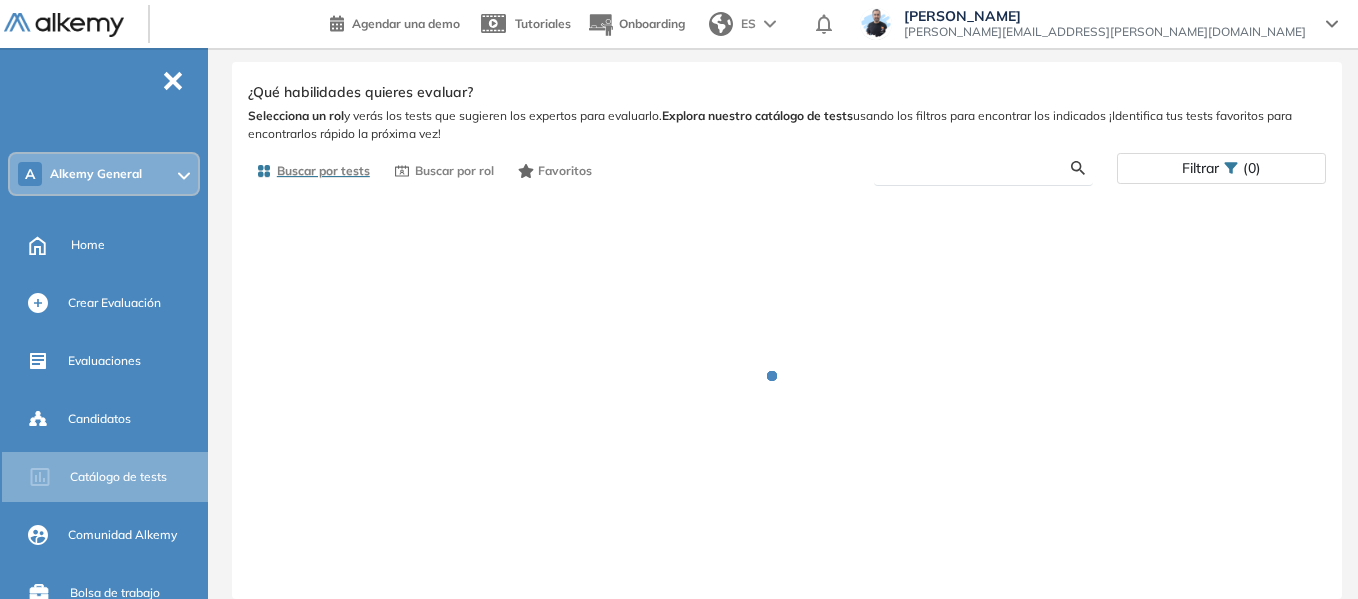 click at bounding box center (980, 168) 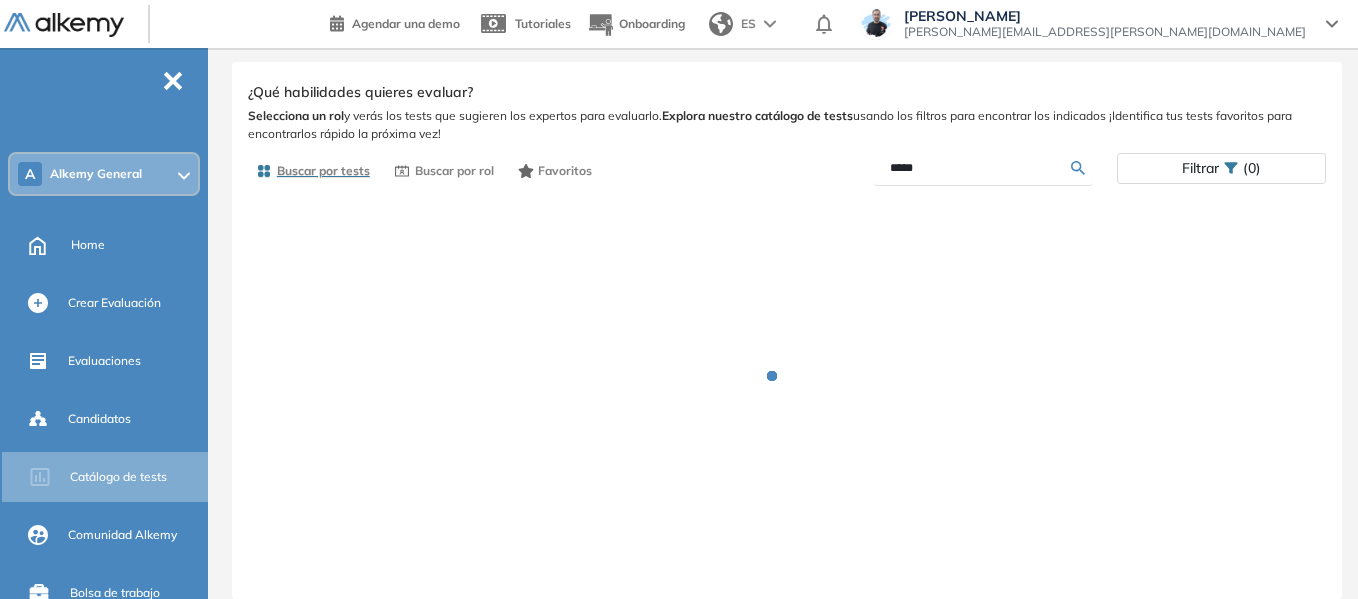 type on "*****" 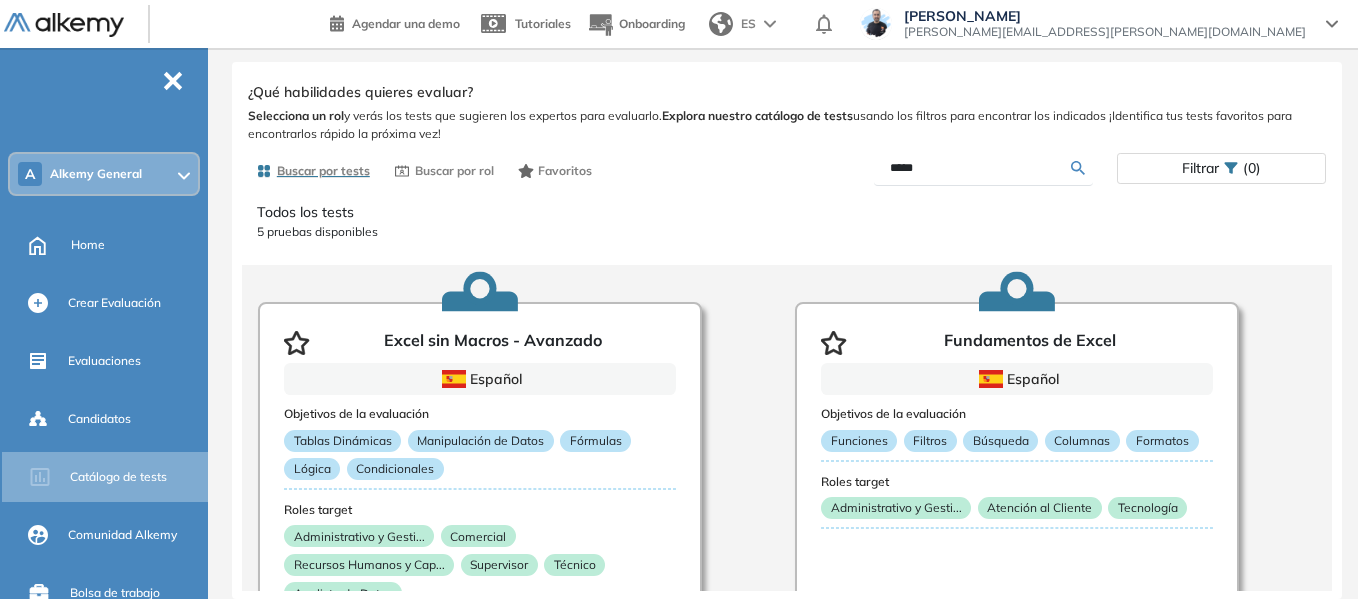scroll, scrollTop: 0, scrollLeft: 0, axis: both 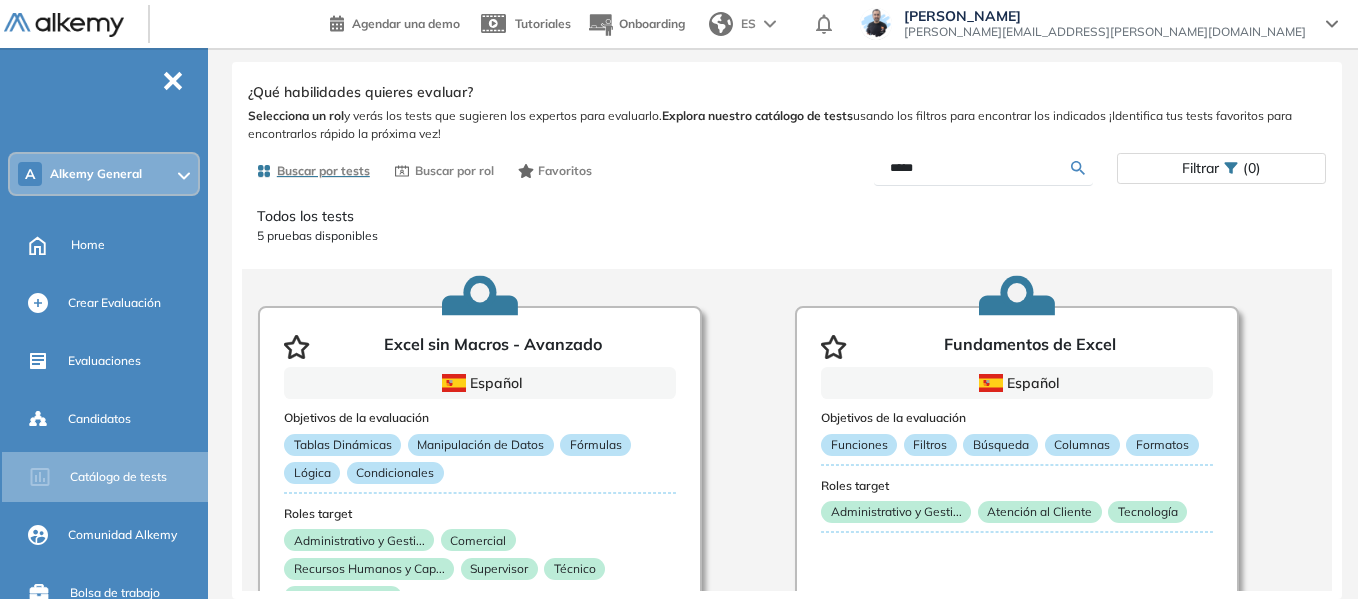 click on "Filtrar  (0)" at bounding box center [1221, 168] 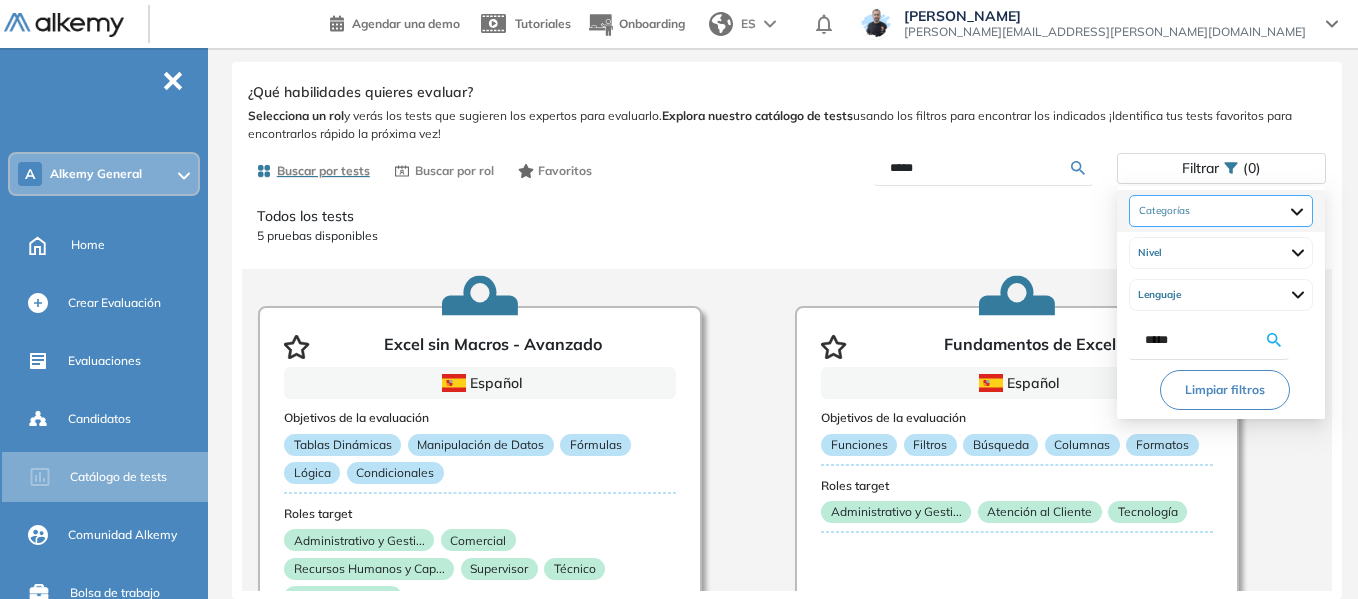 click at bounding box center (1221, 211) 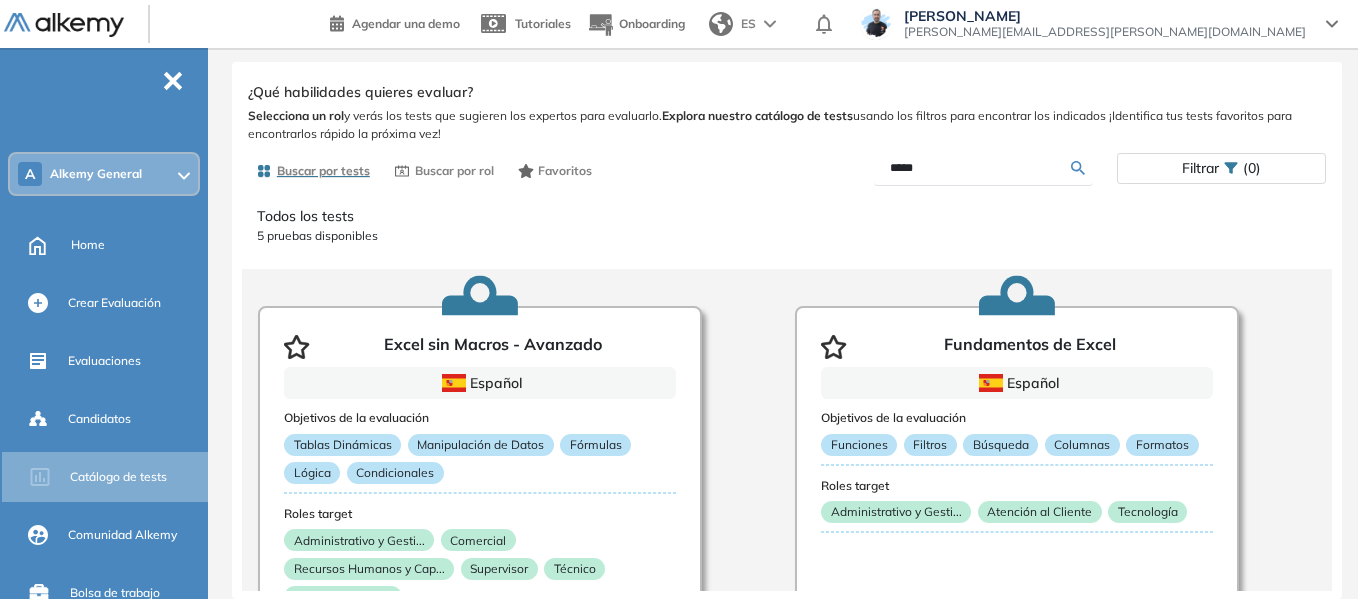 click on "Alkemy General" at bounding box center [96, 174] 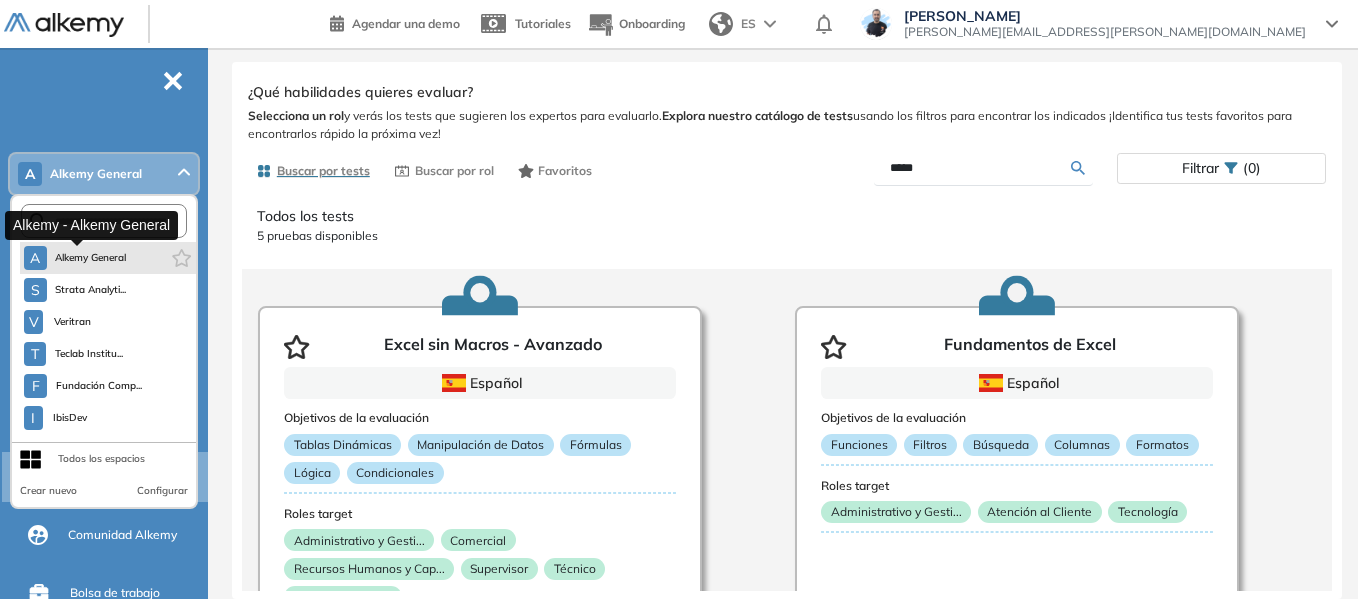 click on "Alkemy General" at bounding box center [91, 258] 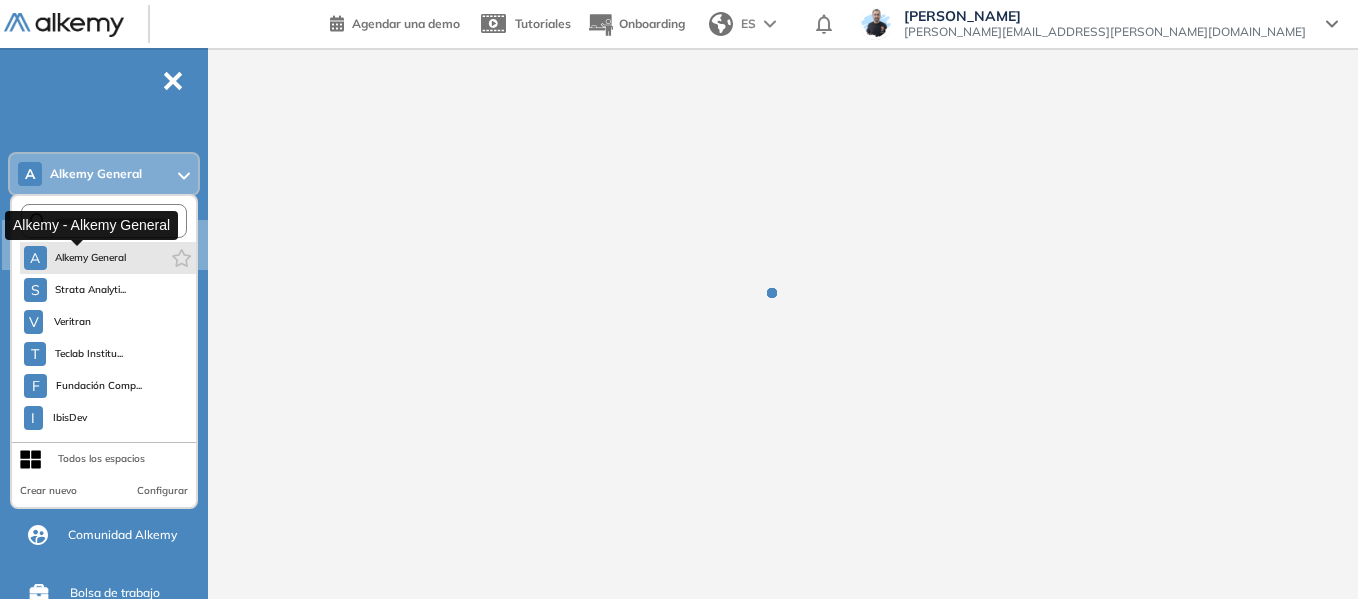 scroll, scrollTop: 0, scrollLeft: 0, axis: both 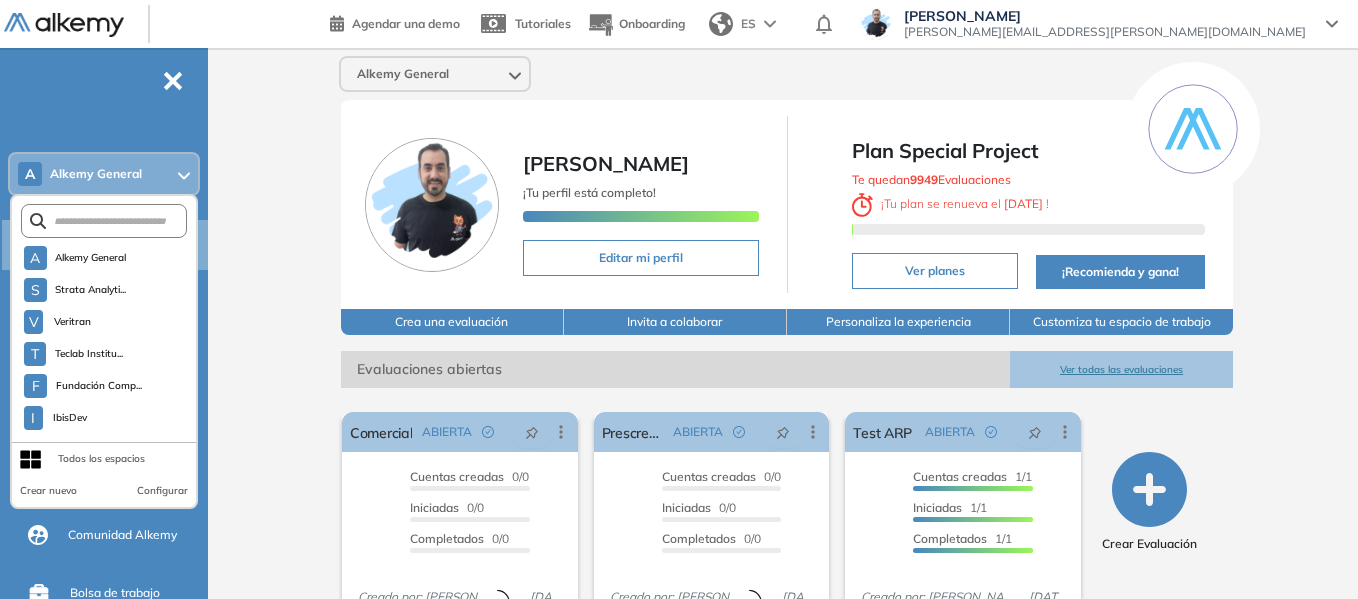 click at bounding box center [104, 221] 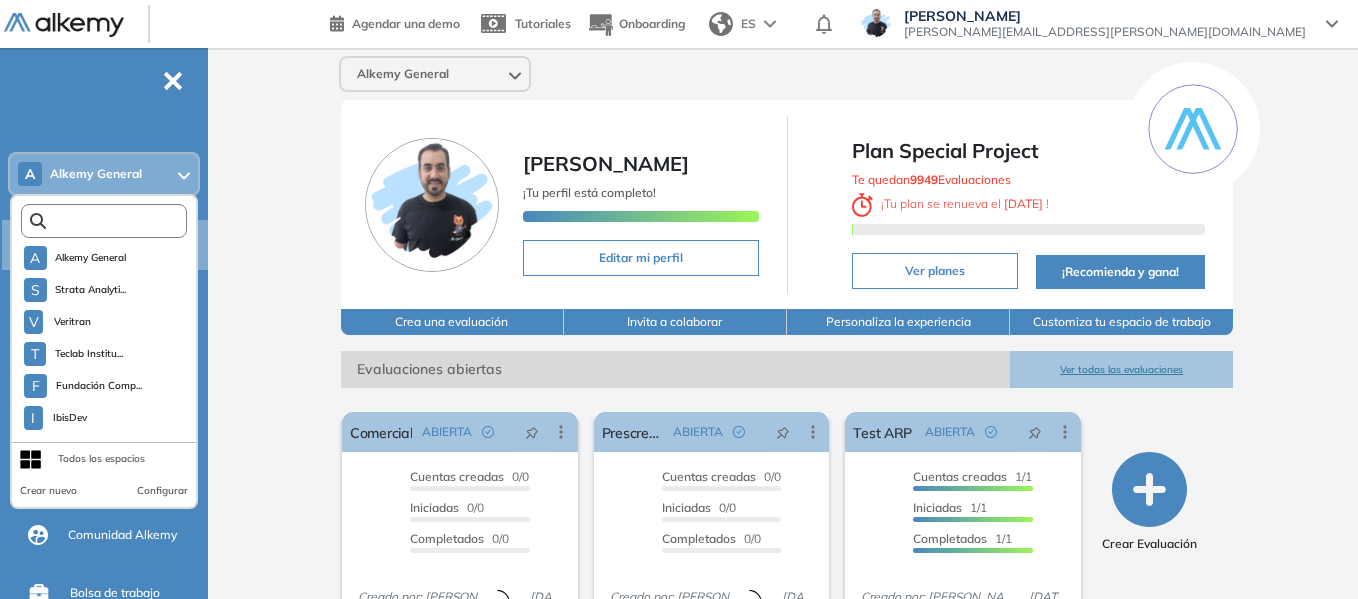 click at bounding box center [108, 221] 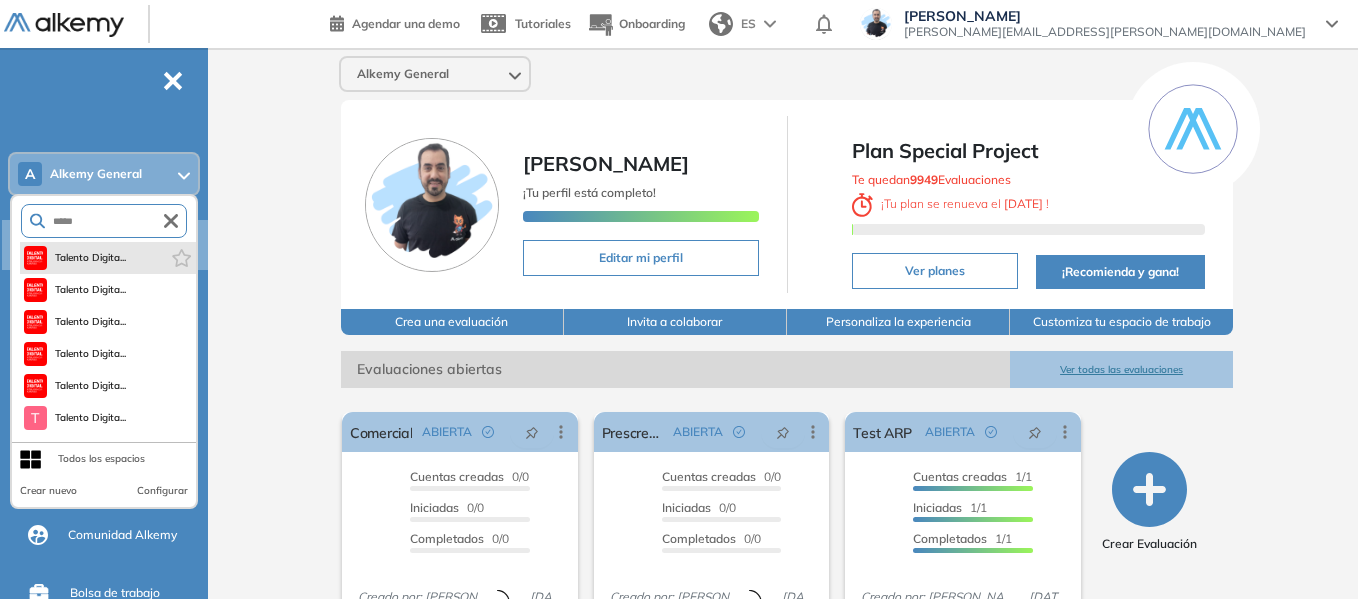 type on "*****" 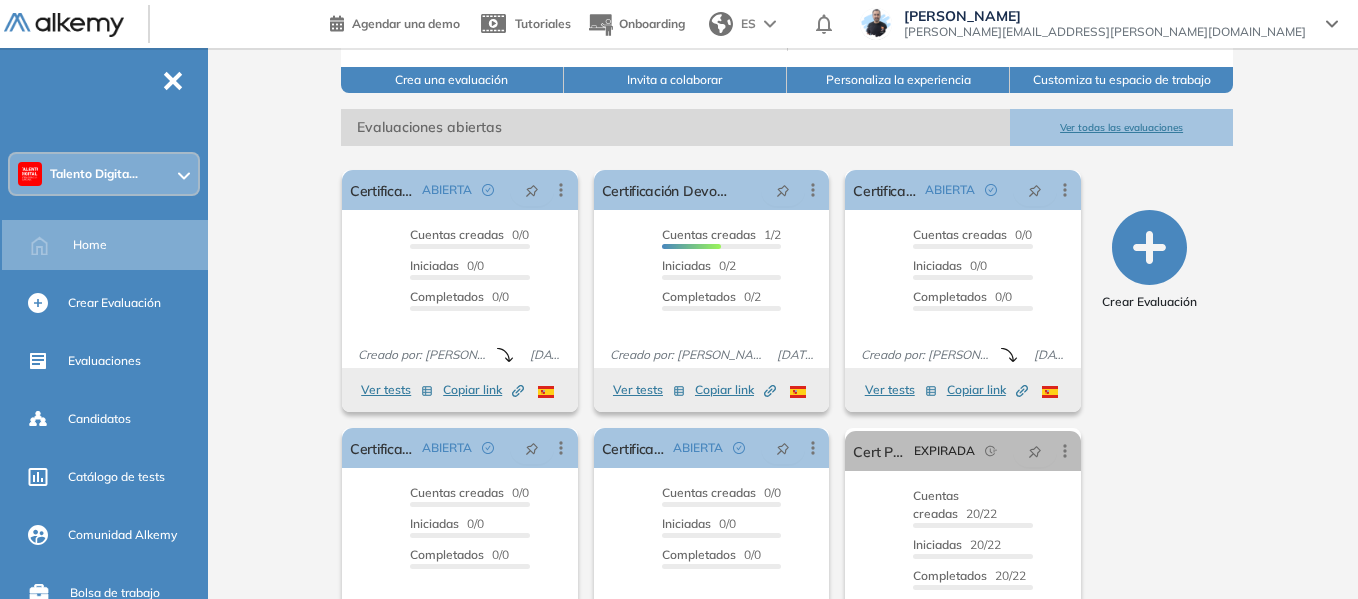 scroll, scrollTop: 300, scrollLeft: 0, axis: vertical 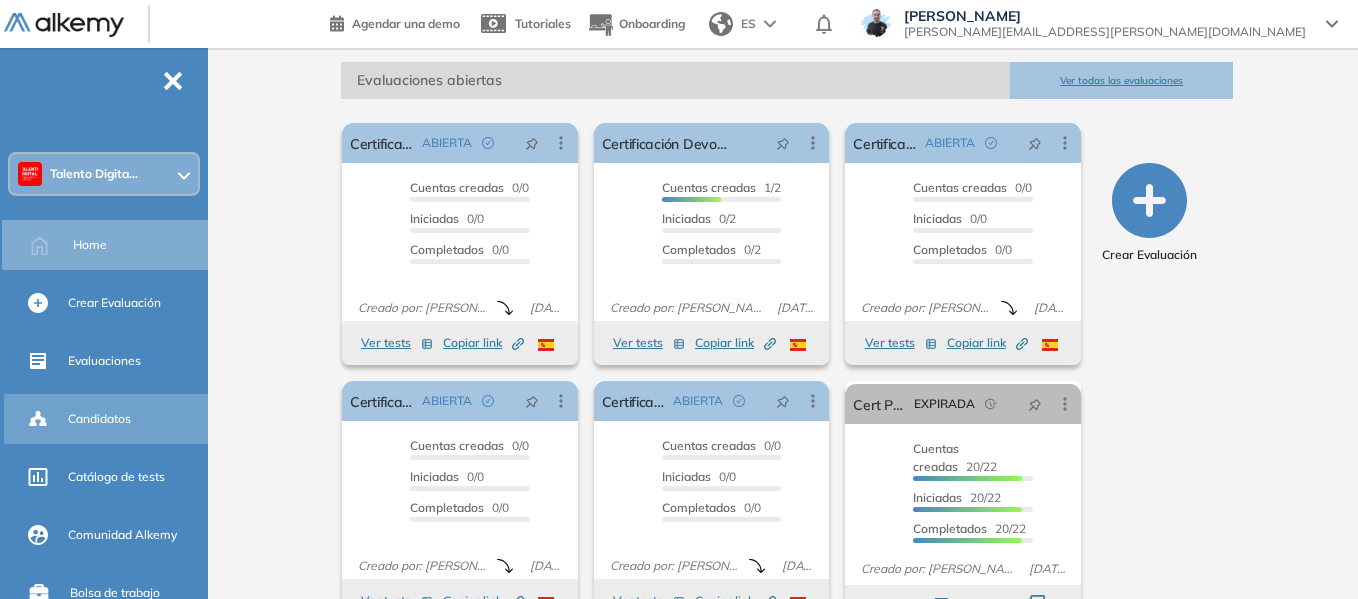click on "Candidatos" at bounding box center [136, 419] 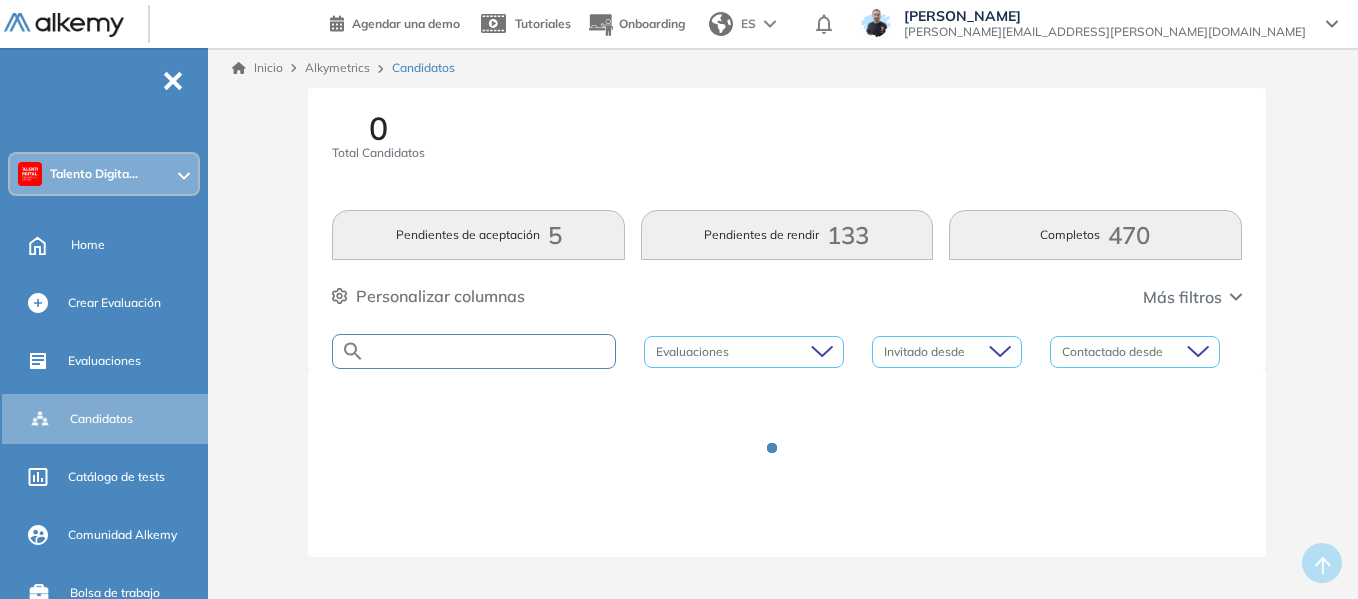 click at bounding box center (490, 351) 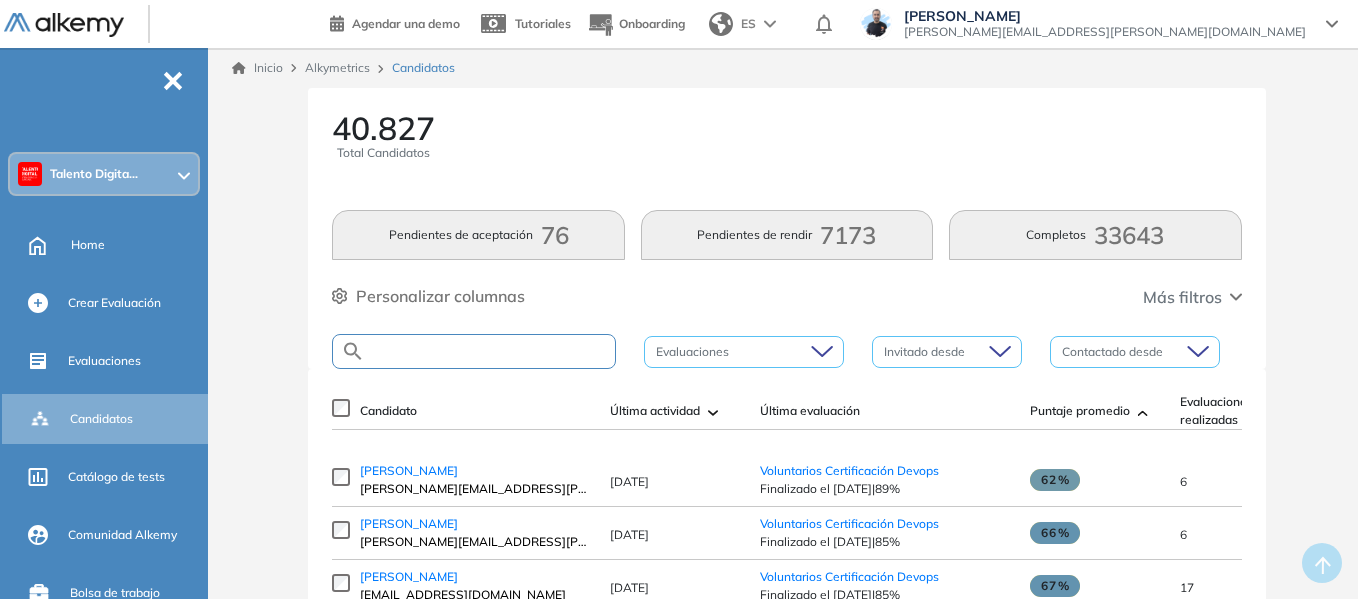 click at bounding box center (490, 351) 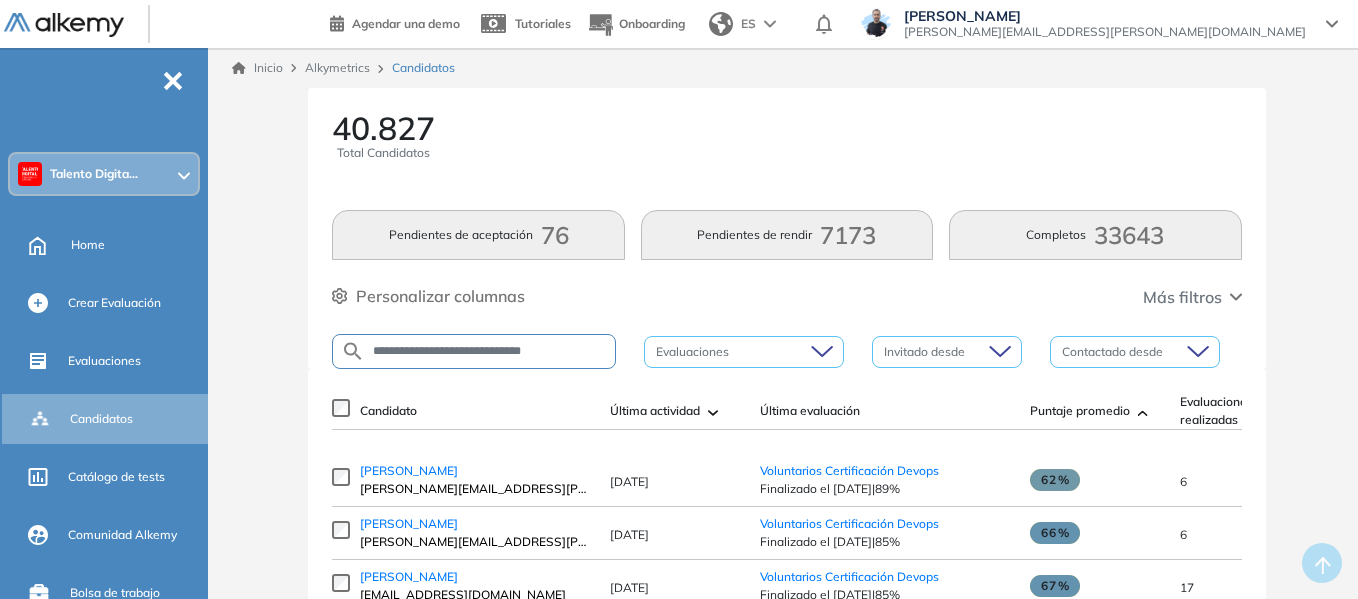 type on "**********" 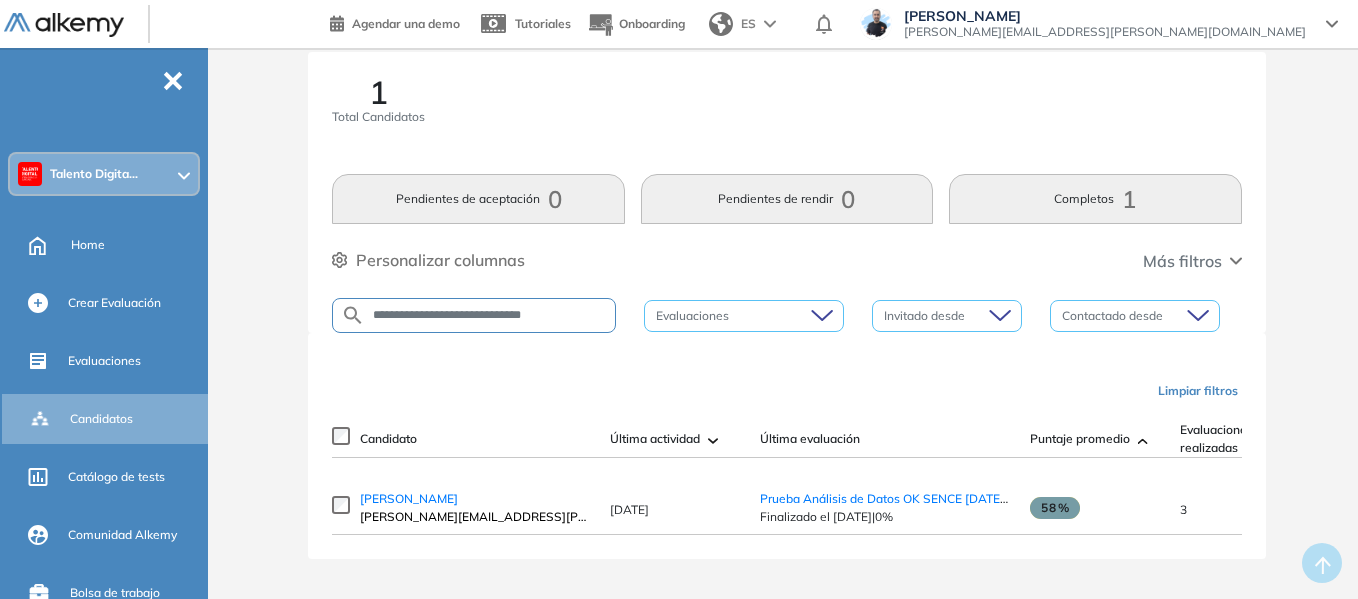 scroll, scrollTop: 52, scrollLeft: 0, axis: vertical 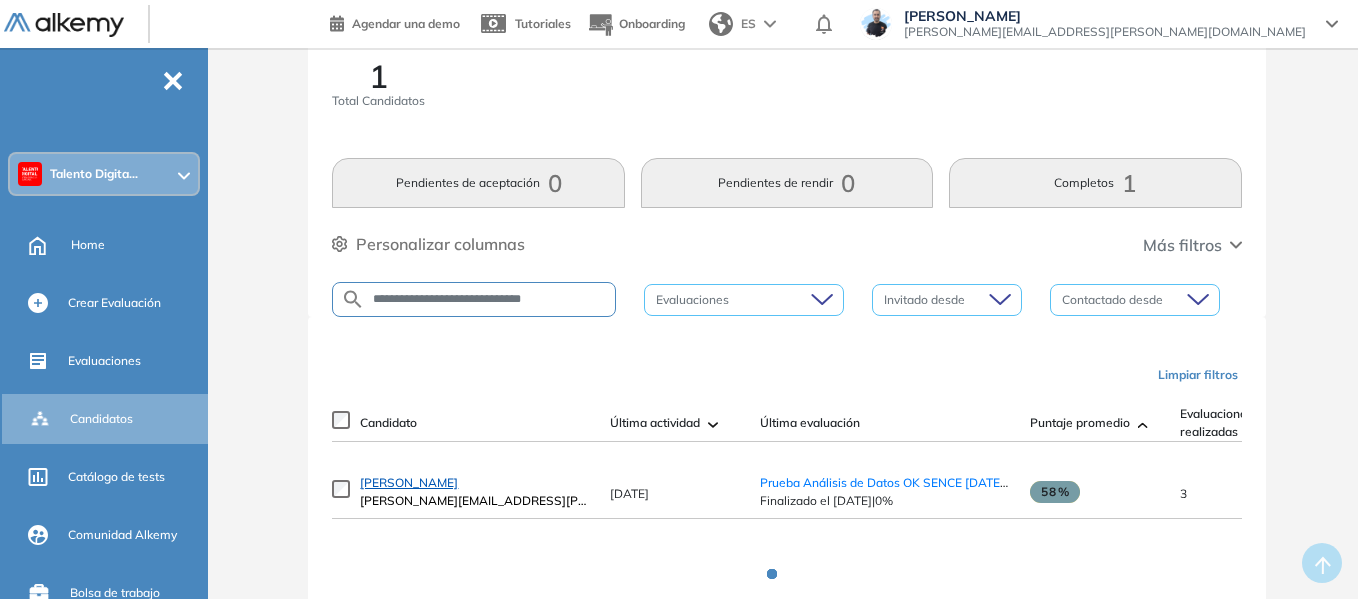 click on "Eloy Vallejos" at bounding box center (409, 482) 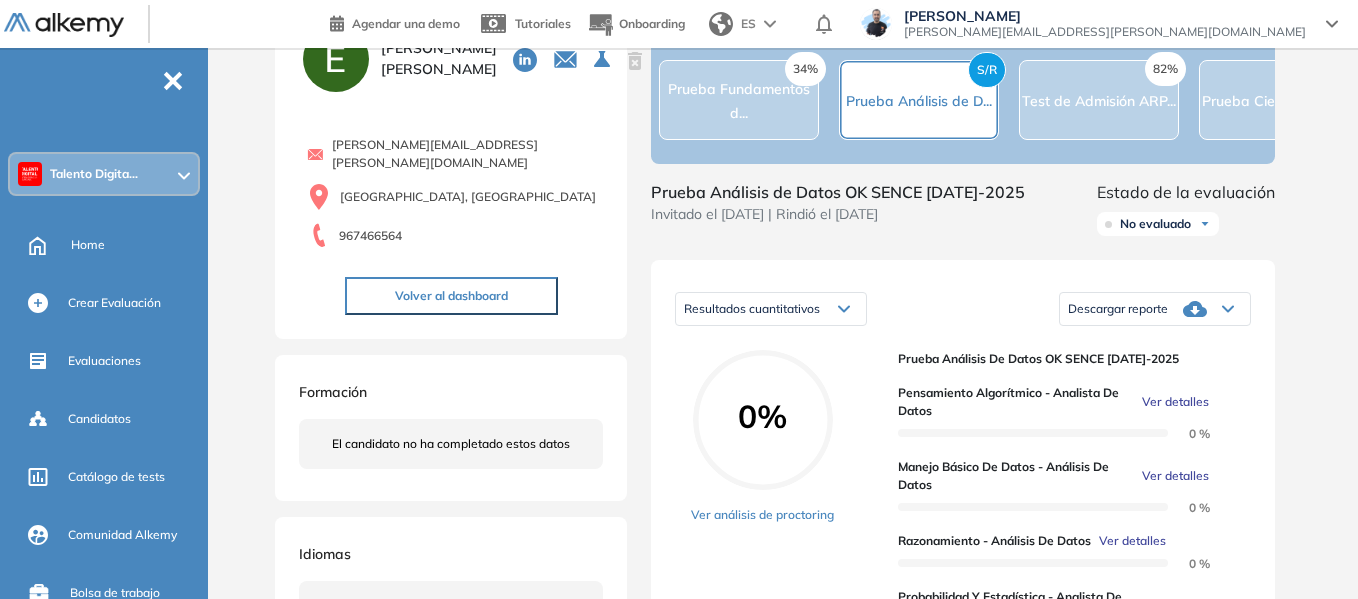 scroll, scrollTop: 0, scrollLeft: 0, axis: both 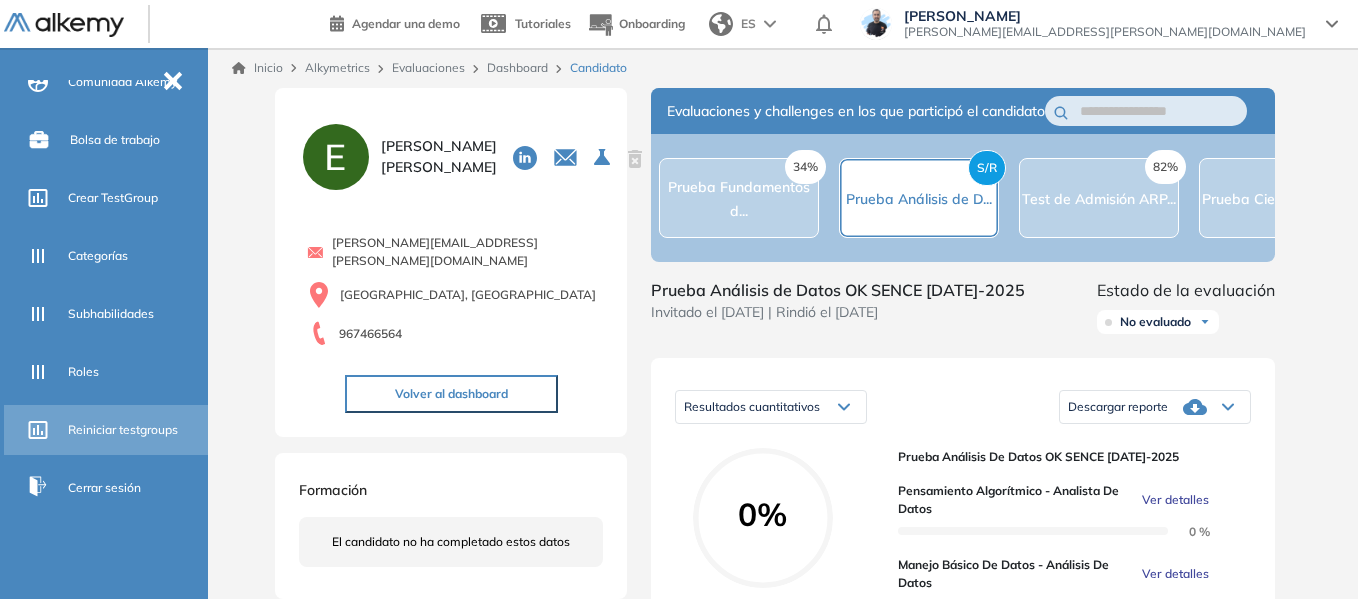 click on "Reiniciar testgroups" at bounding box center (123, 430) 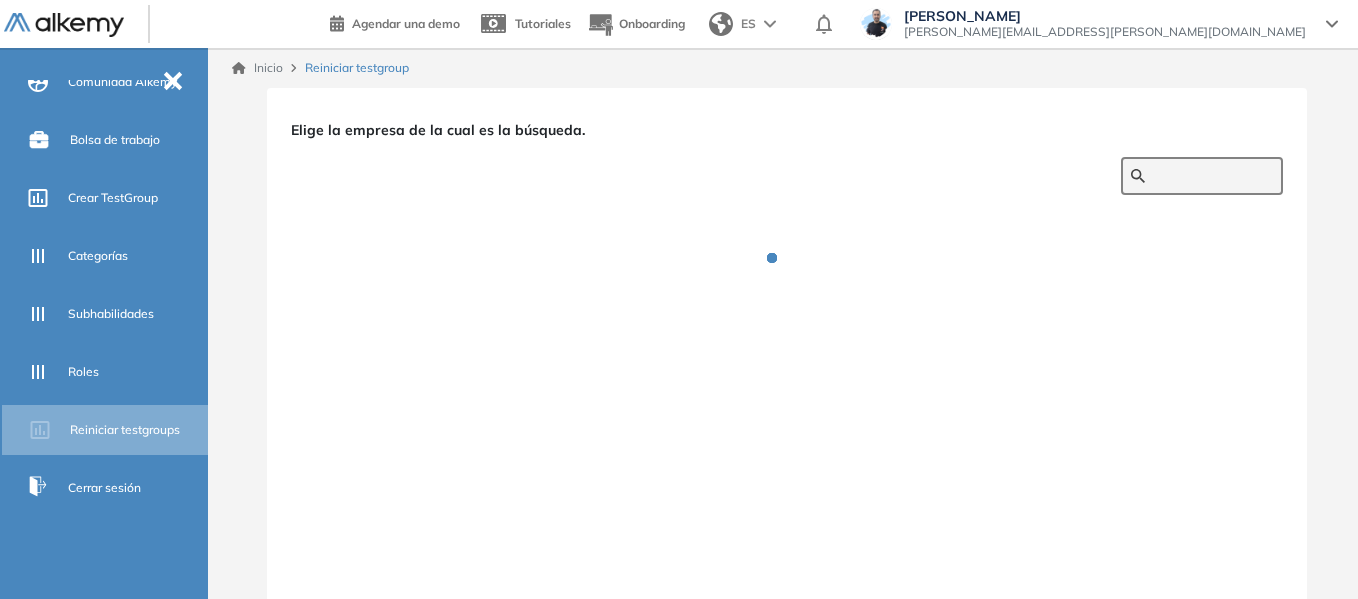 click at bounding box center (1213, 176) 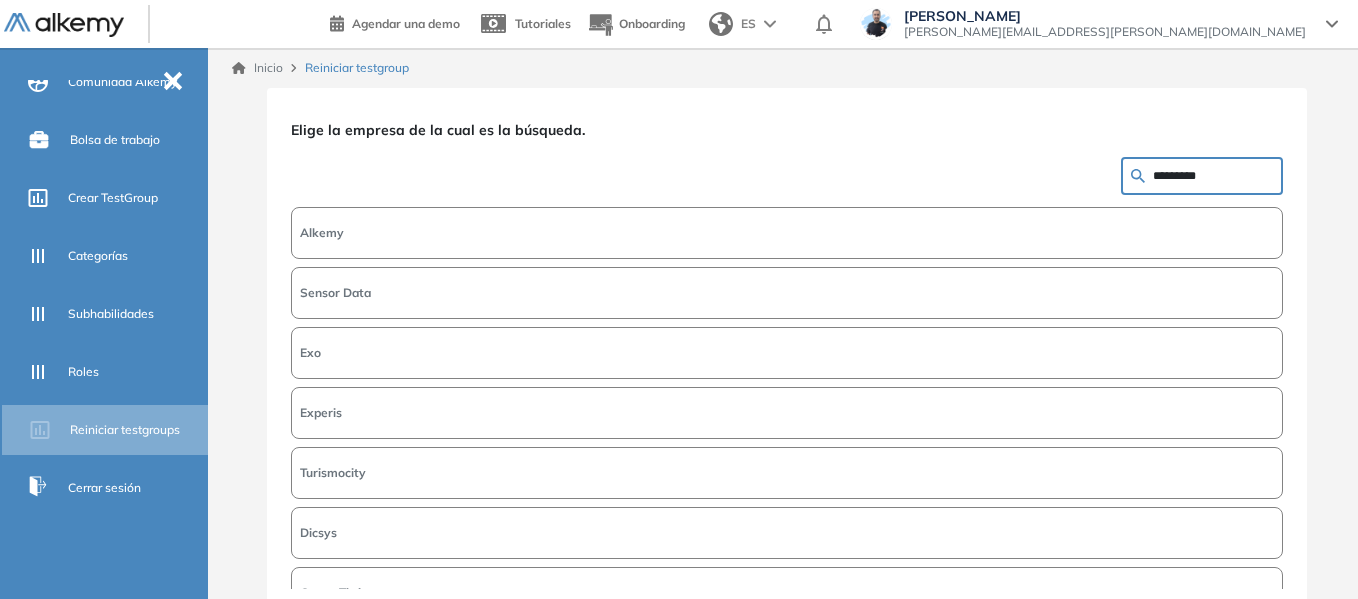 type on "*********" 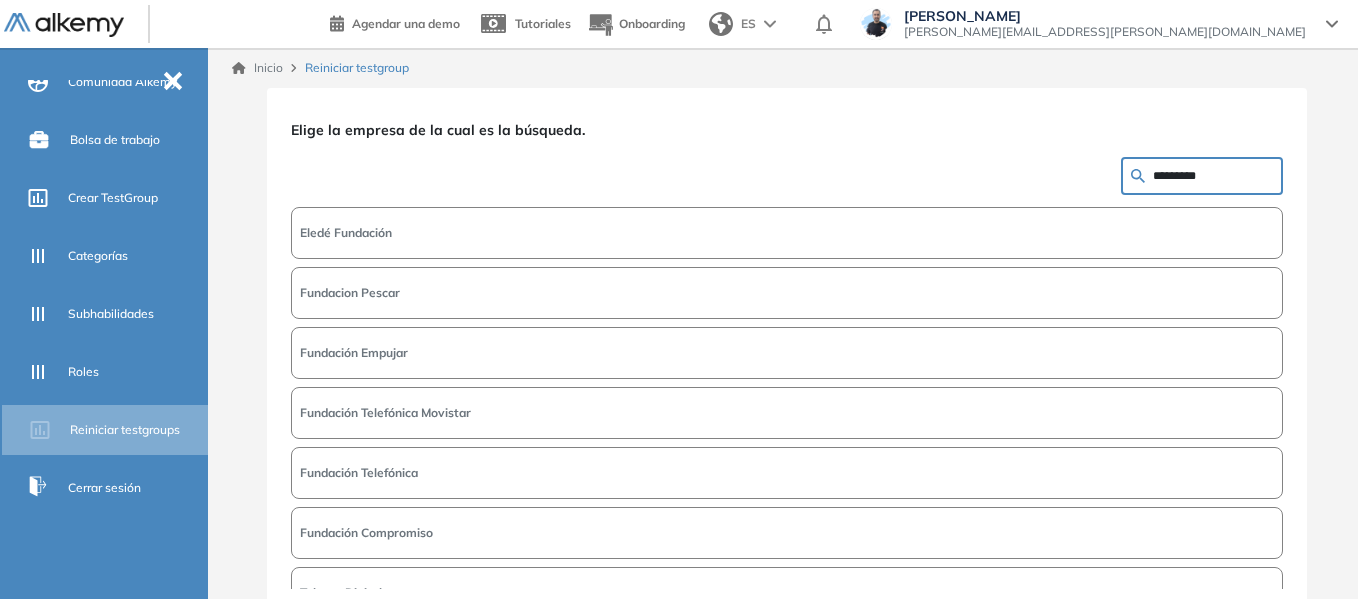 scroll, scrollTop: 200, scrollLeft: 0, axis: vertical 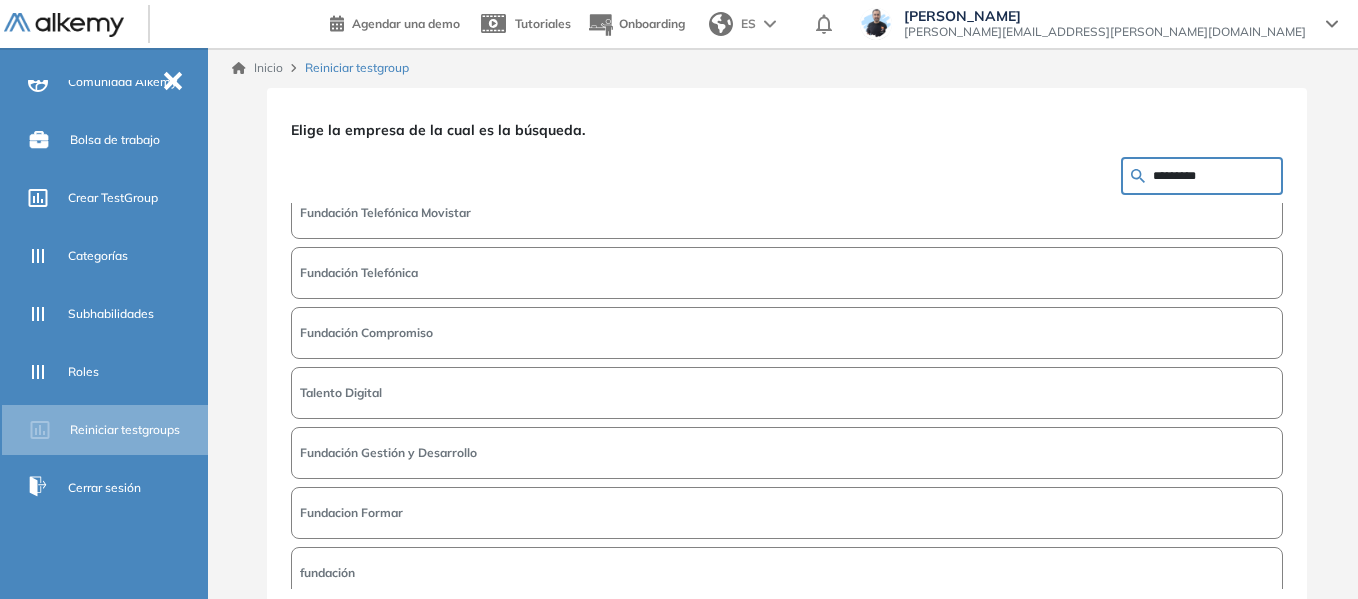 click on "Talento Digital" at bounding box center [787, 393] 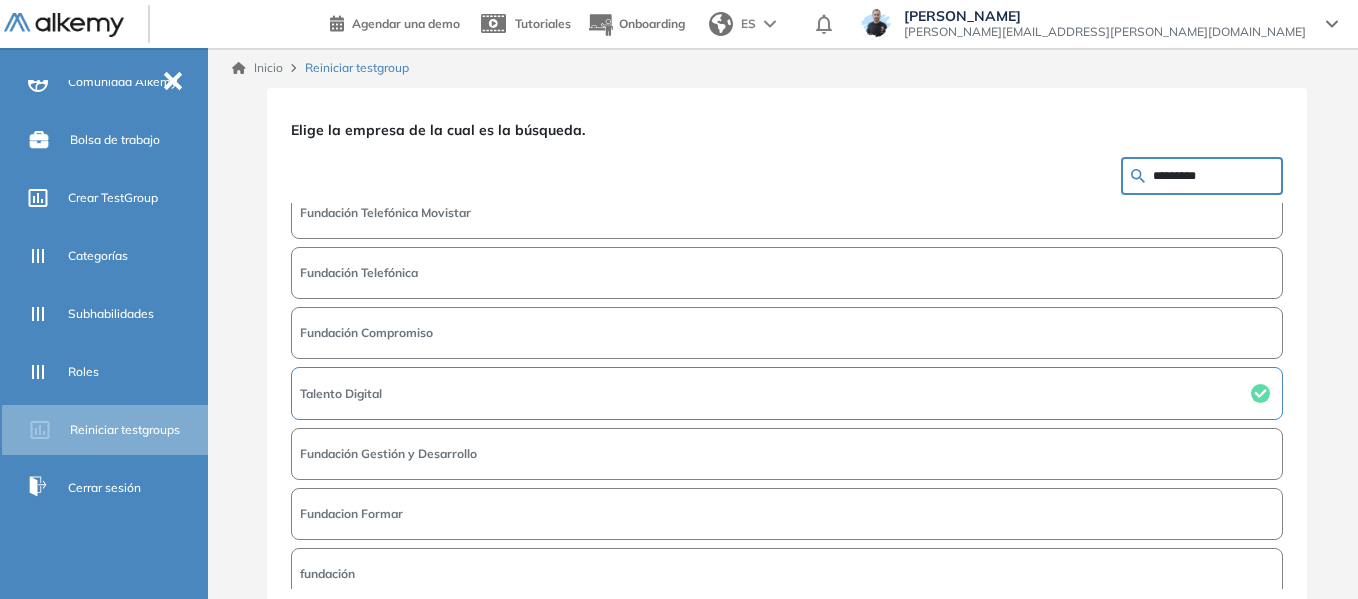 scroll, scrollTop: 64, scrollLeft: 0, axis: vertical 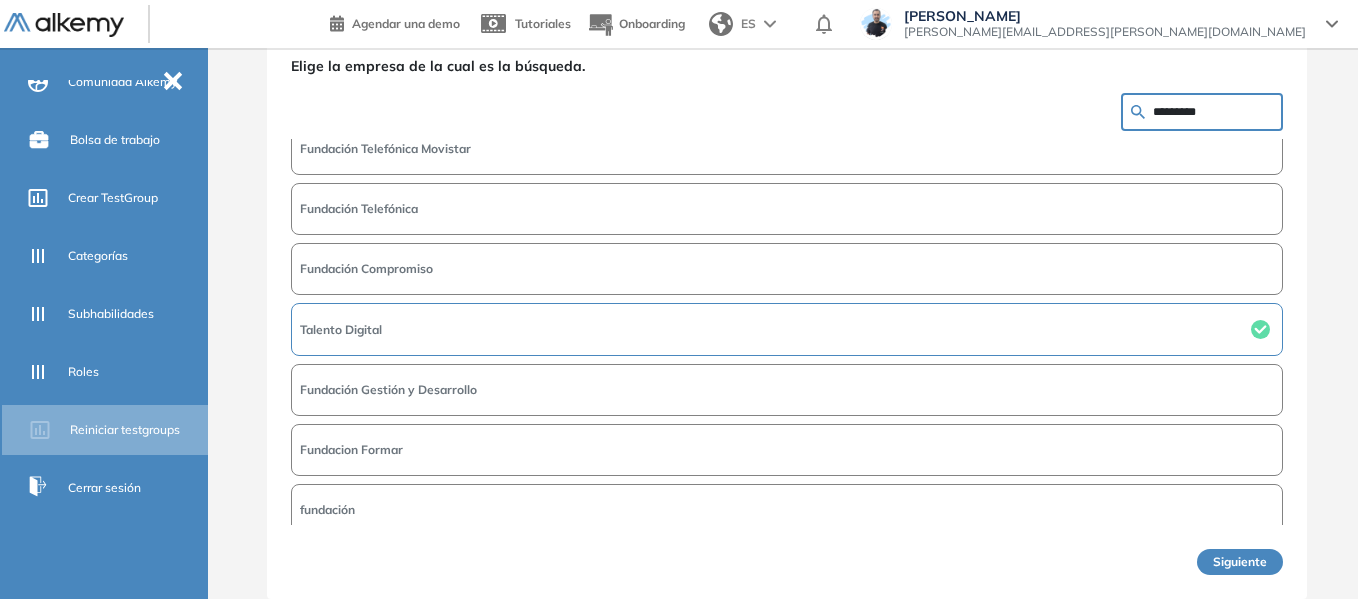click on "Siguiente" at bounding box center (1240, 562) 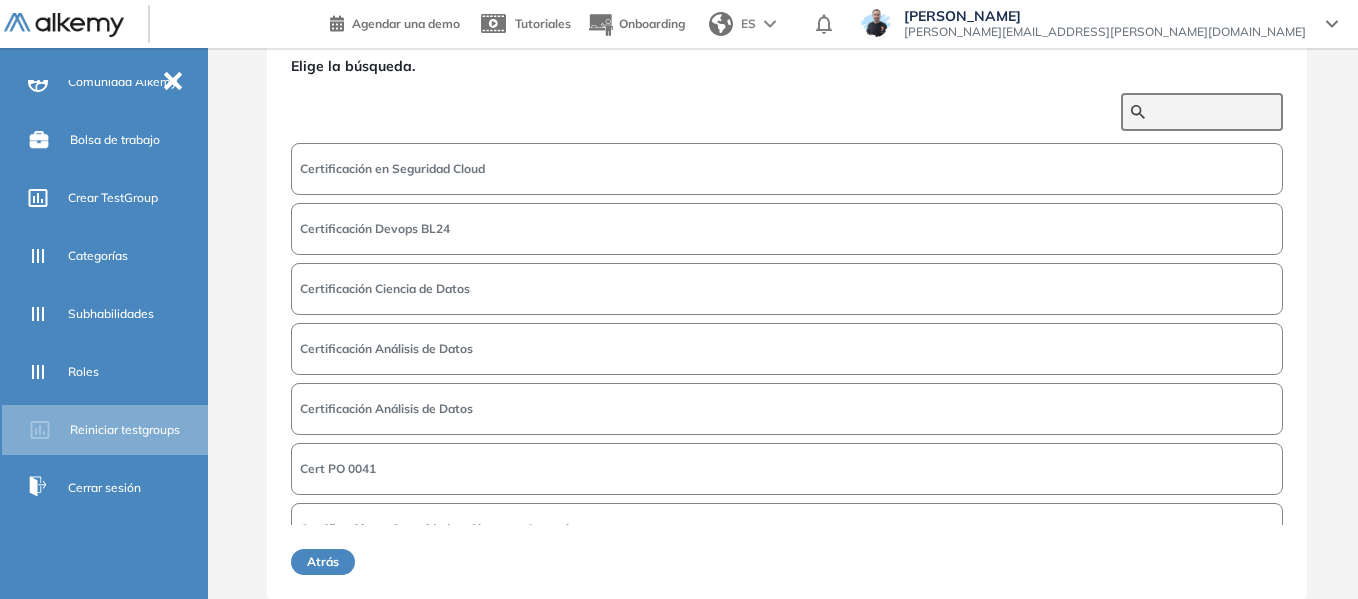 click at bounding box center (1213, 112) 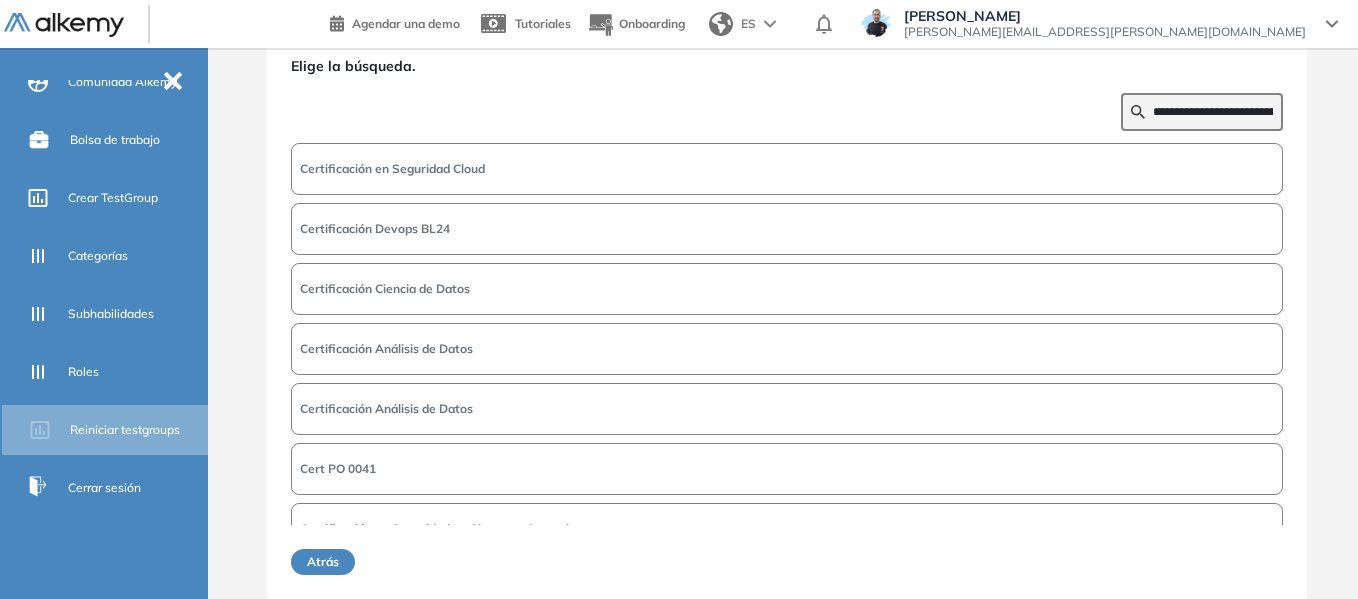 scroll, scrollTop: 0, scrollLeft: 28, axis: horizontal 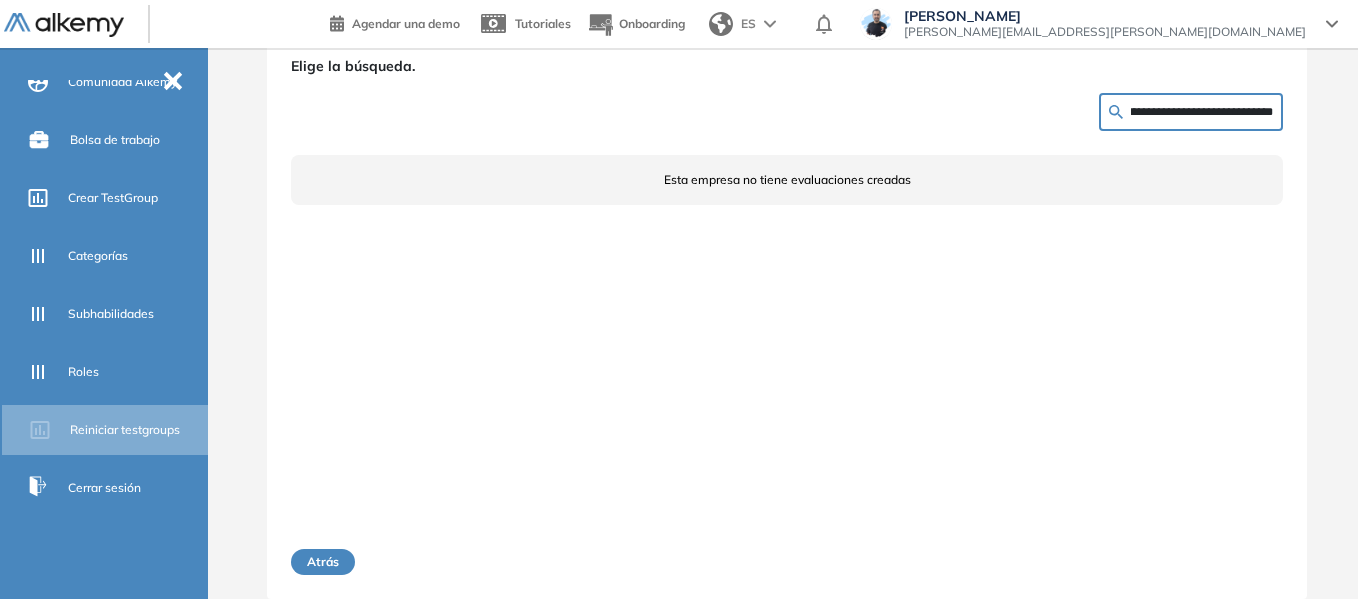 drag, startPoint x: 1133, startPoint y: 115, endPoint x: 1365, endPoint y: 98, distance: 232.62201 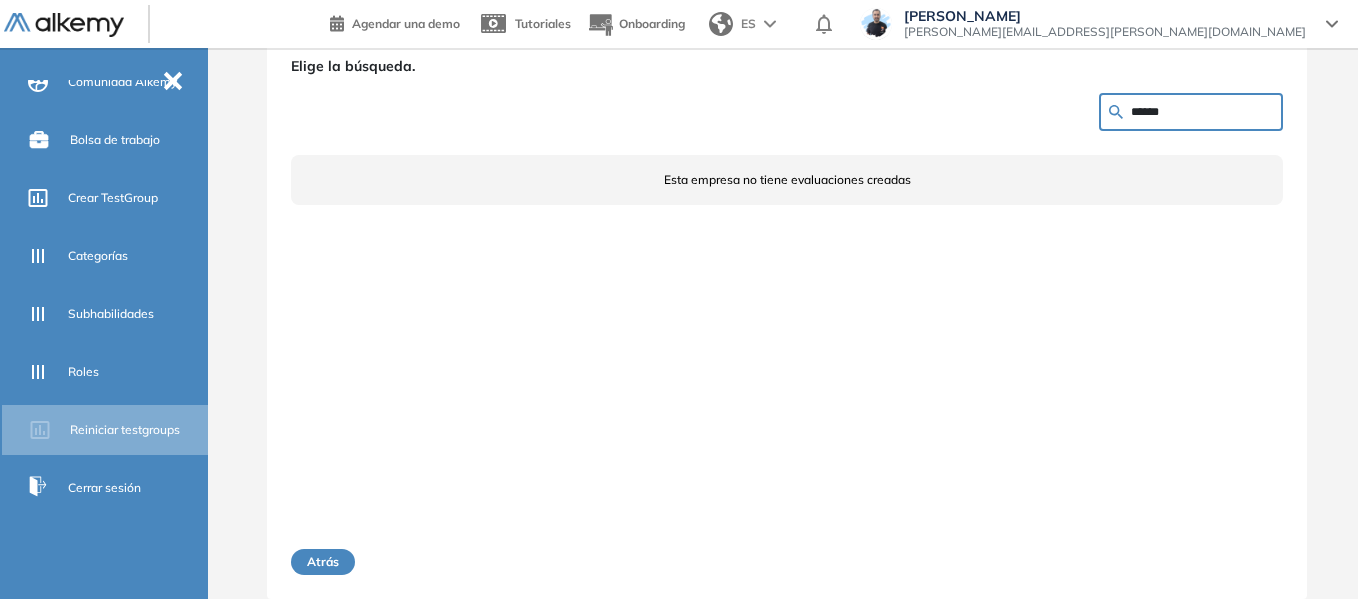 scroll, scrollTop: 0, scrollLeft: 0, axis: both 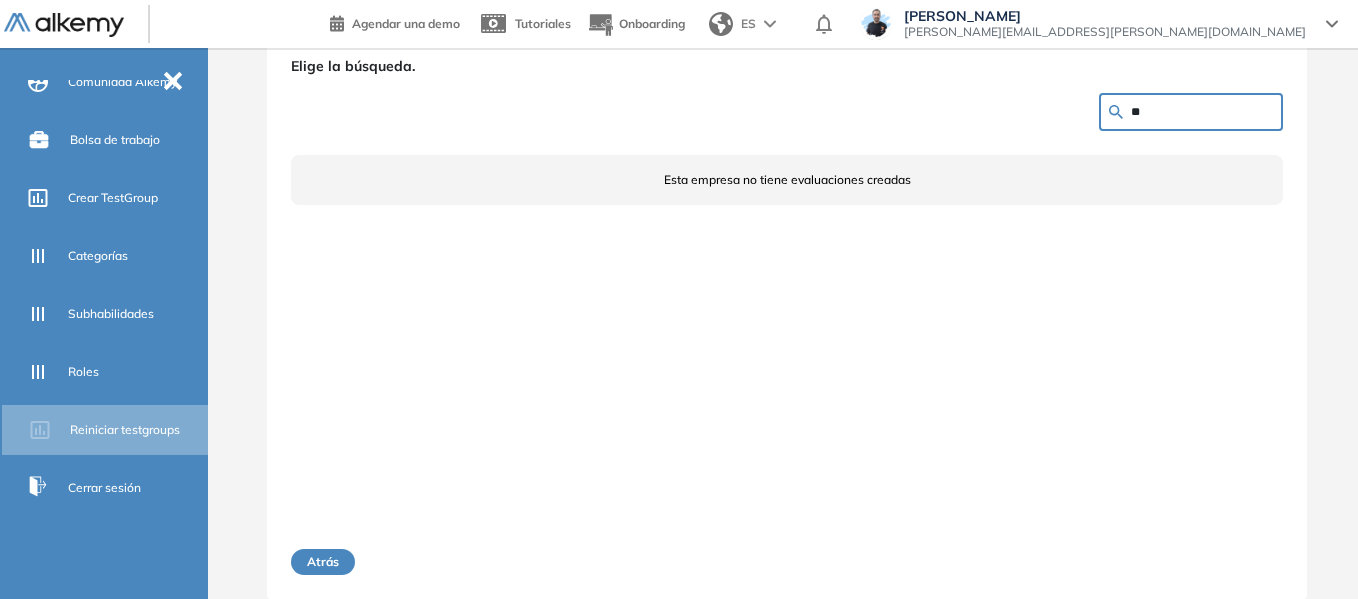 type on "*" 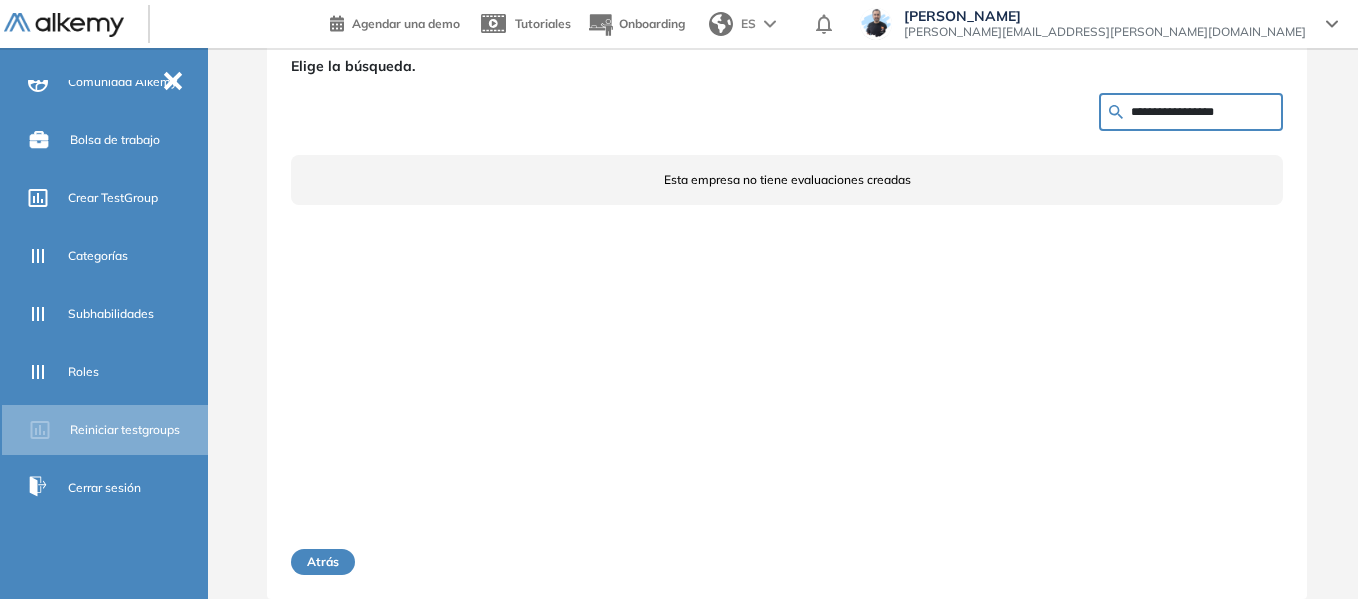 type on "**********" 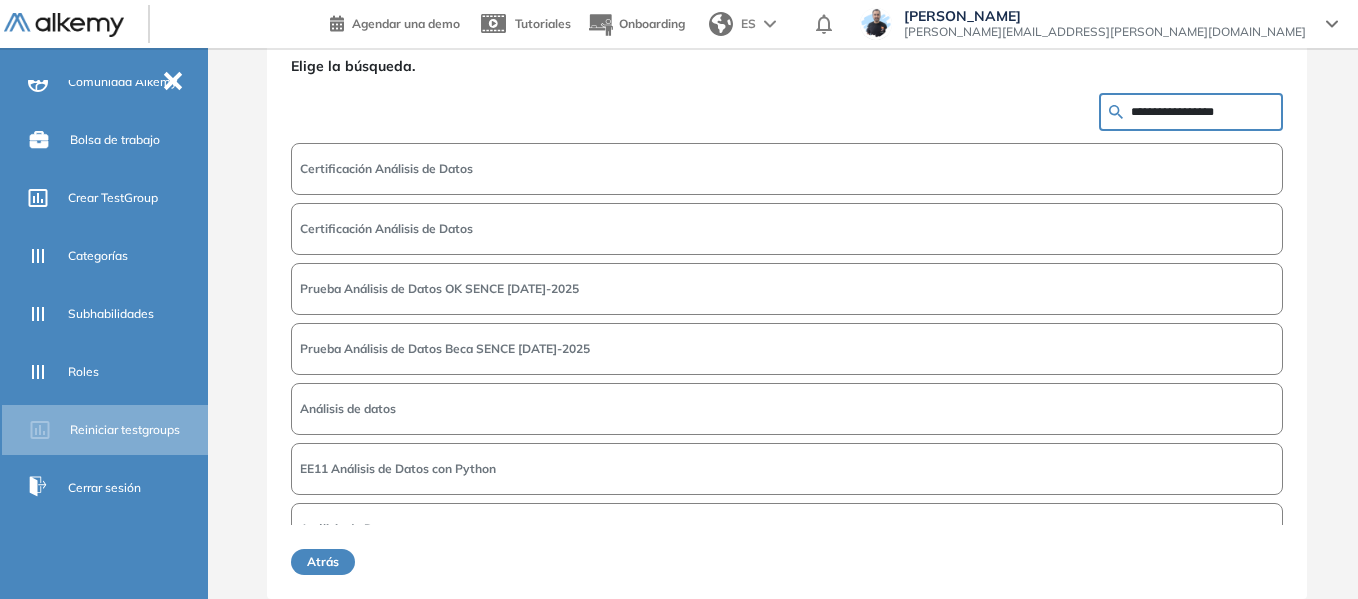 click on "Prueba Análisis de Datos OK SENCE jul-2025" at bounding box center [439, 289] 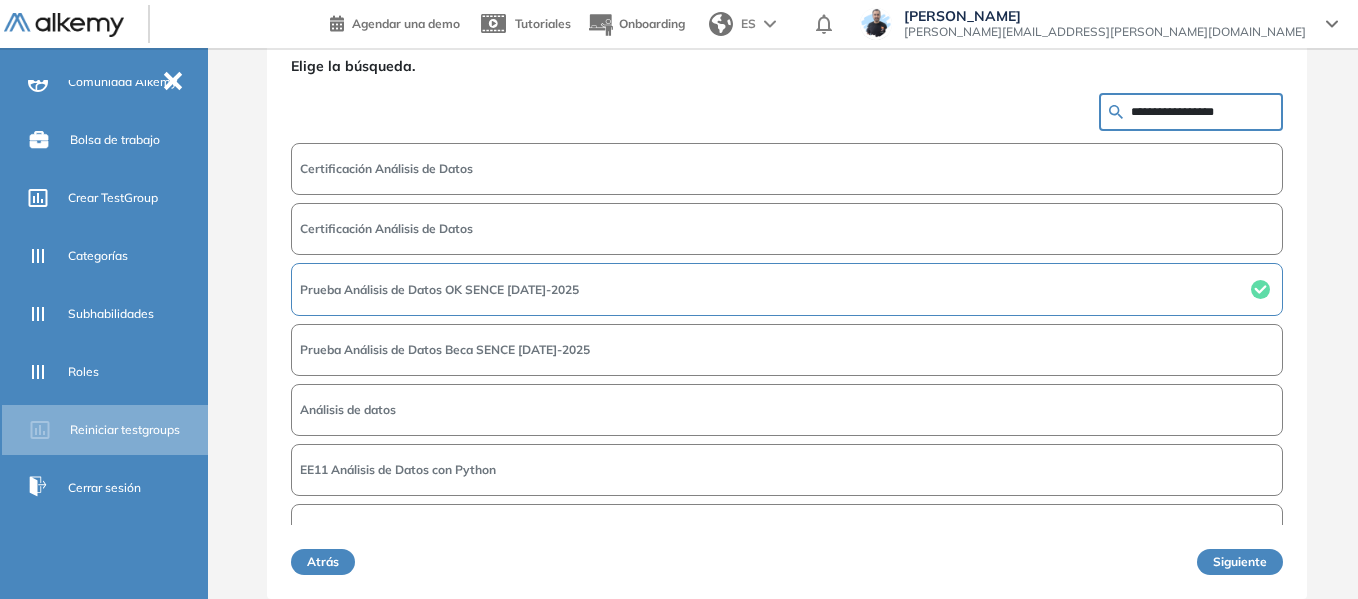 click on "Siguiente" at bounding box center [1240, 562] 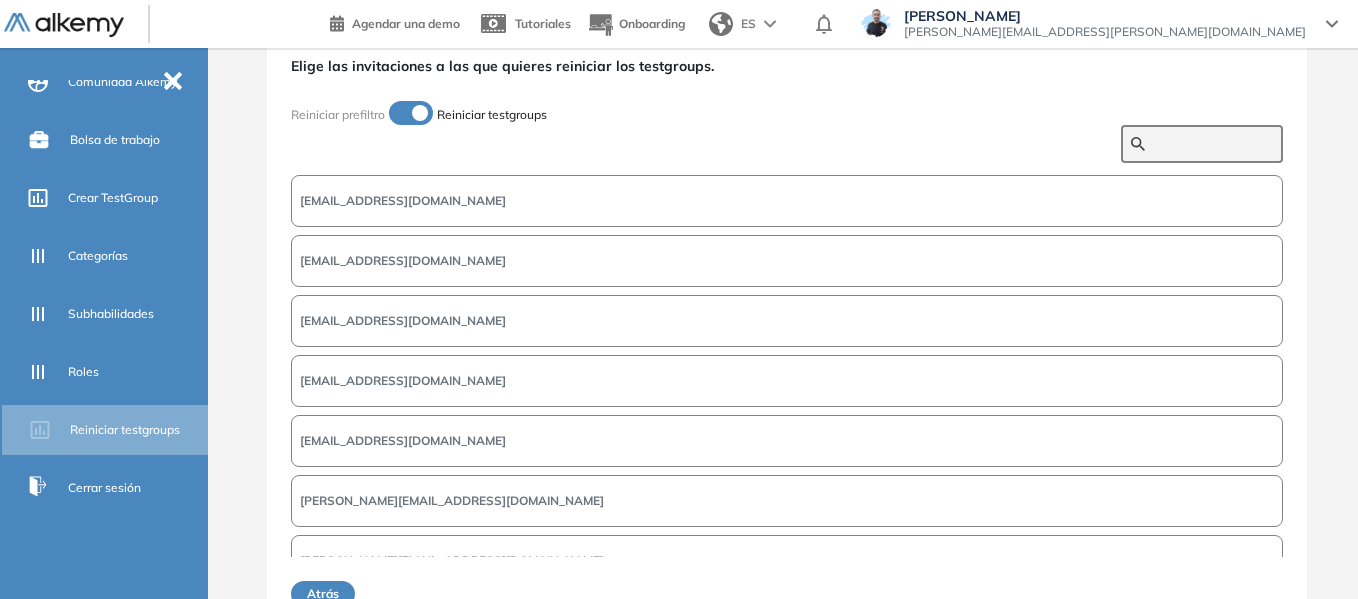 click at bounding box center [1213, 144] 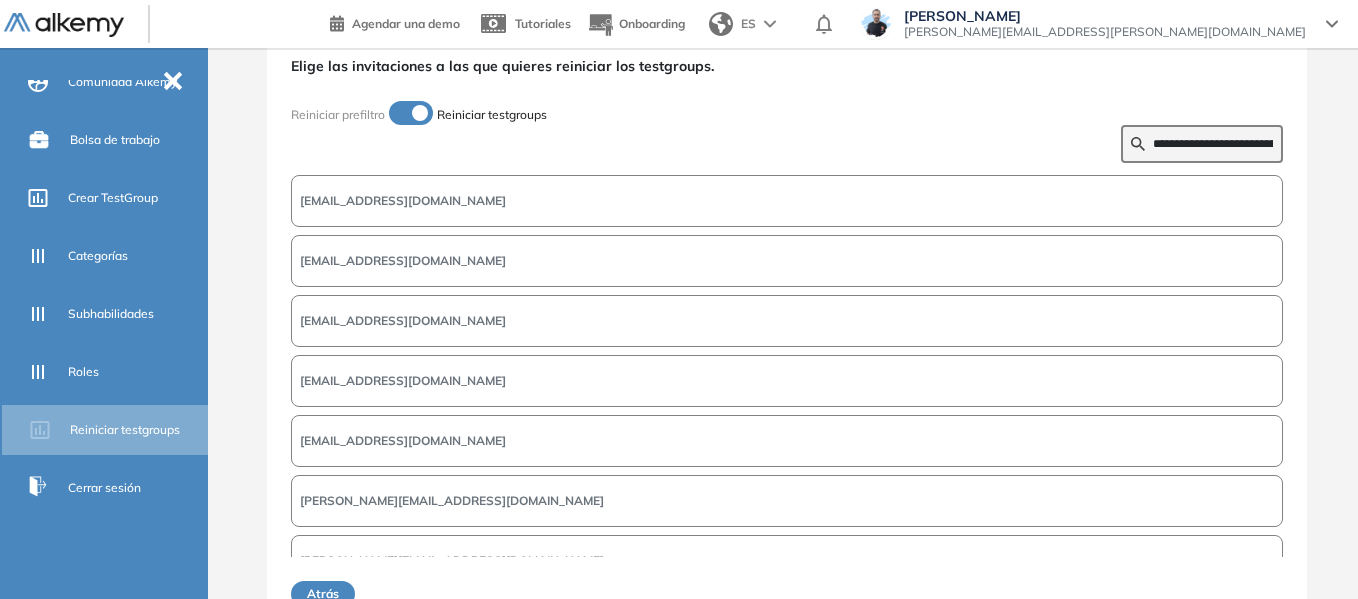 scroll, scrollTop: 0, scrollLeft: 28, axis: horizontal 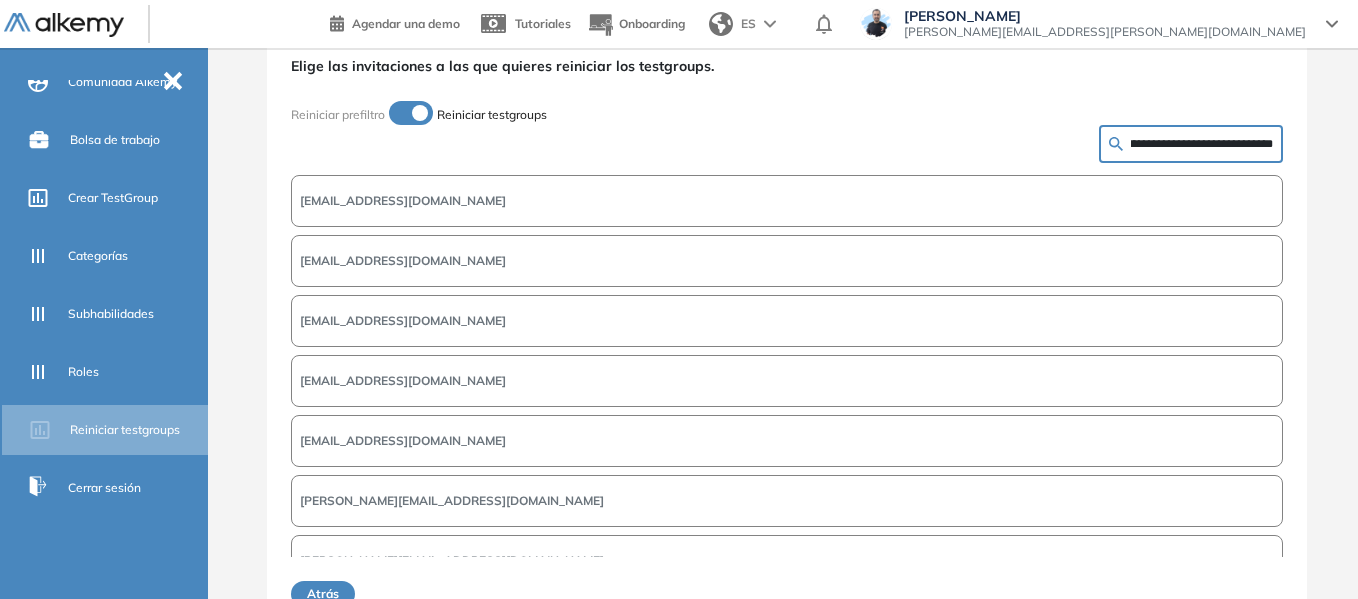 type on "**********" 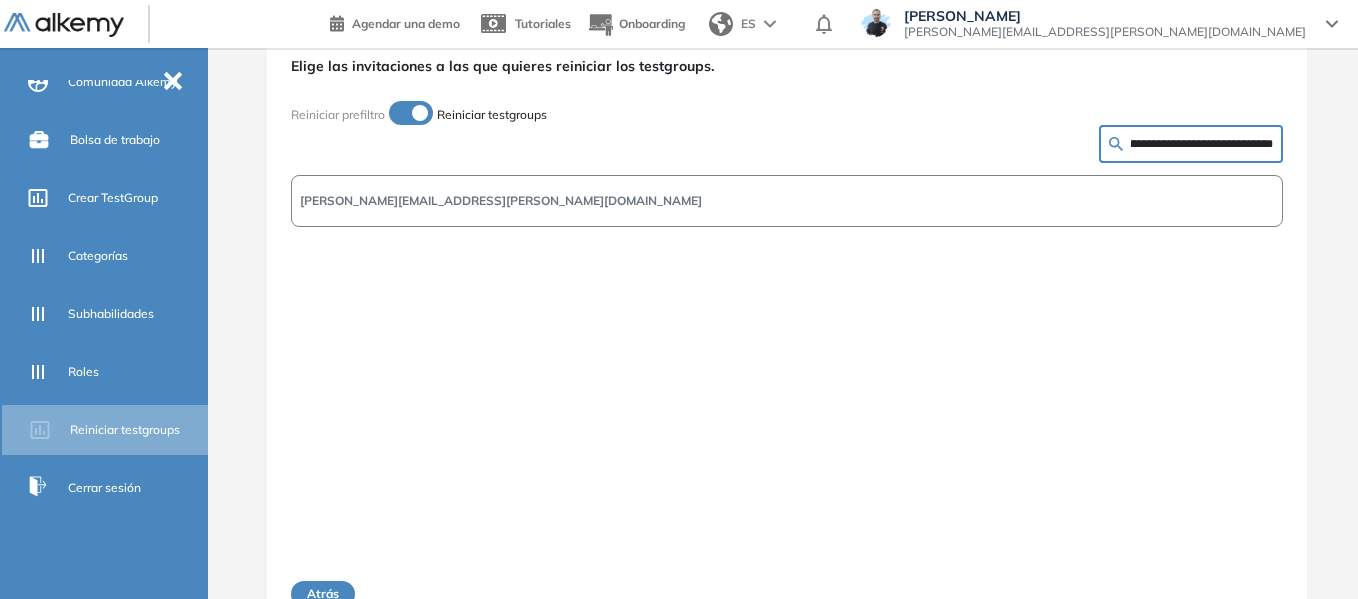 scroll, scrollTop: 0, scrollLeft: 0, axis: both 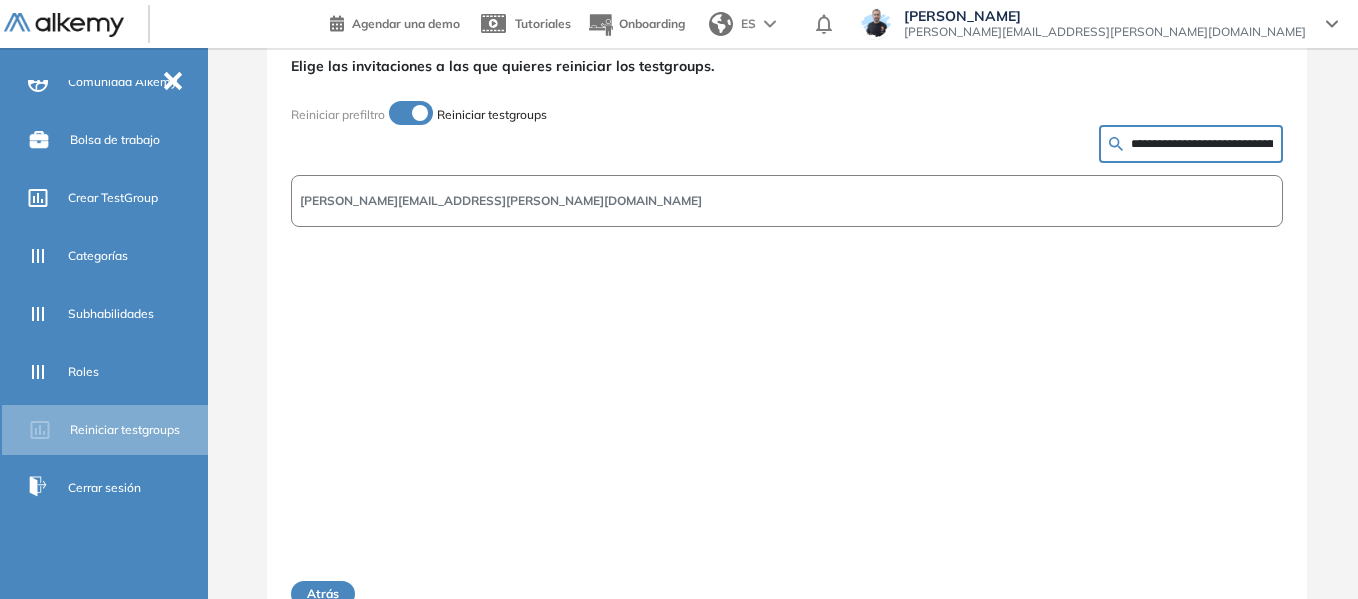 click on "eloy.vallejos.alarcn@gmail.com" at bounding box center [501, 201] 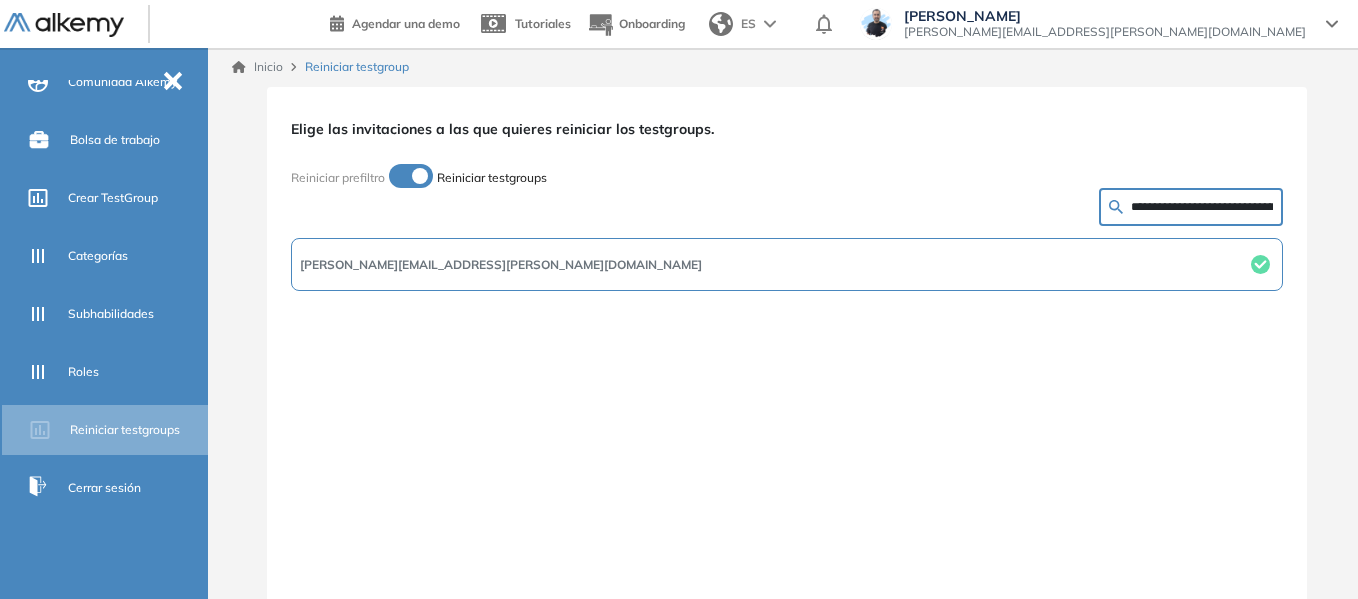 scroll, scrollTop: 96, scrollLeft: 0, axis: vertical 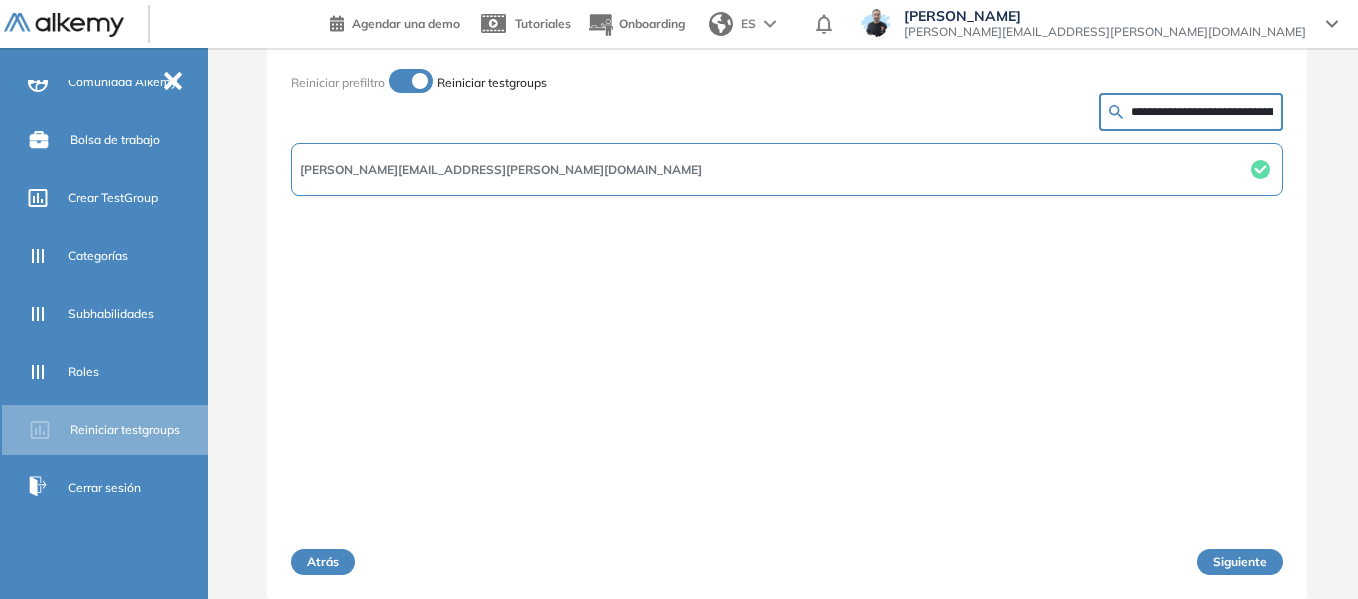 click on "Atrás" at bounding box center [323, 562] 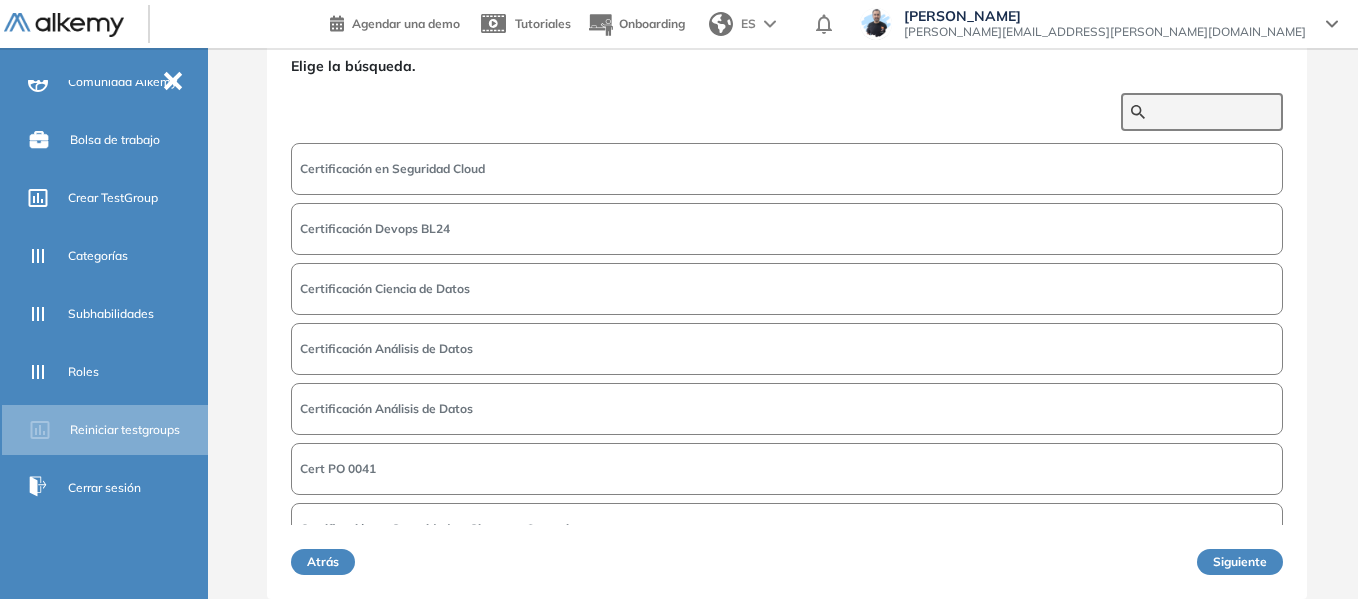 click at bounding box center [1213, 112] 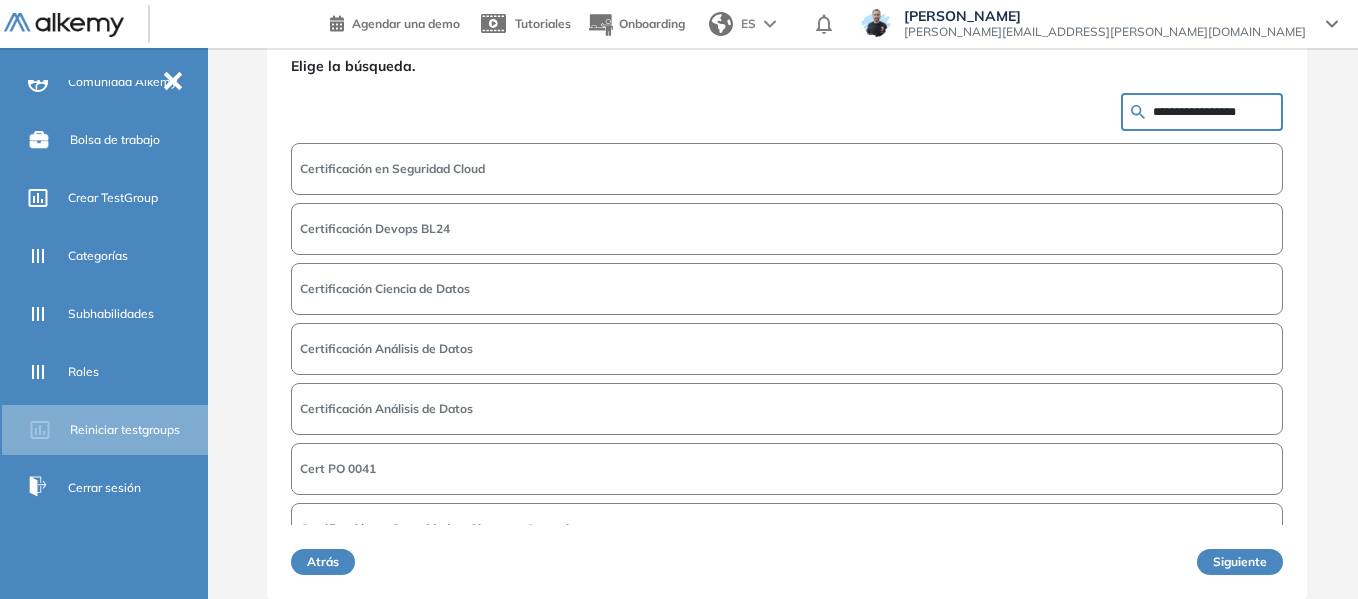type on "**********" 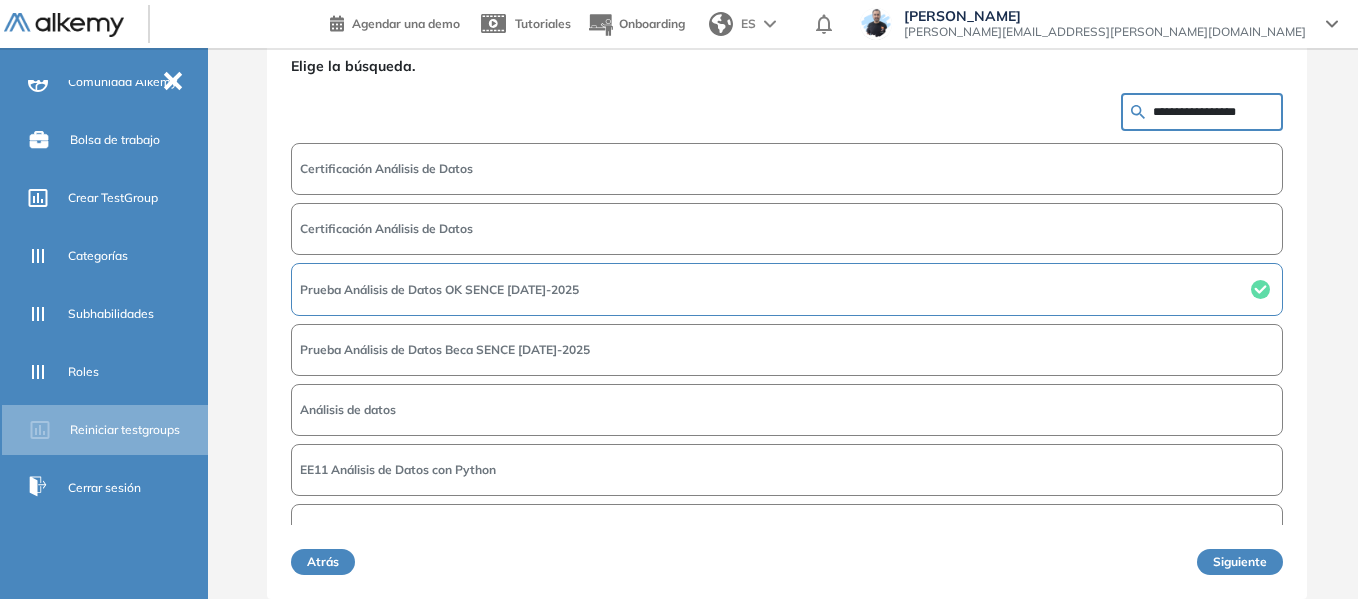 click on "Siguiente" at bounding box center (1240, 562) 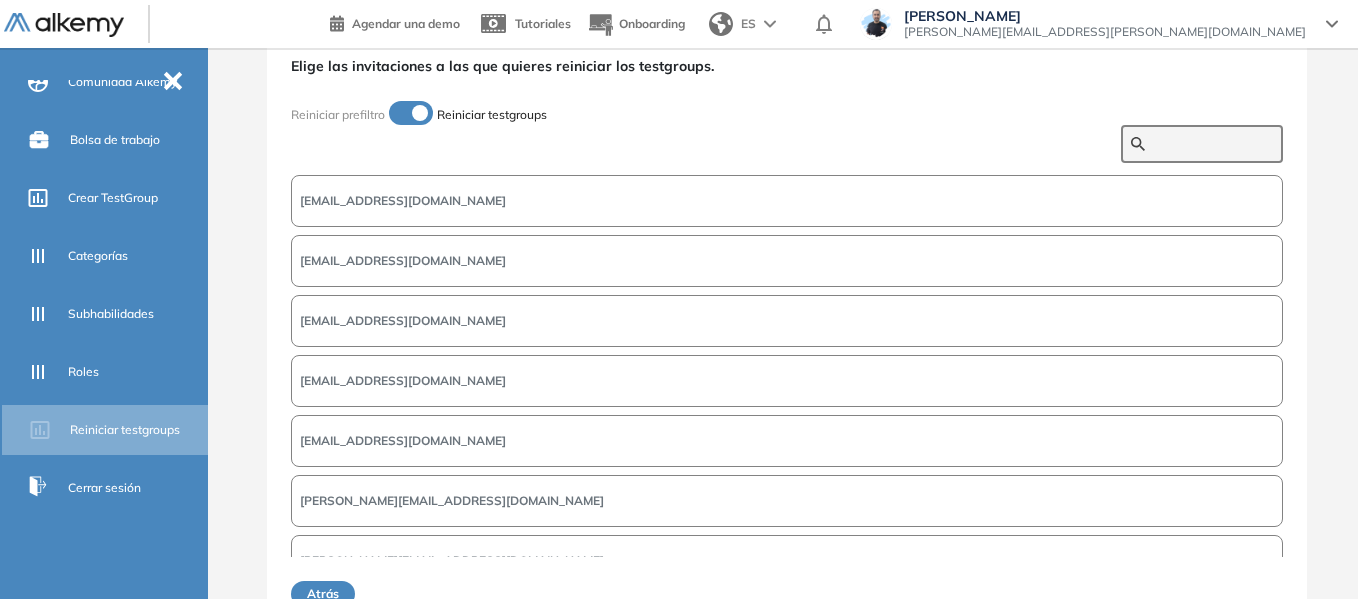 click at bounding box center (1213, 144) 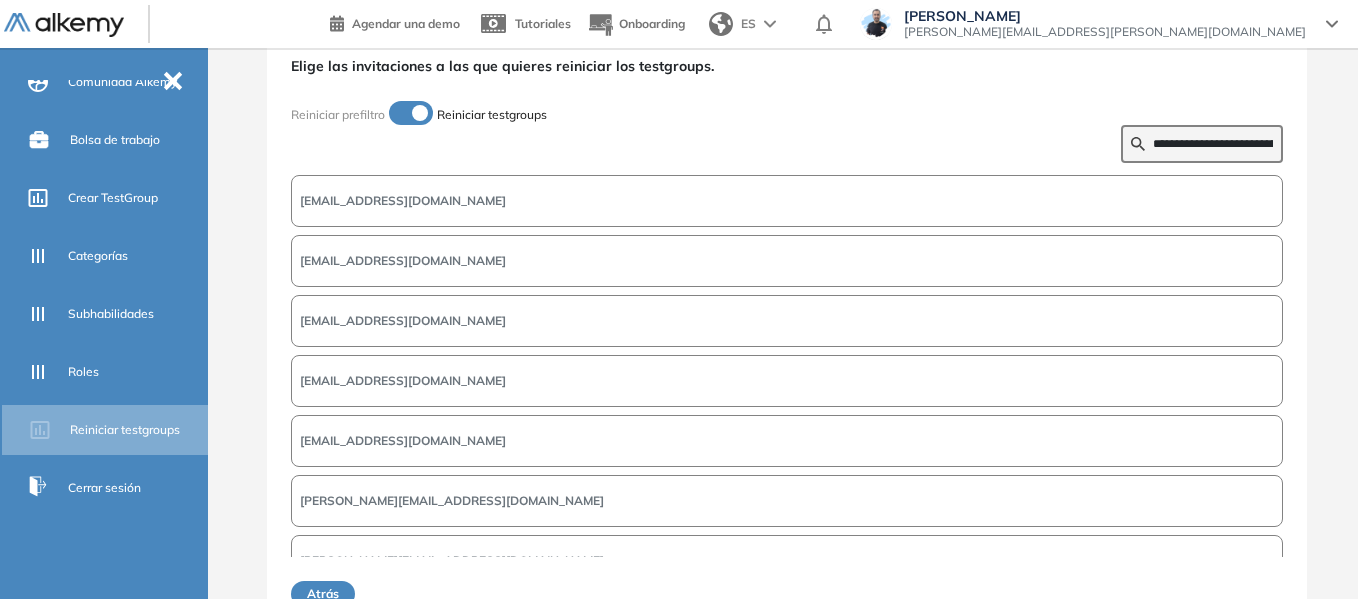 scroll, scrollTop: 0, scrollLeft: 28, axis: horizontal 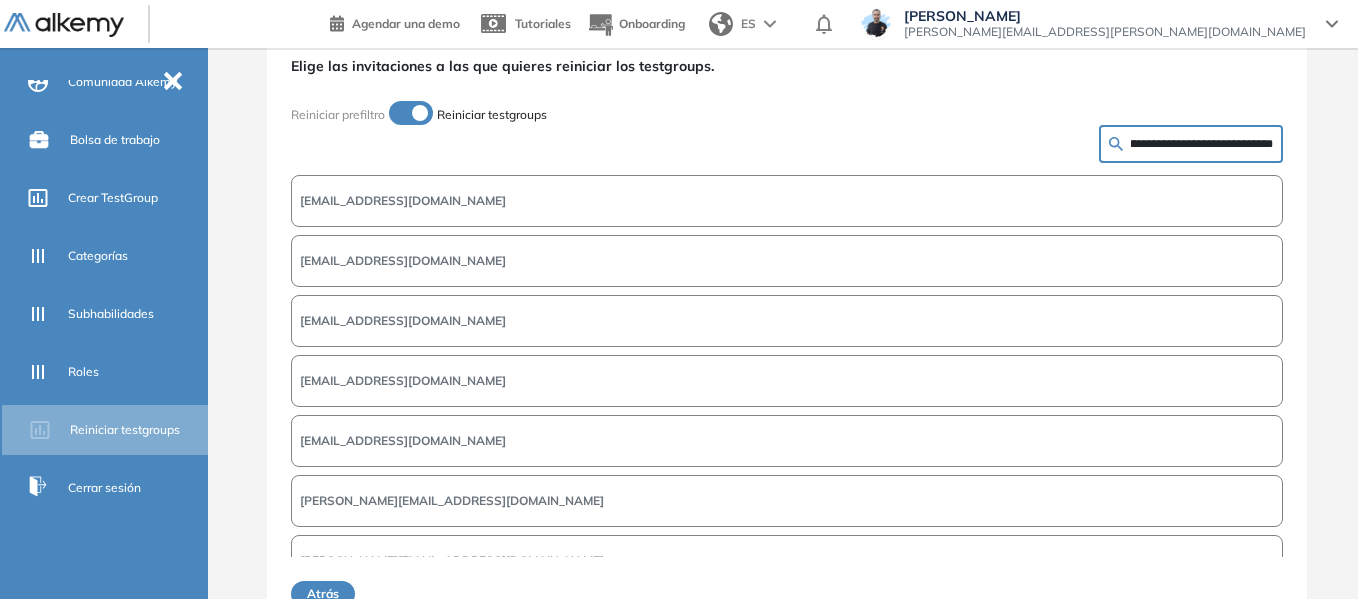 type on "**********" 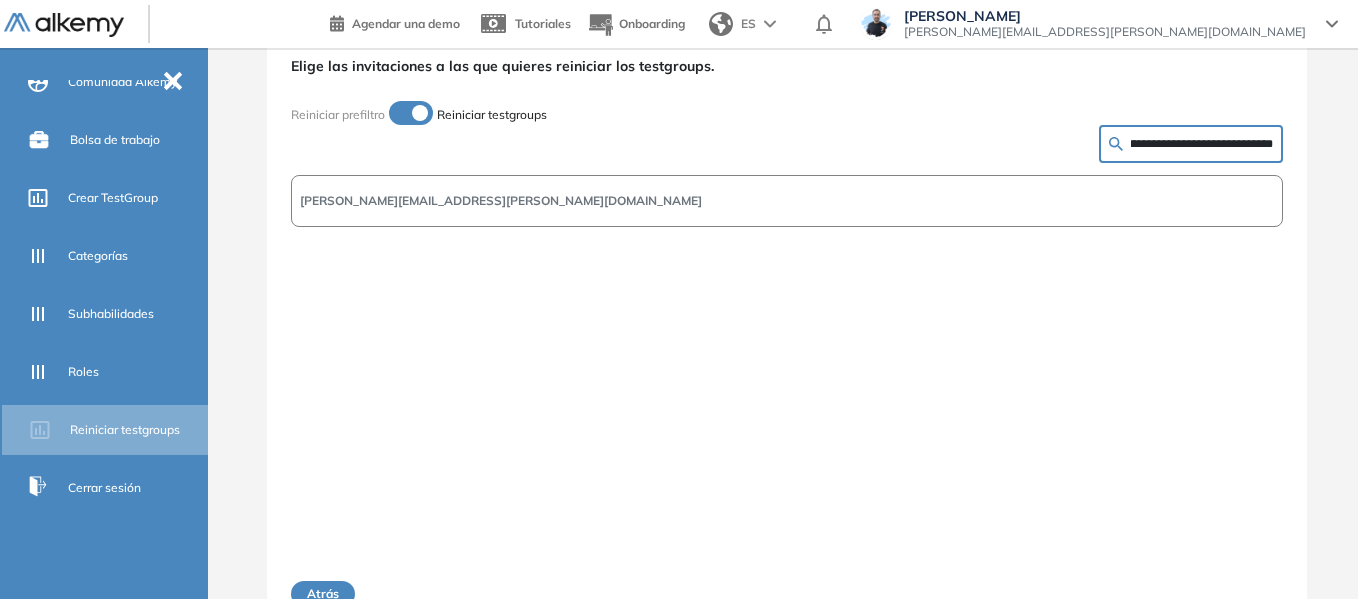 scroll, scrollTop: 0, scrollLeft: 0, axis: both 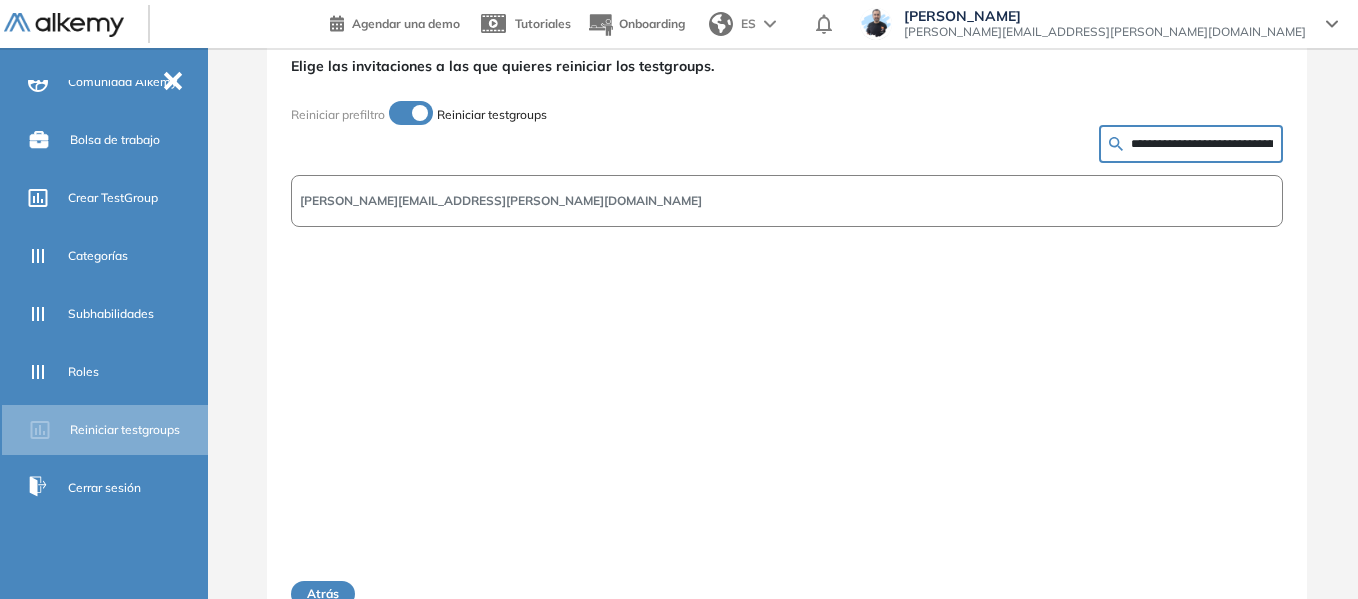 click on "eloy.vallejos.alarcn@gmail.com" at bounding box center [787, 201] 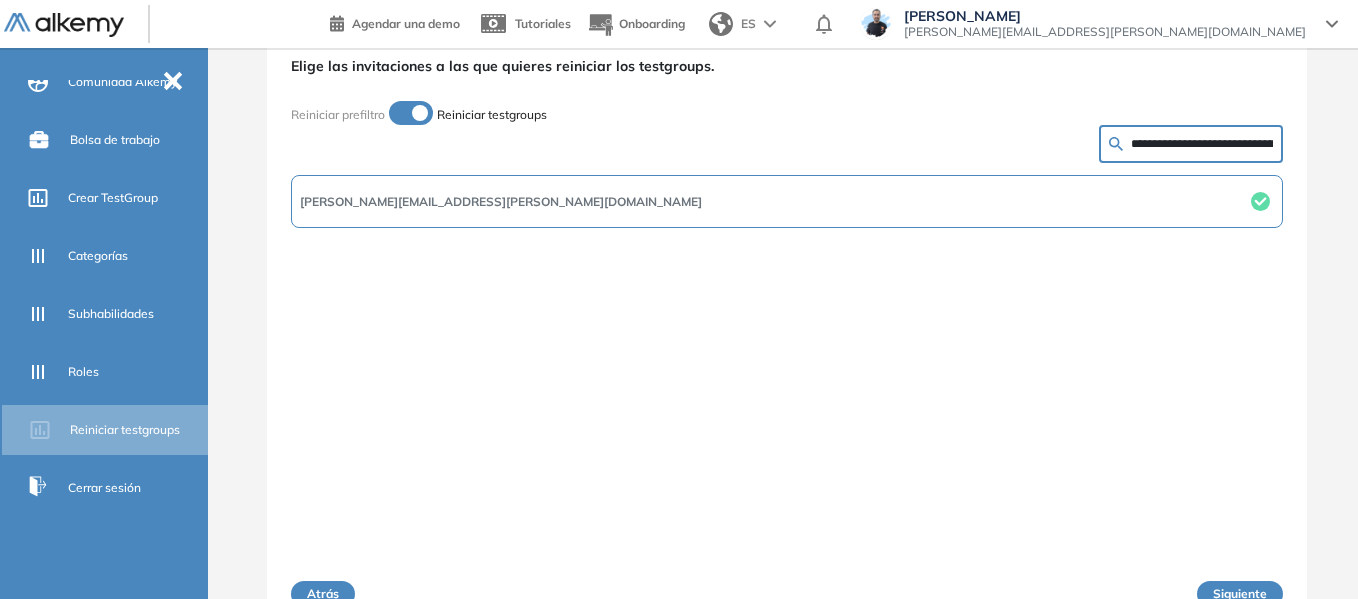 click on "Siguiente" at bounding box center (1240, 594) 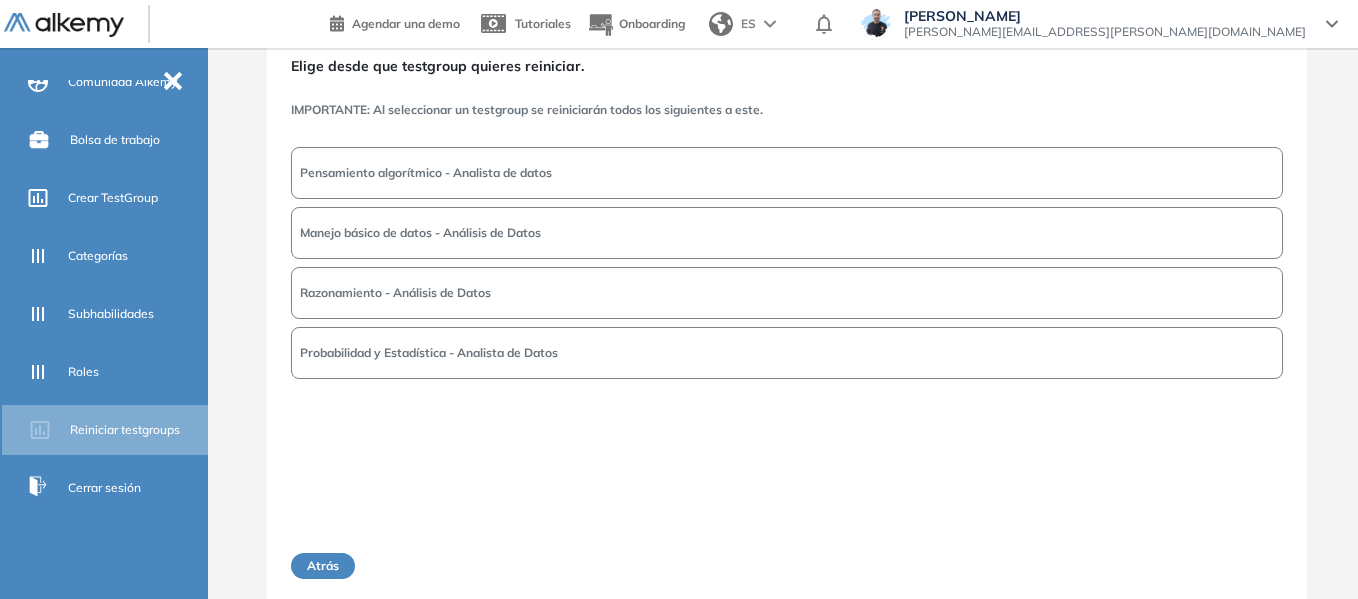 click on "Pensamiento algorítmico - Analista de datos" at bounding box center [787, 173] 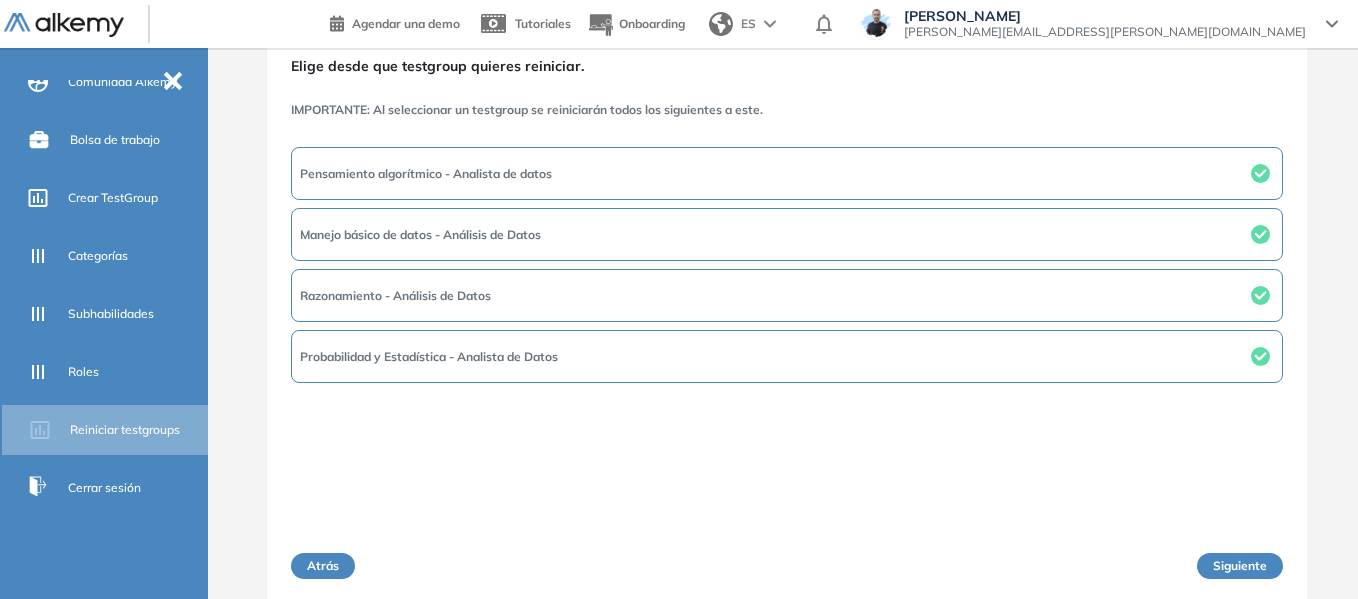 click on "Siguiente" at bounding box center (1240, 566) 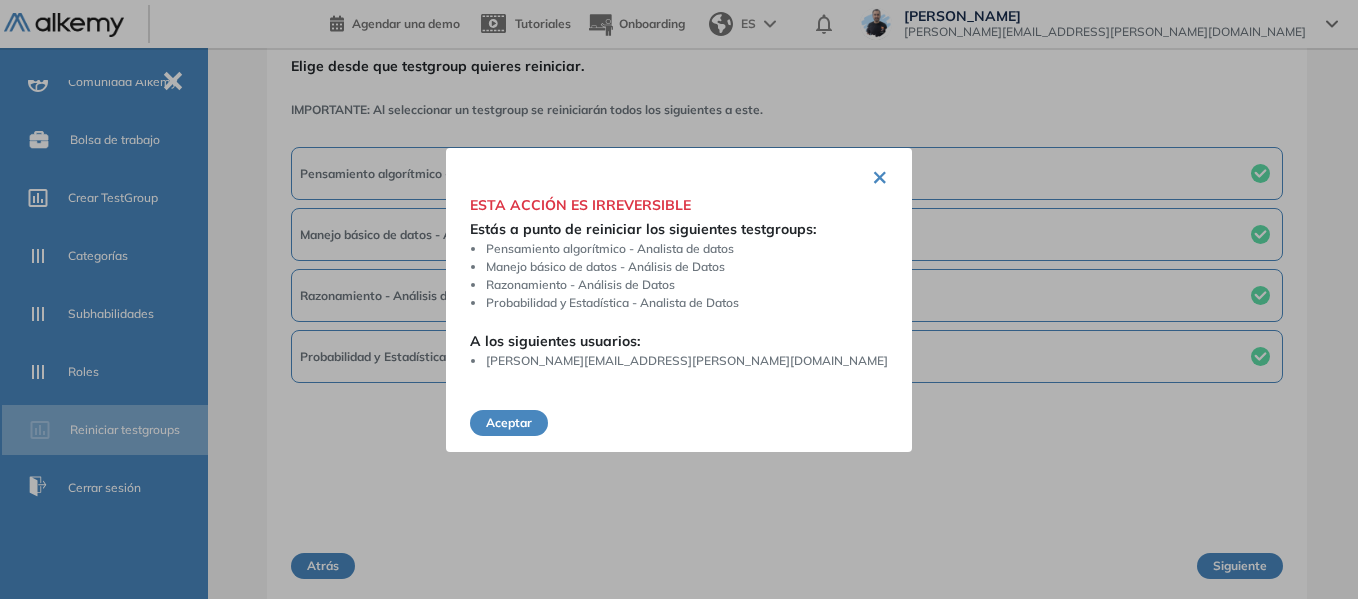 click on "Aceptar" at bounding box center [509, 423] 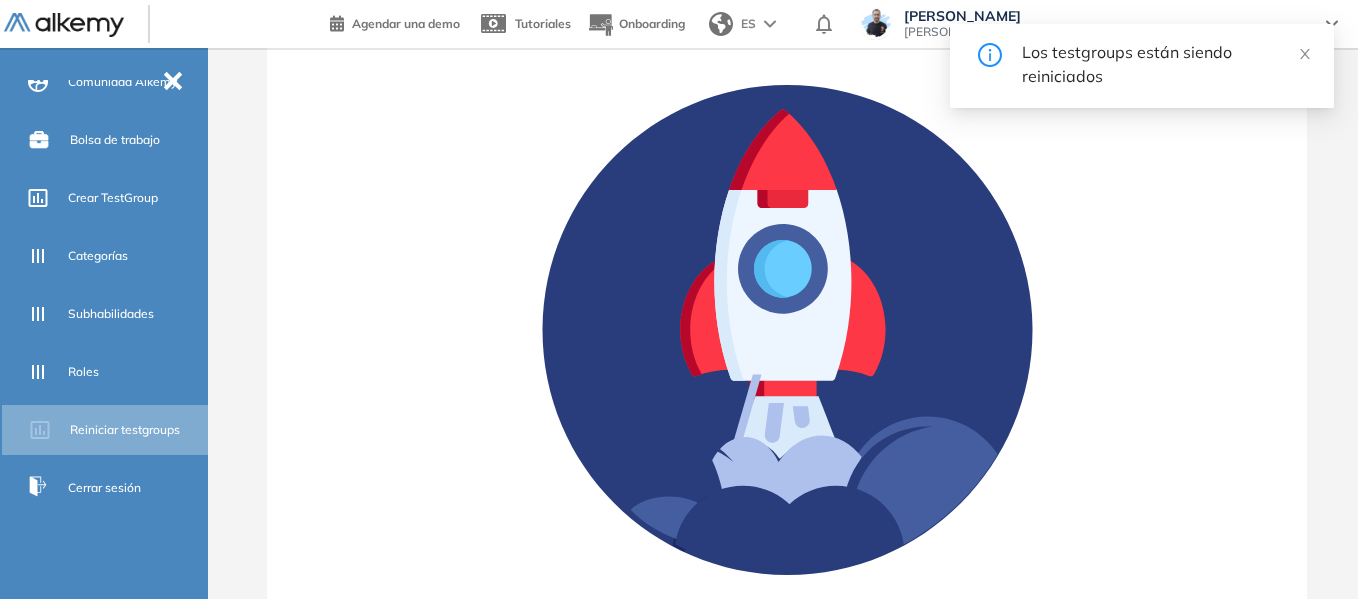 scroll, scrollTop: 0, scrollLeft: 0, axis: both 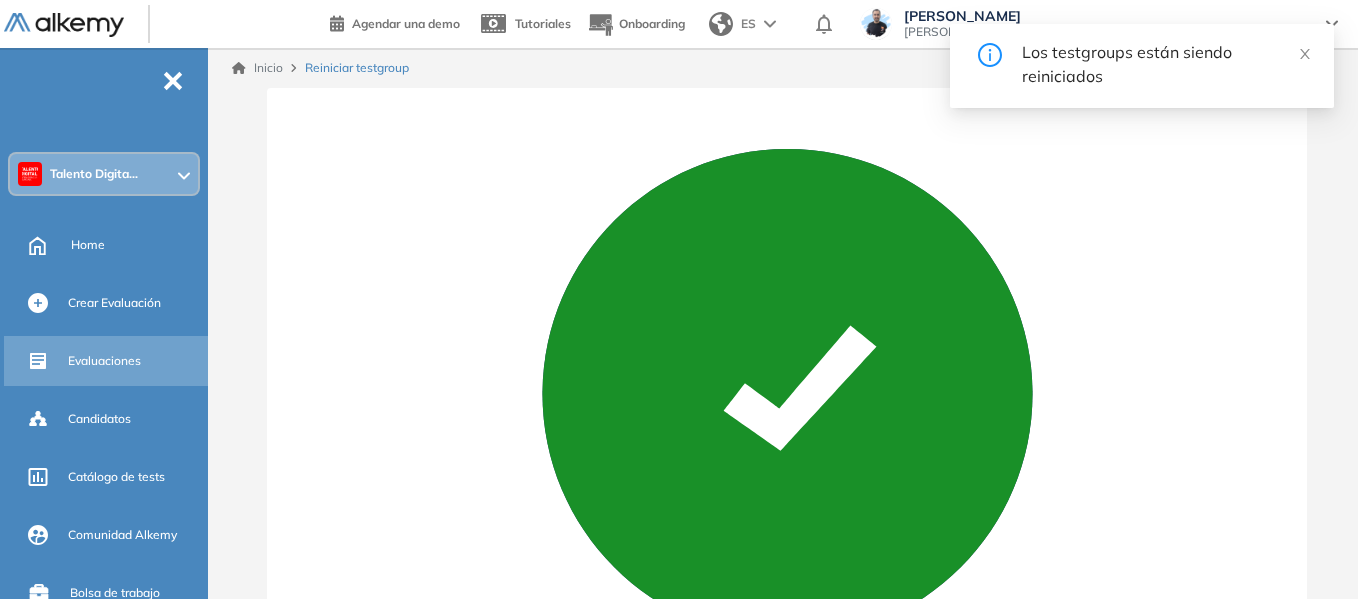 click on "Evaluaciones" at bounding box center [104, 361] 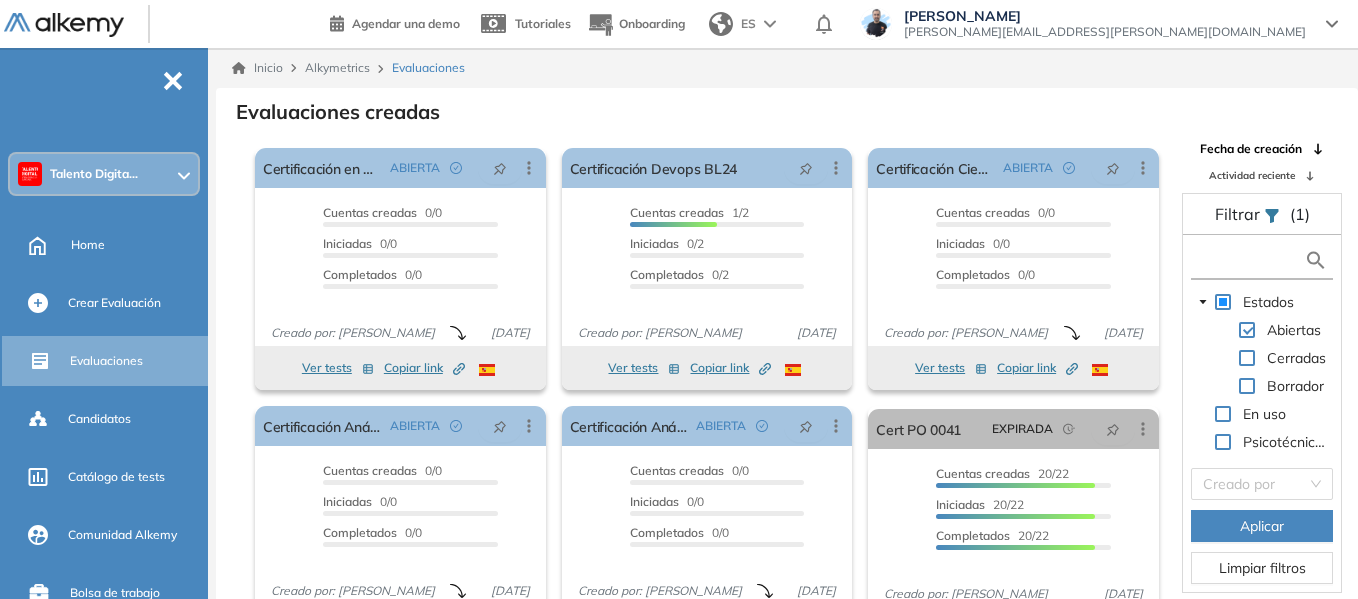 drag, startPoint x: 1248, startPoint y: 260, endPoint x: 1243, endPoint y: 248, distance: 13 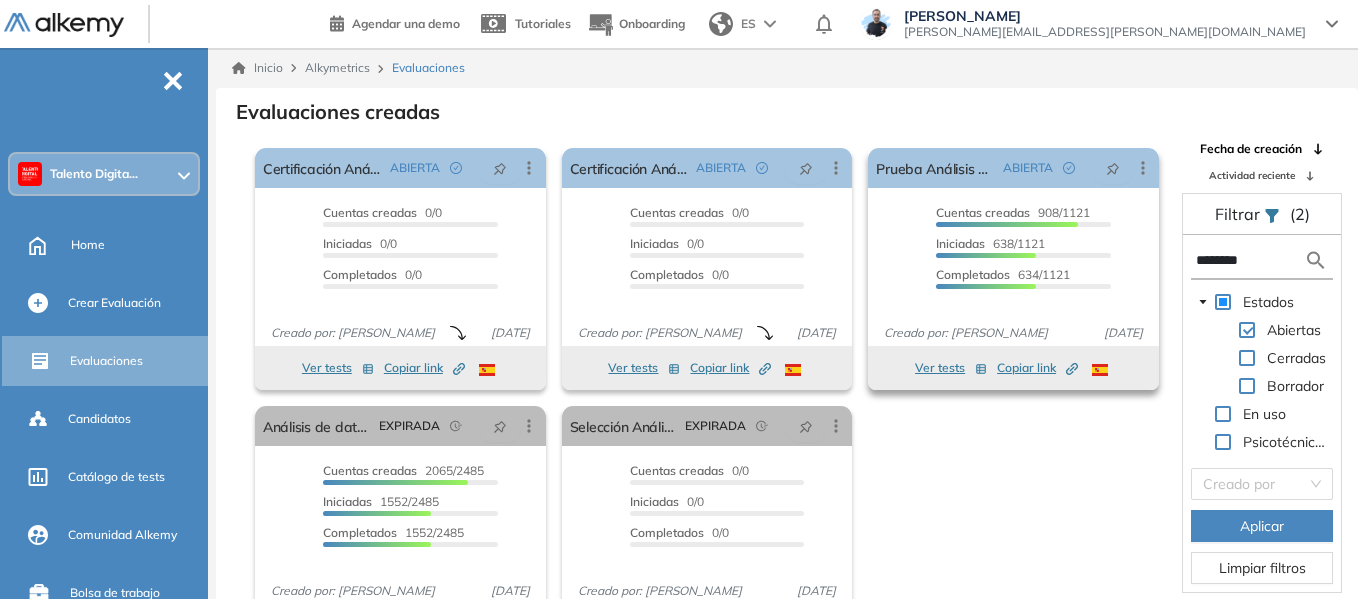 type on "********" 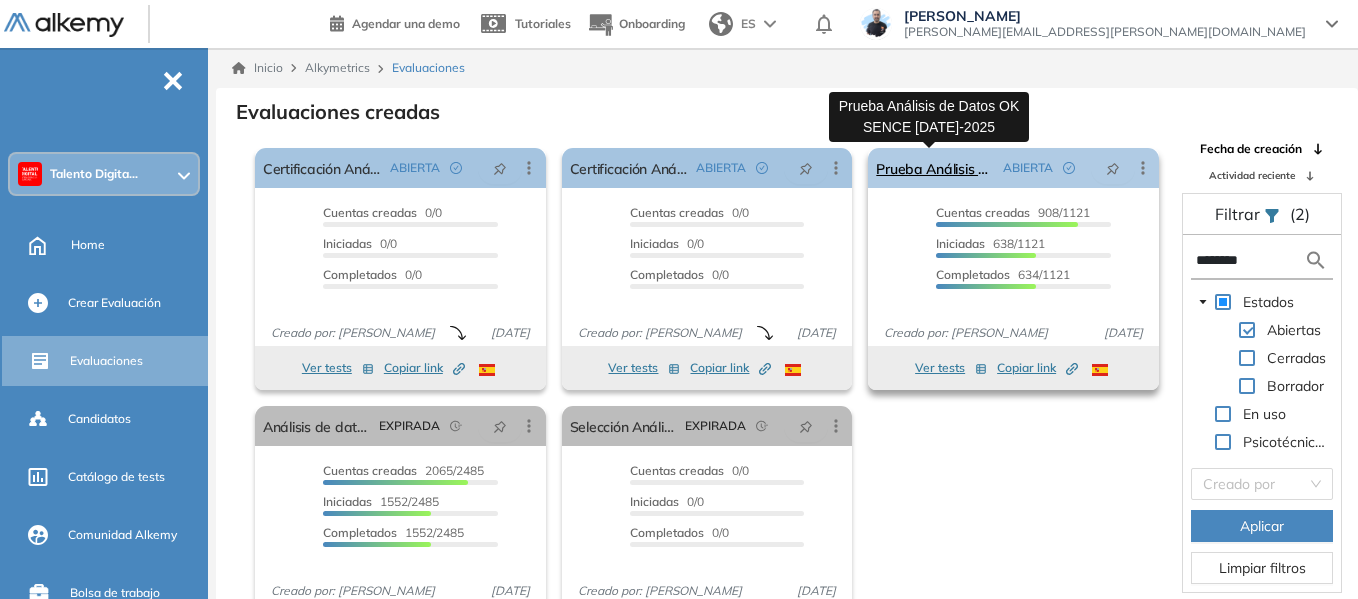click on "Prueba Análisis de Datos OK SENCE jul-2025" at bounding box center (935, 168) 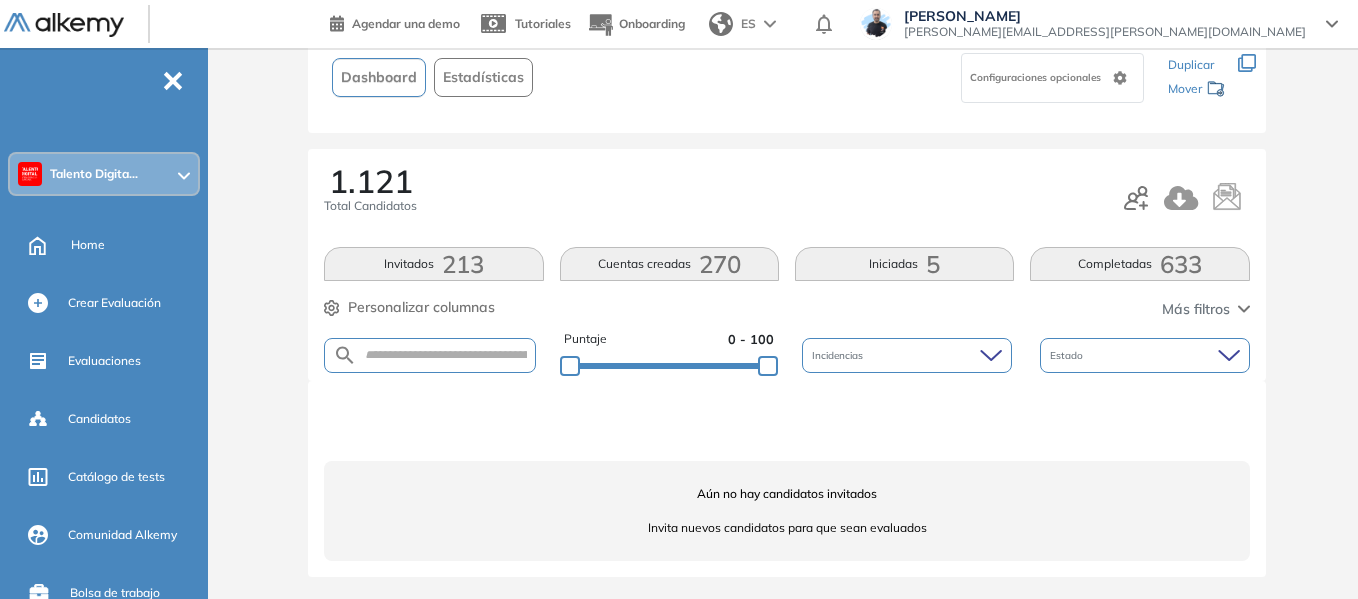 scroll, scrollTop: 176, scrollLeft: 0, axis: vertical 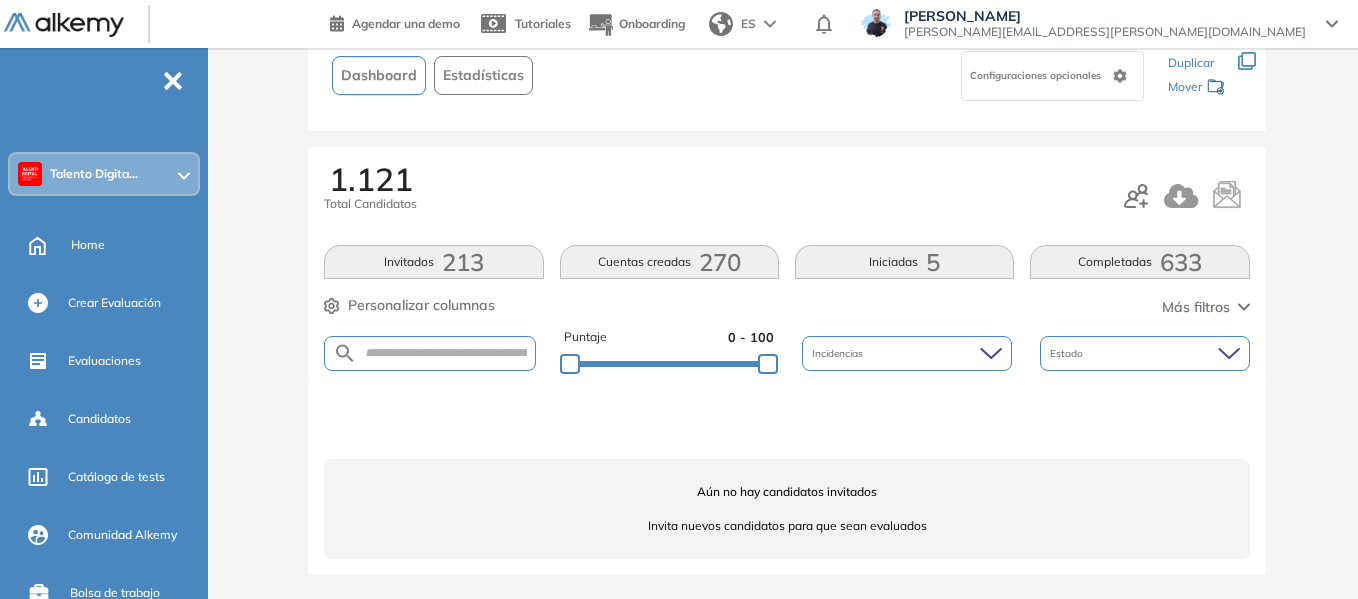 click on "633" at bounding box center (1181, 262) 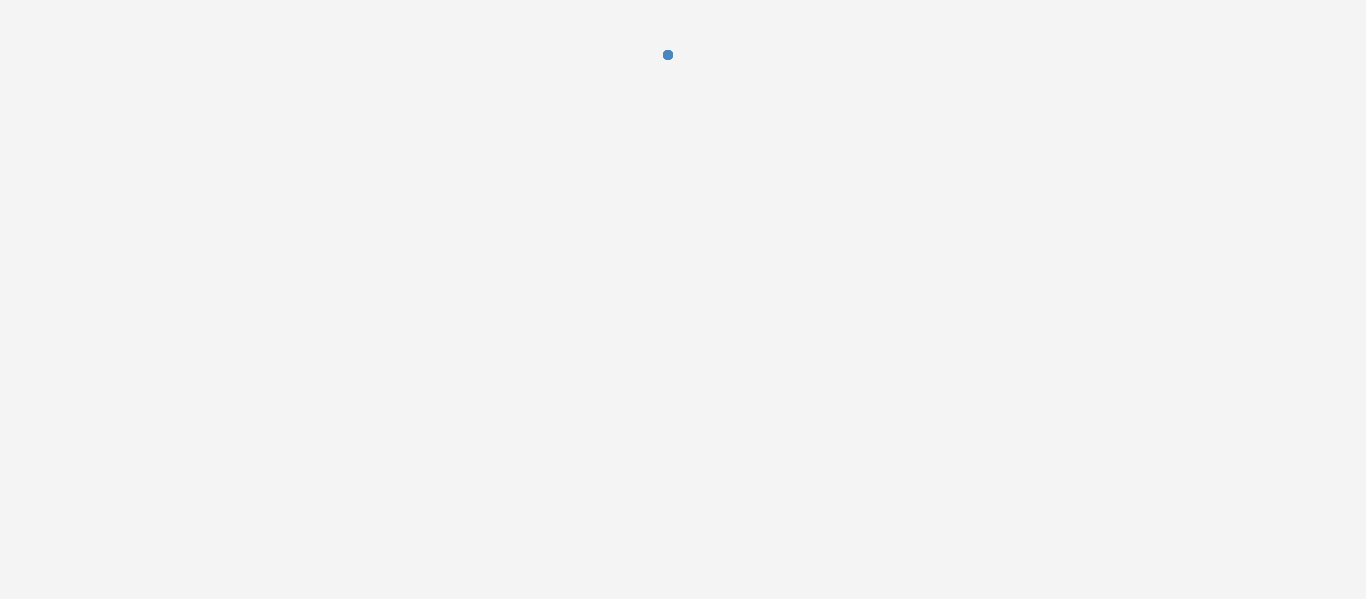 scroll, scrollTop: 0, scrollLeft: 0, axis: both 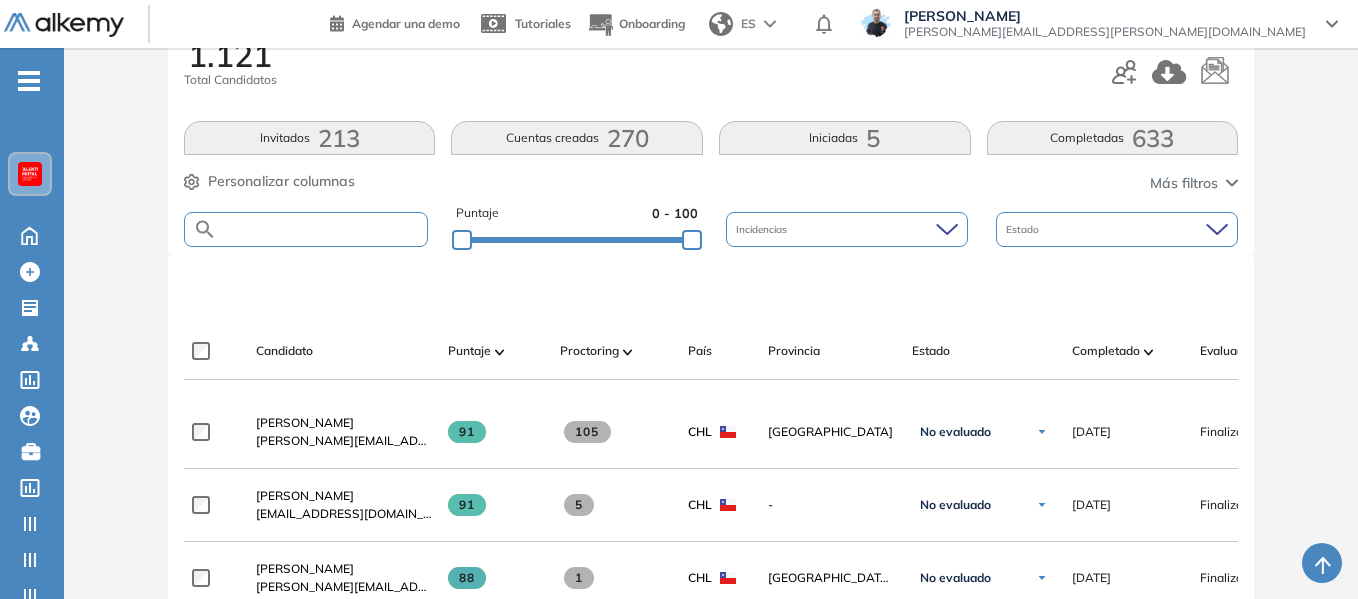 click at bounding box center [322, 229] 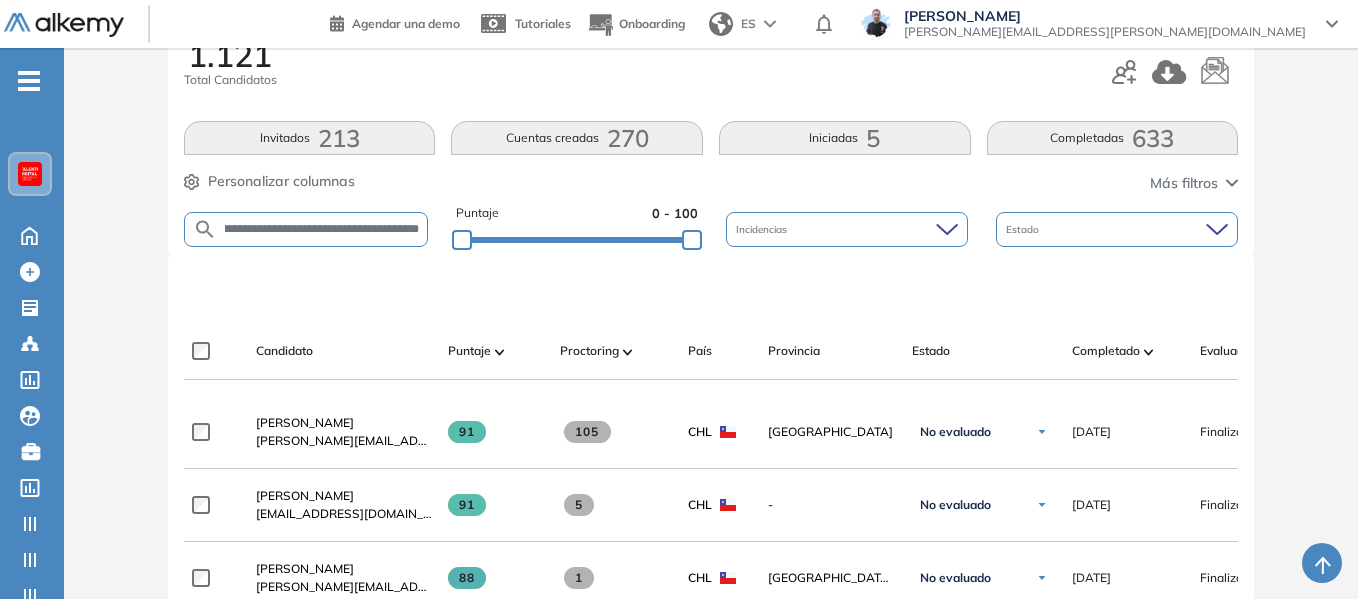 scroll, scrollTop: 0, scrollLeft: 0, axis: both 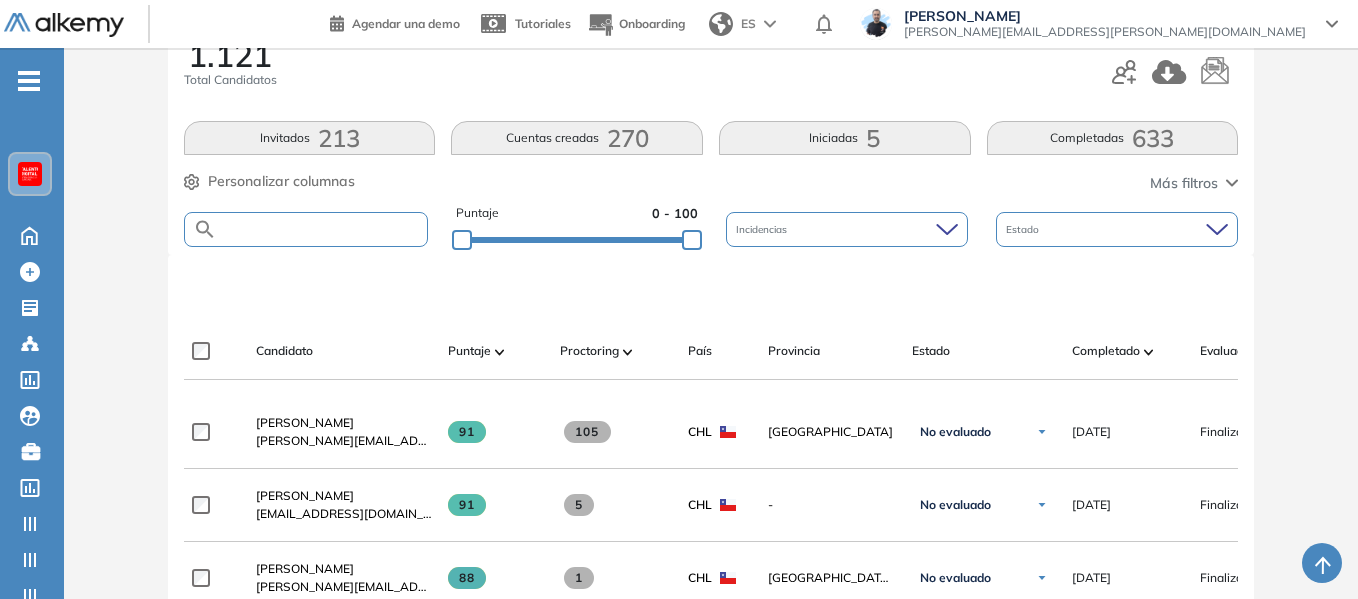click at bounding box center (322, 229) 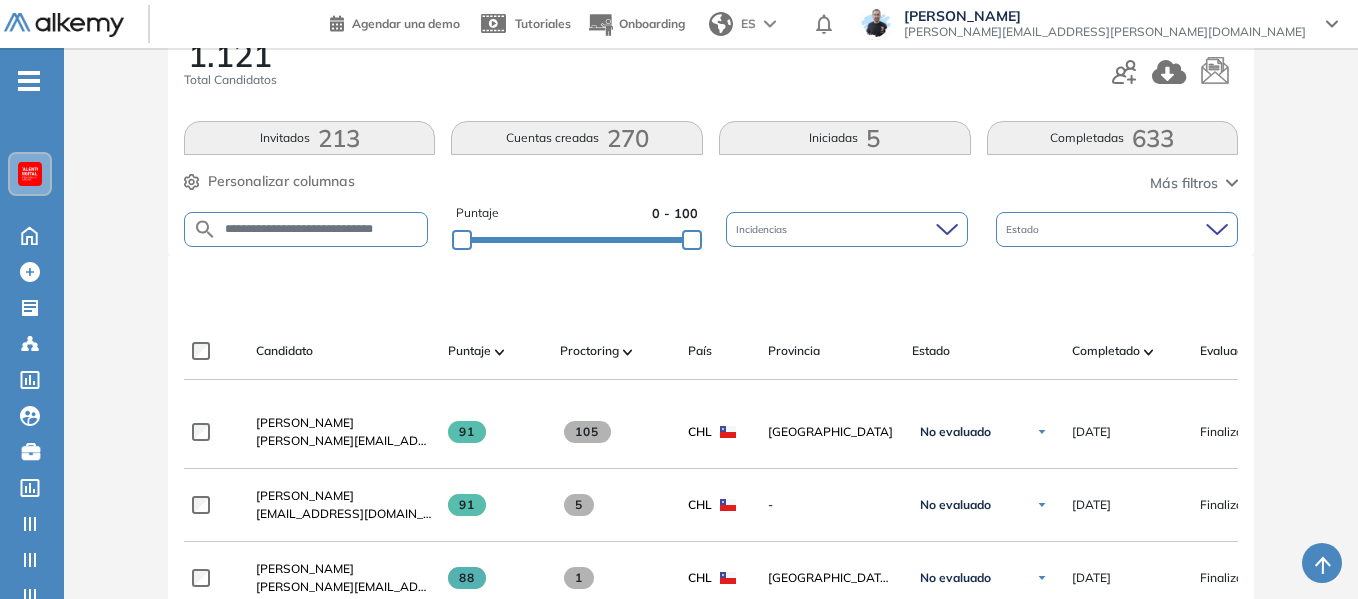type on "**********" 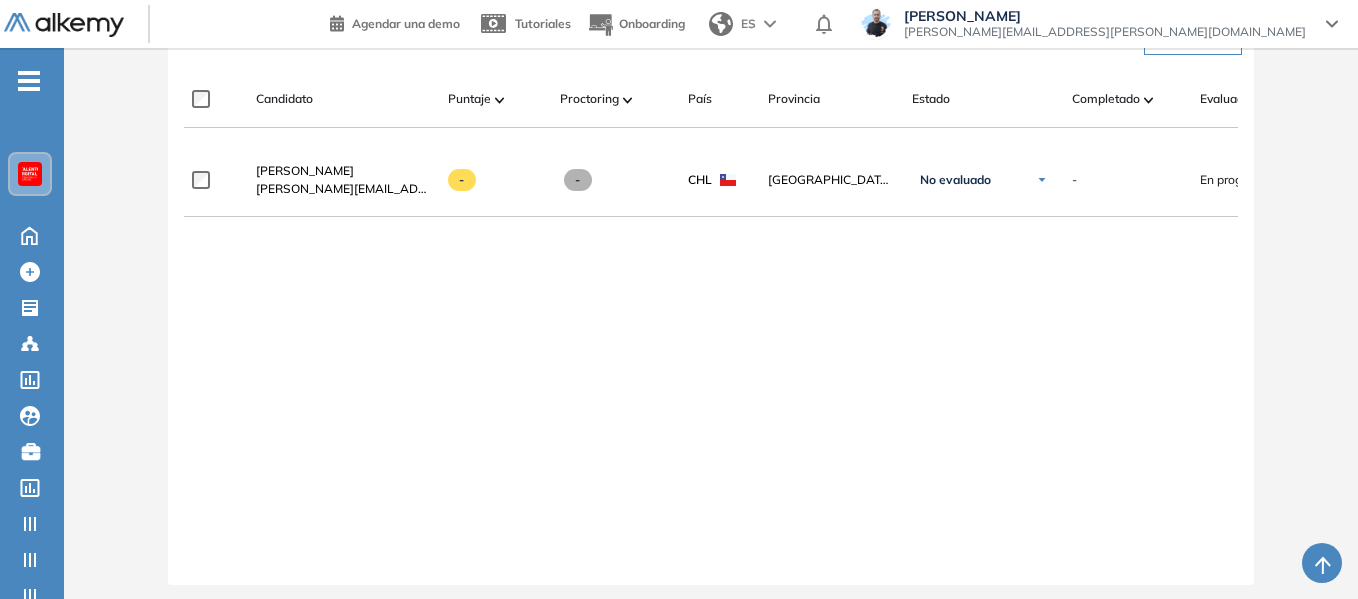 scroll, scrollTop: 578, scrollLeft: 0, axis: vertical 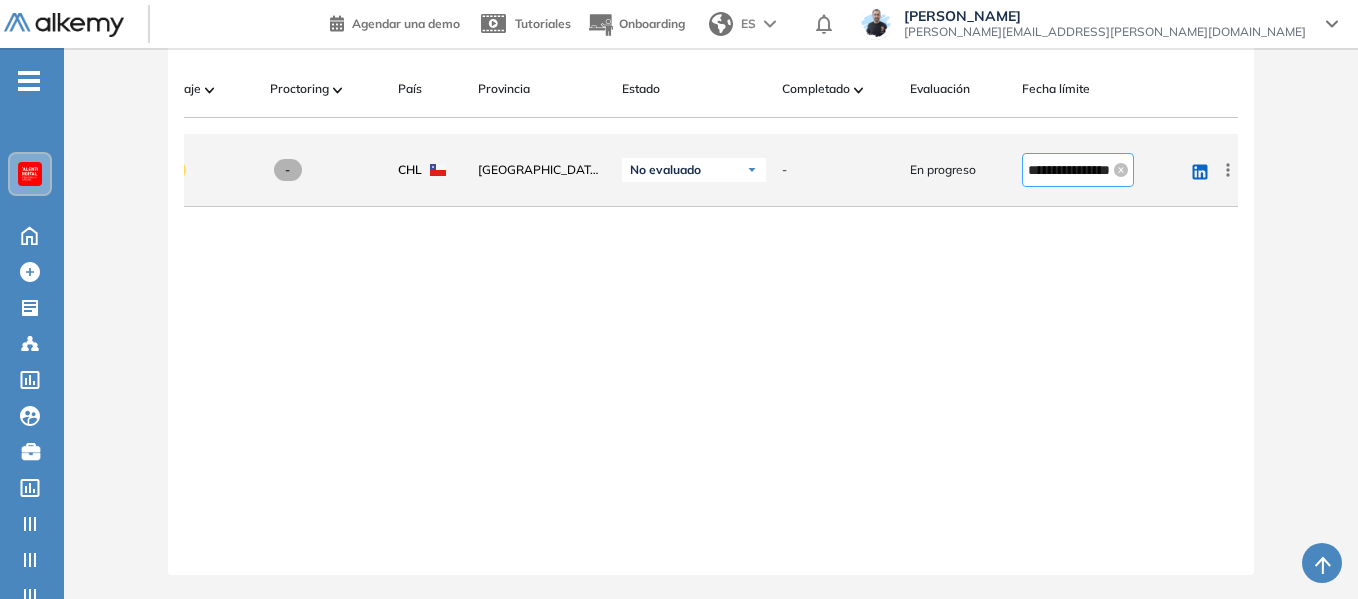click on "**********" at bounding box center (1069, 170) 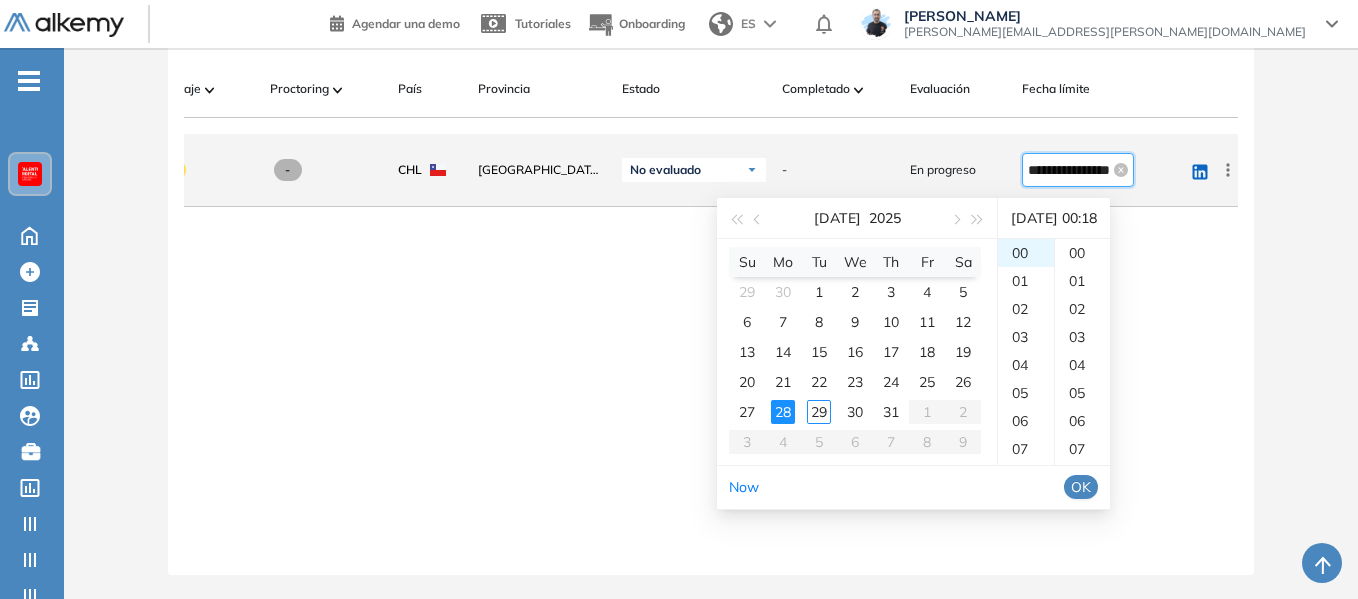 scroll, scrollTop: 504, scrollLeft: 0, axis: vertical 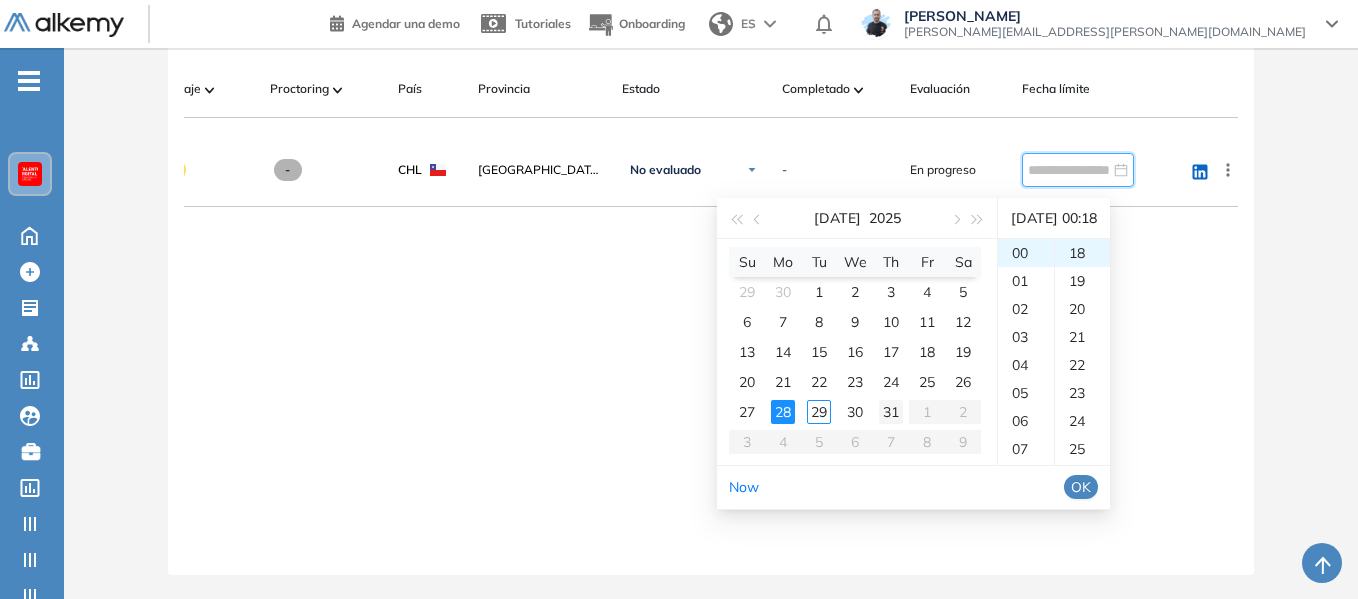 click on "31" at bounding box center (891, 412) 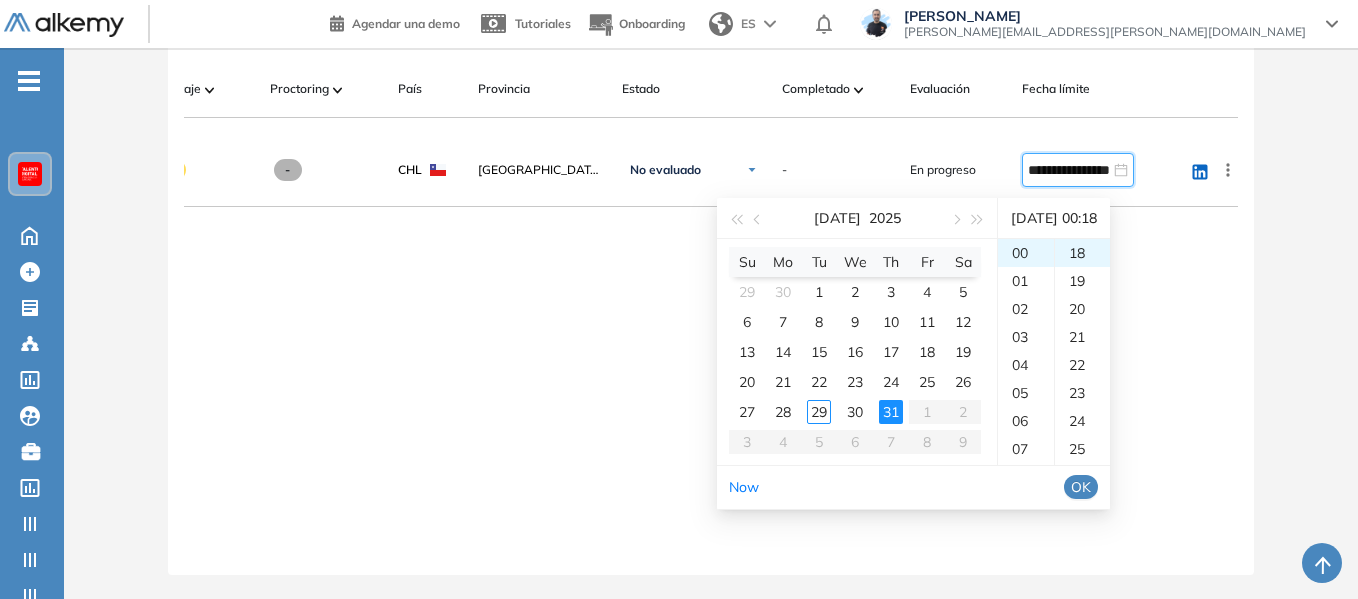 click on "OK" at bounding box center [1081, 487] 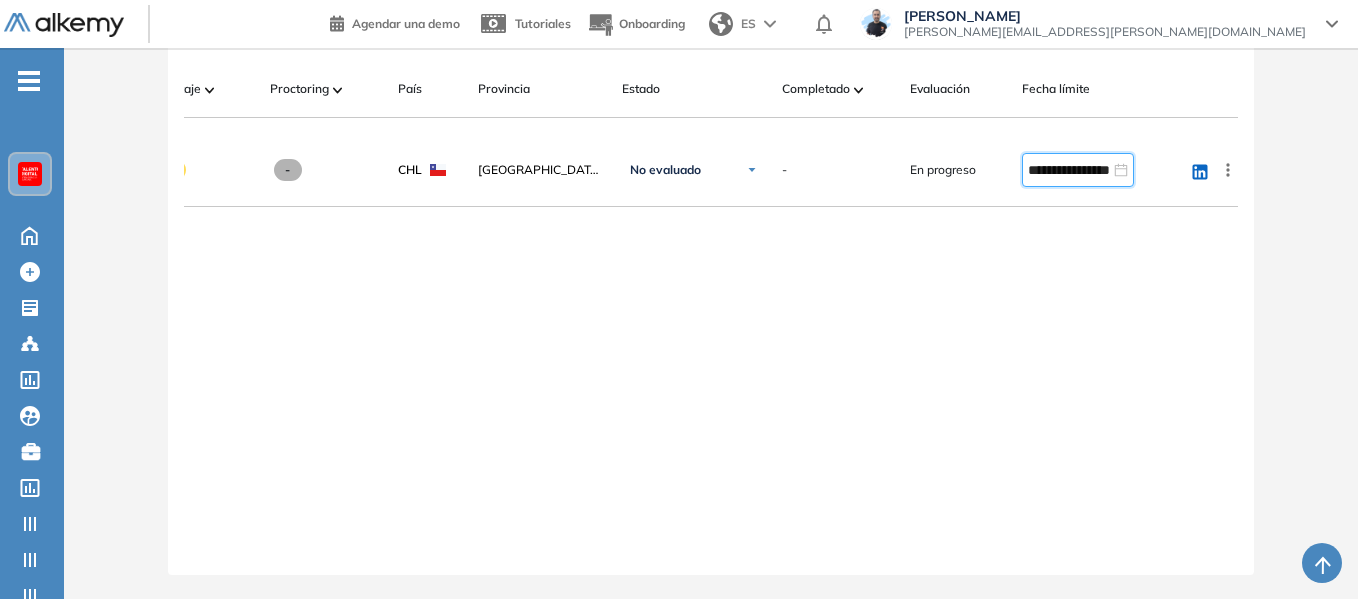 type on "**********" 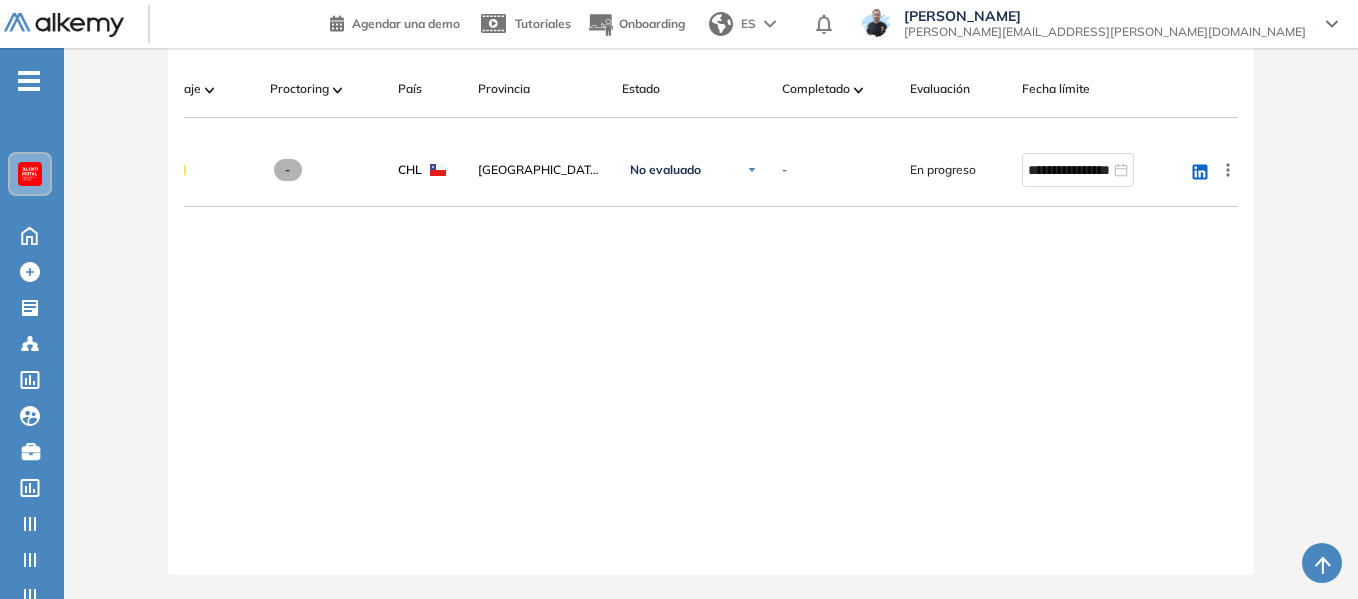 click at bounding box center [30, 174] 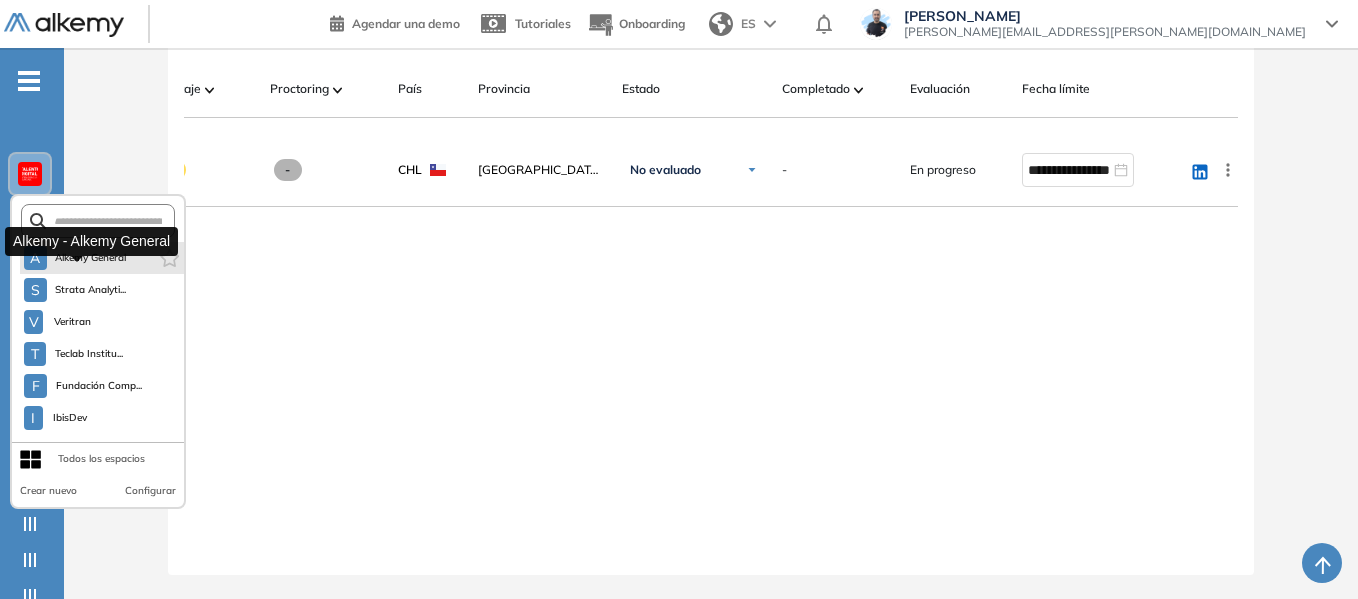 click on "Alkemy General" at bounding box center [91, 258] 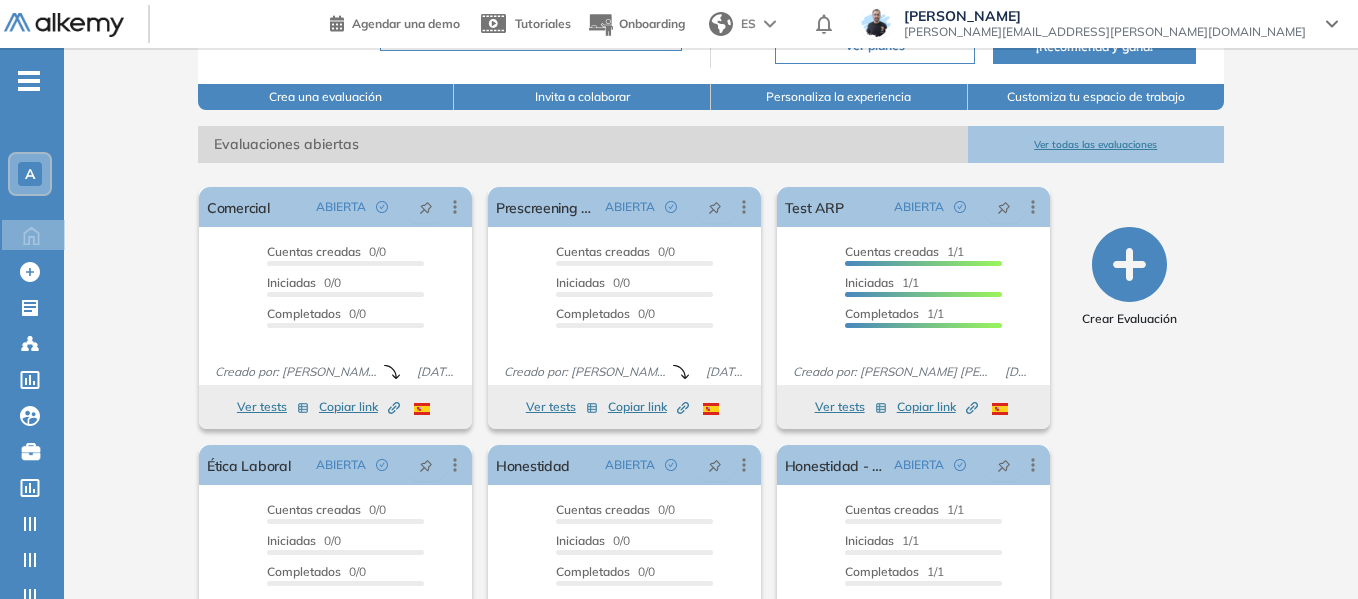 scroll, scrollTop: 337, scrollLeft: 0, axis: vertical 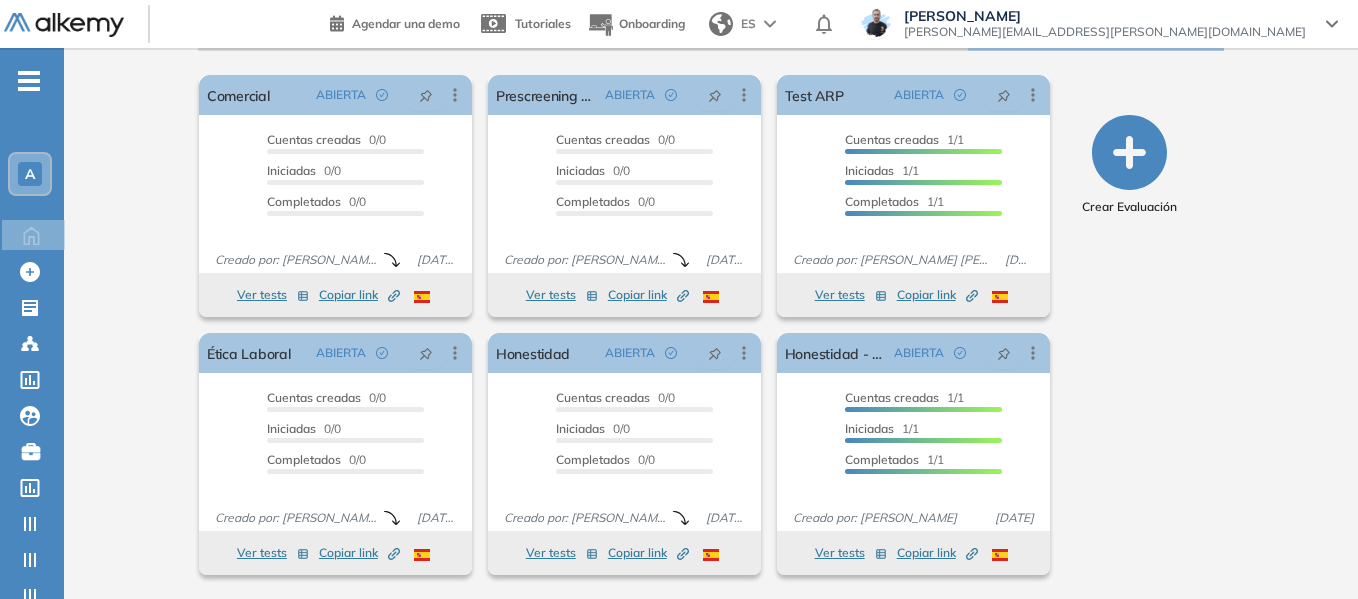 click on "A Home Home Crear Evaluación Crear Evaluación Evaluaciones Evaluaciones Candidatos Candidatos Catálogo de tests Catálogo de tests Comunidad Alkemy Comunidad Alkemy Bolsa de trabajo Bolsa de trabajo Crear TestGroup Crear TestGroup Categorías Categorías Subhabilidades Subhabilidades Roles Roles Reiniciar testgroups Reiniciar testgroups Cerrar sesión Cerrar sesión" at bounding box center (32, 382) 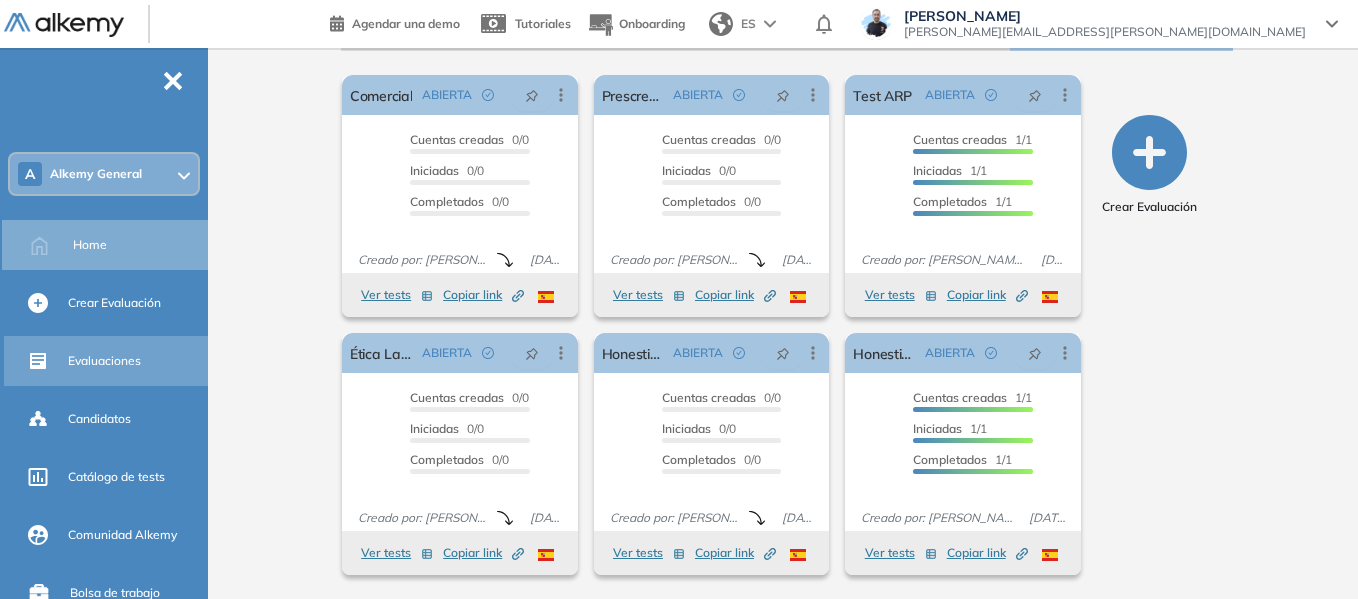 click on "Evaluaciones" at bounding box center [104, 361] 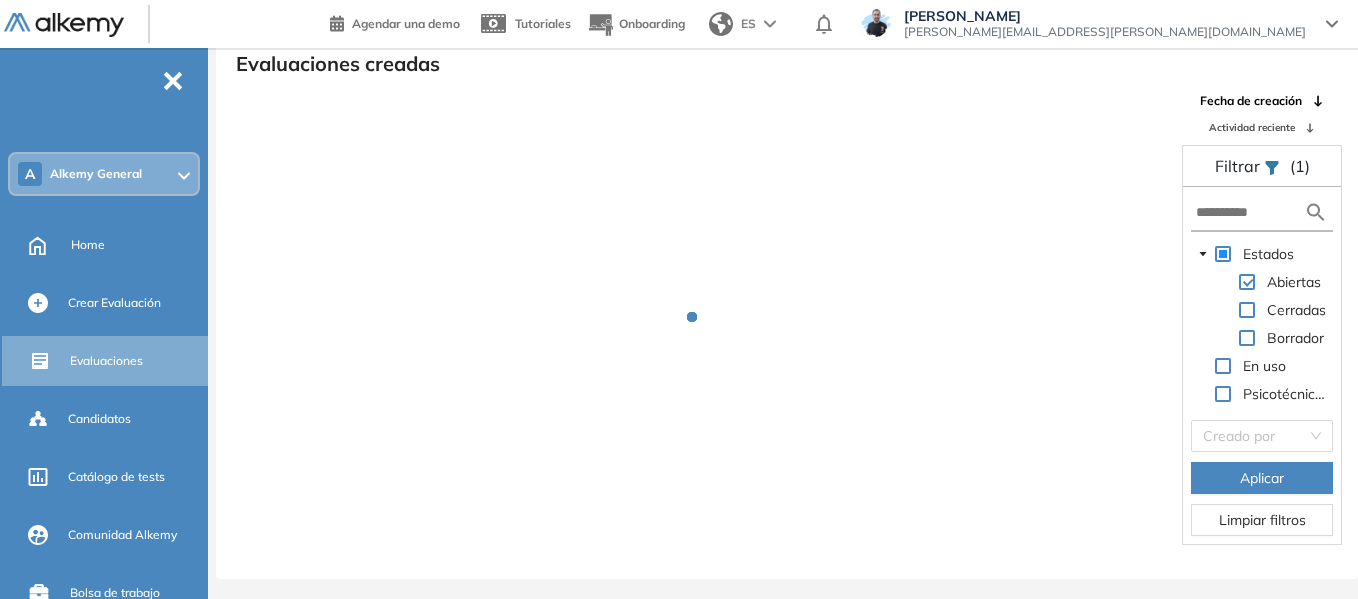 scroll, scrollTop: 48, scrollLeft: 0, axis: vertical 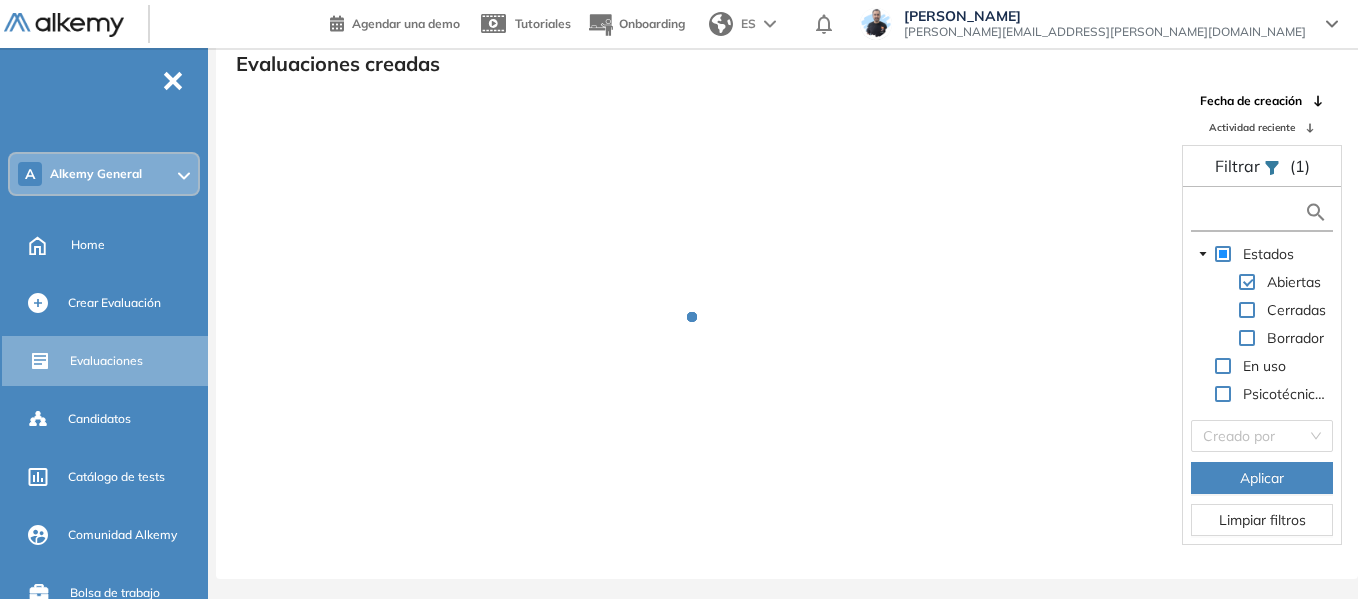 click at bounding box center (1250, 212) 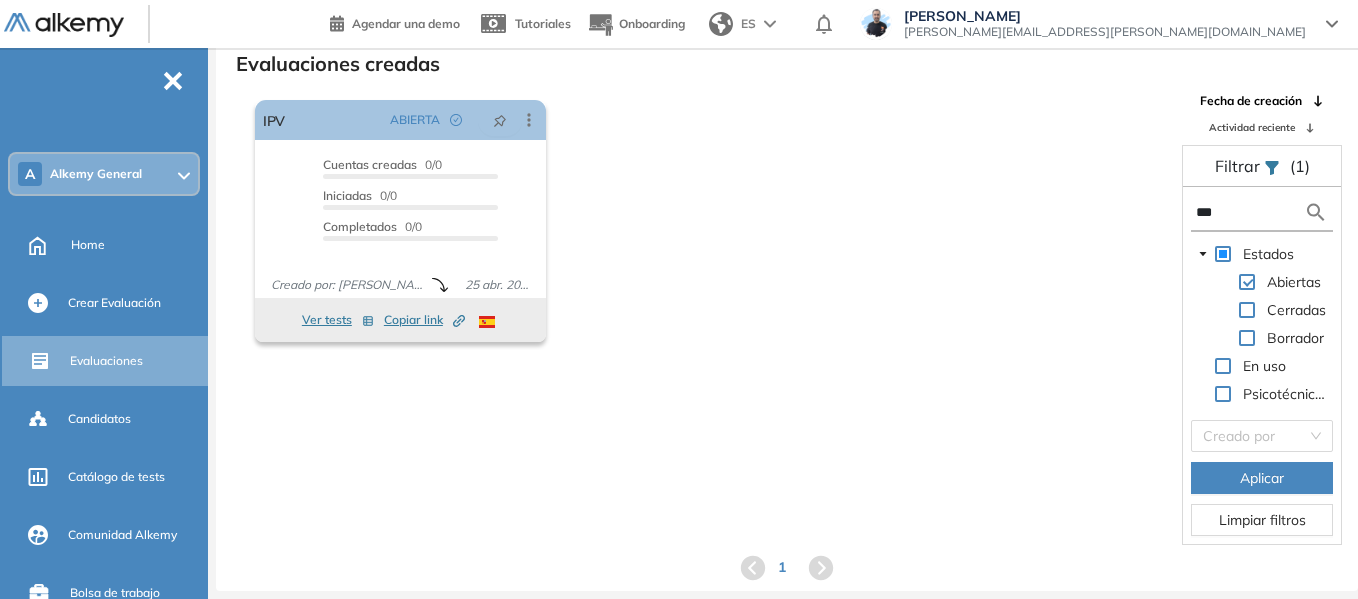 drag, startPoint x: 1251, startPoint y: 200, endPoint x: 1237, endPoint y: 217, distance: 22.022715 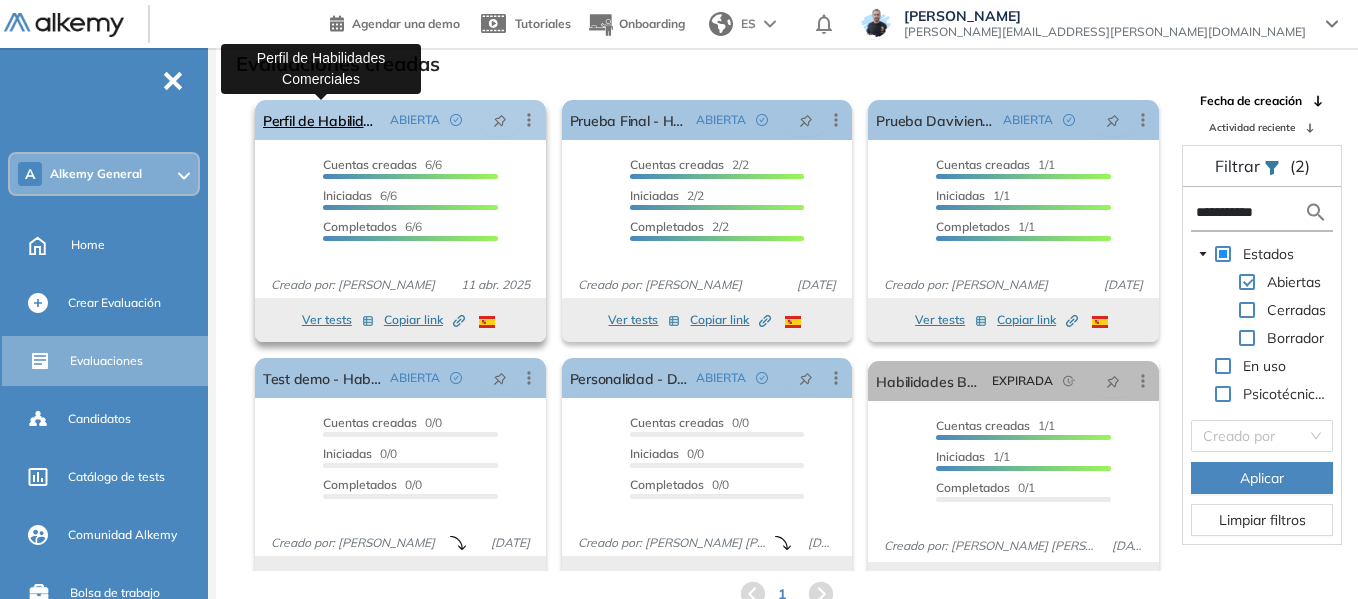 type on "**********" 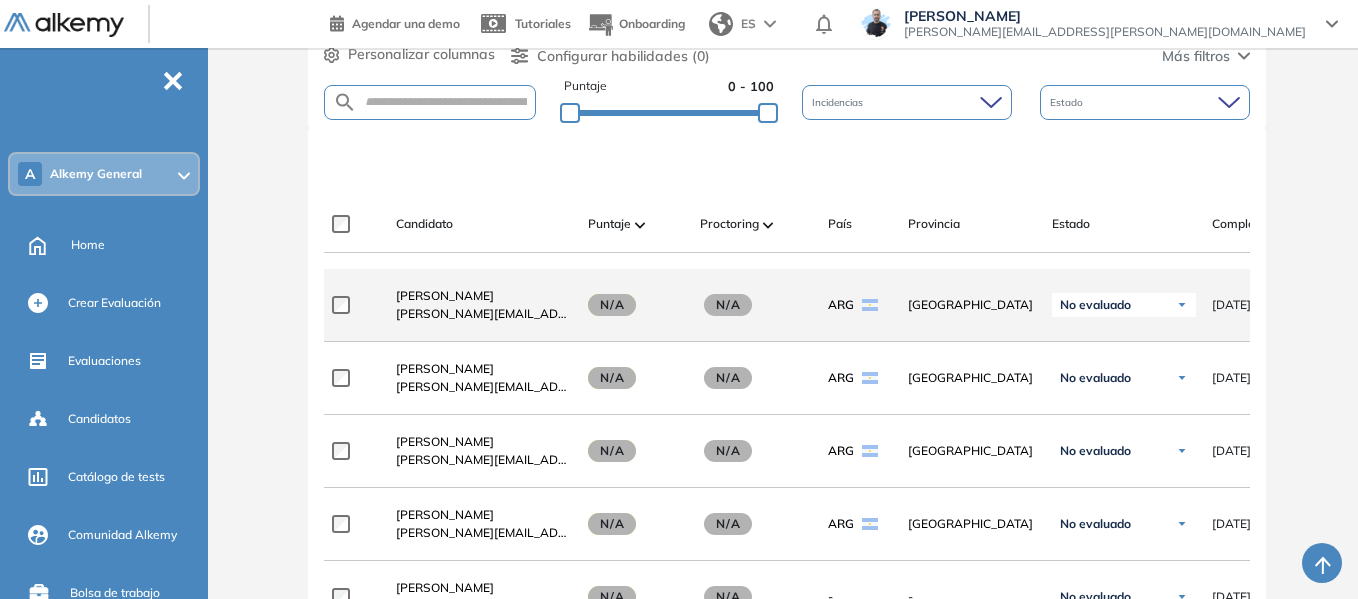 scroll, scrollTop: 462, scrollLeft: 0, axis: vertical 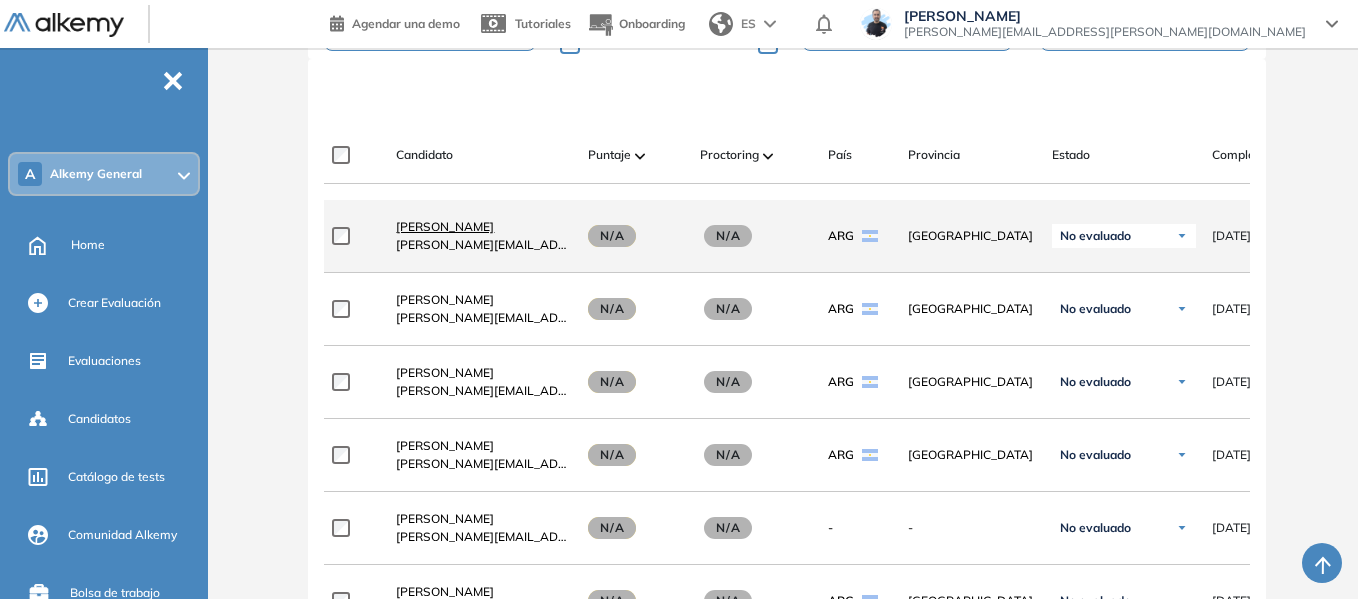 click on "[PERSON_NAME]" at bounding box center [445, 226] 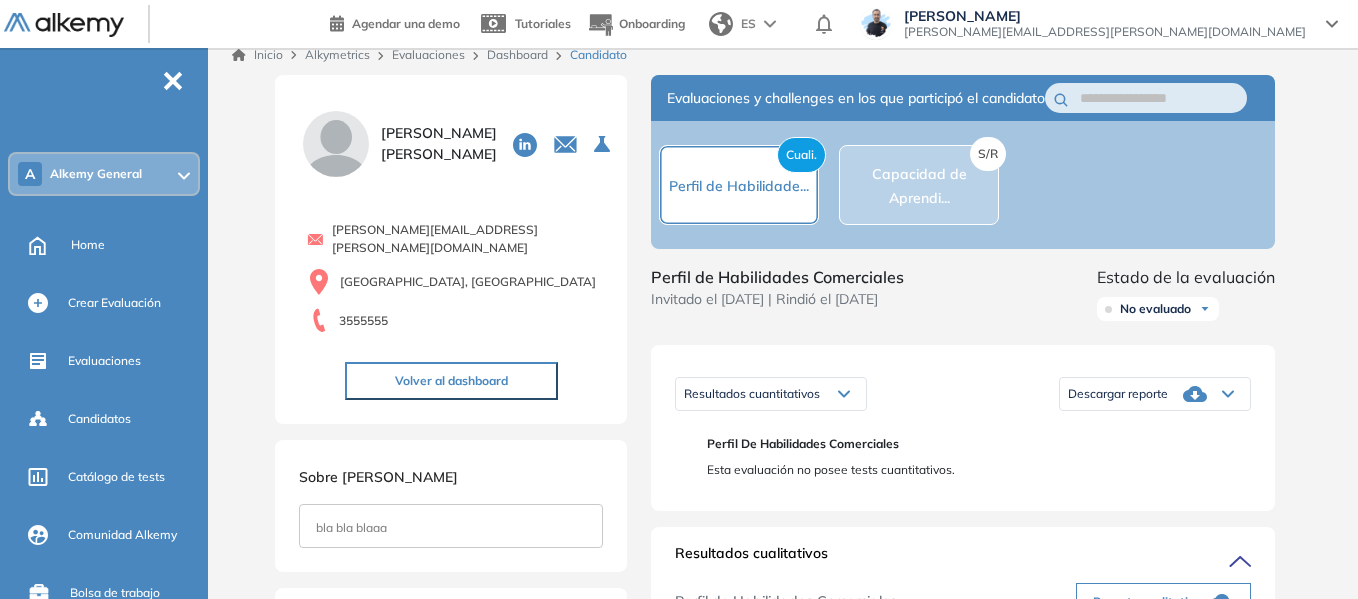 scroll, scrollTop: 0, scrollLeft: 0, axis: both 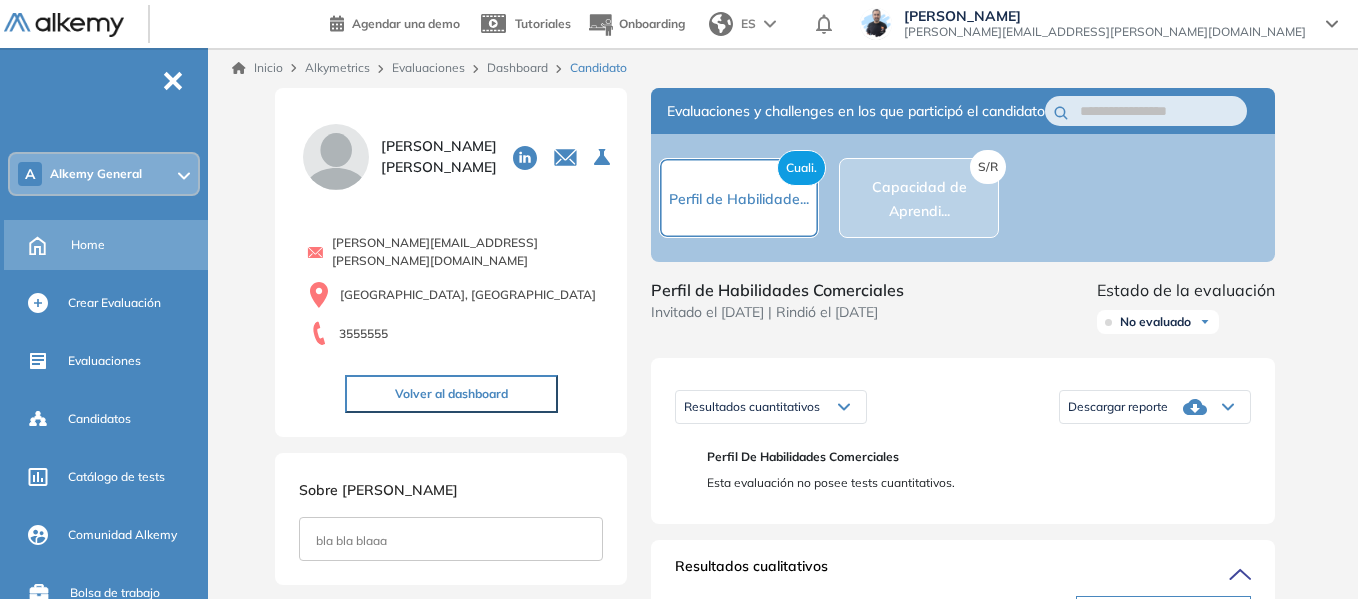 click on "Home" at bounding box center (88, 245) 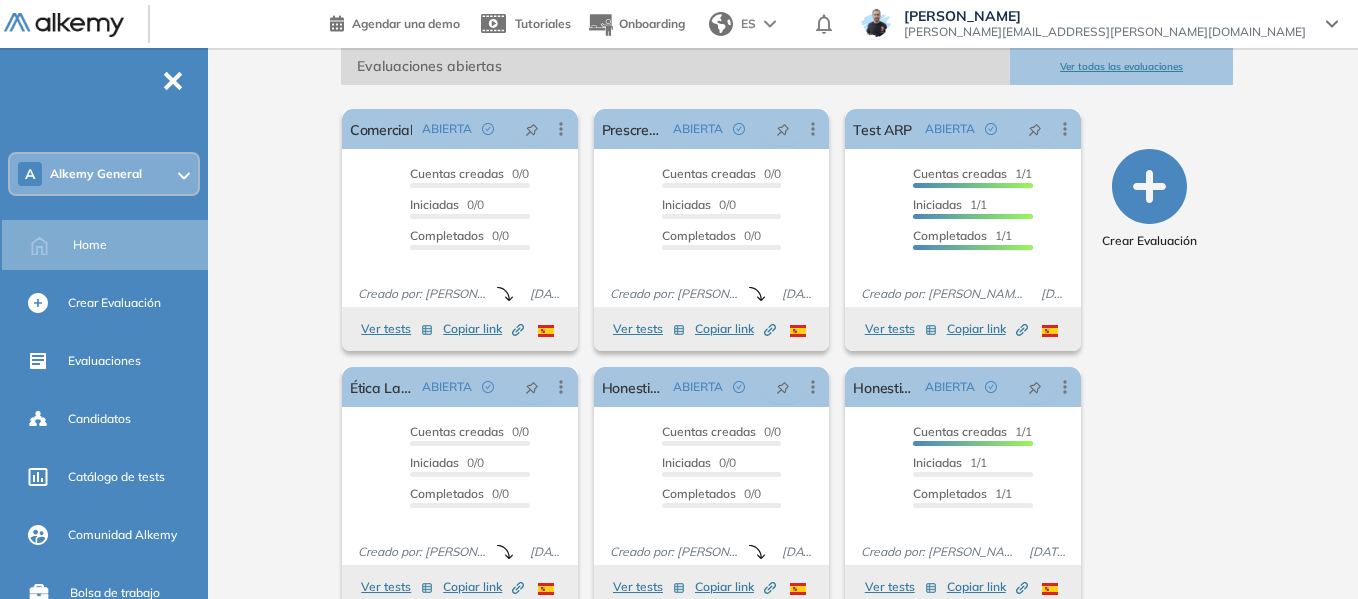 scroll, scrollTop: 337, scrollLeft: 0, axis: vertical 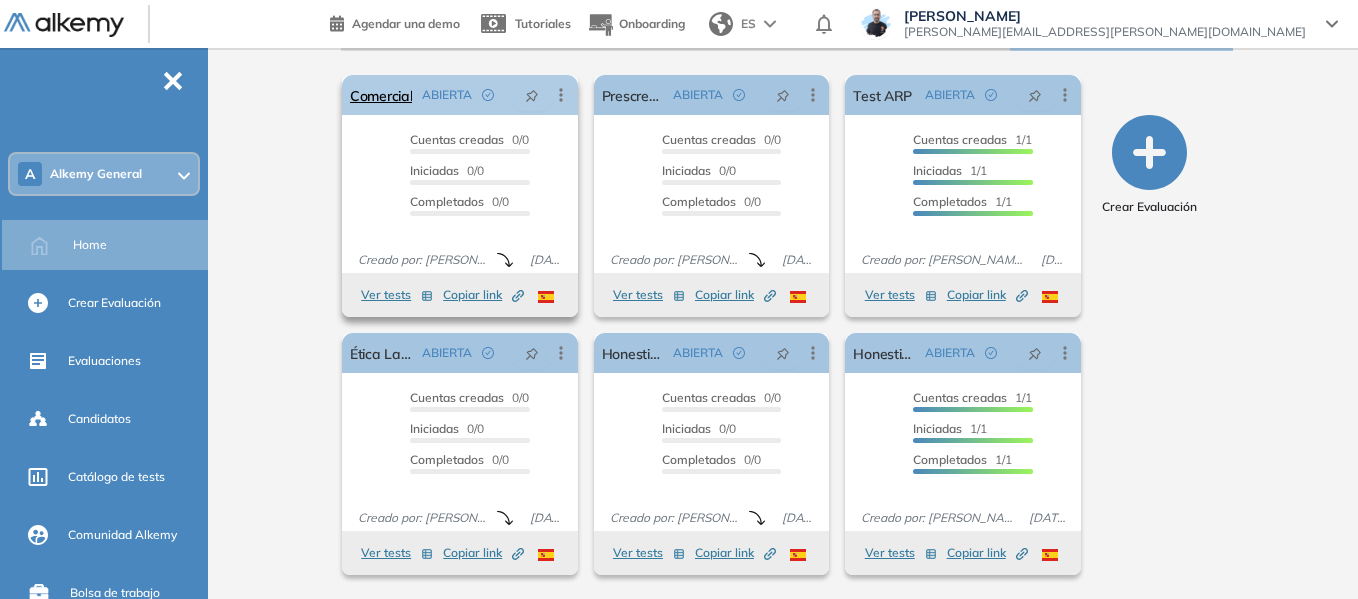click 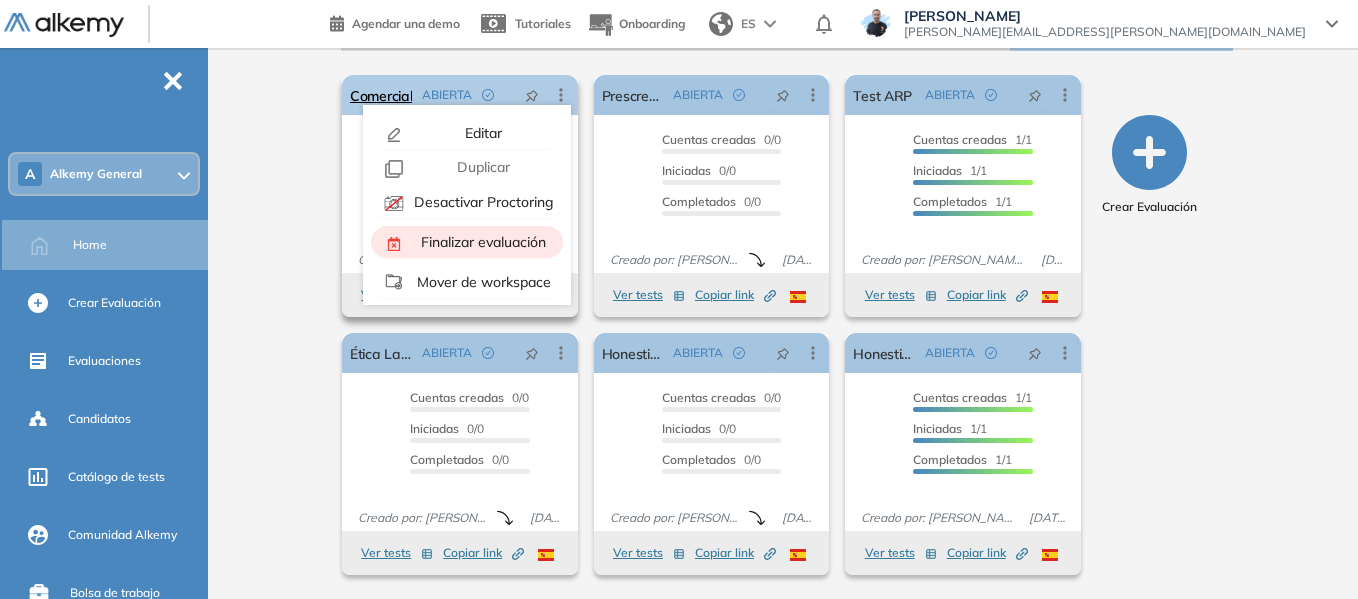 click on "Finalizar evaluación" at bounding box center (481, 242) 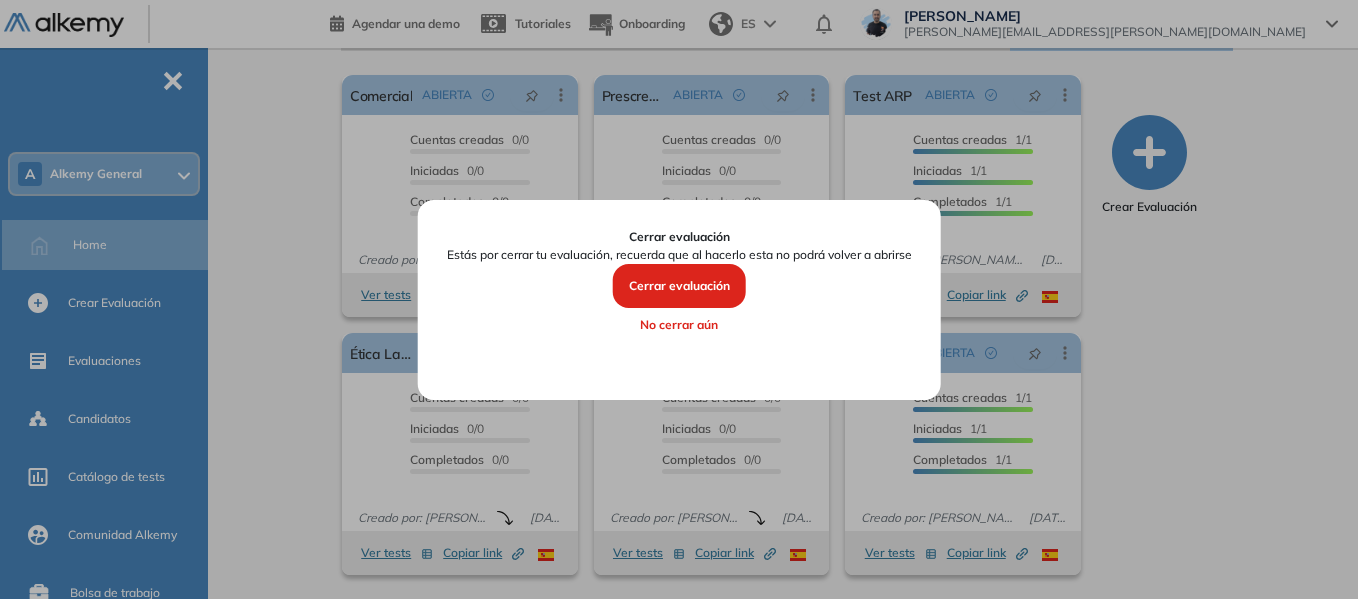 click on "Cerrar evaluación" at bounding box center (679, 286) 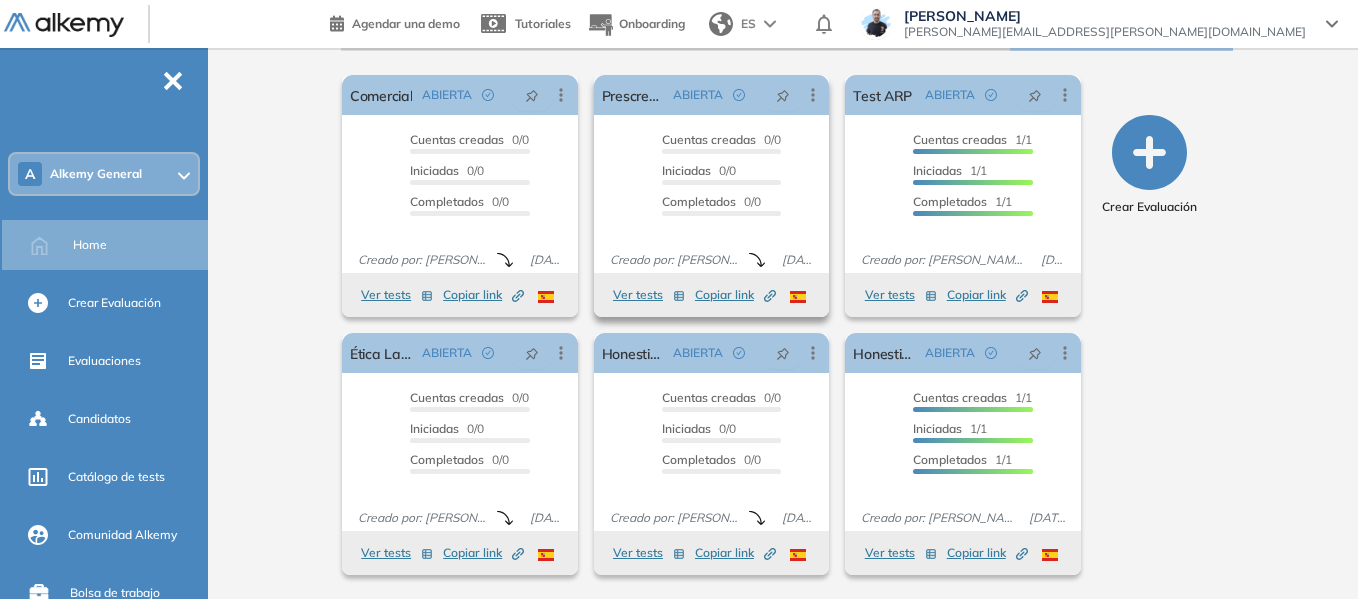 click on "Copiar link Created by potrace 1.16, written by [PERSON_NAME] [DATE]-[DATE]" at bounding box center (735, 295) 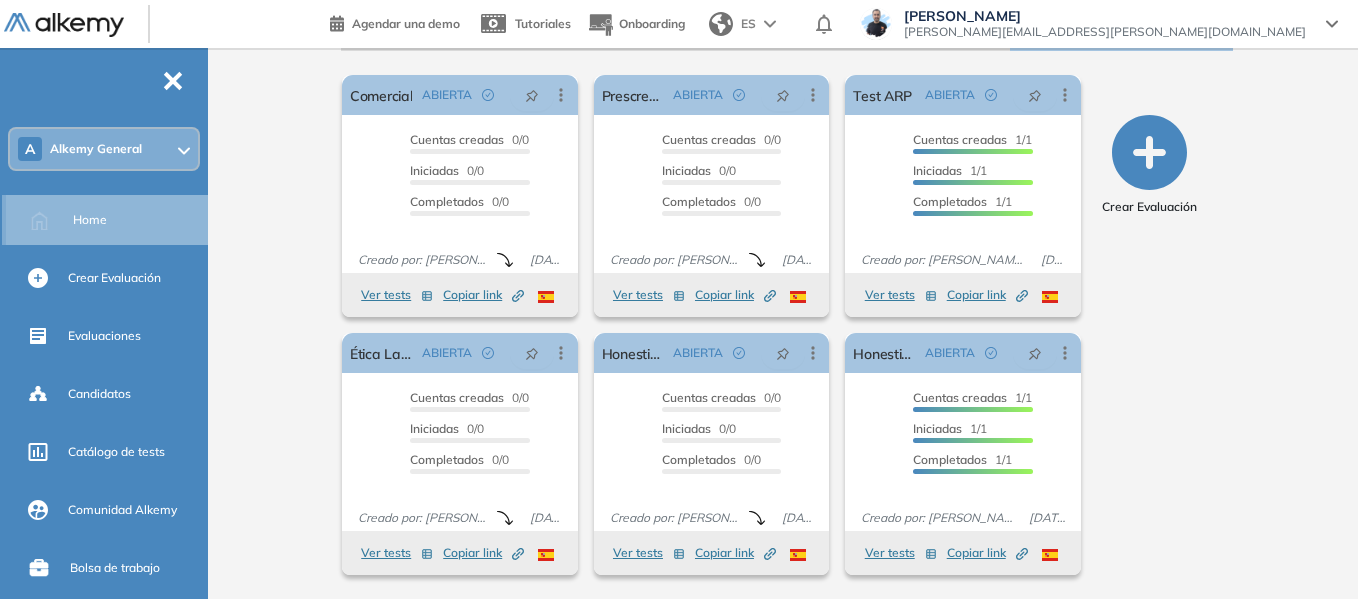 scroll, scrollTop: 0, scrollLeft: 0, axis: both 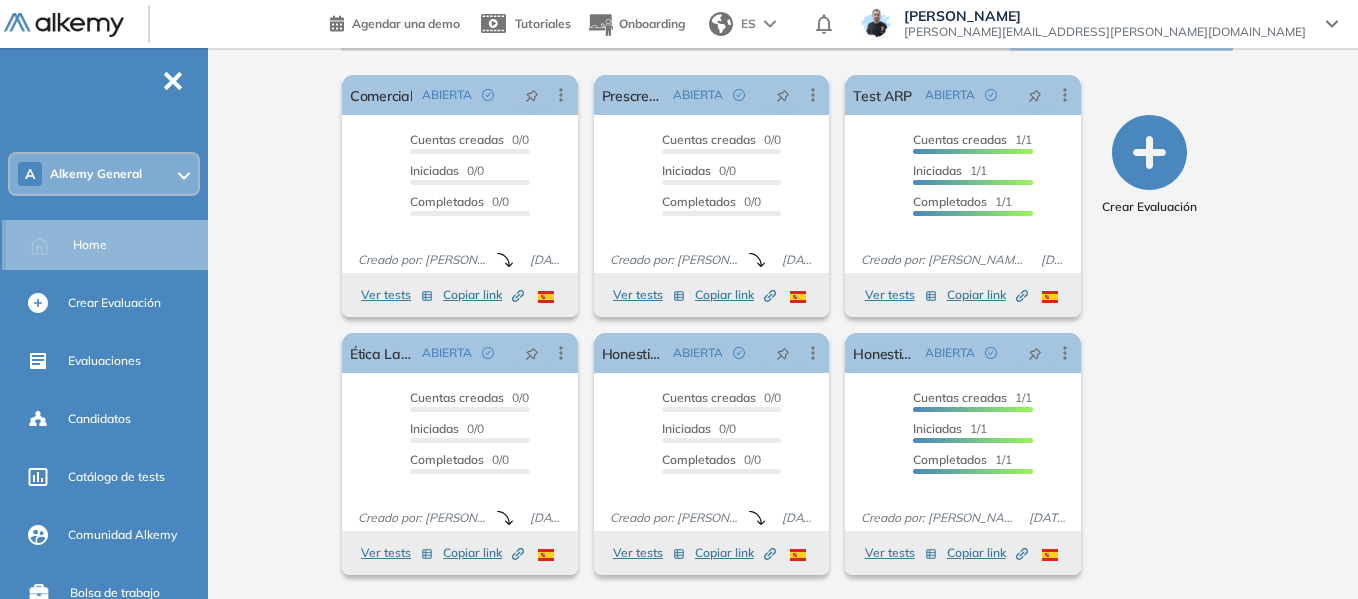 click on "Home" at bounding box center (138, 245) 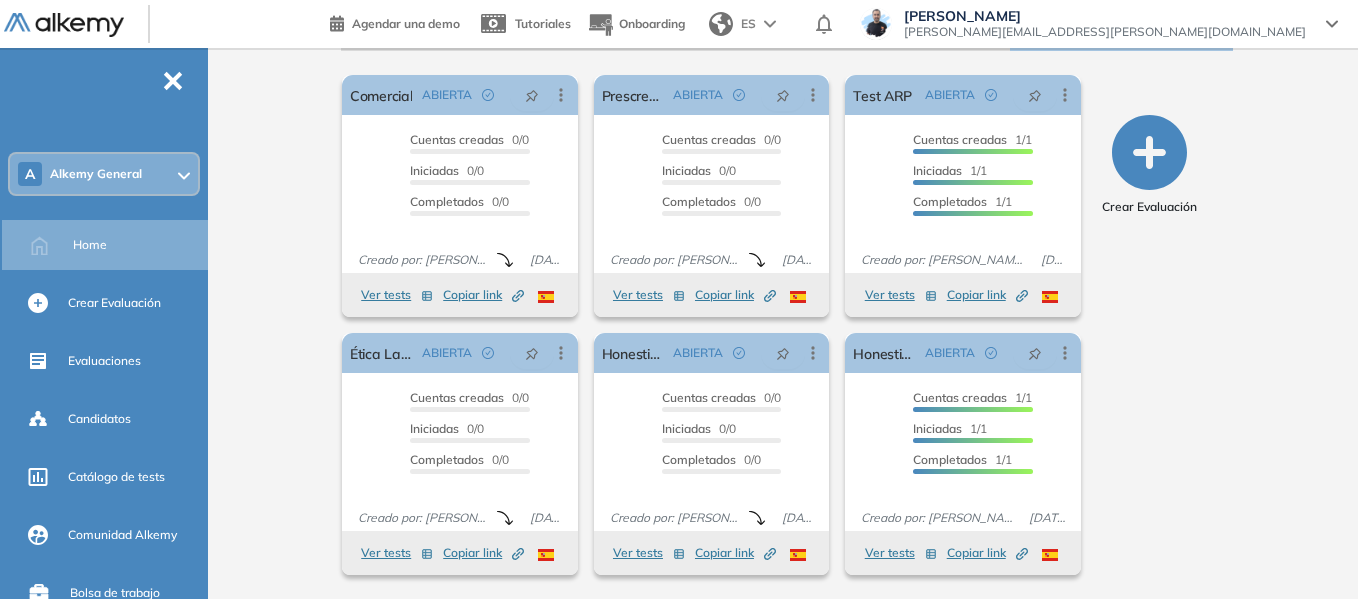 click on "A Alkemy General" at bounding box center [104, 174] 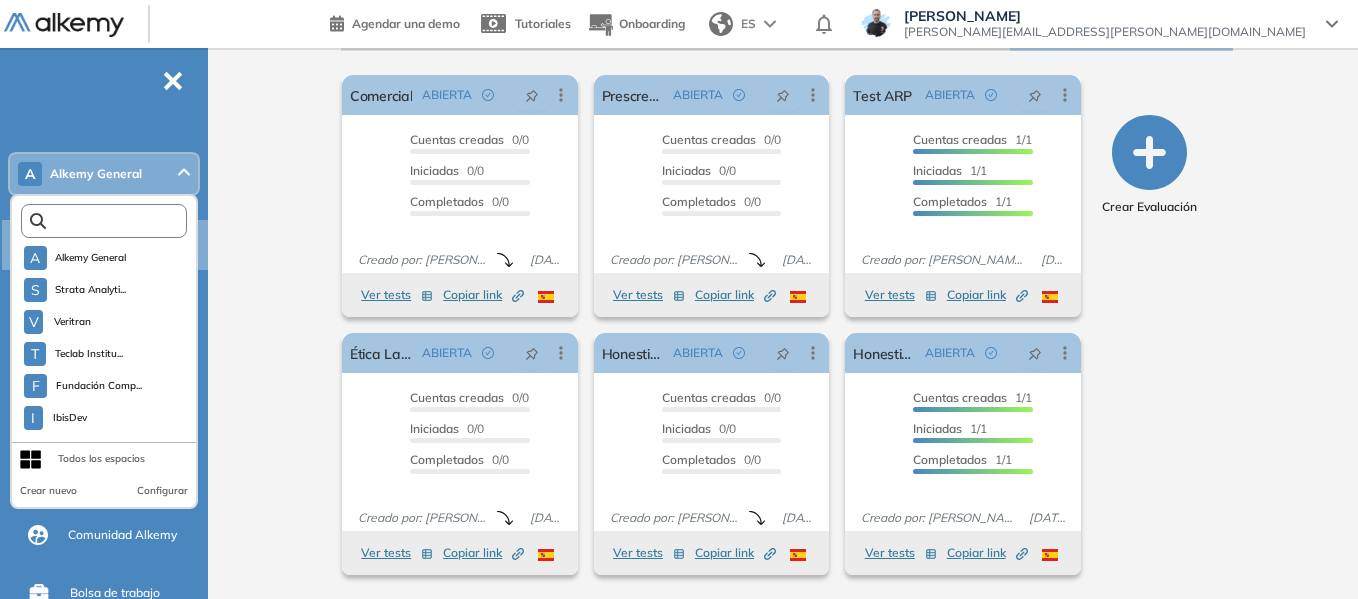 click at bounding box center (108, 221) 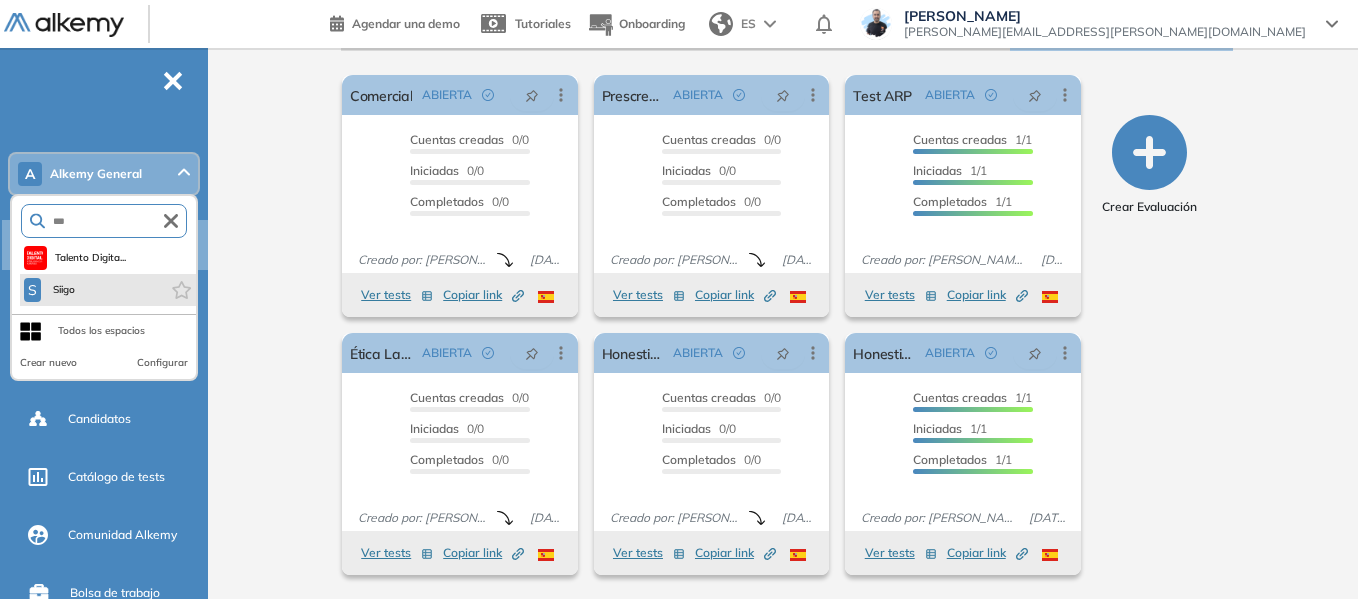 type on "***" 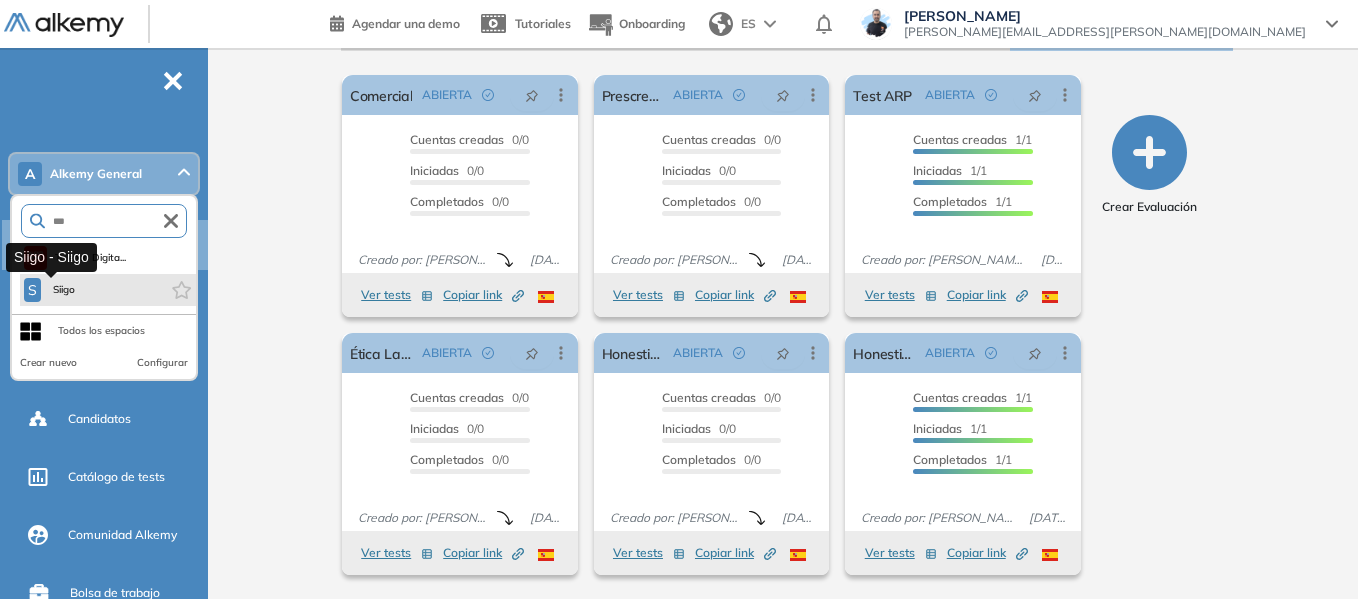 click on "Siigo" at bounding box center [63, 290] 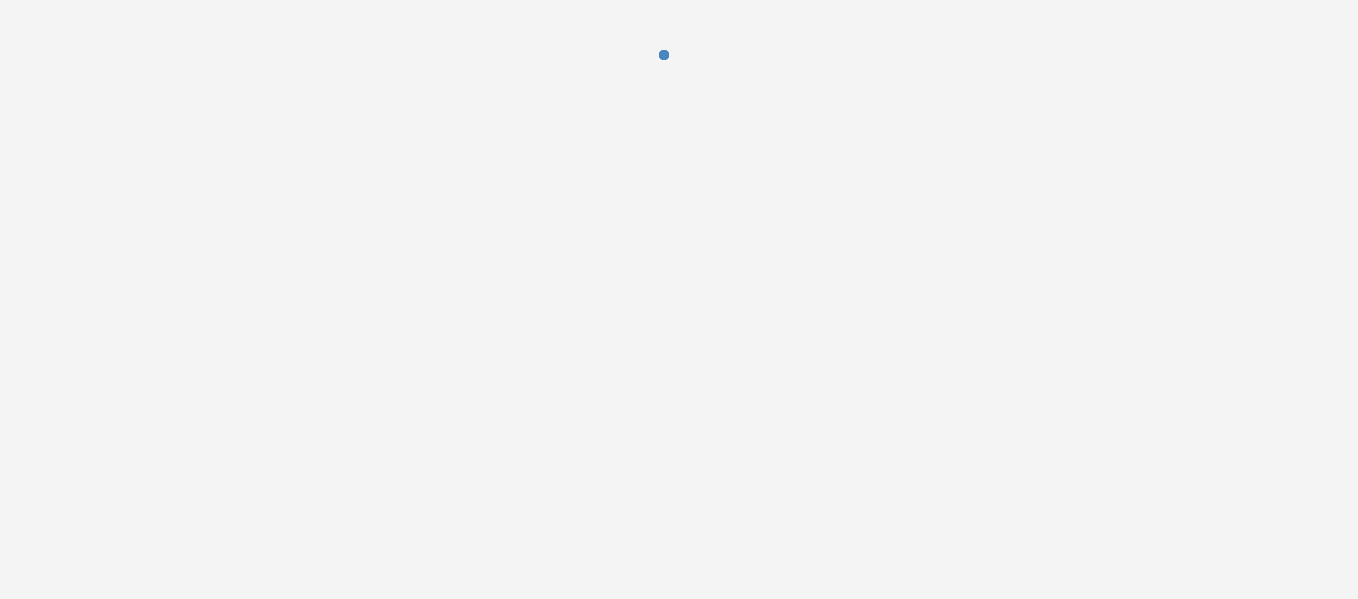 scroll, scrollTop: 0, scrollLeft: 0, axis: both 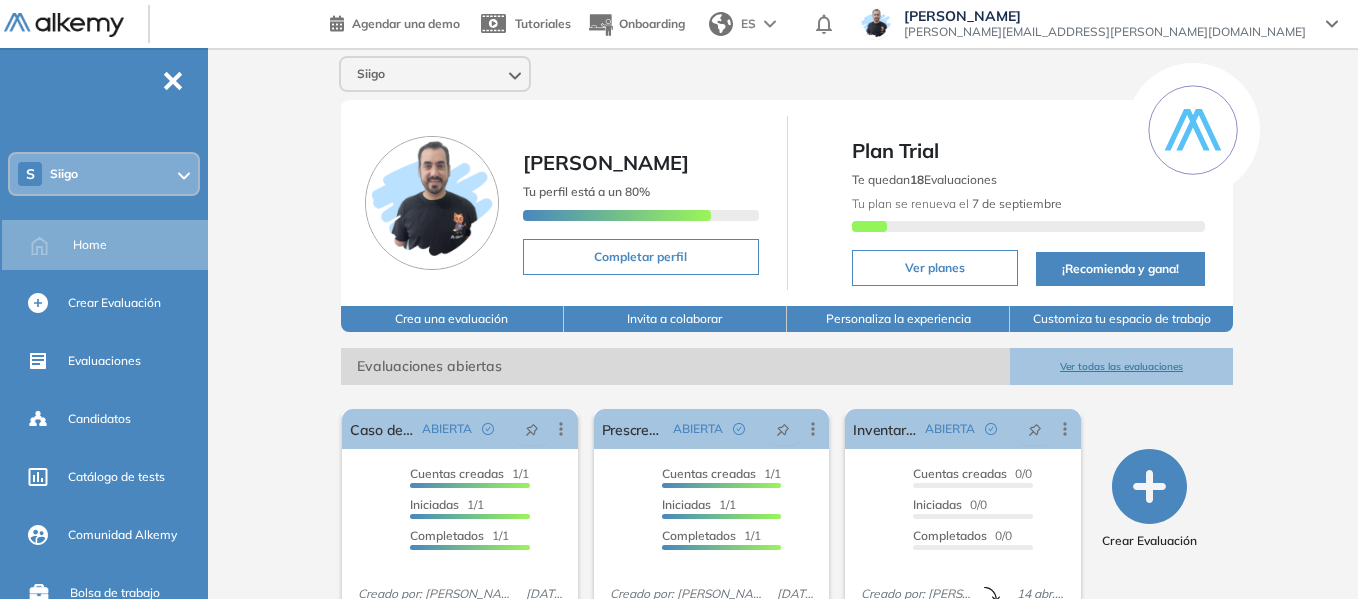click on "S Siigo" at bounding box center [104, 174] 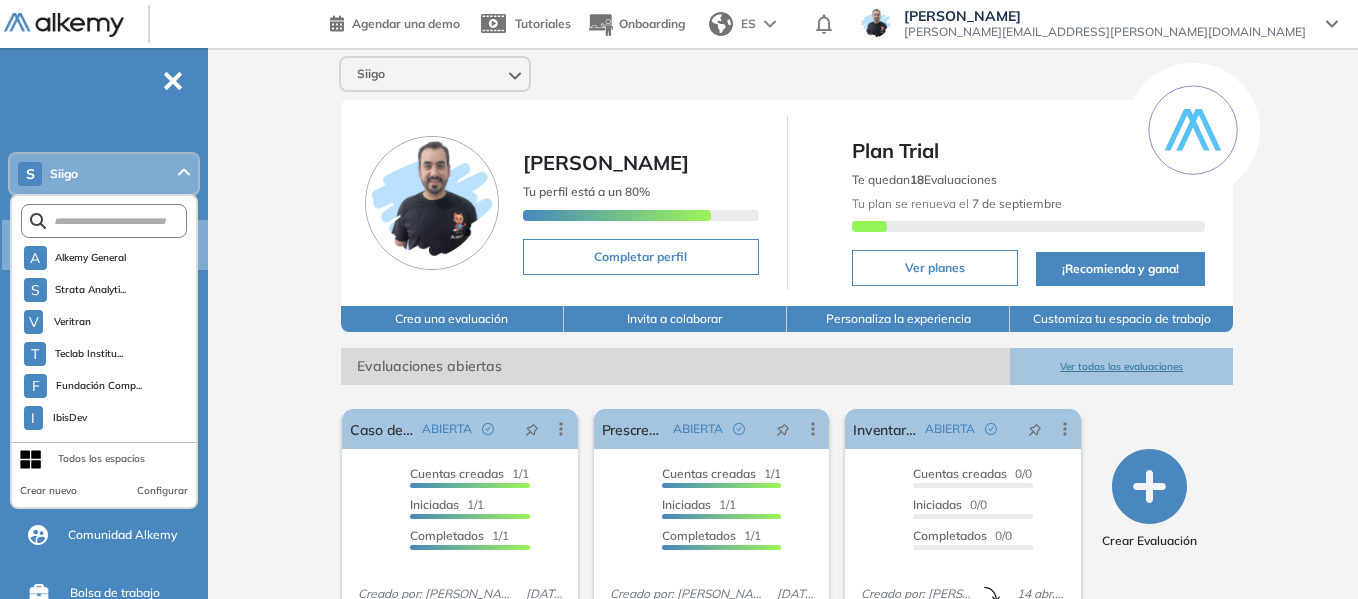 click on "[PERSON_NAME] Tu perfil está a un  80% Completar perfil Plan Trial Te quedan  18  Evaluaciones Tu plan se renueva el    7 de septiembre   Ver planes ¡Recomienda y gana! Crea una evaluación Invita a colaborar Personaliza la experiencia Customiza tu espacio de trabajo Evaluaciones abiertas Ver todas las evaluaciones El proctoring será activado ¡Importante!: Los usuarios que ya realizaron la evaluación no tendrán registros del proctoring Cancelar operación Activar Caso de negocio Siigo ABIERTA Editar Los siguientes tests ya no están disponibles o tienen una nueva versión Revisa en el catálogo otras opciones o su detalle. Entendido Duplicar Reabrir Eliminar Ver candidatos Ver estadísticas Desactivar Proctoring Finalizar evaluación Mover de workspace Created by potrace 1.16, written by [PERSON_NAME] [DATE]-[DATE] Copiar ID Publico Cuentas creadas 1/1 Prefiltrados 0/1 Iniciadas 1/1 Completados 1/1 Invitaciones enviadas 1 Invitados Evaluación completada 1 veces Fecha límite Sin fecha límite Activar" at bounding box center [787, 487] 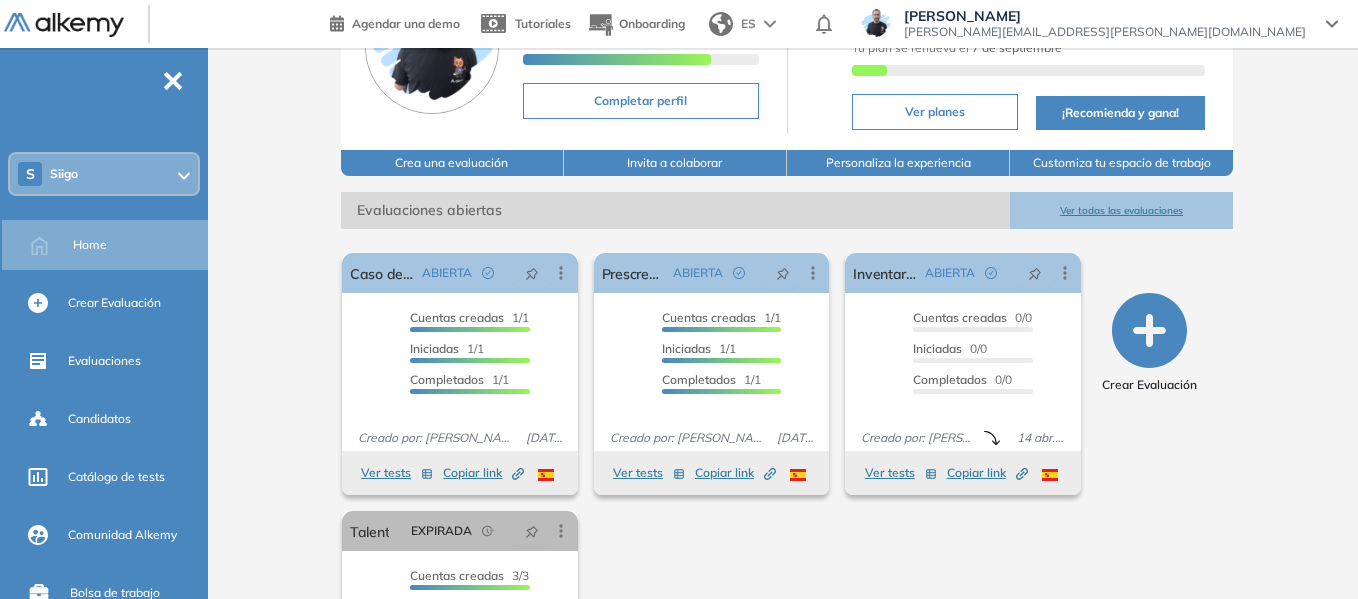 scroll, scrollTop: 200, scrollLeft: 0, axis: vertical 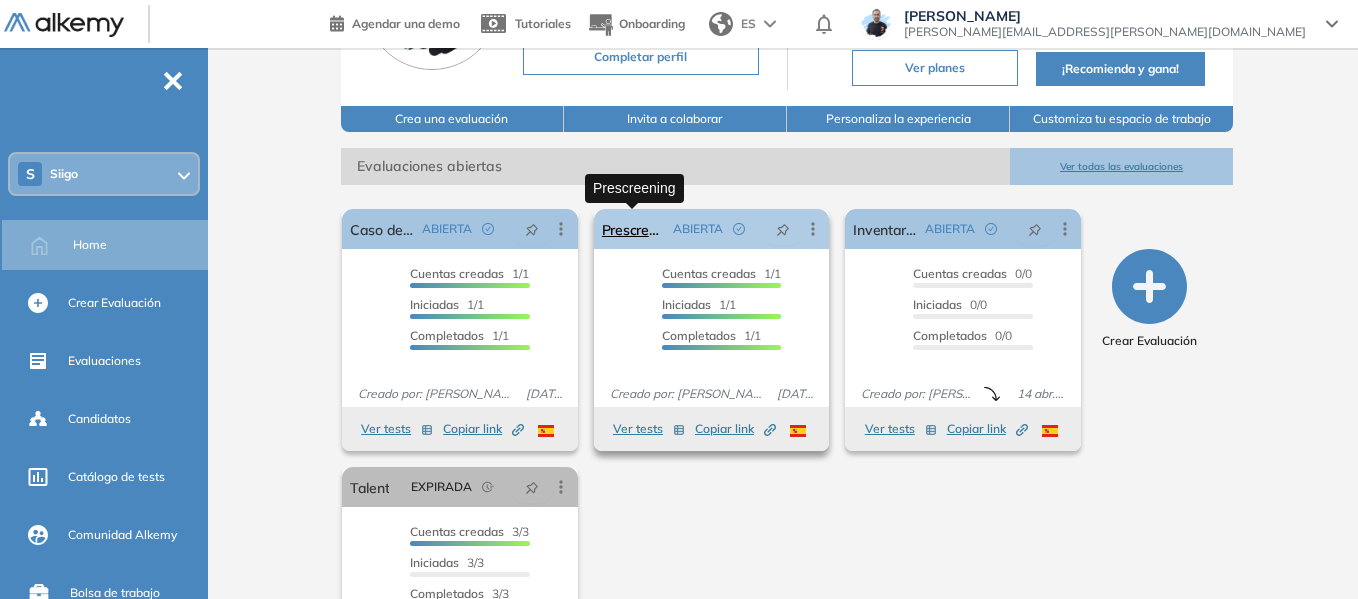 click on "Prescreening" at bounding box center (634, 229) 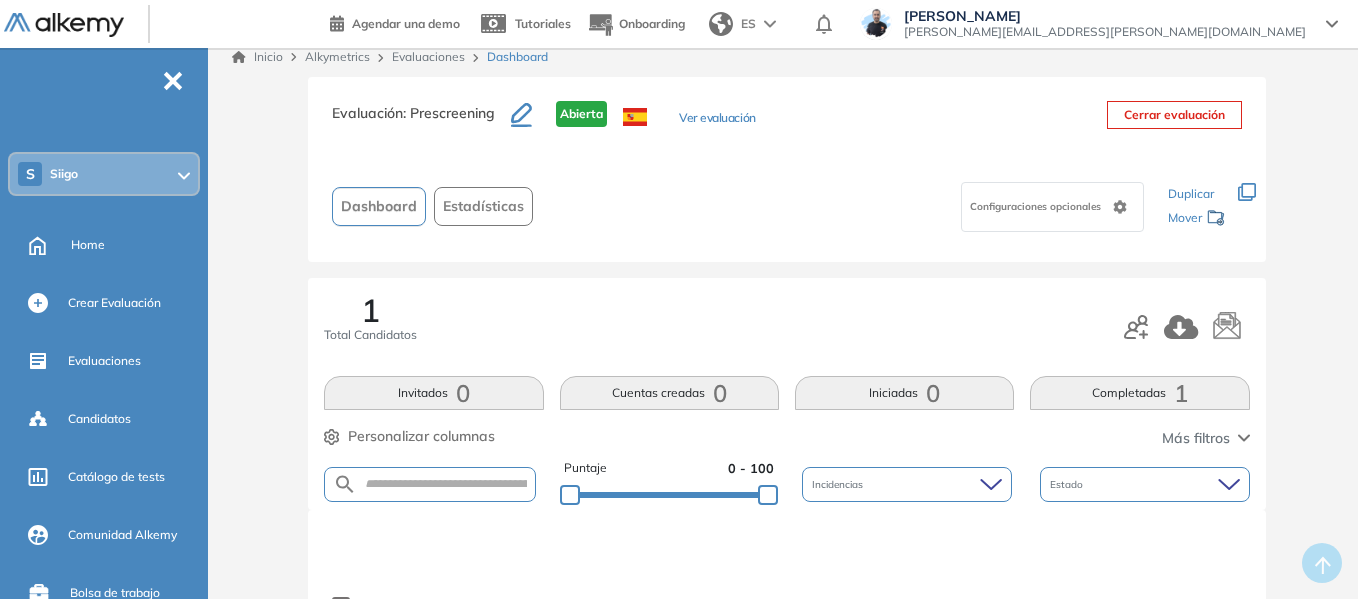 scroll, scrollTop: 0, scrollLeft: 0, axis: both 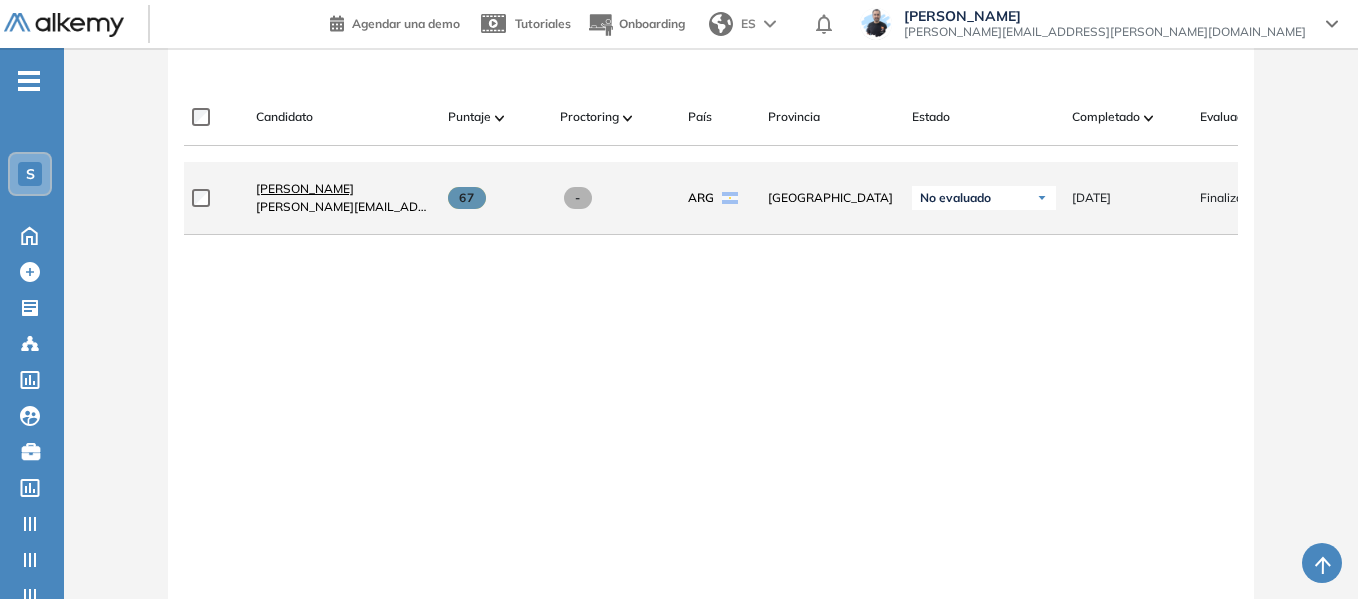 click on "[PERSON_NAME]" at bounding box center (305, 188) 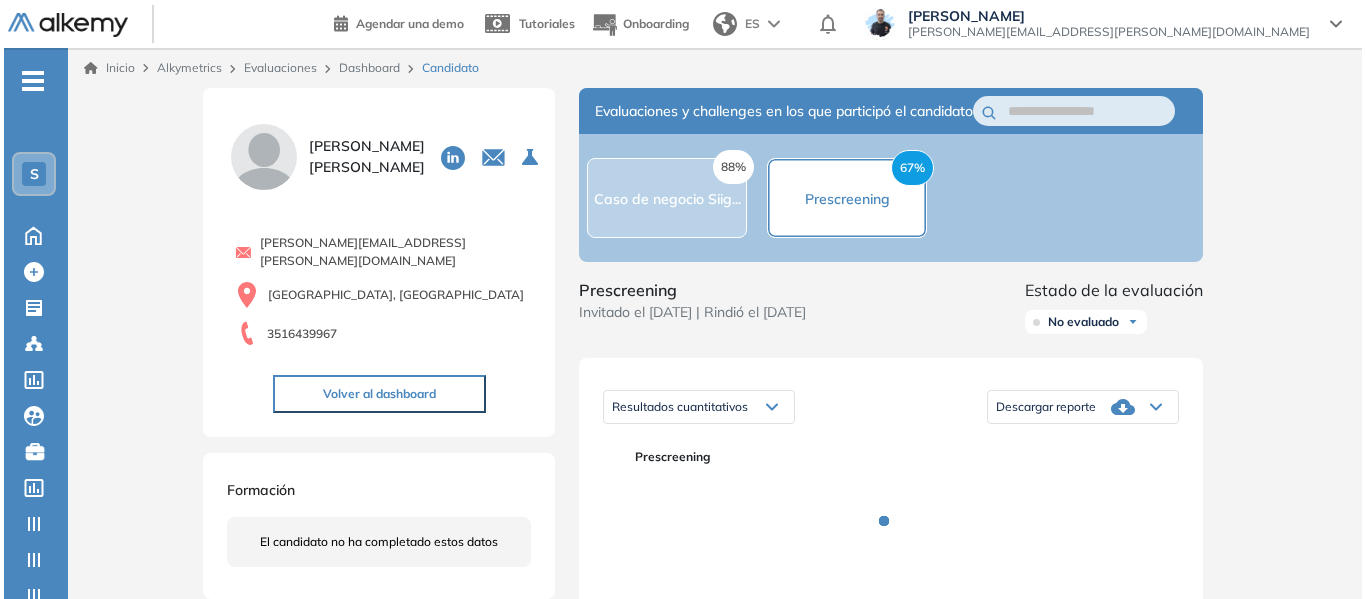 scroll, scrollTop: 200, scrollLeft: 0, axis: vertical 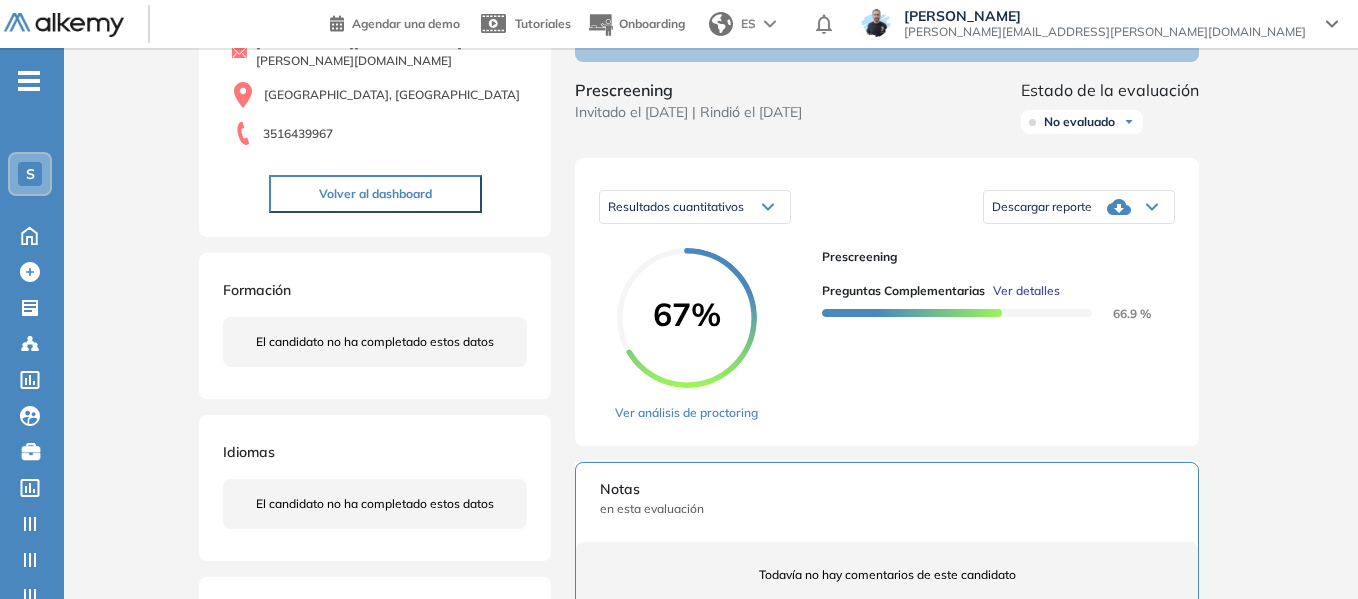 click on "Ver detalles" at bounding box center (1026, 291) 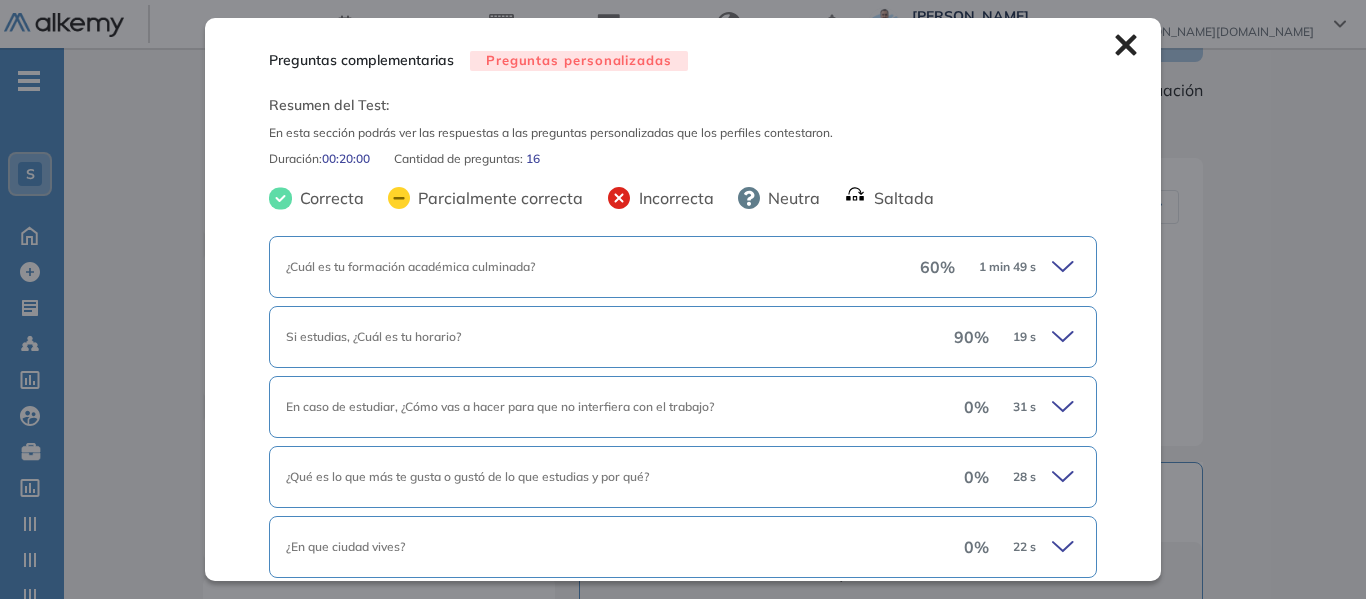 scroll, scrollTop: 100, scrollLeft: 0, axis: vertical 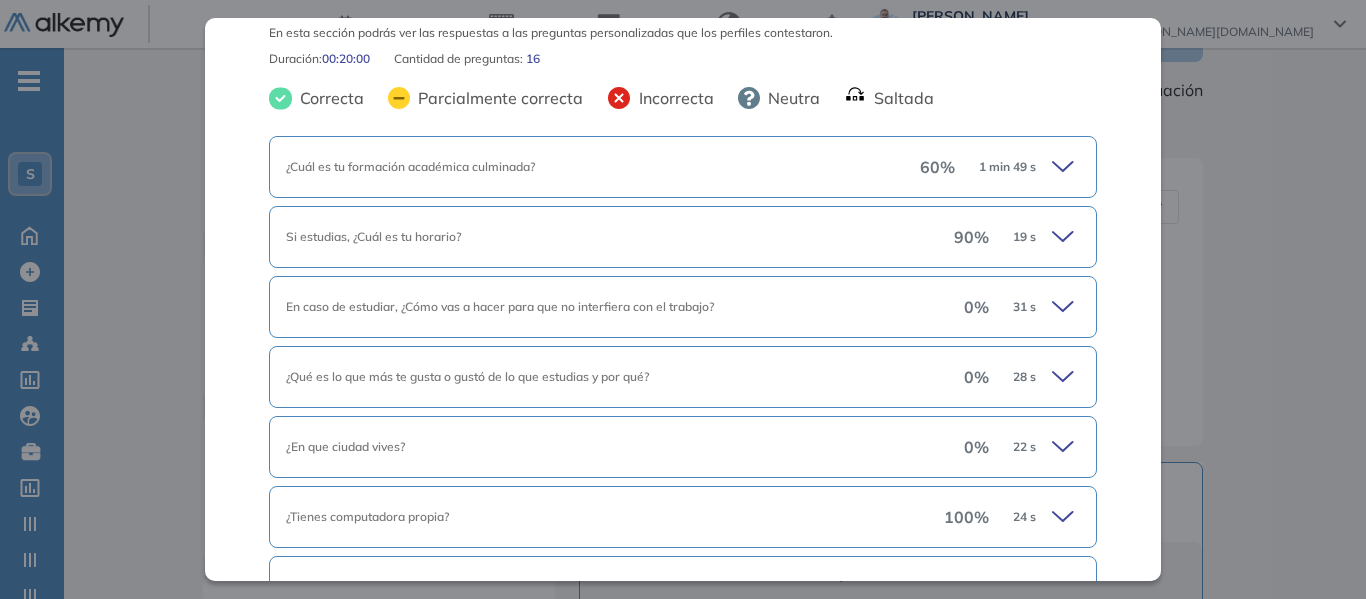 click 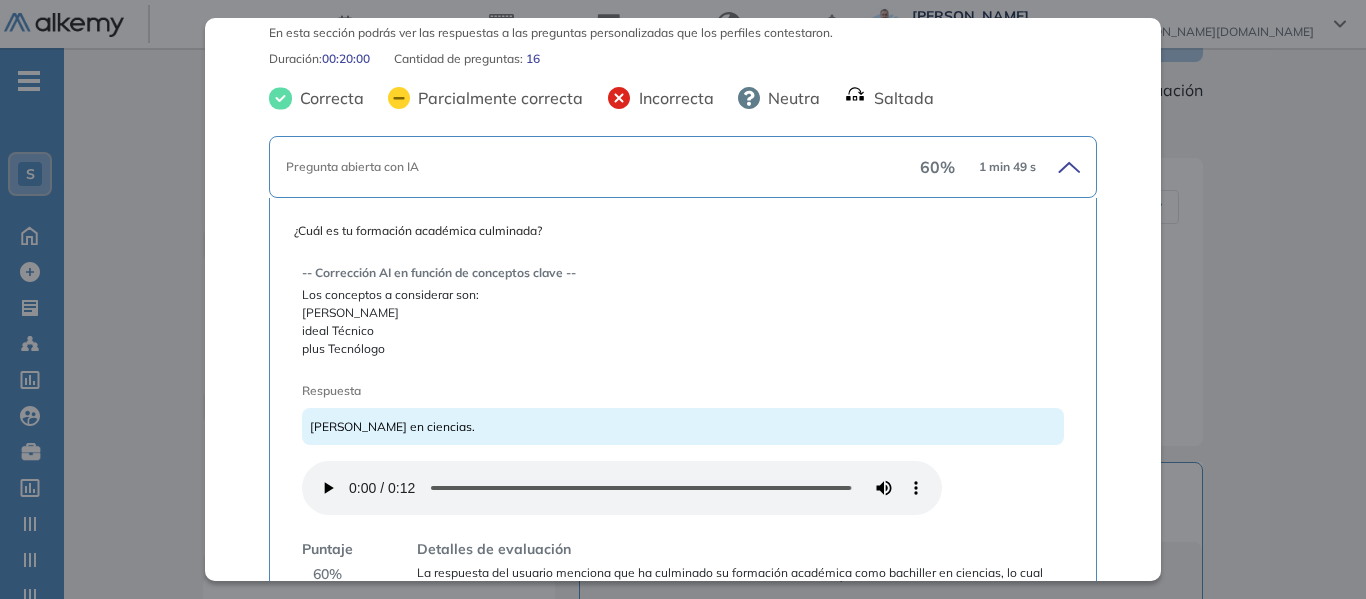 scroll, scrollTop: 200, scrollLeft: 0, axis: vertical 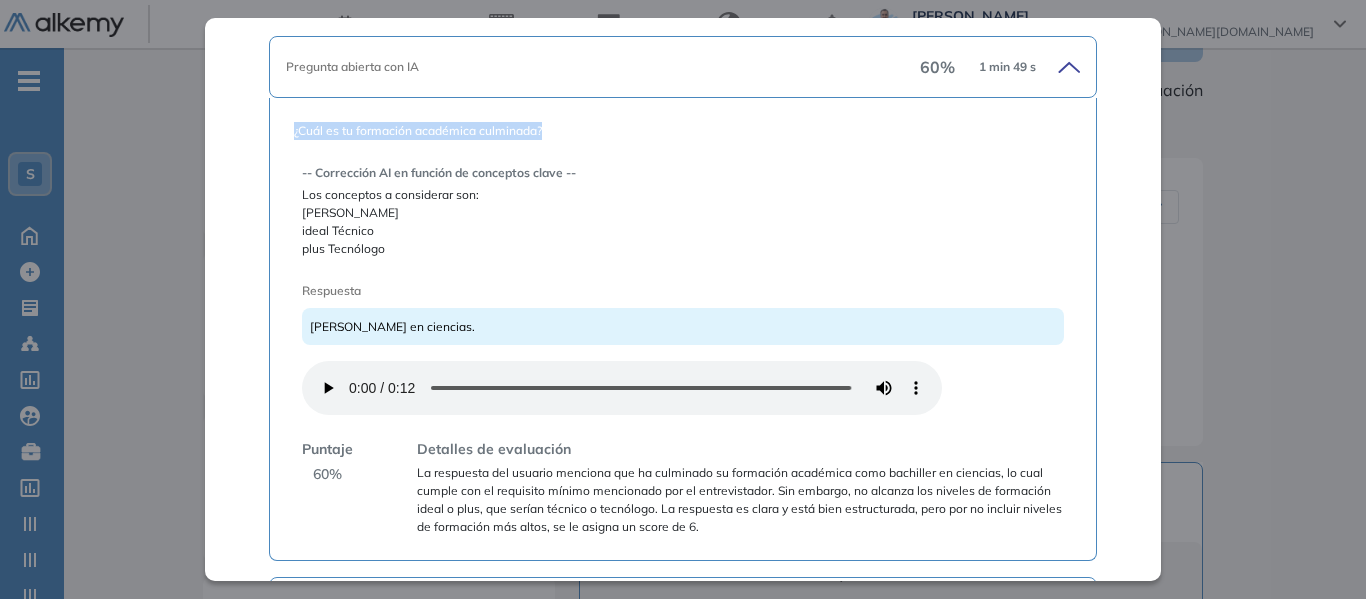 drag, startPoint x: 292, startPoint y: 131, endPoint x: 550, endPoint y: 127, distance: 258.031 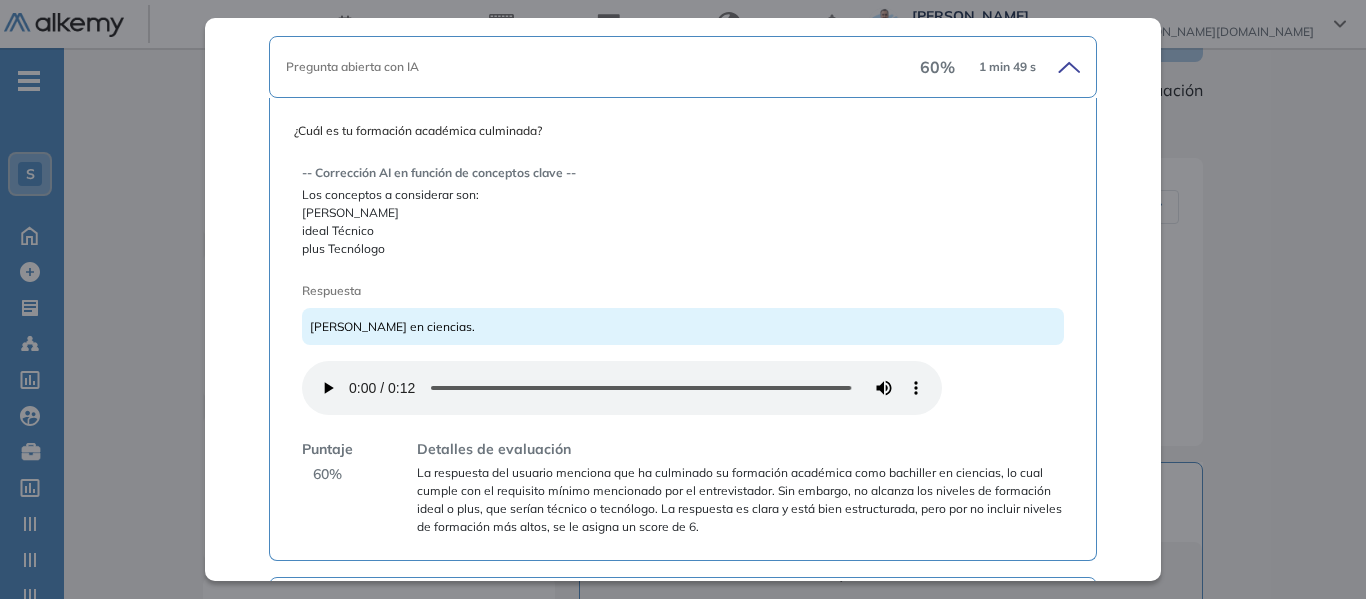 click on "Mínimo Bachiller  ideal Técnico  plus Tecnólogo" at bounding box center (683, 231) 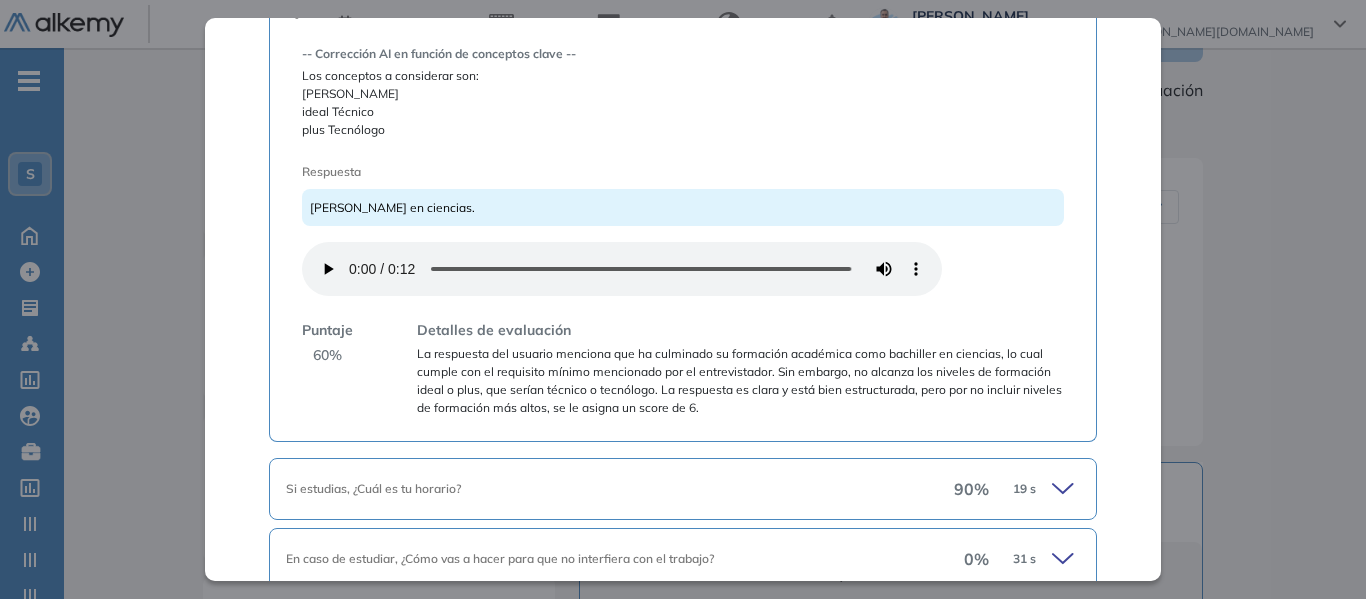 scroll, scrollTop: 400, scrollLeft: 0, axis: vertical 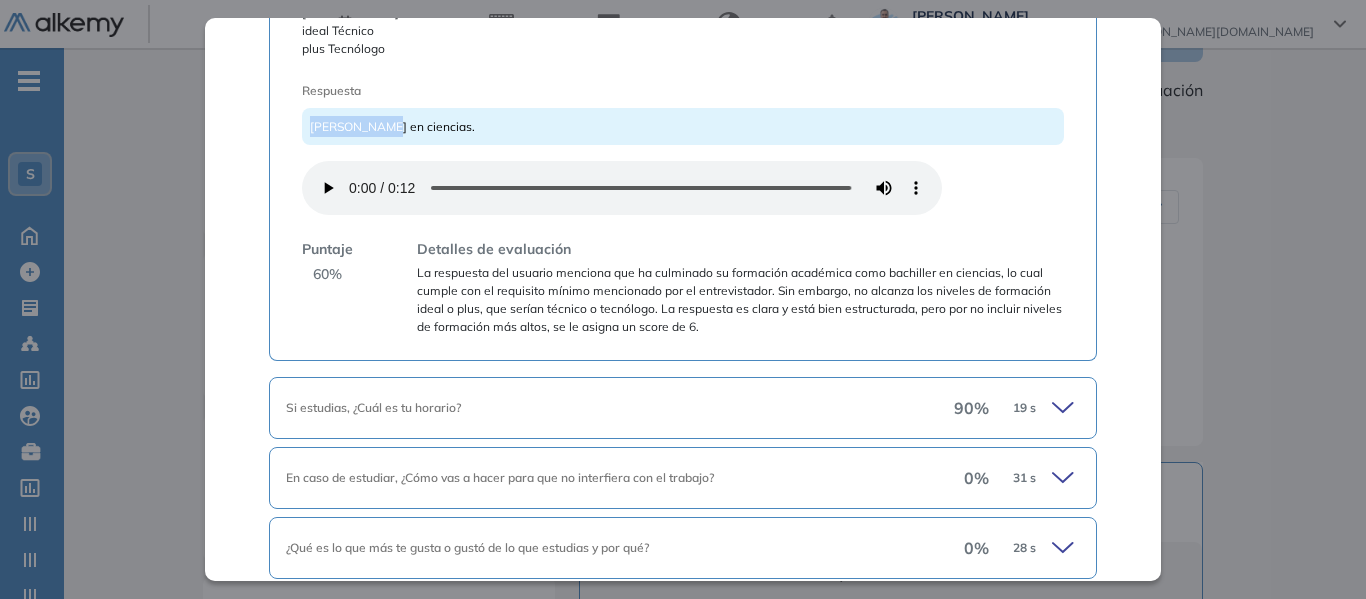 drag, startPoint x: 309, startPoint y: 131, endPoint x: 375, endPoint y: 136, distance: 66.189125 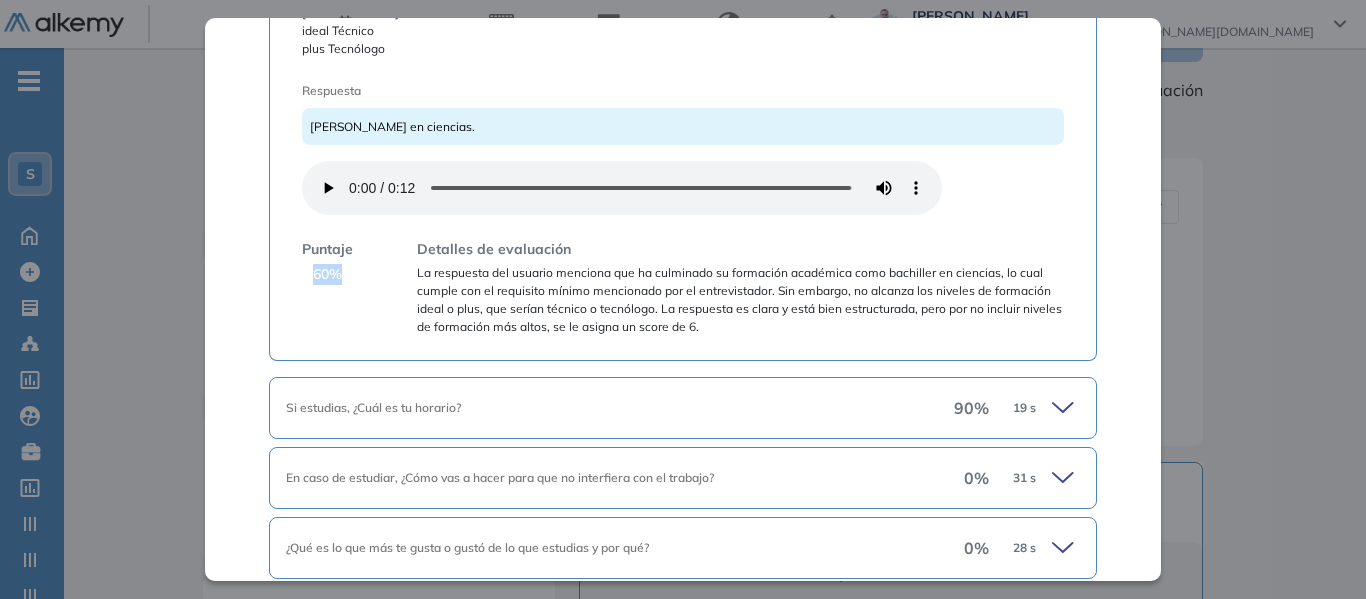 drag, startPoint x: 313, startPoint y: 279, endPoint x: 347, endPoint y: 280, distance: 34.0147 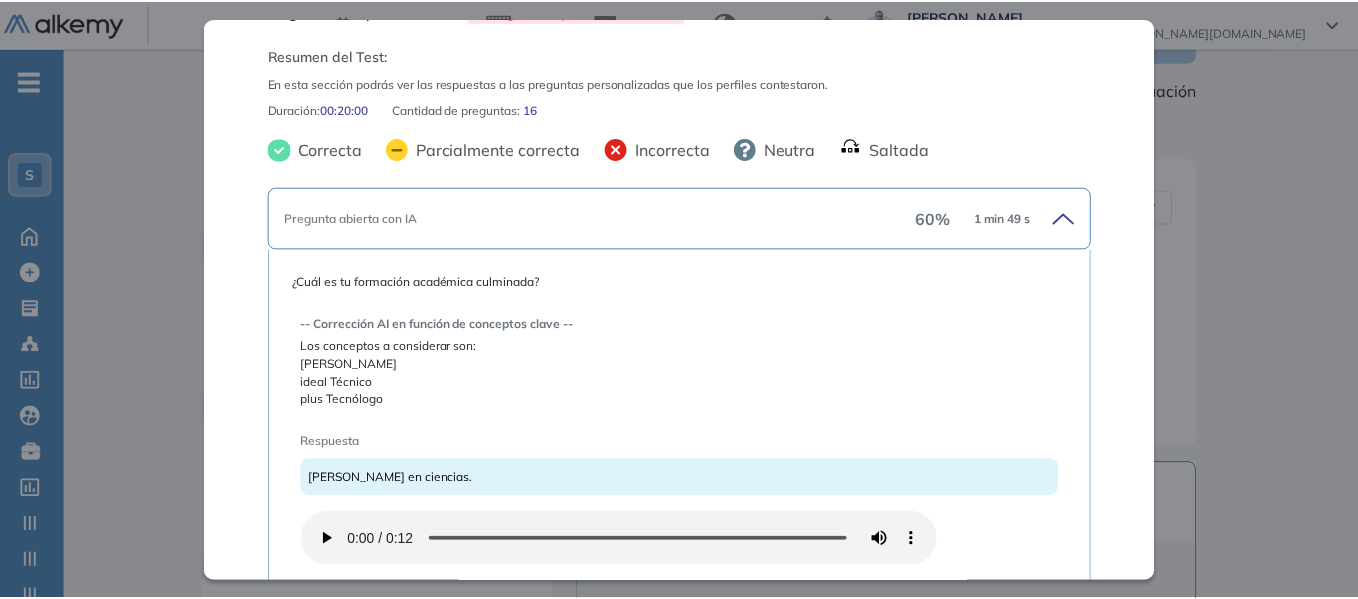 scroll, scrollTop: 0, scrollLeft: 0, axis: both 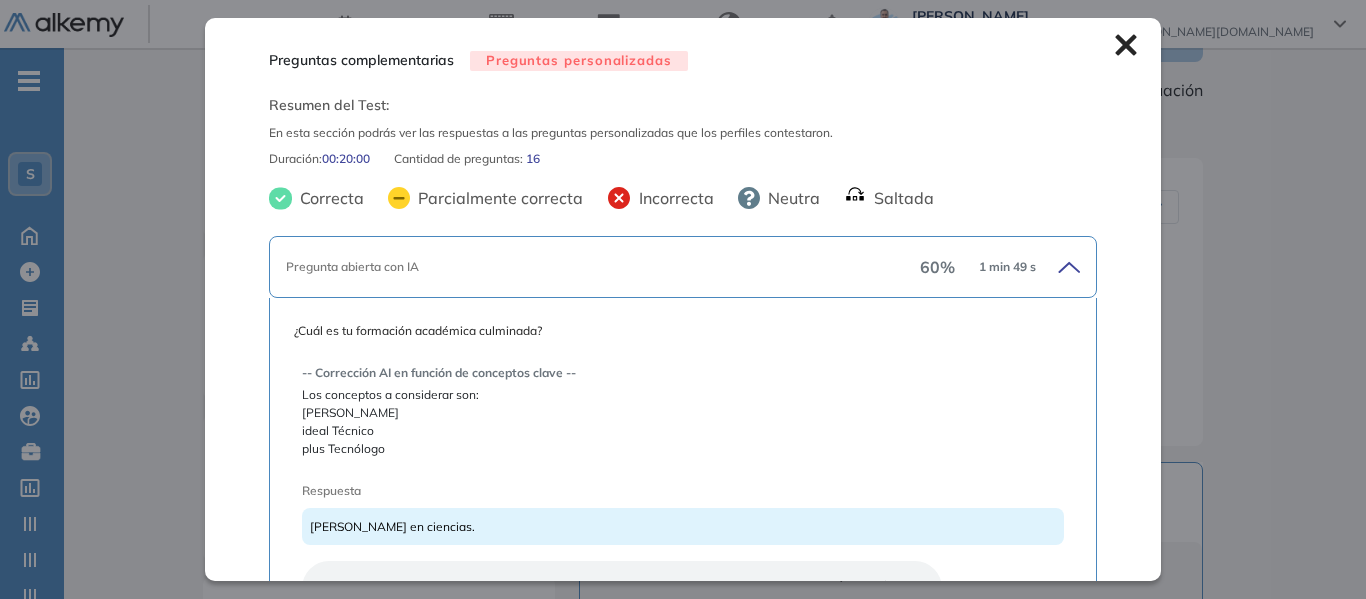 drag, startPoint x: 1116, startPoint y: 44, endPoint x: 53, endPoint y: 179, distance: 1071.5381 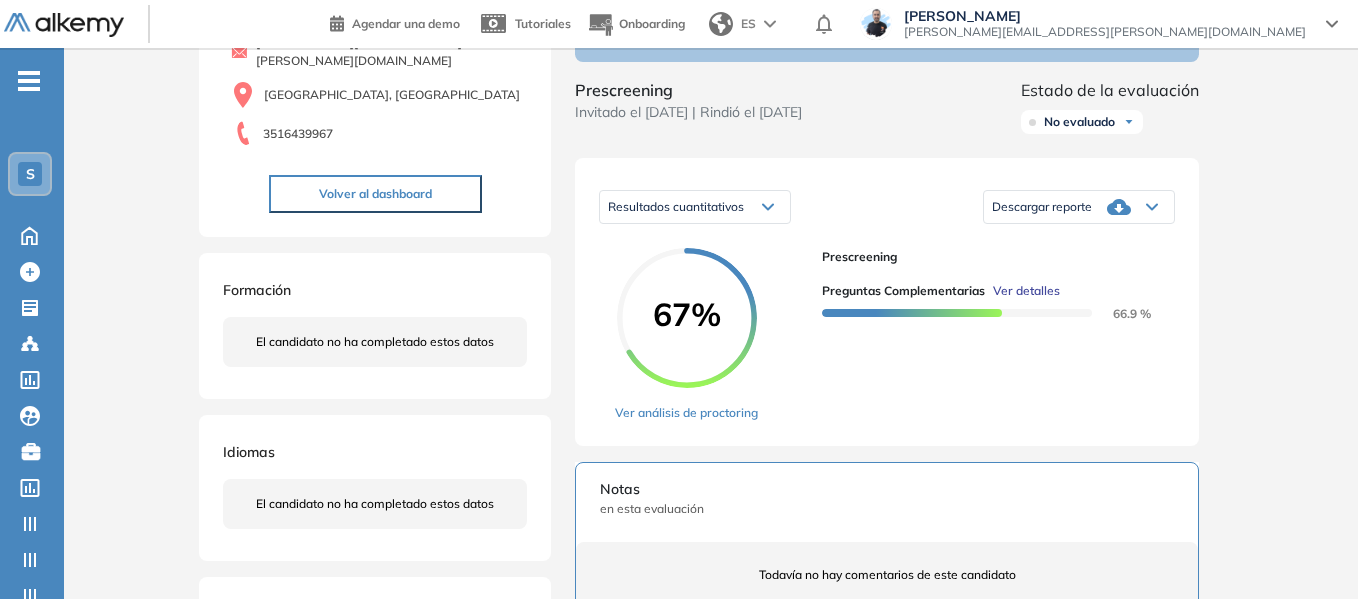 click on "S" at bounding box center [30, 174] 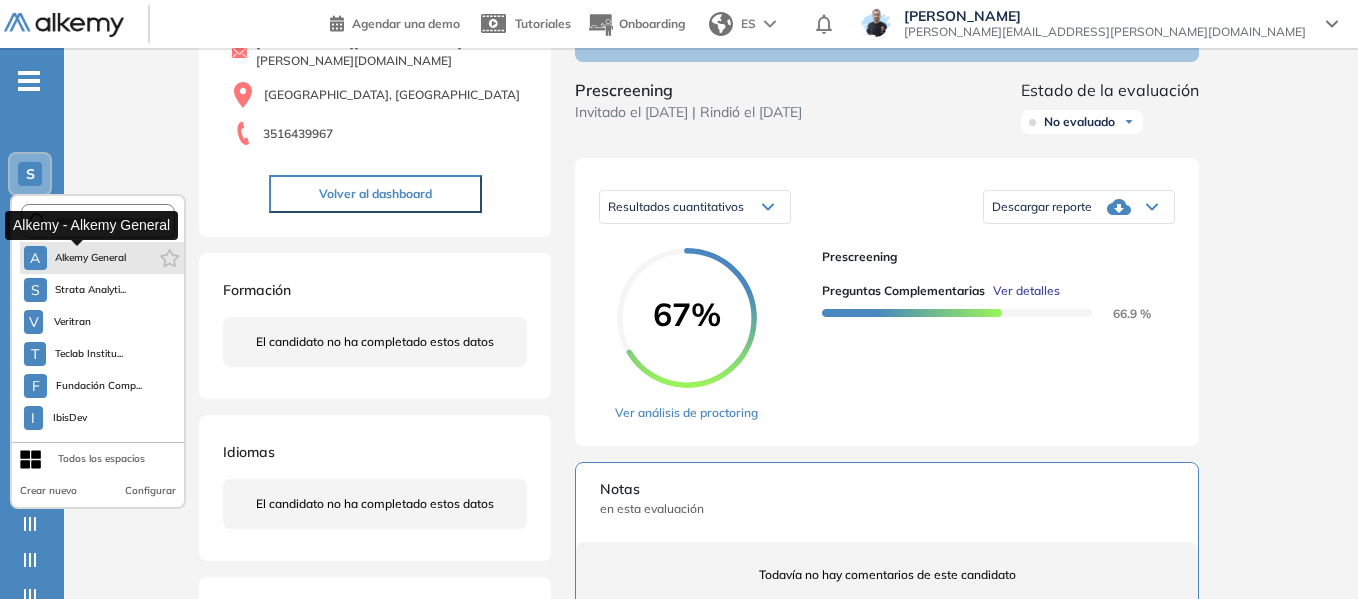 click on "A Alkemy General" at bounding box center [75, 258] 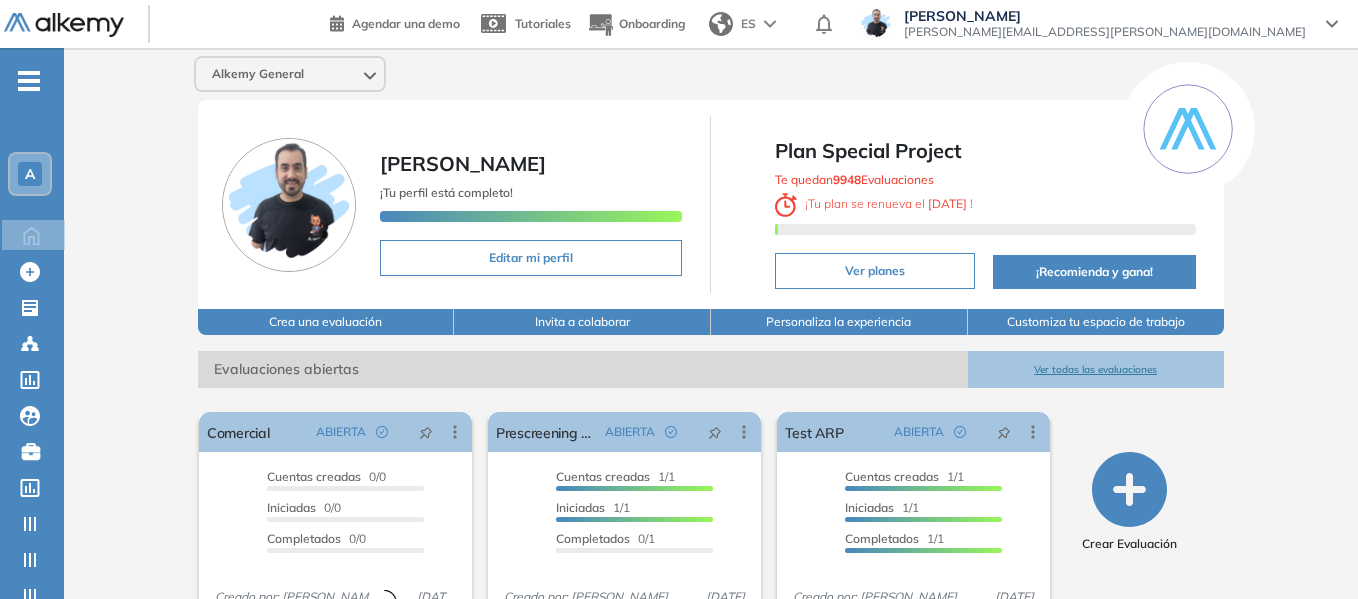 scroll, scrollTop: 337, scrollLeft: 0, axis: vertical 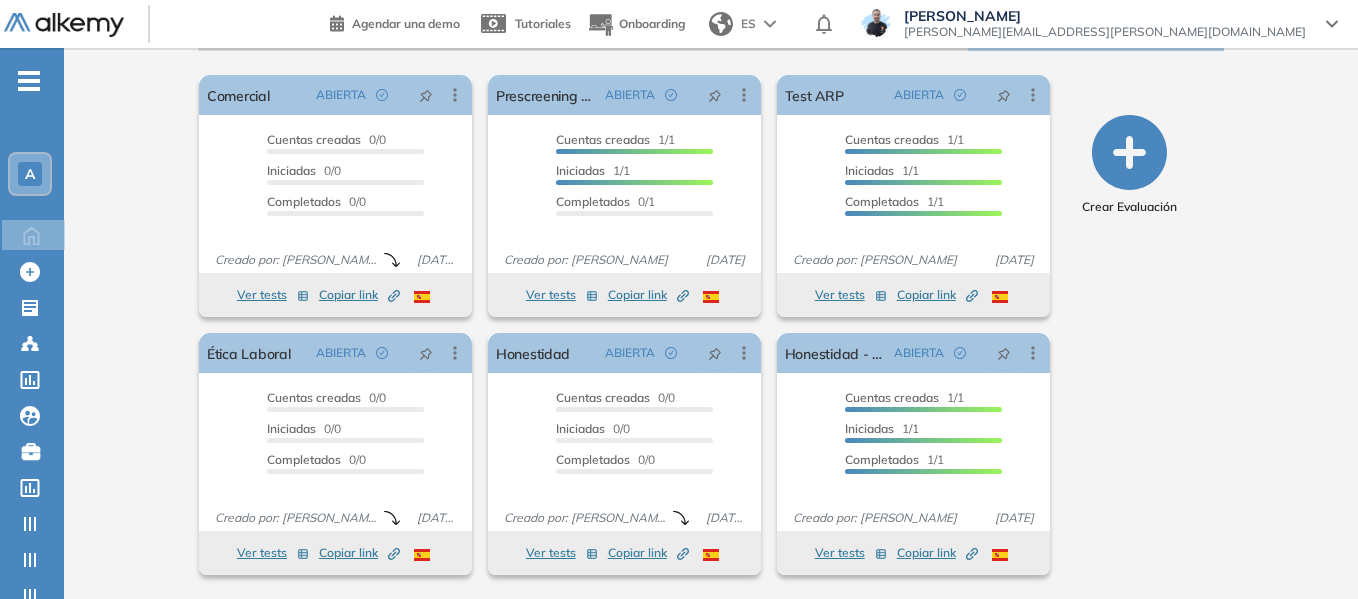 click on "-" at bounding box center [29, 81] 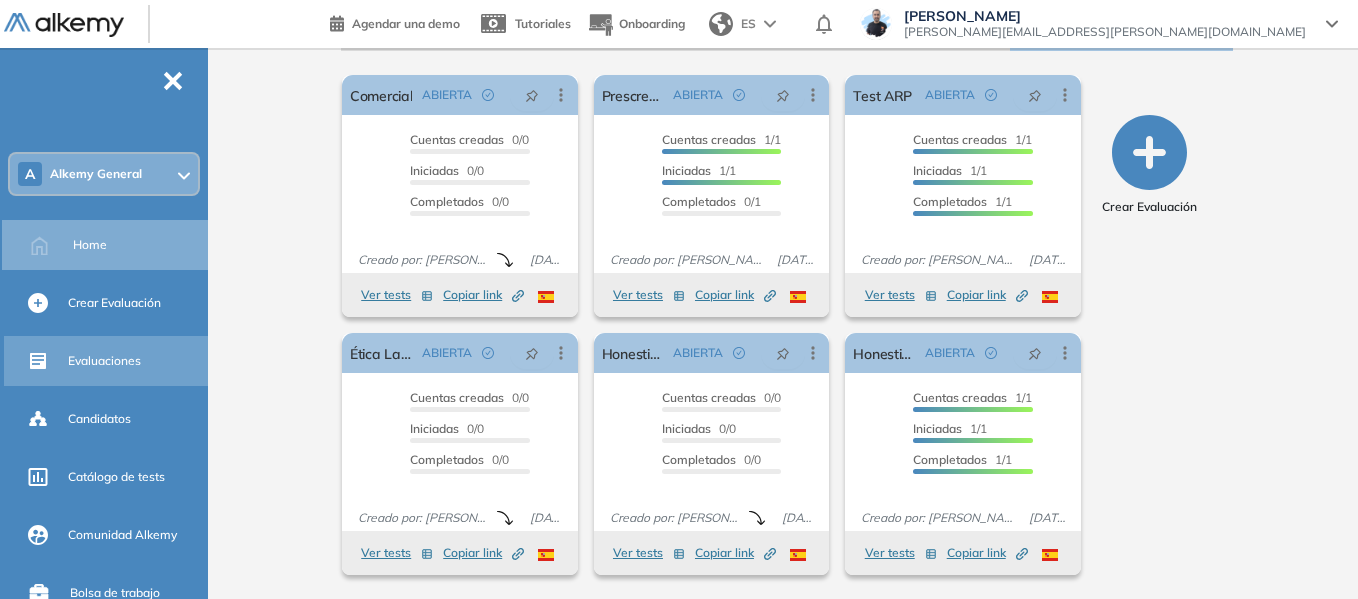 click on "Evaluaciones" at bounding box center (104, 361) 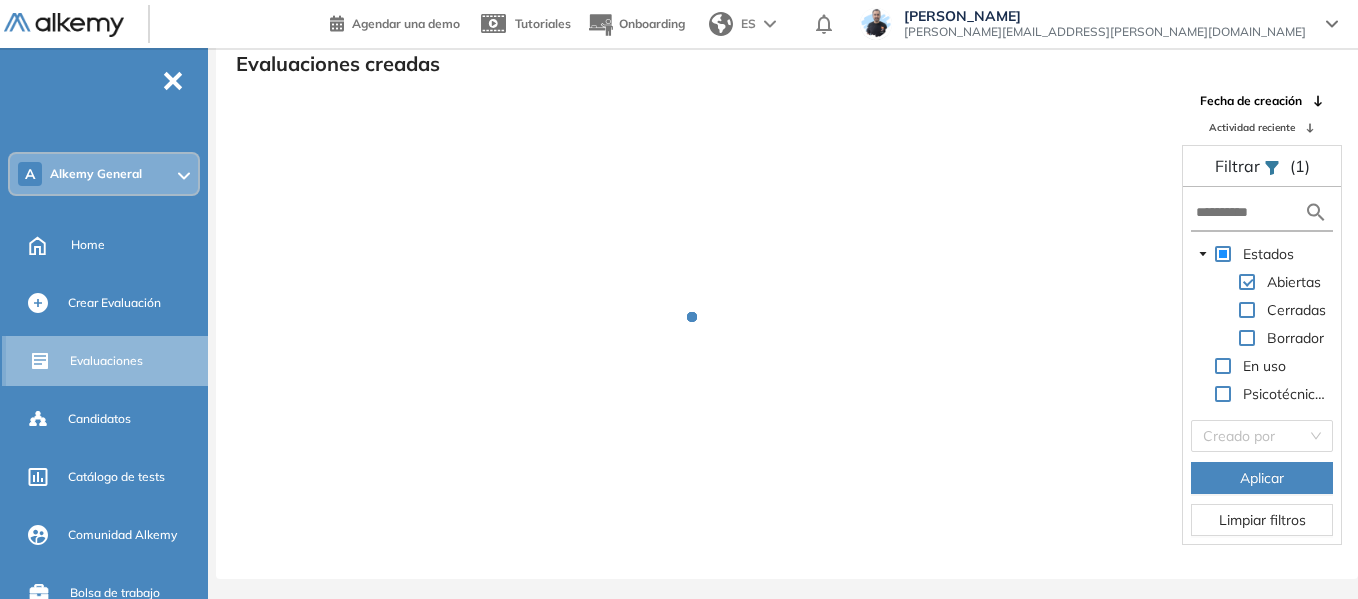 scroll, scrollTop: 48, scrollLeft: 0, axis: vertical 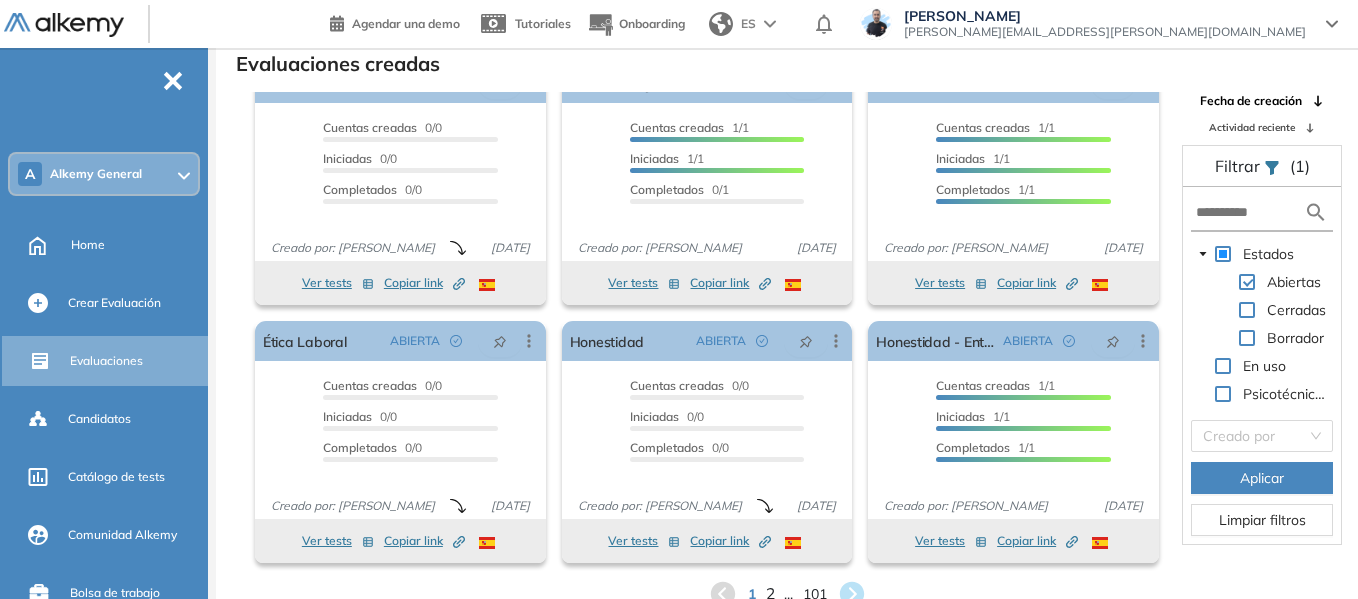 click on "2" at bounding box center [769, 594] 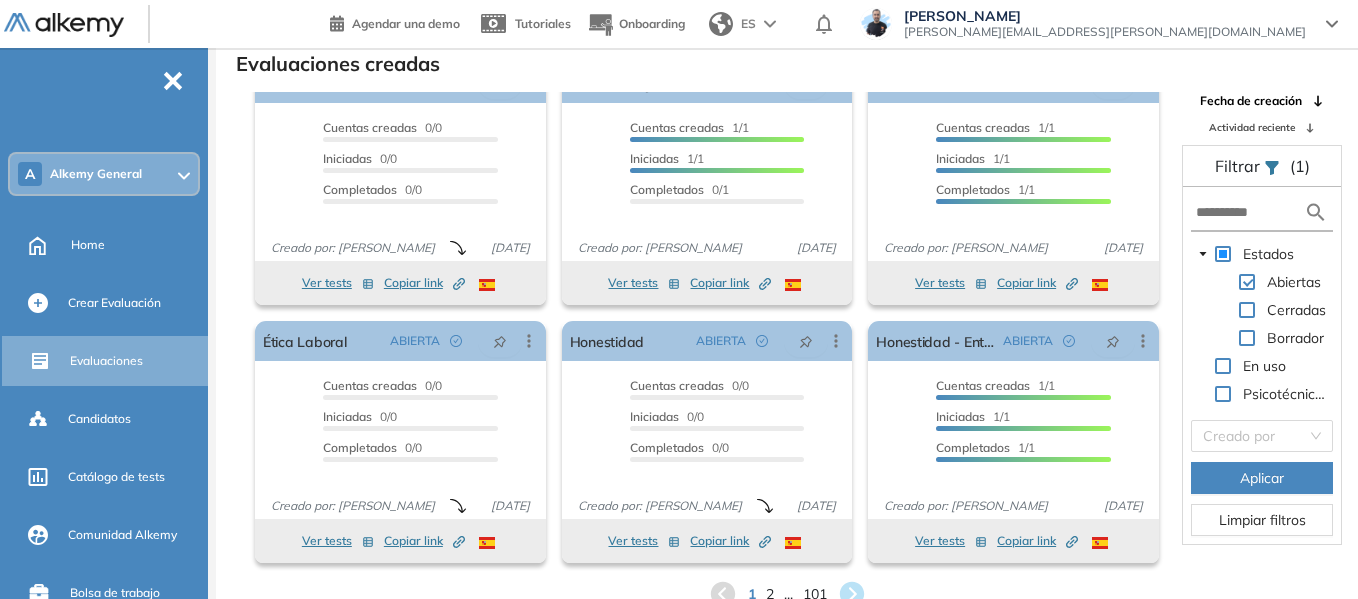 scroll, scrollTop: 1, scrollLeft: 0, axis: vertical 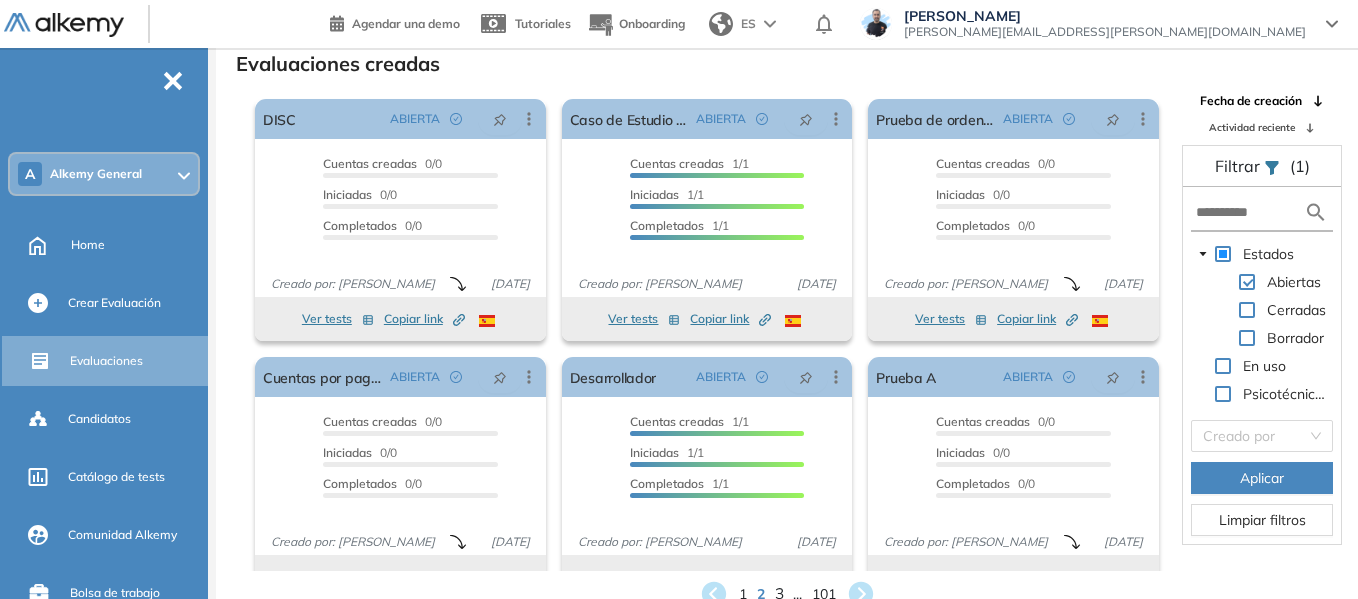 click on "3" at bounding box center (778, 594) 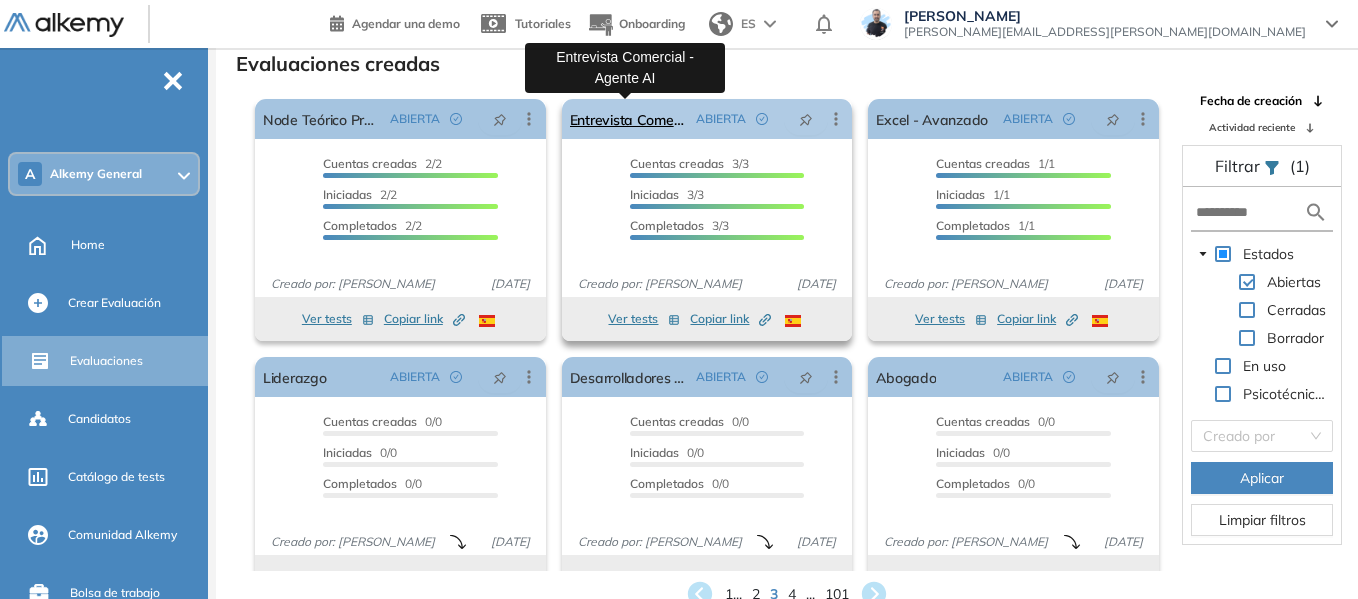 click on "Entrevista Comercial - Agente AI" at bounding box center (629, 119) 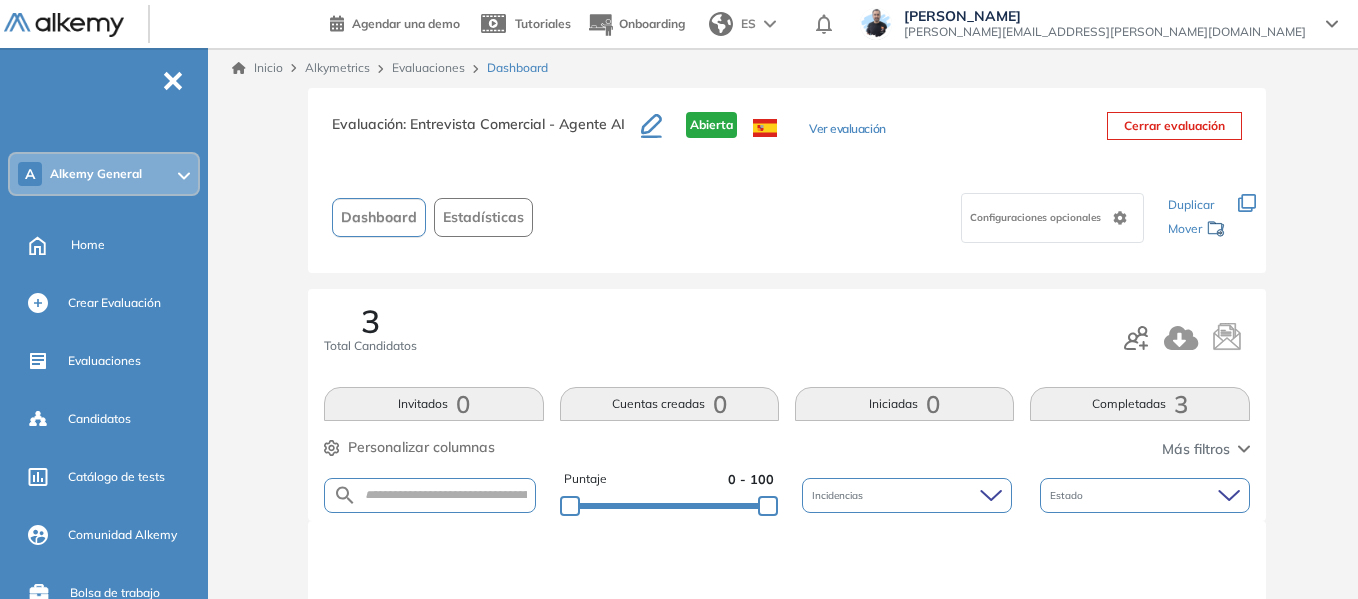 scroll, scrollTop: 142, scrollLeft: 0, axis: vertical 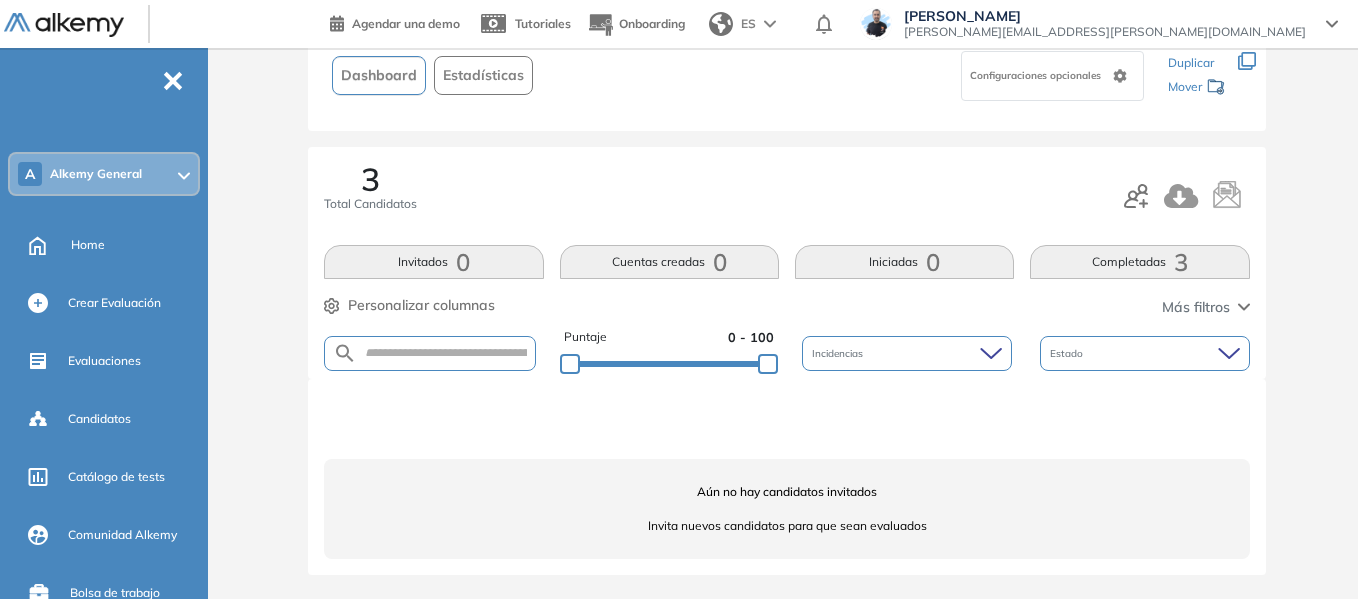 click on "Completadas 3" at bounding box center [1139, 262] 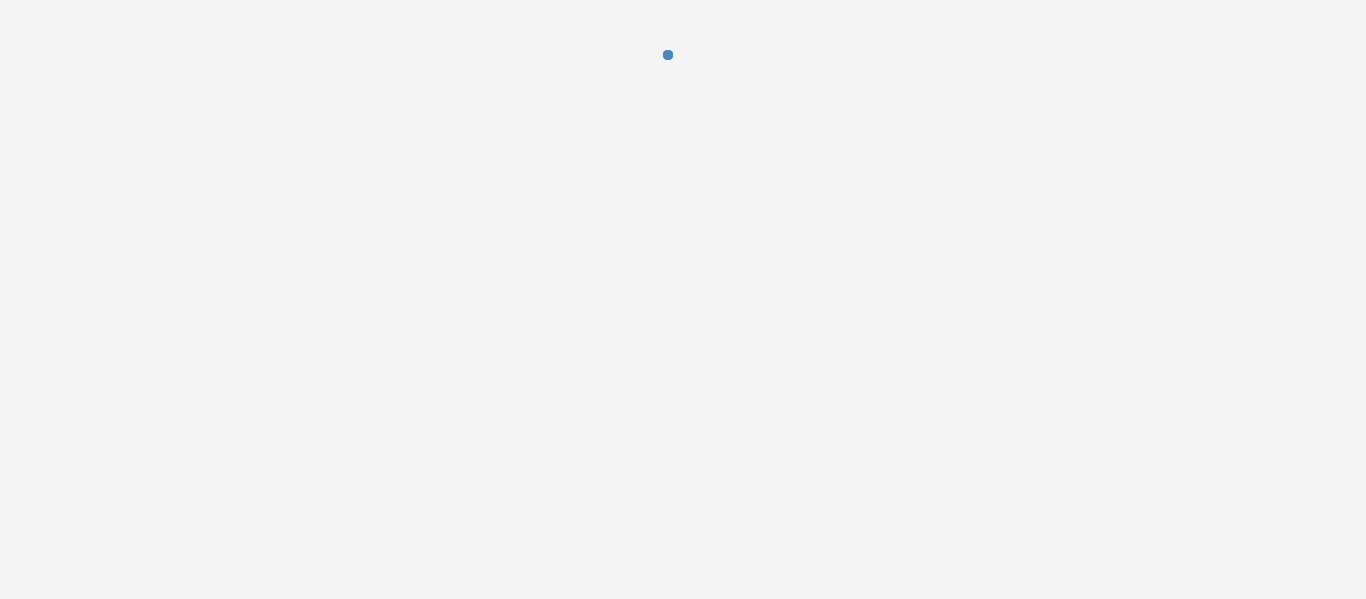 scroll, scrollTop: 0, scrollLeft: 0, axis: both 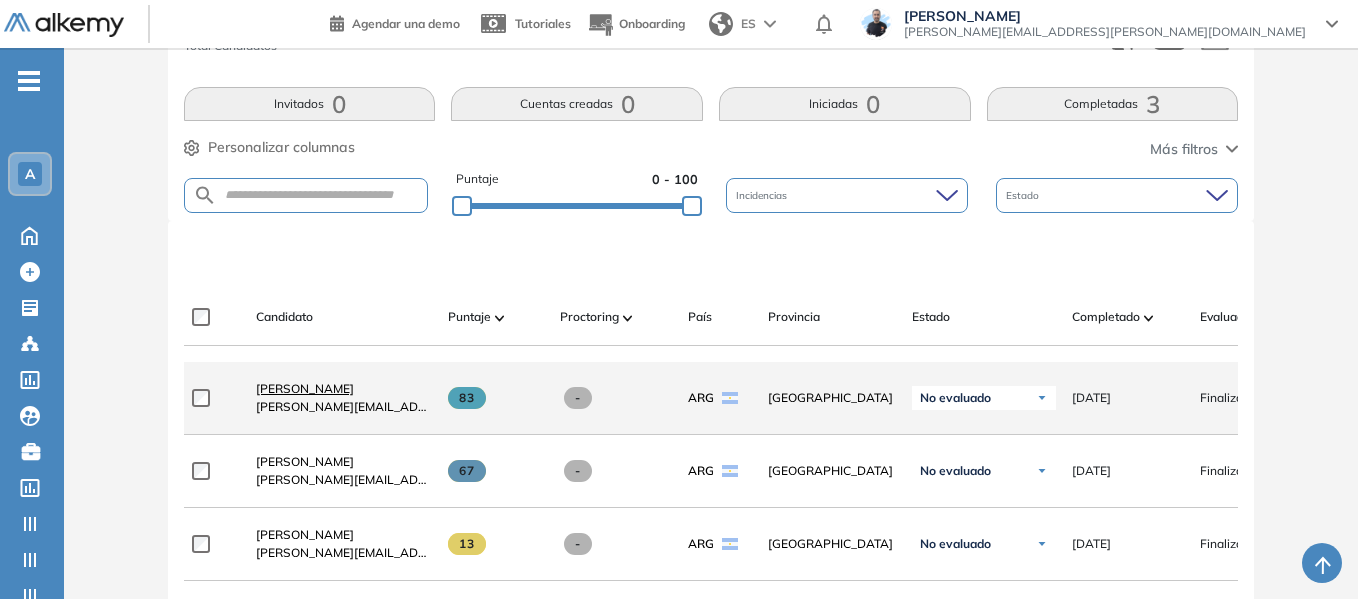 click on "[PERSON_NAME]" at bounding box center (305, 388) 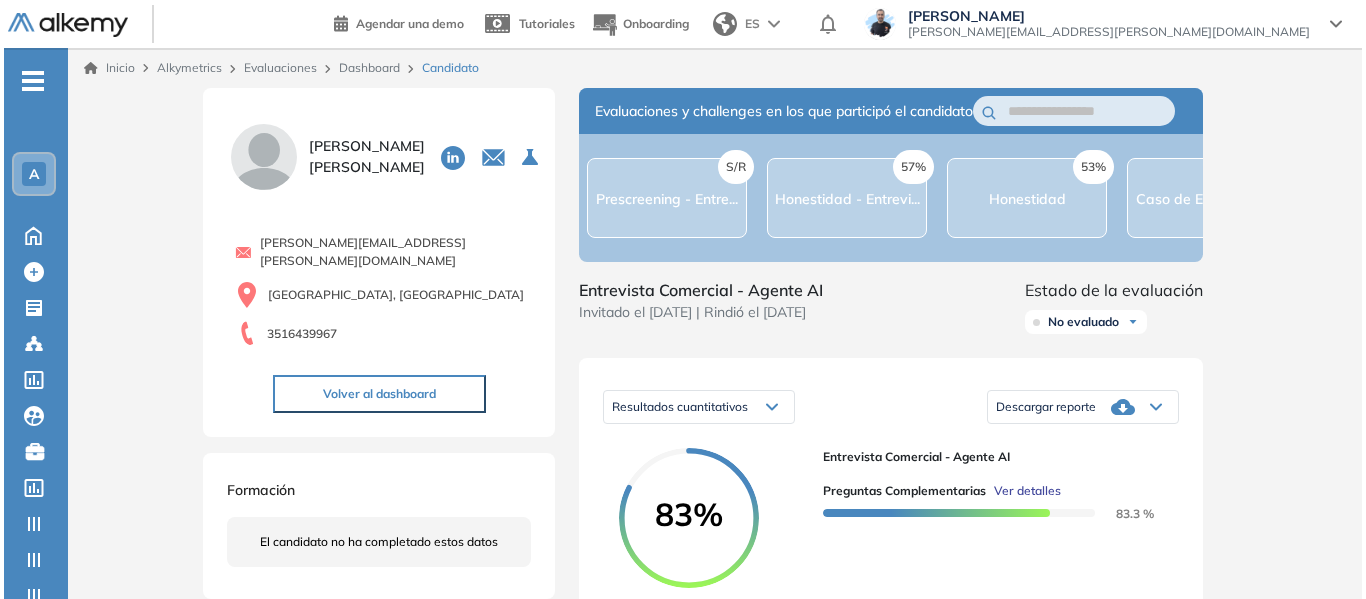 scroll, scrollTop: 100, scrollLeft: 0, axis: vertical 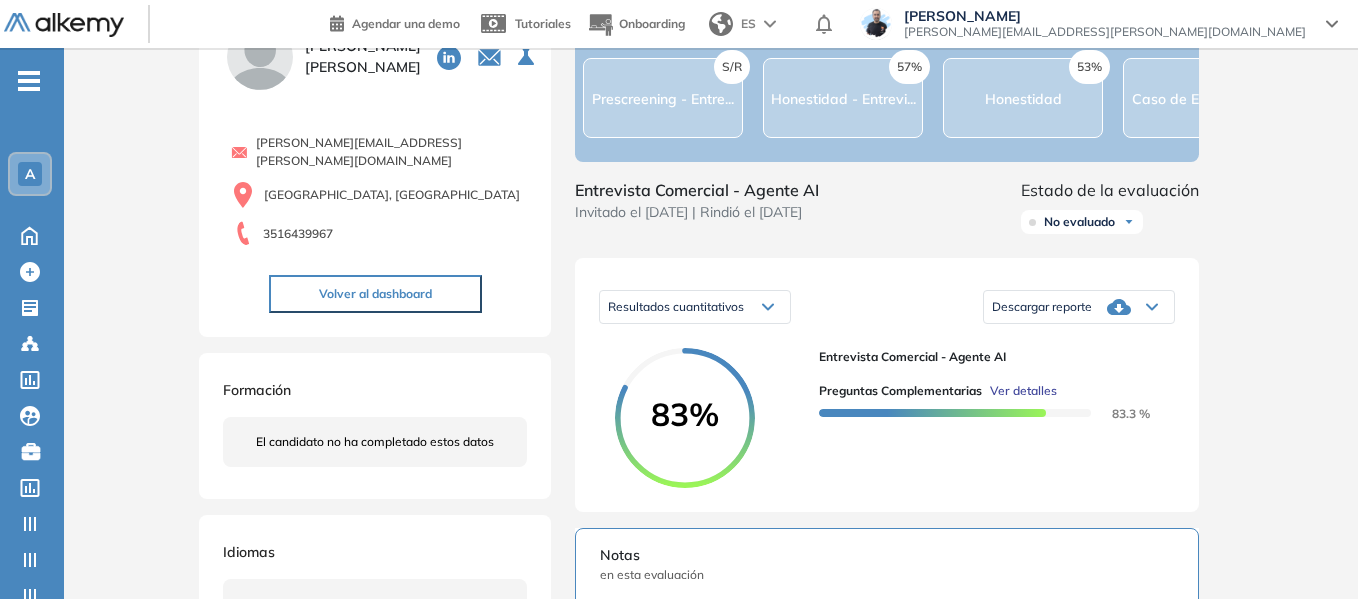 click on "Ver detalles" at bounding box center (1023, 391) 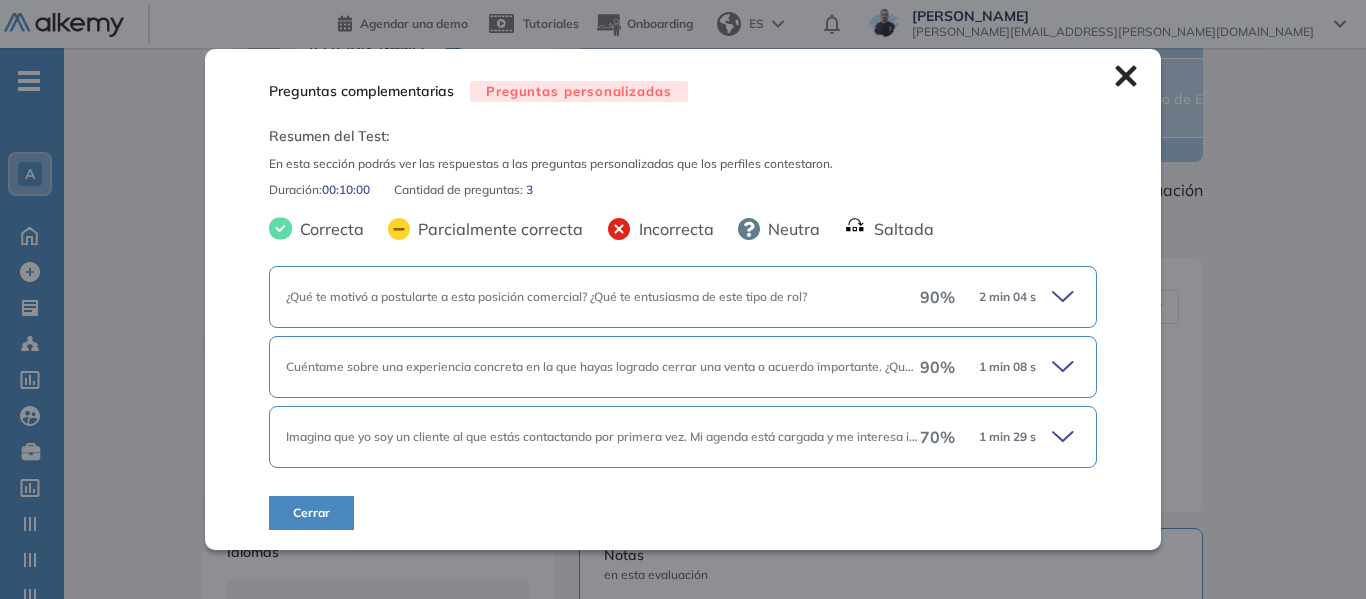 click 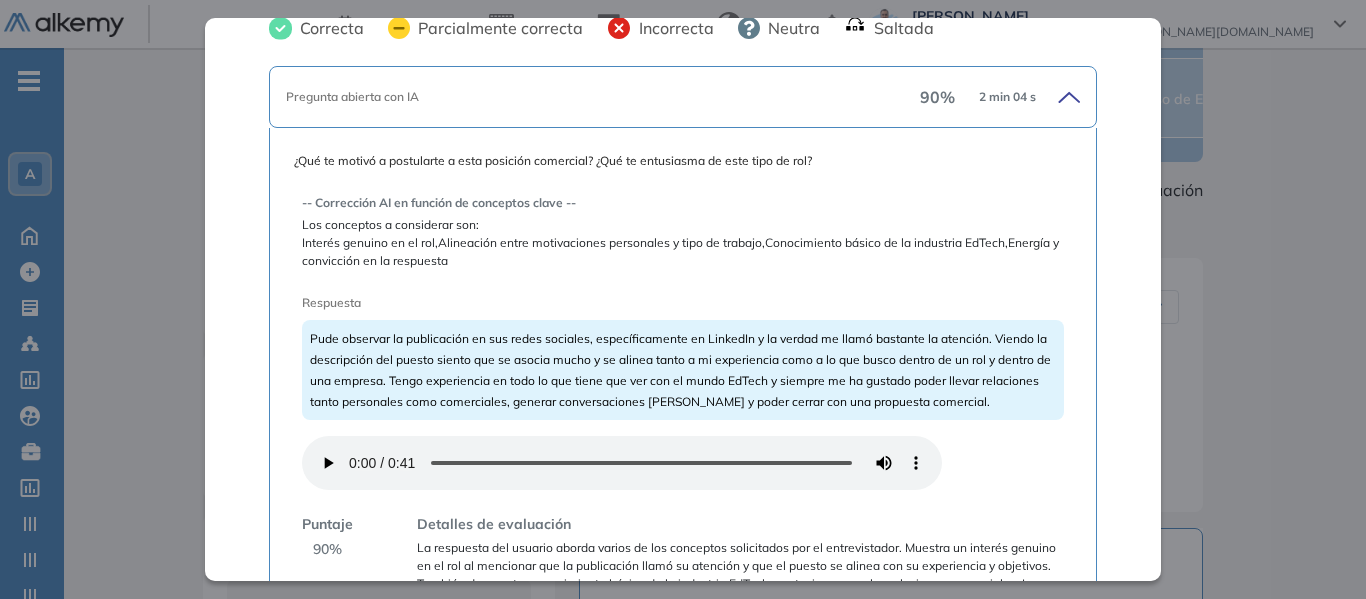 scroll, scrollTop: 200, scrollLeft: 0, axis: vertical 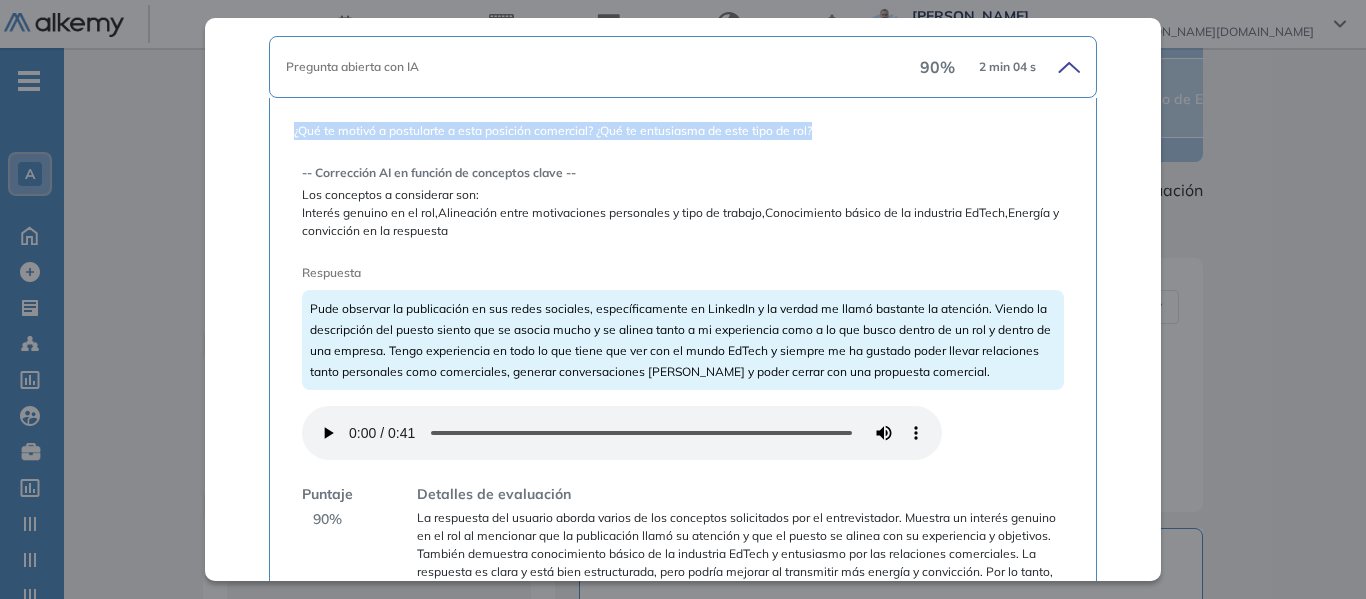 drag, startPoint x: 292, startPoint y: 133, endPoint x: 828, endPoint y: 118, distance: 536.20984 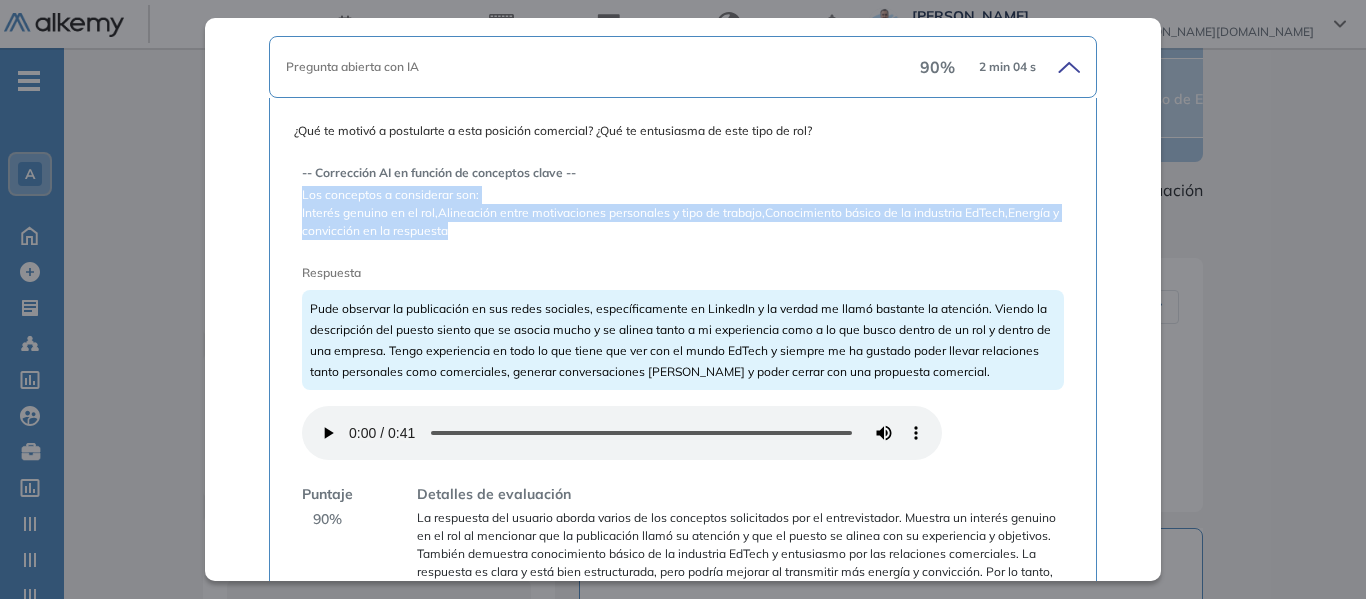 drag, startPoint x: 302, startPoint y: 196, endPoint x: 470, endPoint y: 235, distance: 172.46739 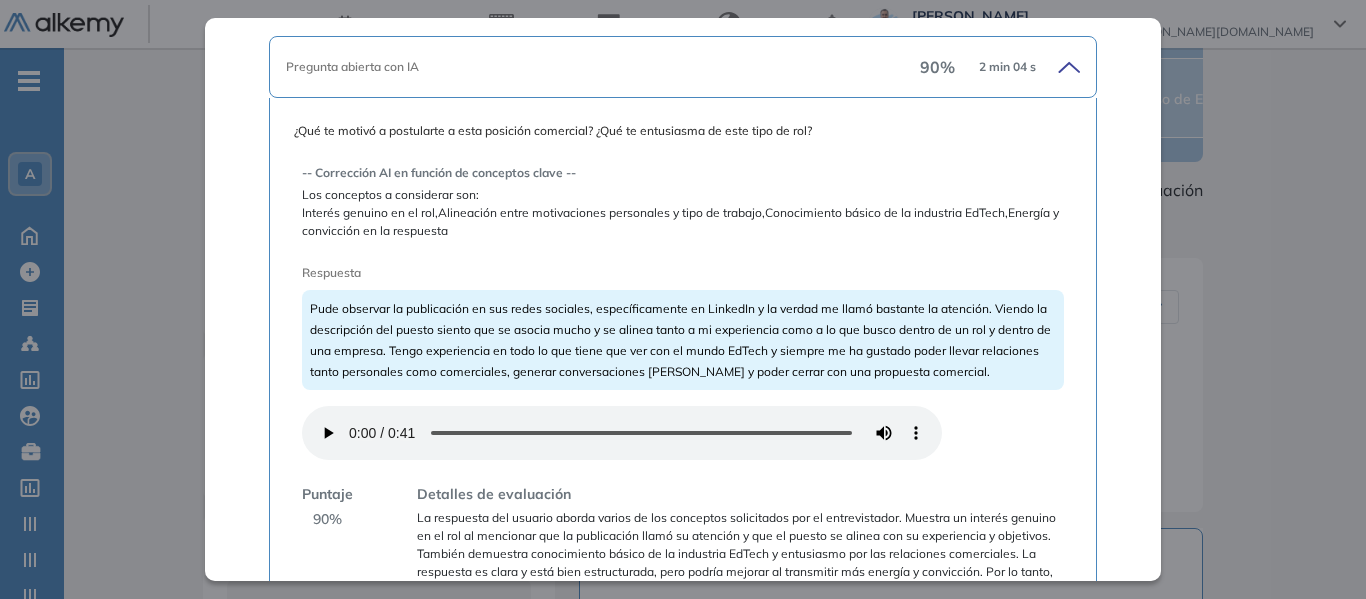 click on "-- Corrección AI en función de conceptos clave -- Los conceptos a considerar son: Interés genuino en el rol,Alineación entre motivaciones personales y tipo de trabajo,Conocimiento básico de la industria EdTech,Energía y convicción en la respuesta Respuesta Pude observar la publicación en sus redes sociales, específicamente en LinkedIn y la verdad me llamó bastante la atención. Viendo la descripción del puesto siento que se asocia mucho y se alinea tanto a mi experiencia como a lo que busco dentro de un rol y dentro de una empresa. Tengo experiencia en todo lo que tiene que ver con el mundo EdTech y siempre me ha gustado poder llevar relaciones tanto personales como comerciales, generar conversaciones [PERSON_NAME] y poder cerrar con una propuesta comercial. Puntaje 90 % Detalles de evaluación" at bounding box center [683, 373] 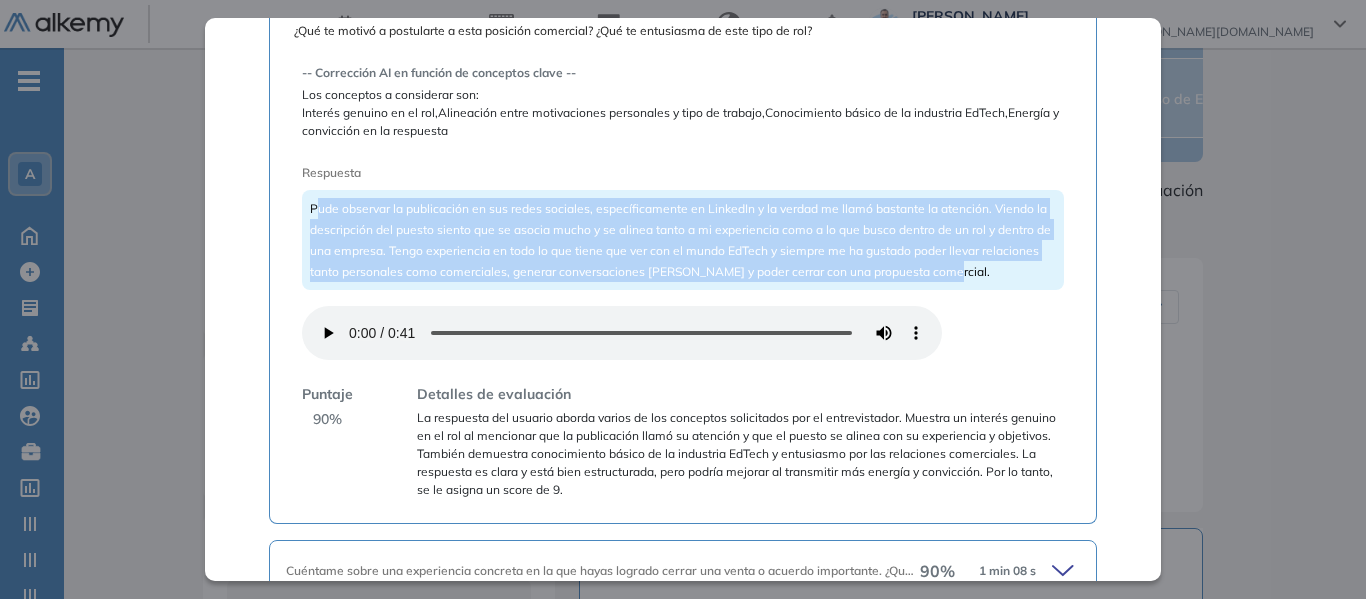 drag, startPoint x: 314, startPoint y: 211, endPoint x: 991, endPoint y: 271, distance: 679.65356 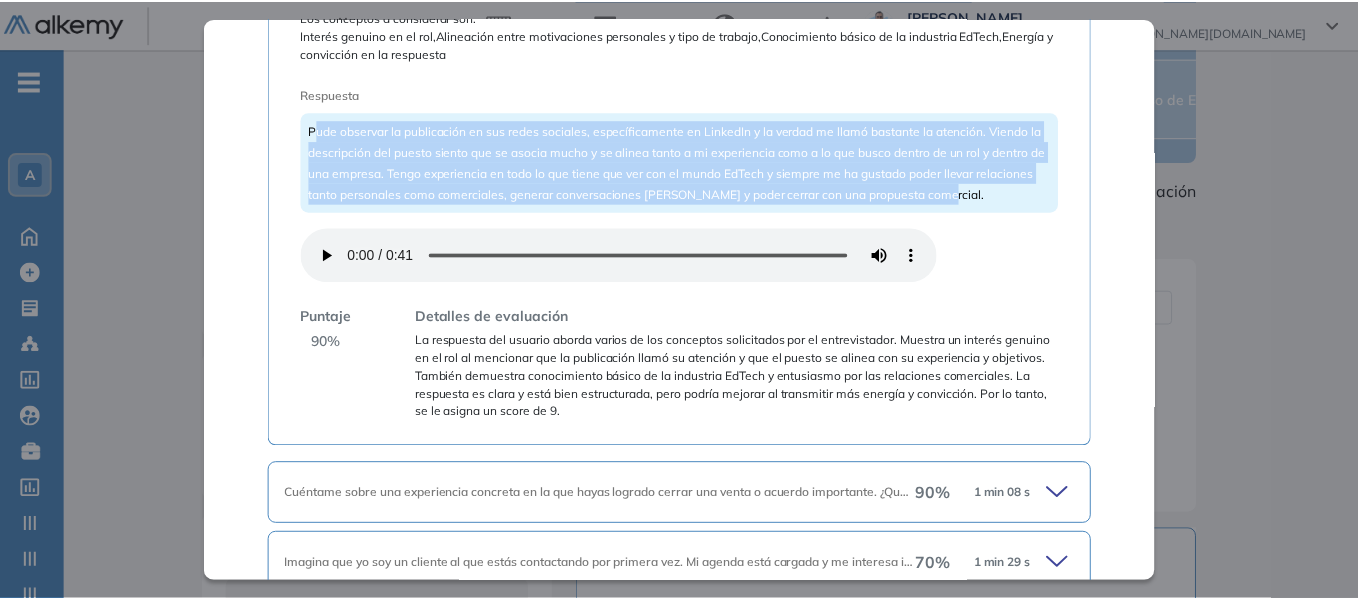 scroll, scrollTop: 400, scrollLeft: 0, axis: vertical 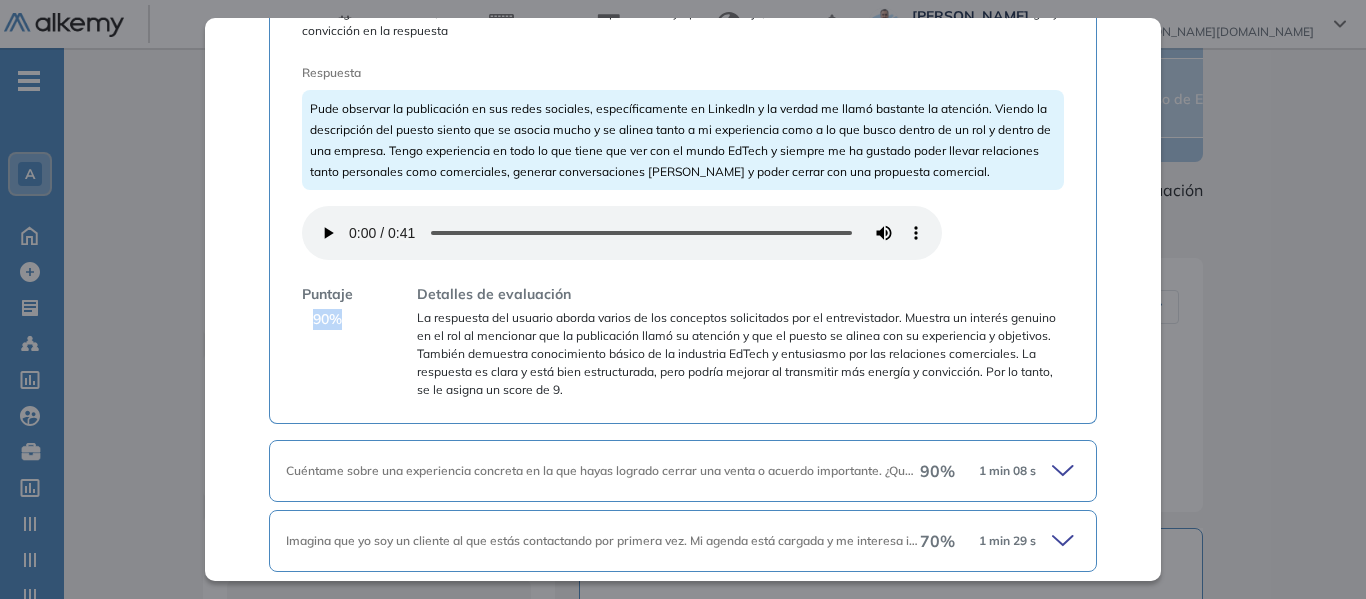 drag, startPoint x: 313, startPoint y: 316, endPoint x: 337, endPoint y: 322, distance: 24.738634 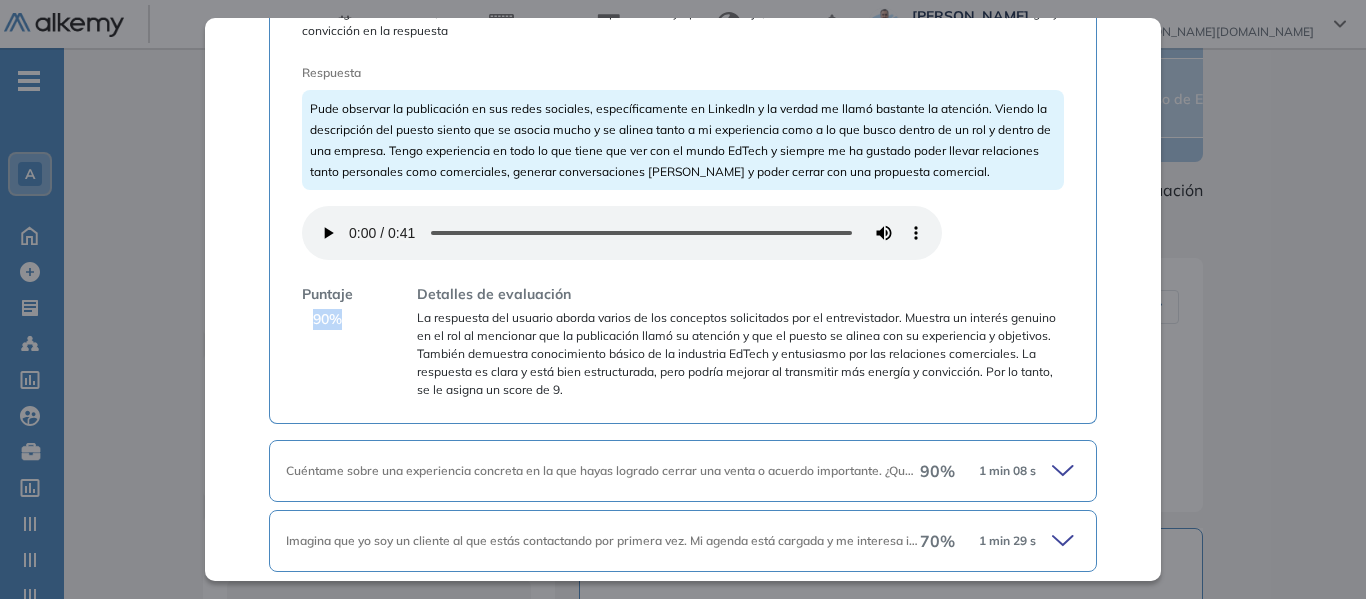 click on "Inicio Alkymetrics Evaluaciones Dashboard Candidato Preguntas complementarias Preguntas personalizadas Resumen del Test: En esta sección podrás ver las respuestas a las preguntas personalizadas que los perfiles contestaron. Duración :  00:10:00 Cantidad de preguntas:   3 Correcta Parcialmente correcta Incorrecta Neutra Saltada Pregunta abierta con IA 90 % 2 min  04 s ¿Qué te motivó a postularte a esta posición comercial? ¿Qué te entusiasma de este tipo de rol? -- Corrección AI en función de conceptos clave -- Los conceptos a considerar son: Interés genuino en el rol,Alineación entre motivaciones personales y tipo de trabajo,Conocimiento básico de la industria EdTech,Energía y convicción en la respuesta Respuesta Puntaje 90 % Detalles de evaluación Cuéntame sobre una experiencia concreta en la que hayas logrado cerrar una venta o acuerdo importante. ¿Qué hiciste para que eso sucediera? 90 % 1 min  08 s -- Corrección AI en función de conceptos clave -- Los conceptos a considerar son: 90" at bounding box center [715, 579] 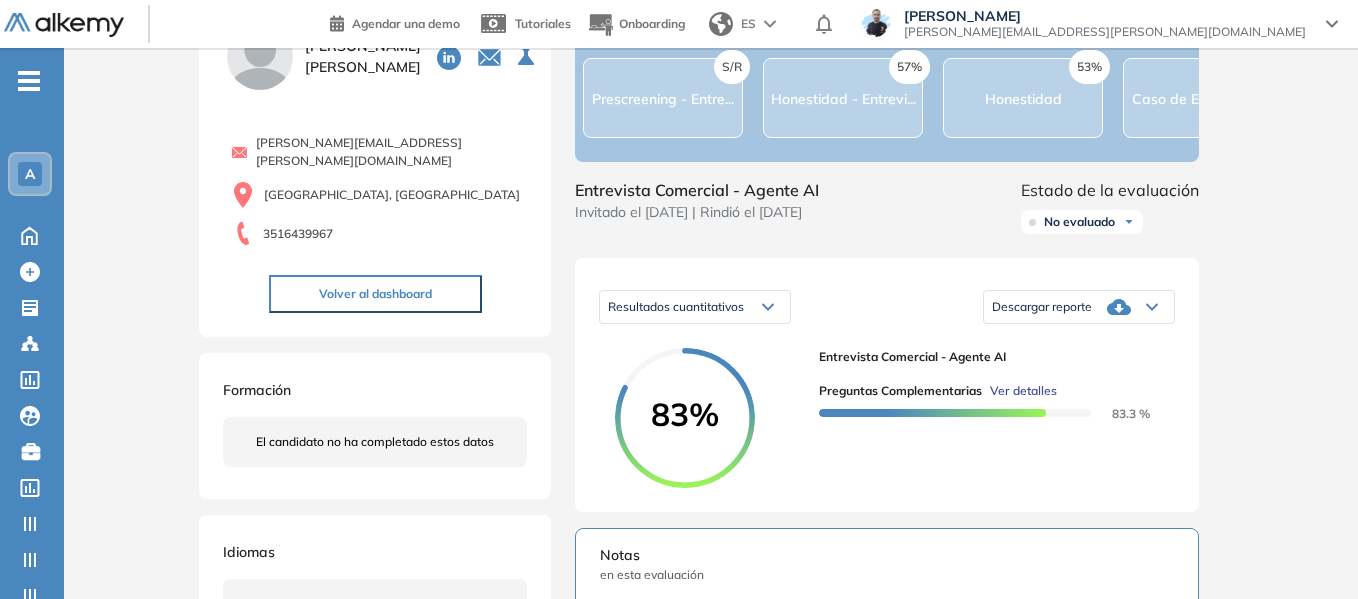 scroll, scrollTop: 382, scrollLeft: 0, axis: vertical 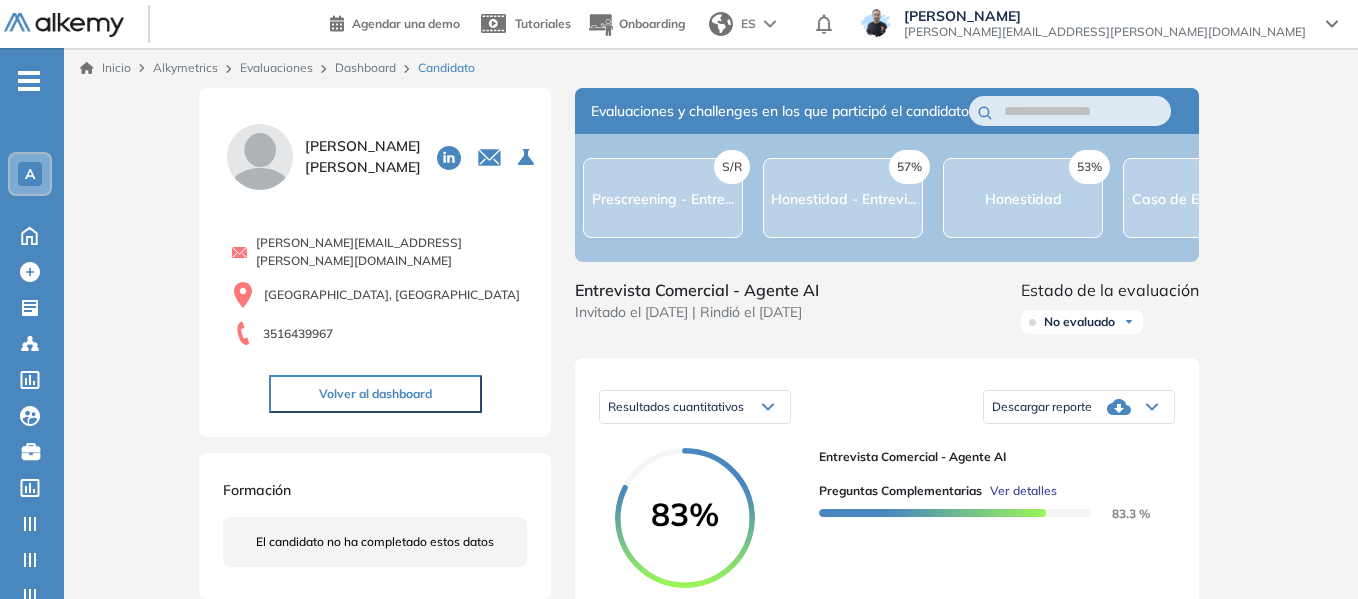 click on "Dashboard" at bounding box center (365, 67) 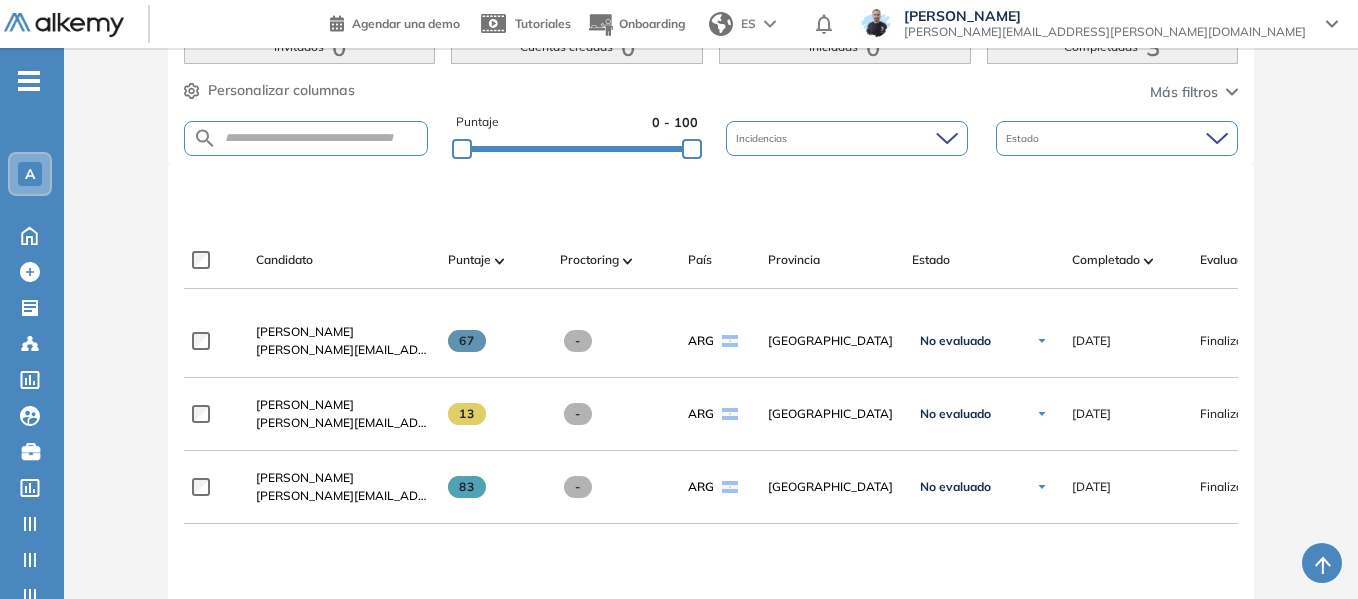 scroll, scrollTop: 400, scrollLeft: 0, axis: vertical 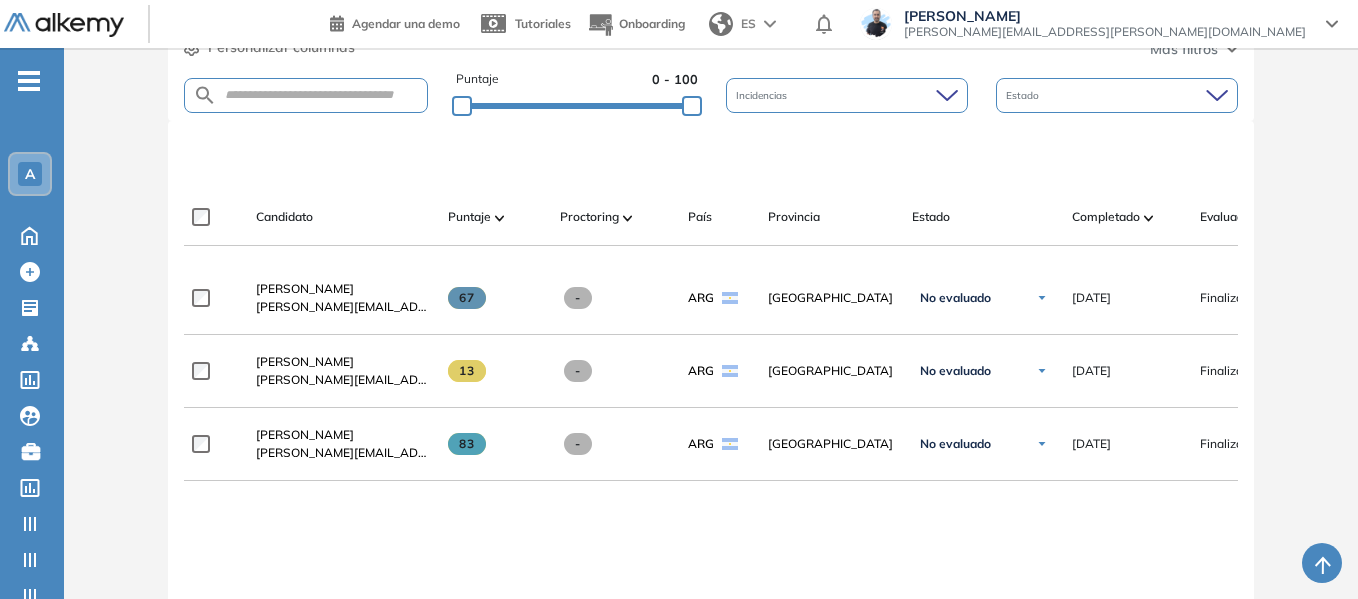 click on "-" at bounding box center [29, 81] 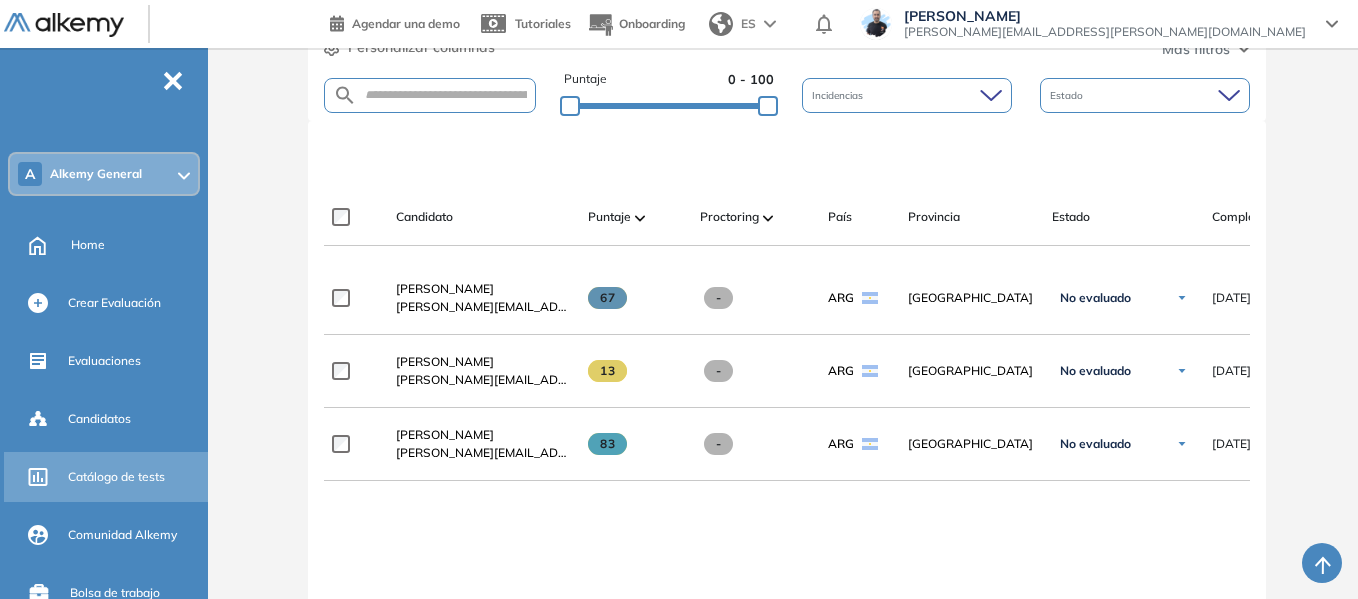 click on "Catálogo de tests" at bounding box center (116, 477) 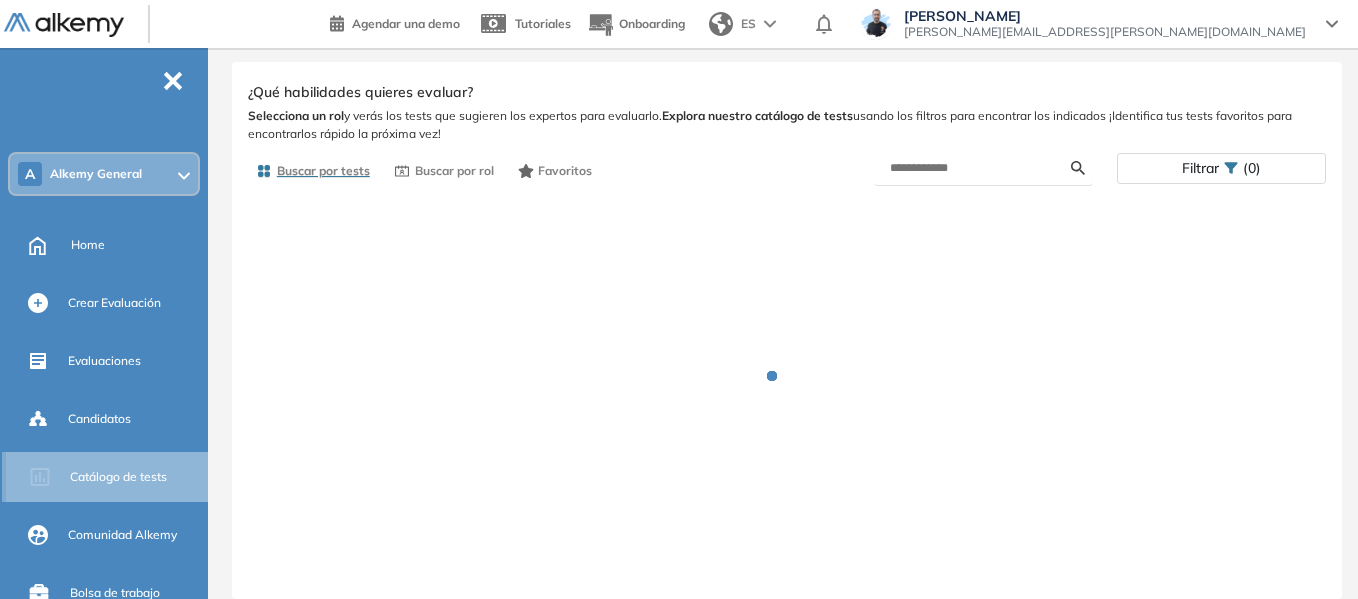 scroll, scrollTop: 34, scrollLeft: 0, axis: vertical 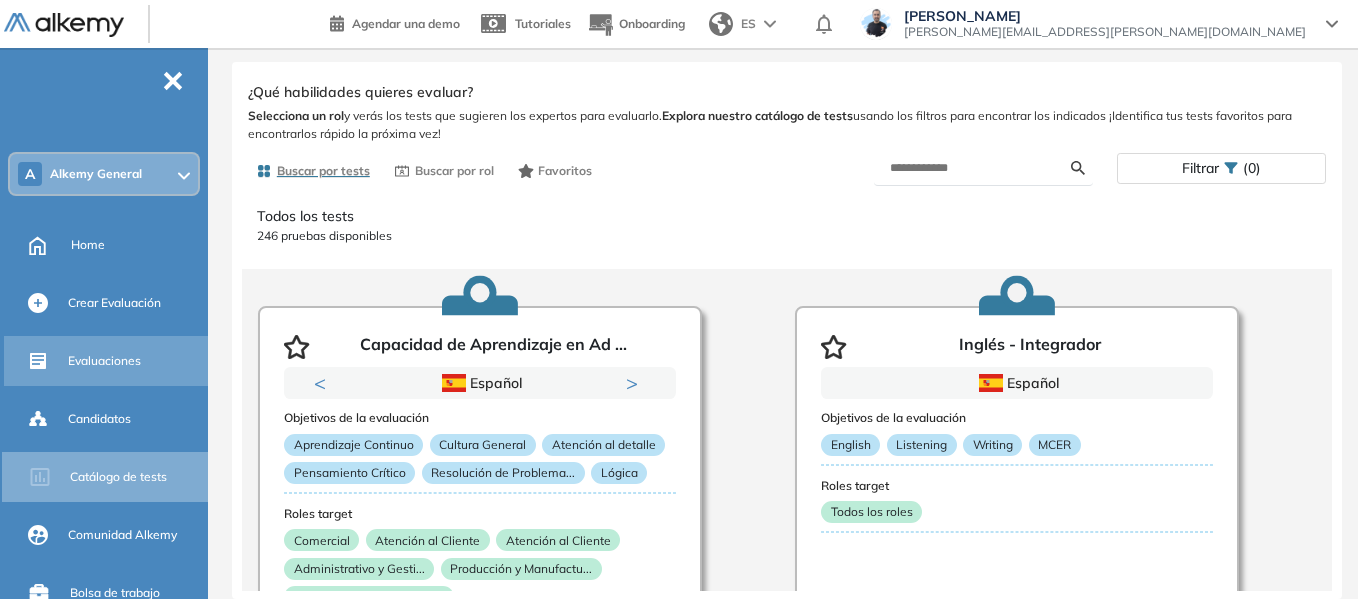 click on "Evaluaciones" at bounding box center (104, 361) 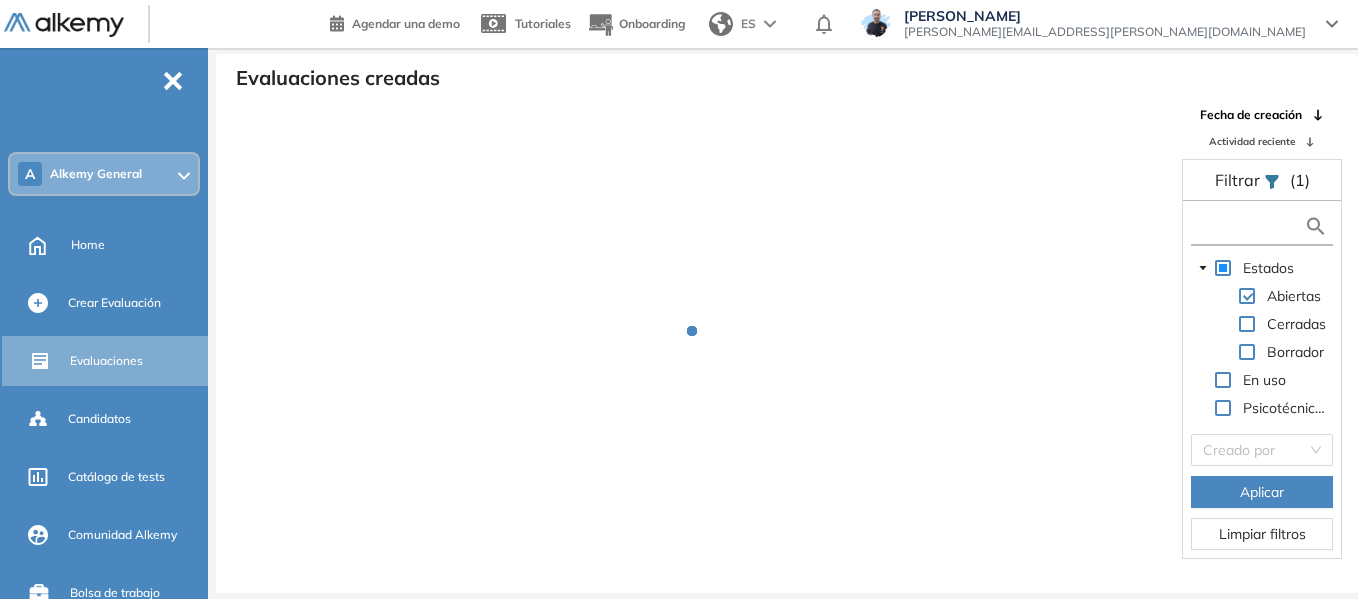 click at bounding box center [1250, 226] 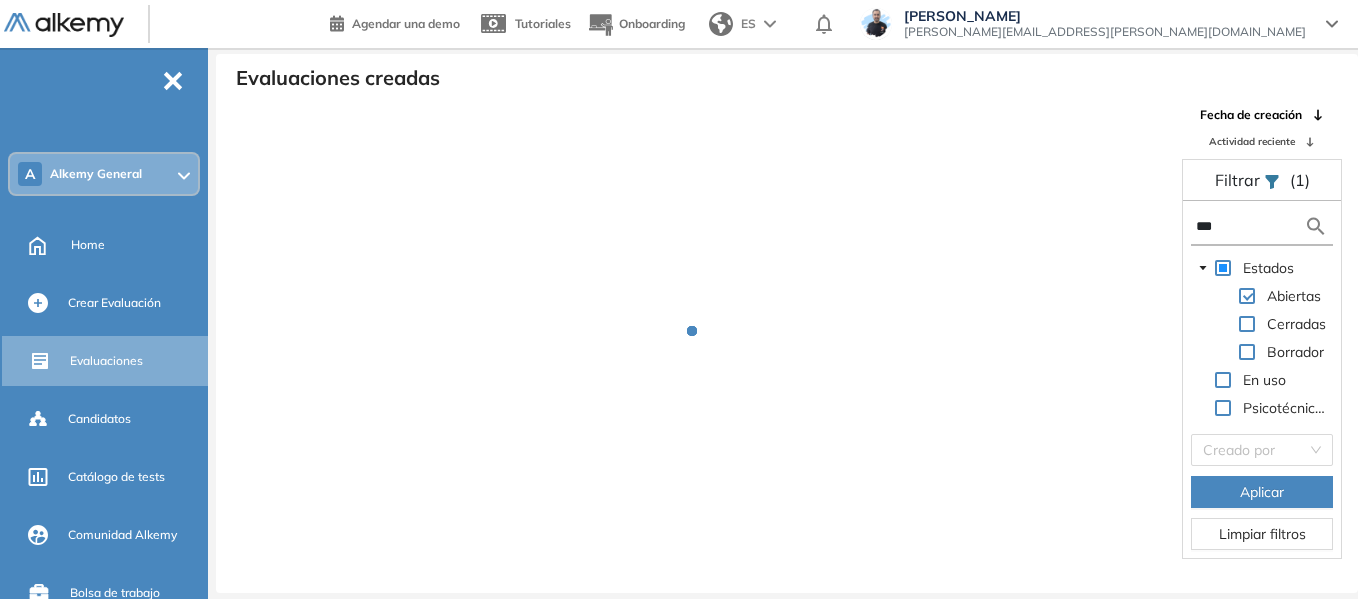 type on "****" 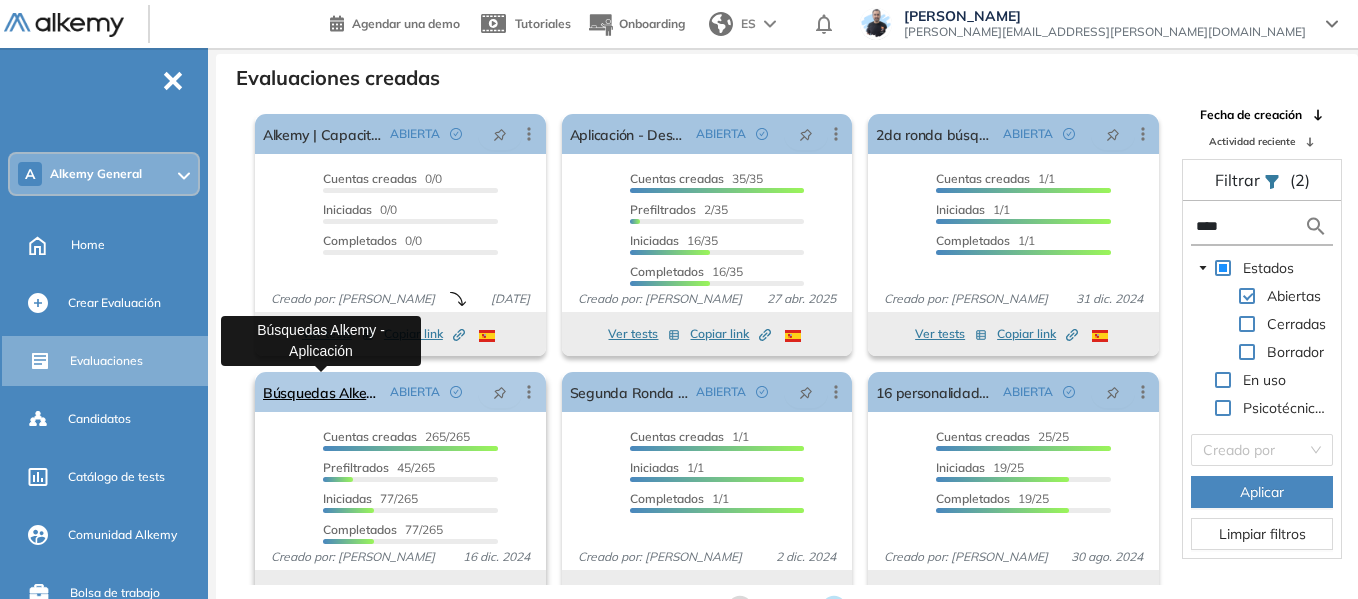 click on "Búsquedas Alkemy - Aplicación" at bounding box center [322, 392] 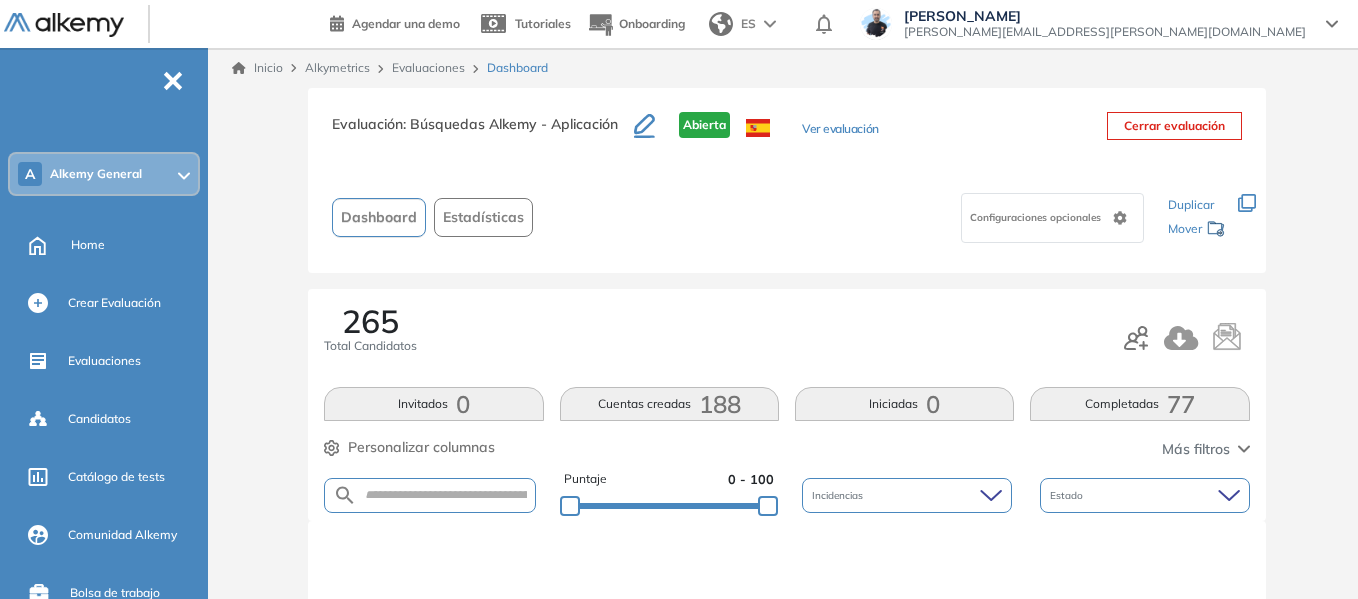 scroll, scrollTop: 142, scrollLeft: 0, axis: vertical 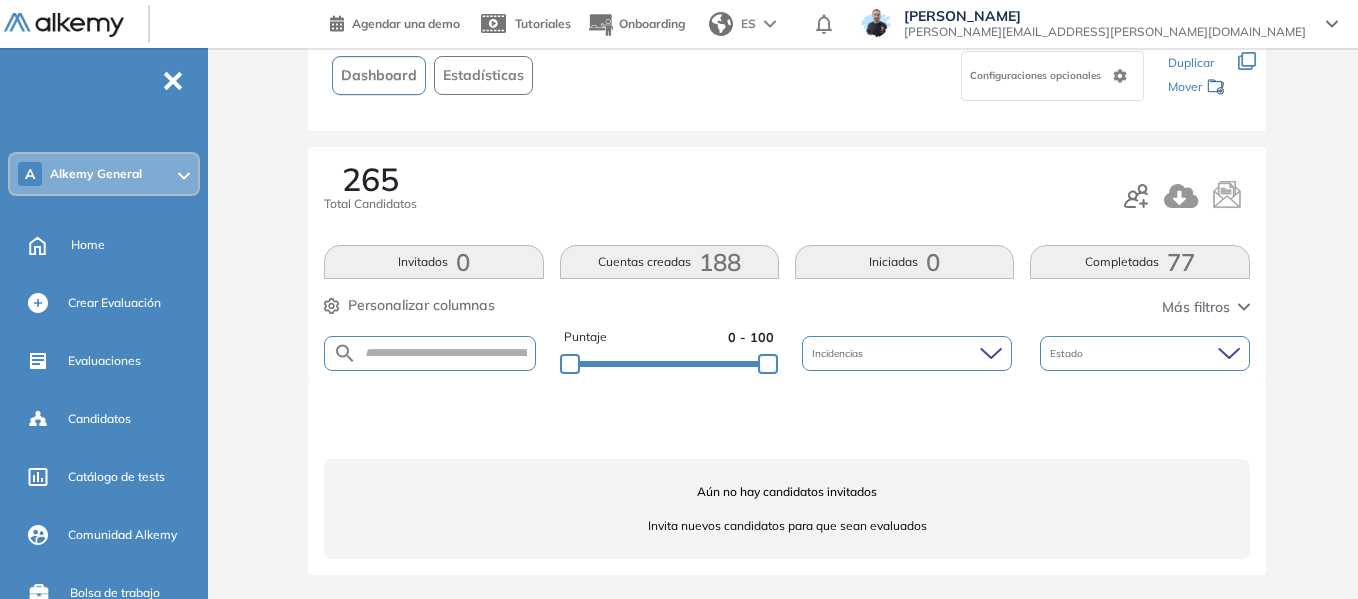 click on "Completadas 77" at bounding box center (1139, 262) 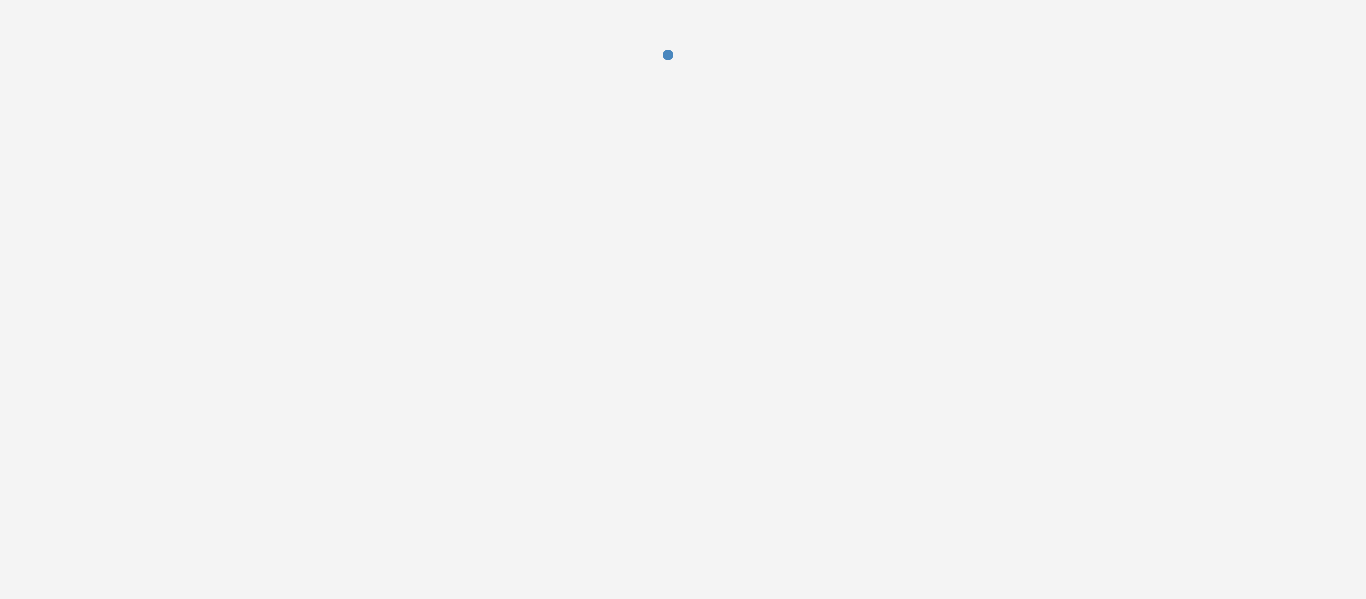 scroll, scrollTop: 0, scrollLeft: 0, axis: both 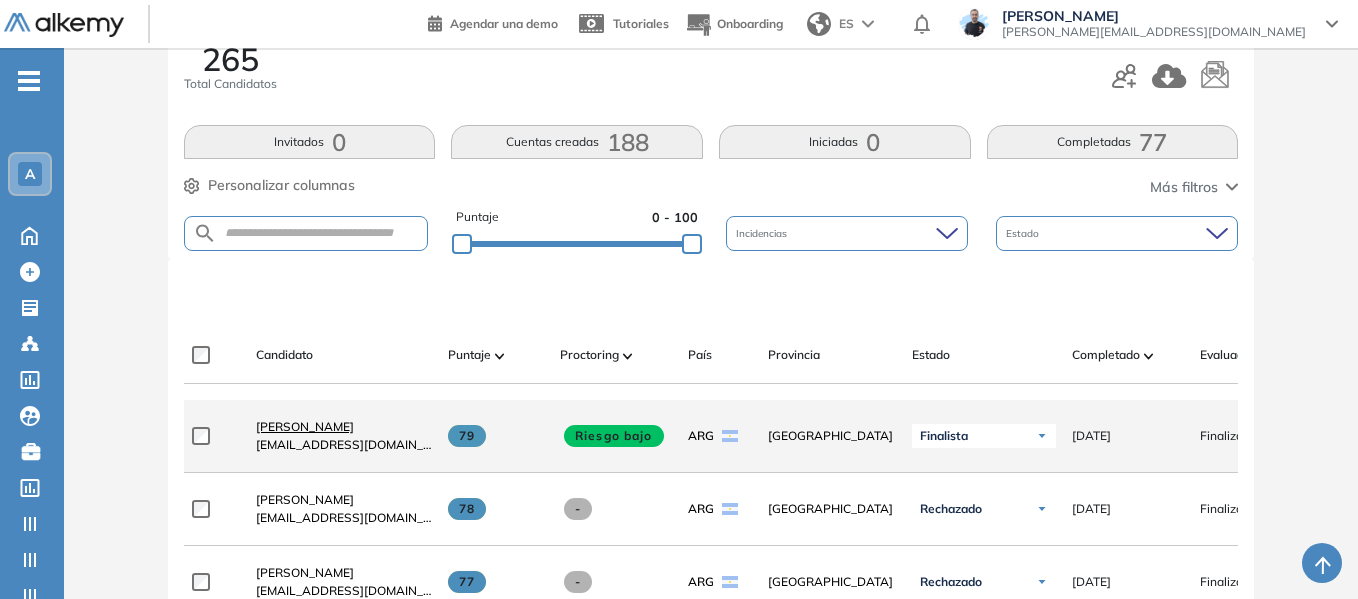 click on "[PERSON_NAME]" at bounding box center [305, 426] 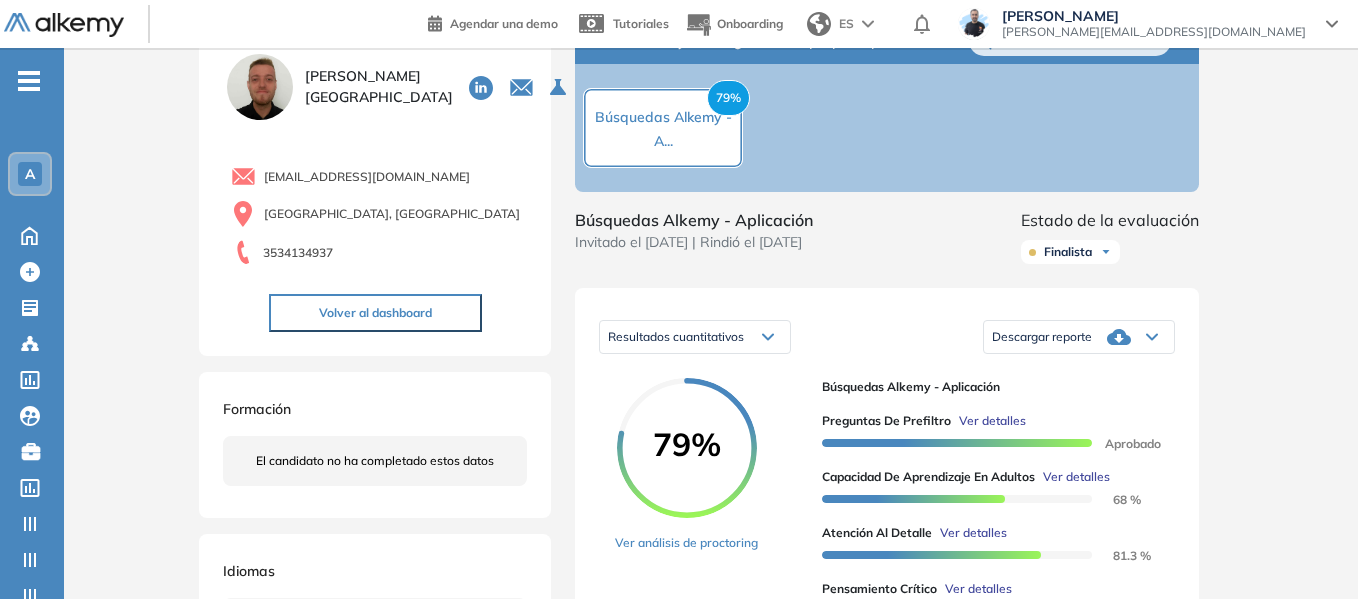 scroll, scrollTop: 100, scrollLeft: 0, axis: vertical 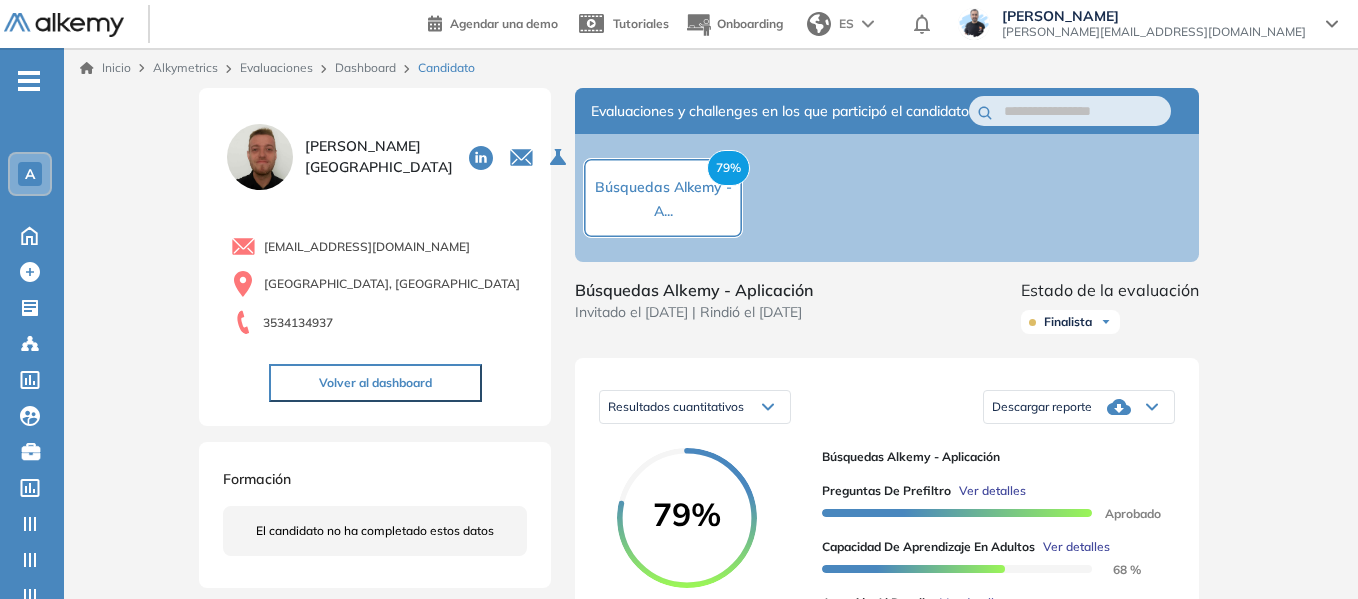 click on "Inicio" at bounding box center (105, 68) 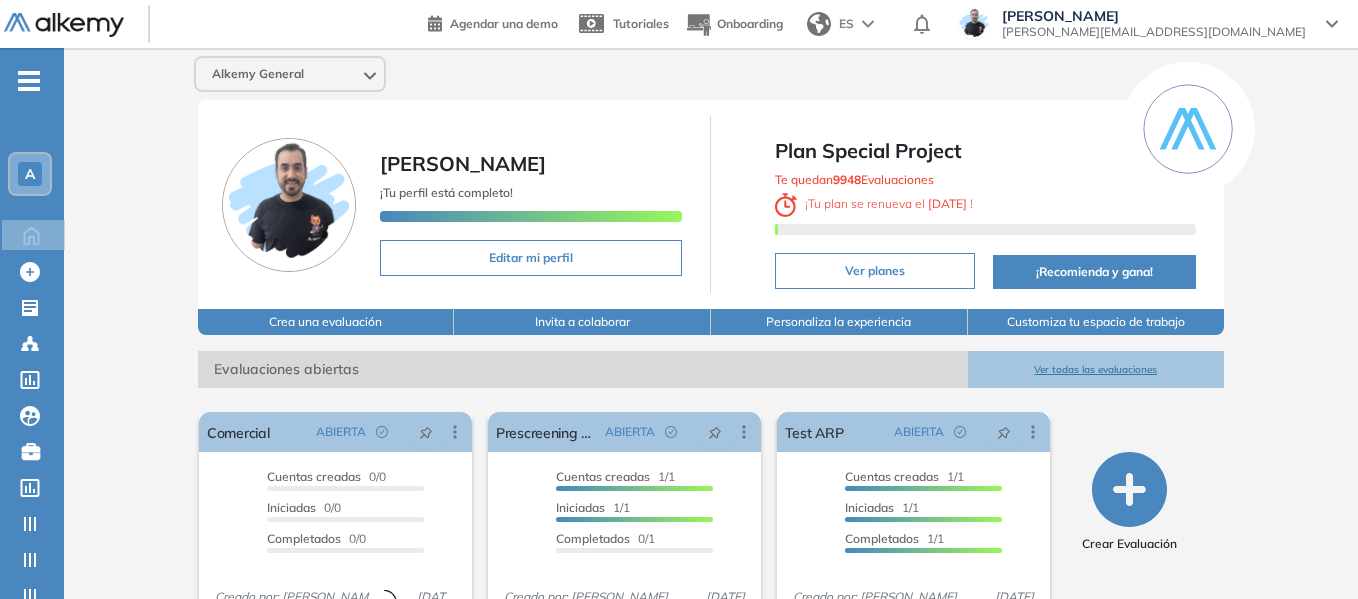 click on "-" at bounding box center (29, 81) 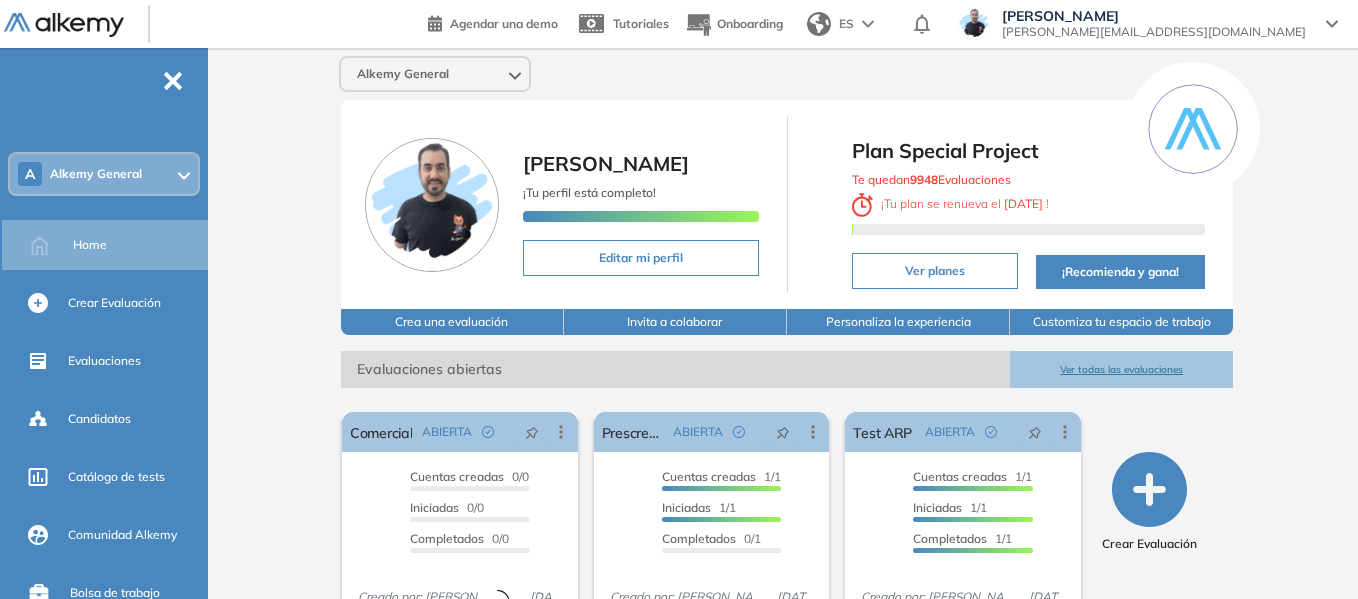 click on "Alkemy General" at bounding box center [96, 174] 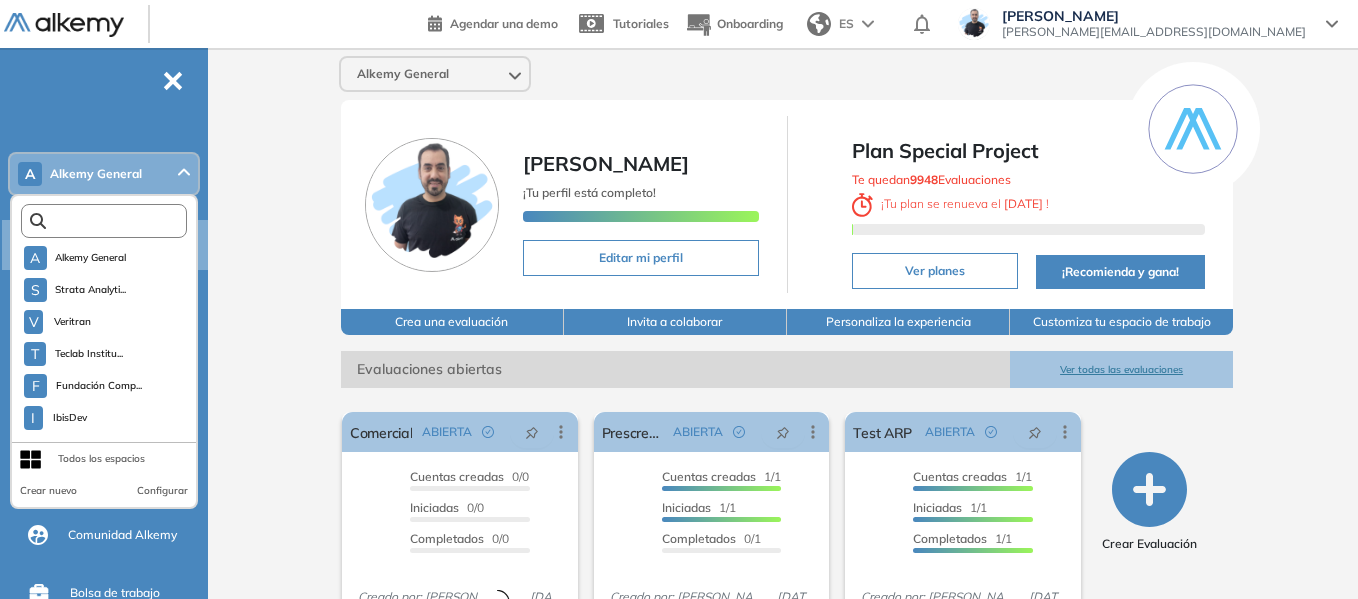 click at bounding box center [108, 221] 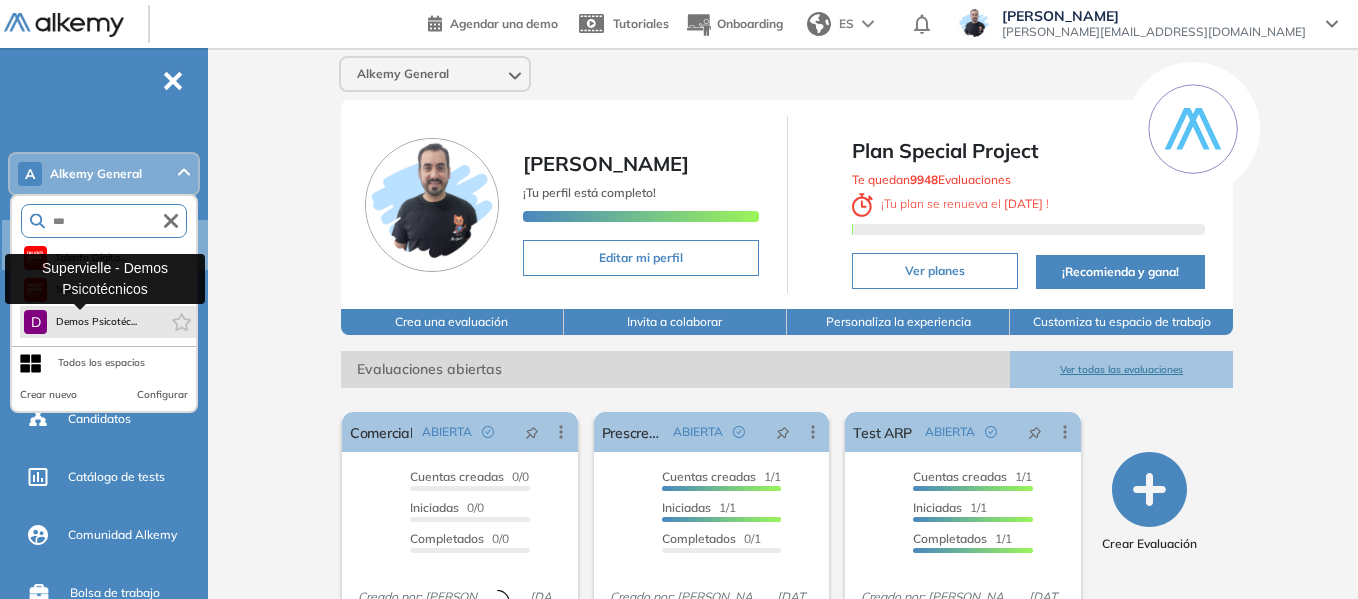 type on "***" 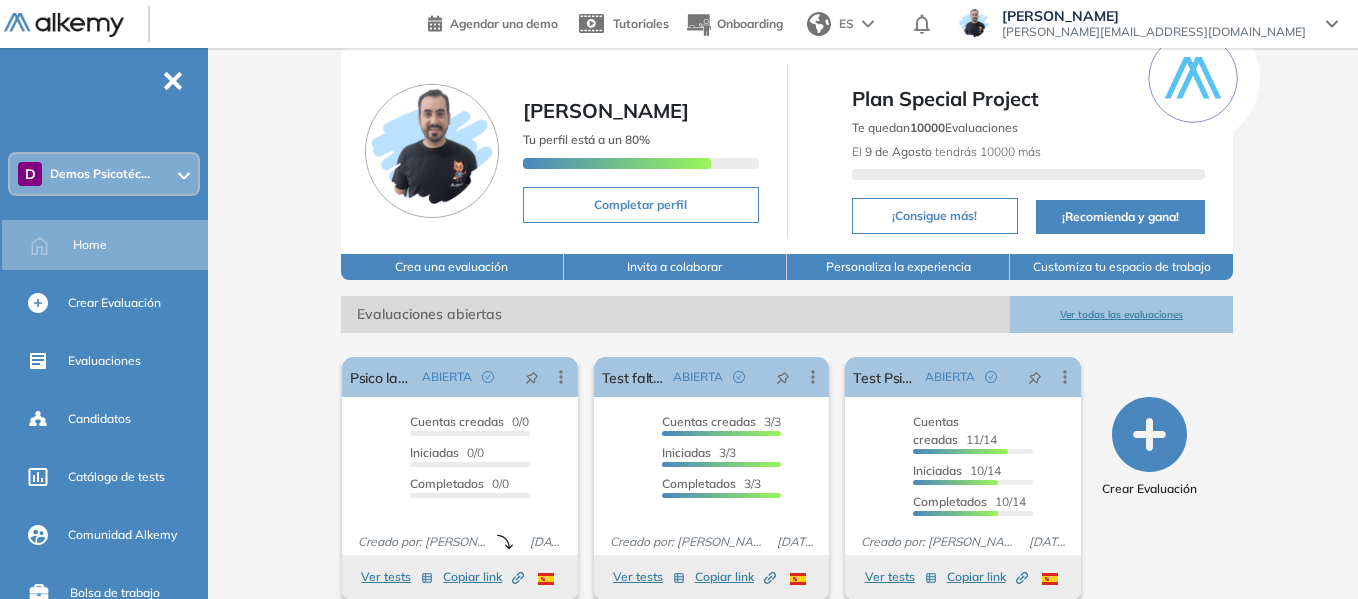 scroll, scrollTop: 76, scrollLeft: 0, axis: vertical 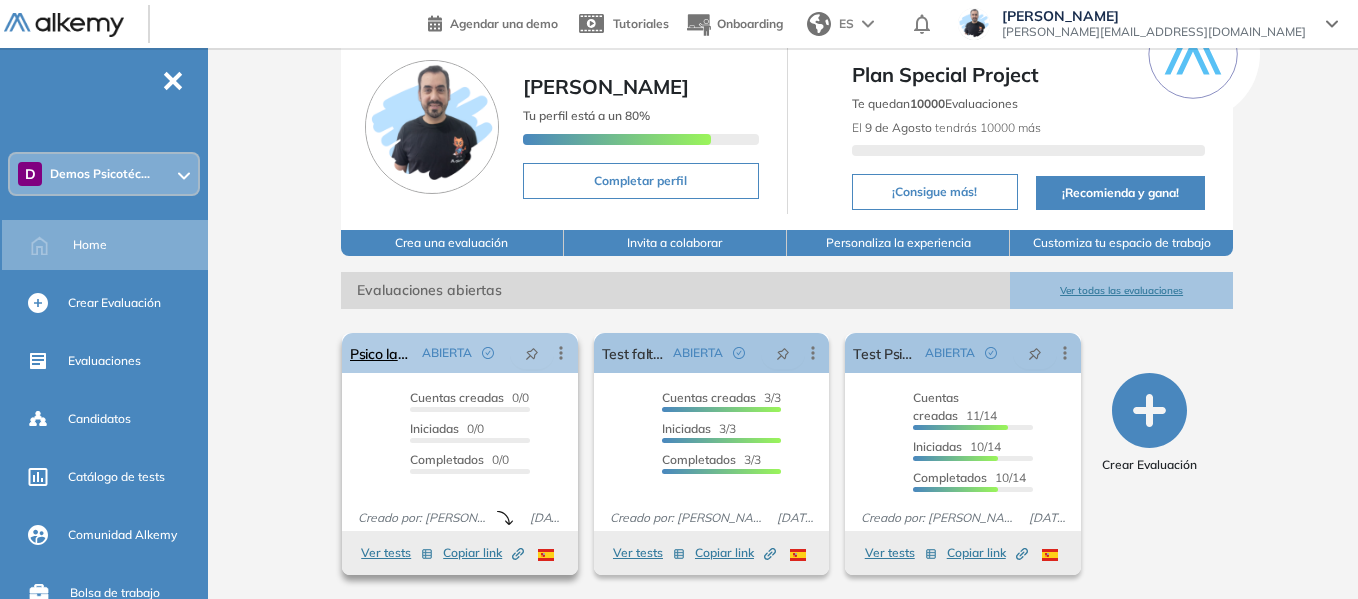 click 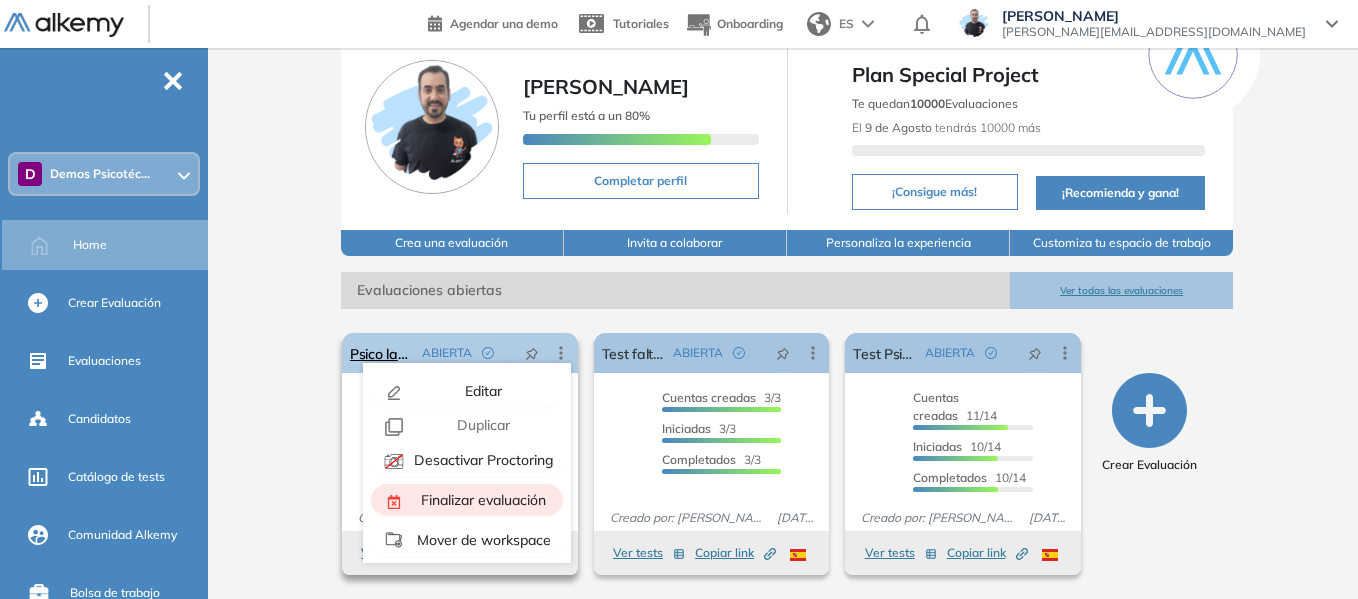 click on "Finalizar evaluación" at bounding box center [481, 500] 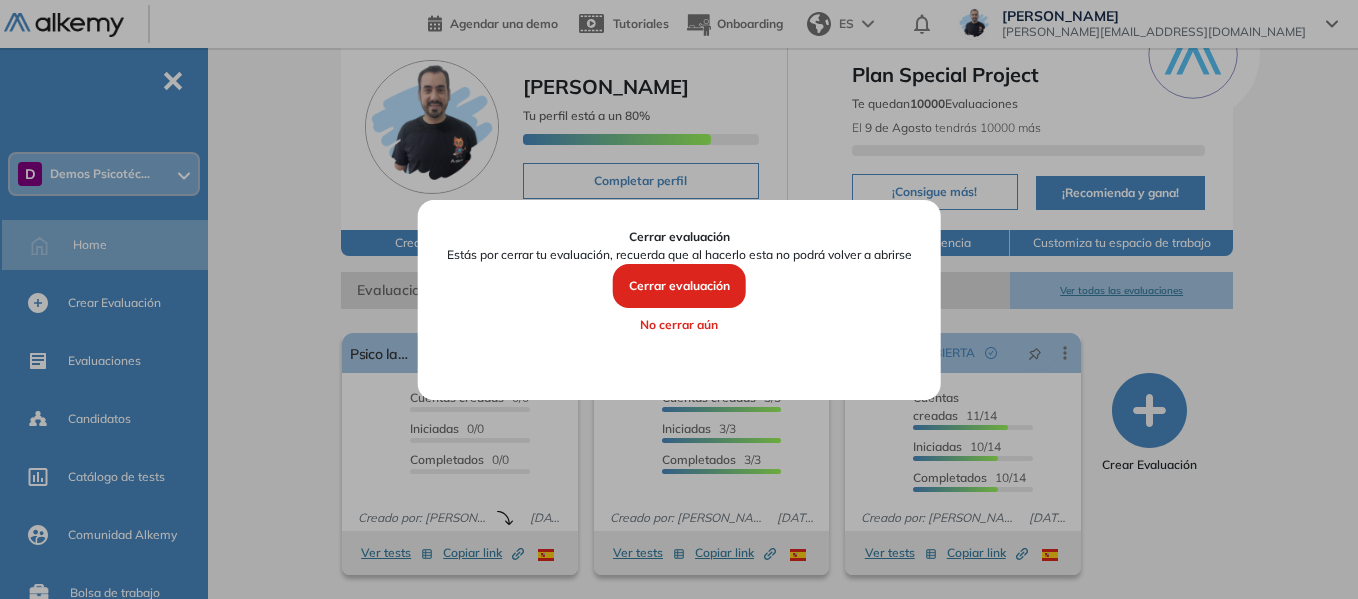 click on "Cerrar evaluación" at bounding box center (679, 286) 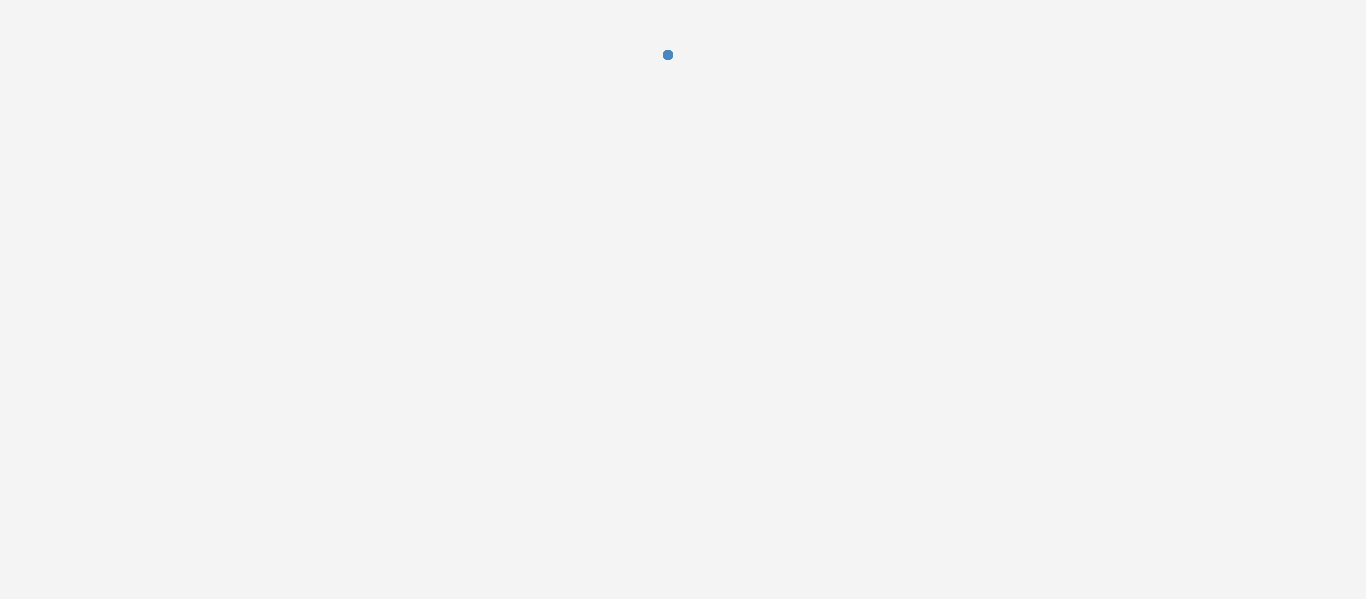 scroll, scrollTop: 0, scrollLeft: 0, axis: both 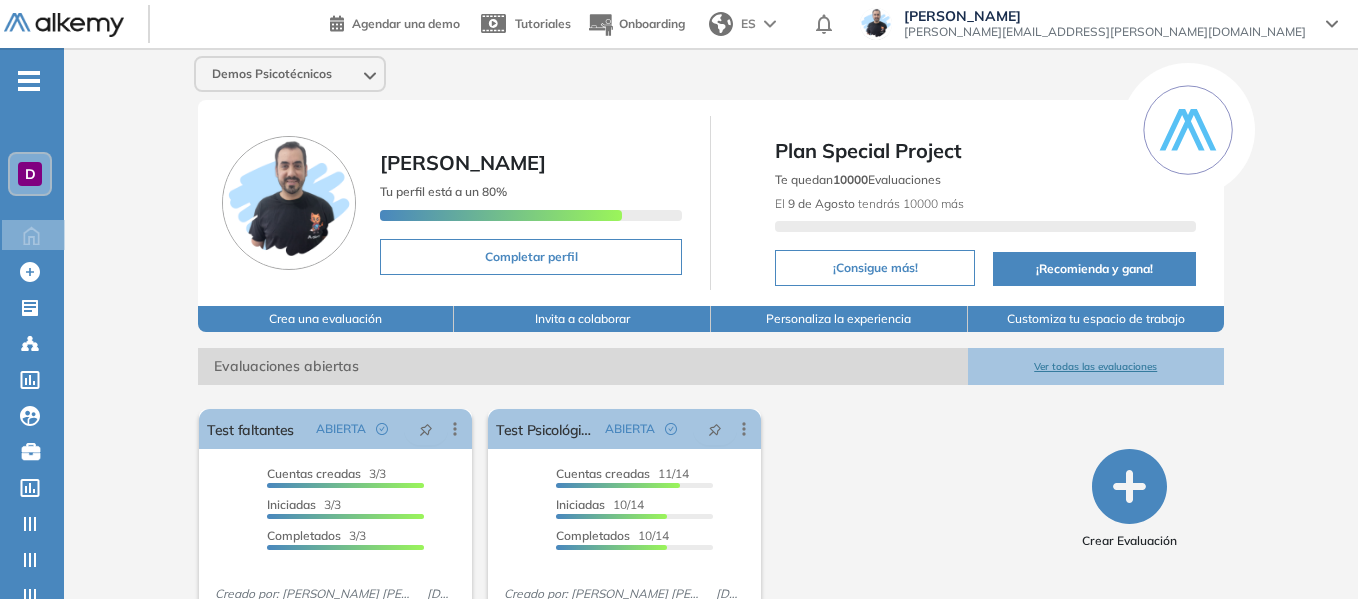 click on "D" at bounding box center [30, 174] 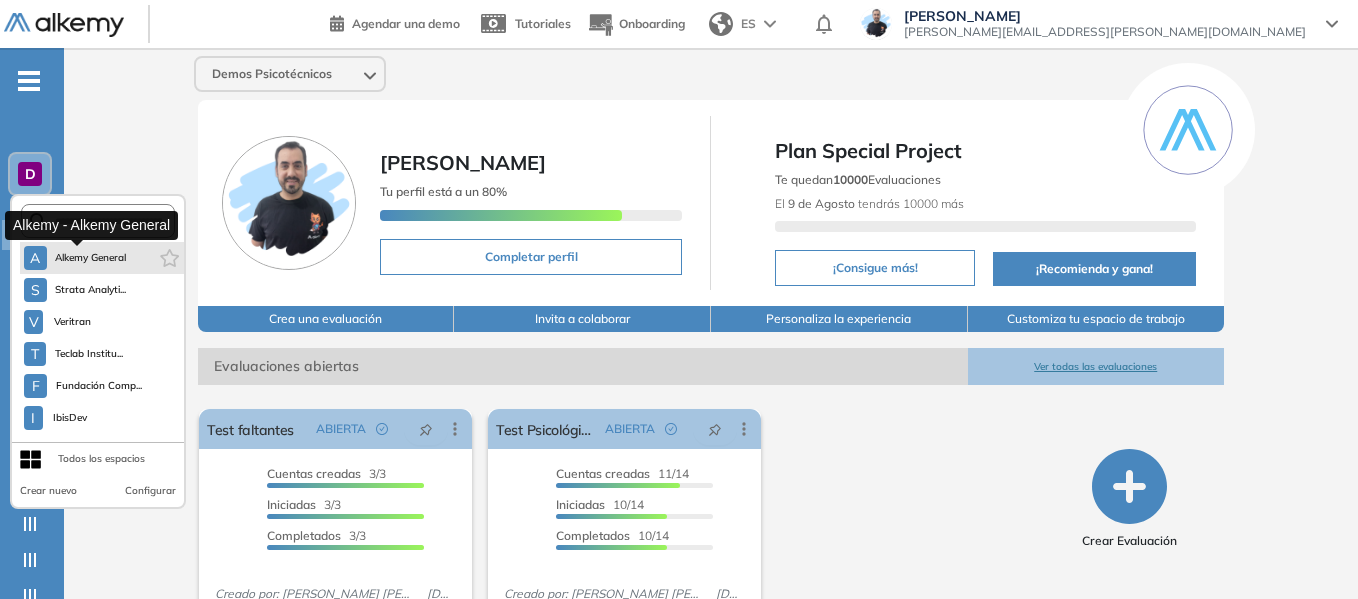 click on "A Alkemy General" at bounding box center [75, 258] 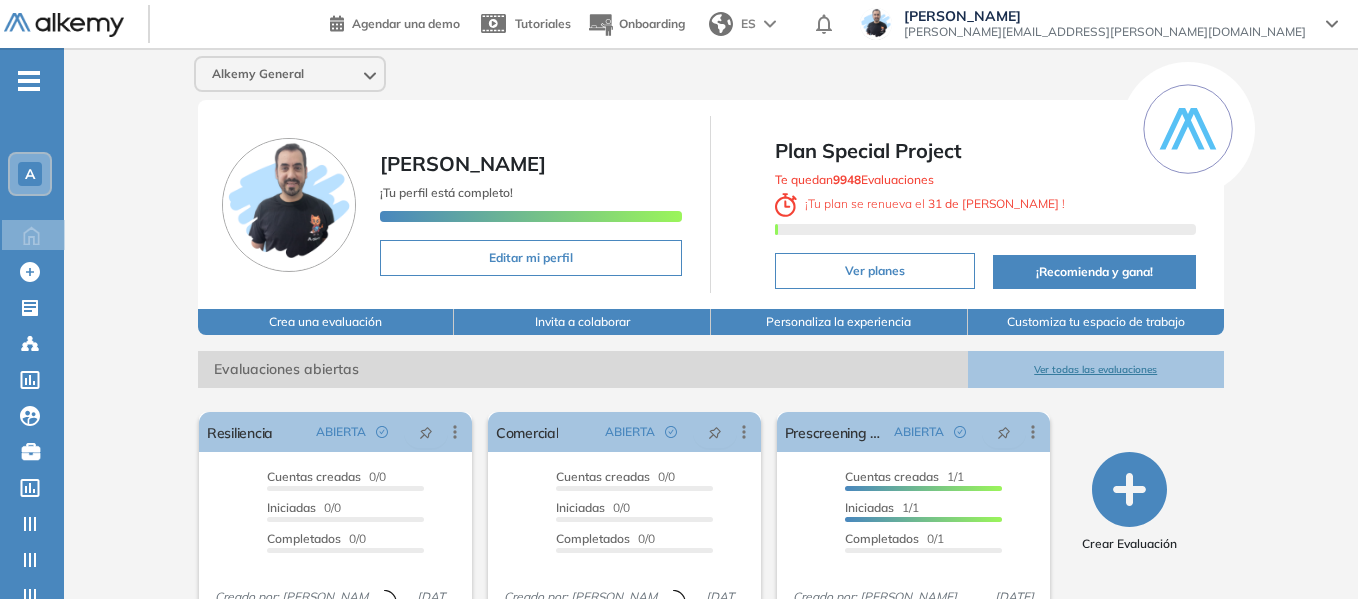 click on "A" at bounding box center (30, 174) 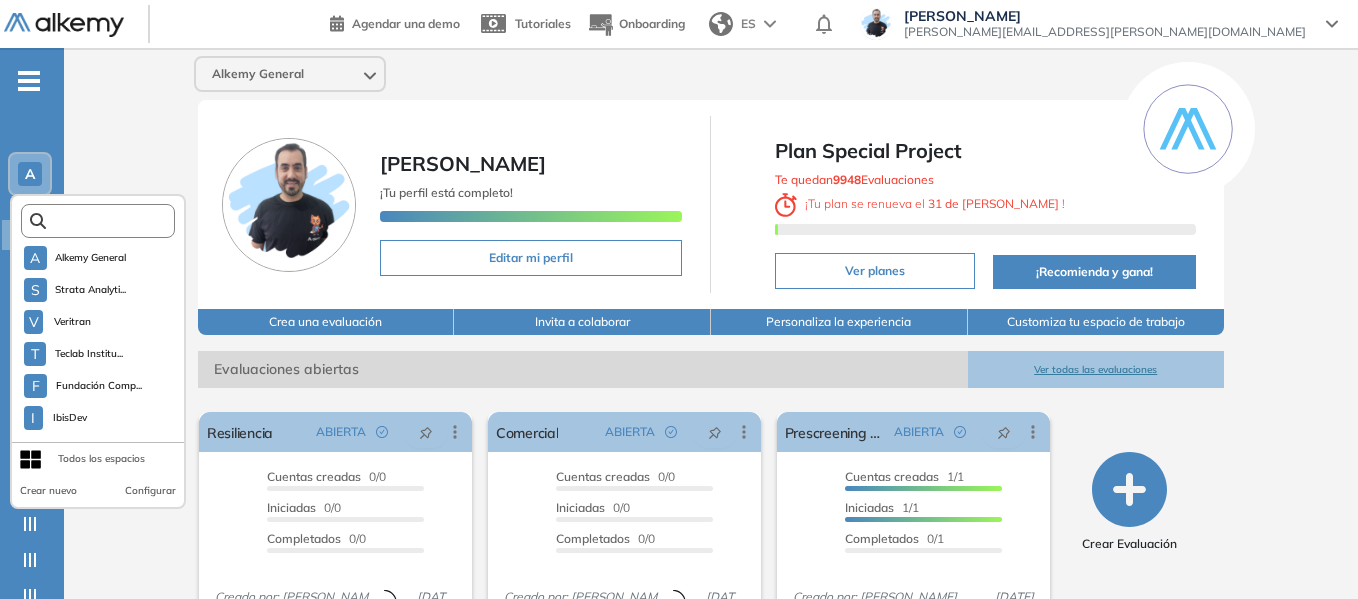 click at bounding box center (104, 221) 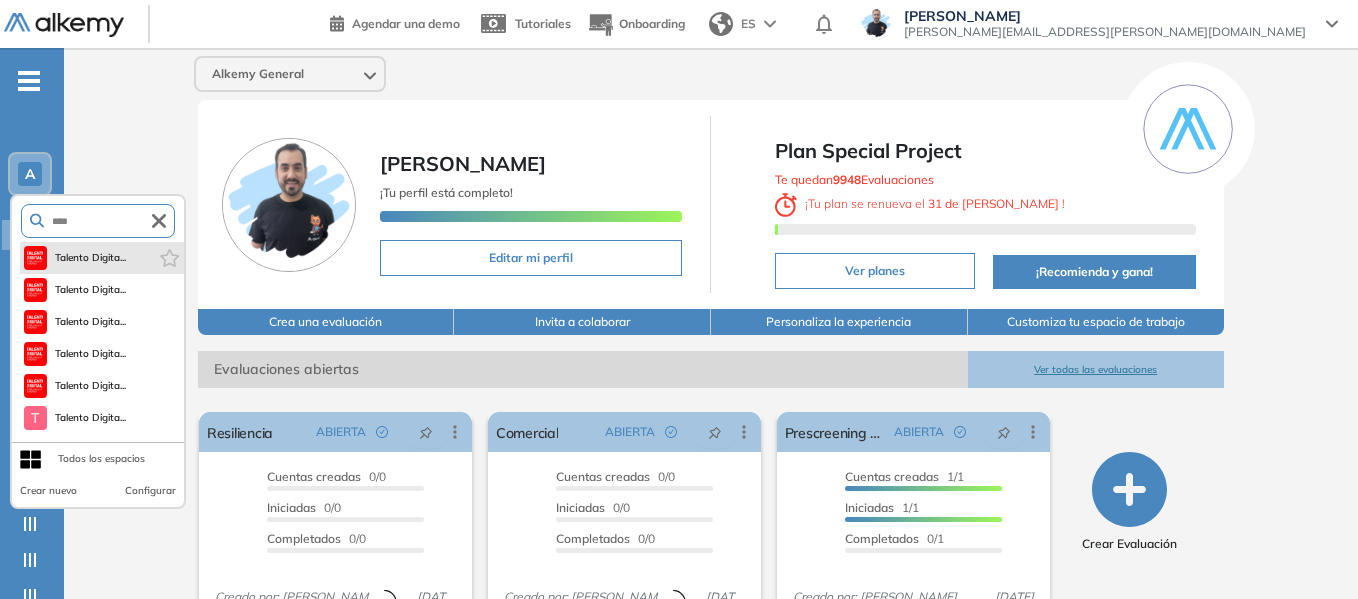 type on "****" 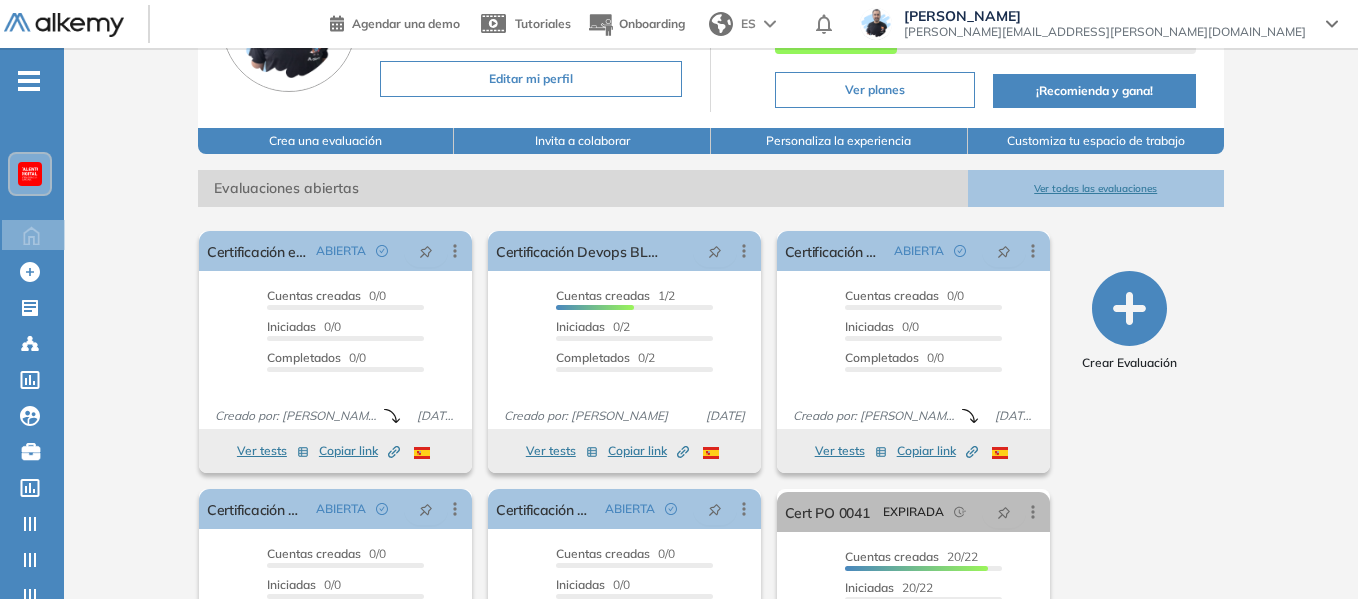 scroll, scrollTop: 200, scrollLeft: 0, axis: vertical 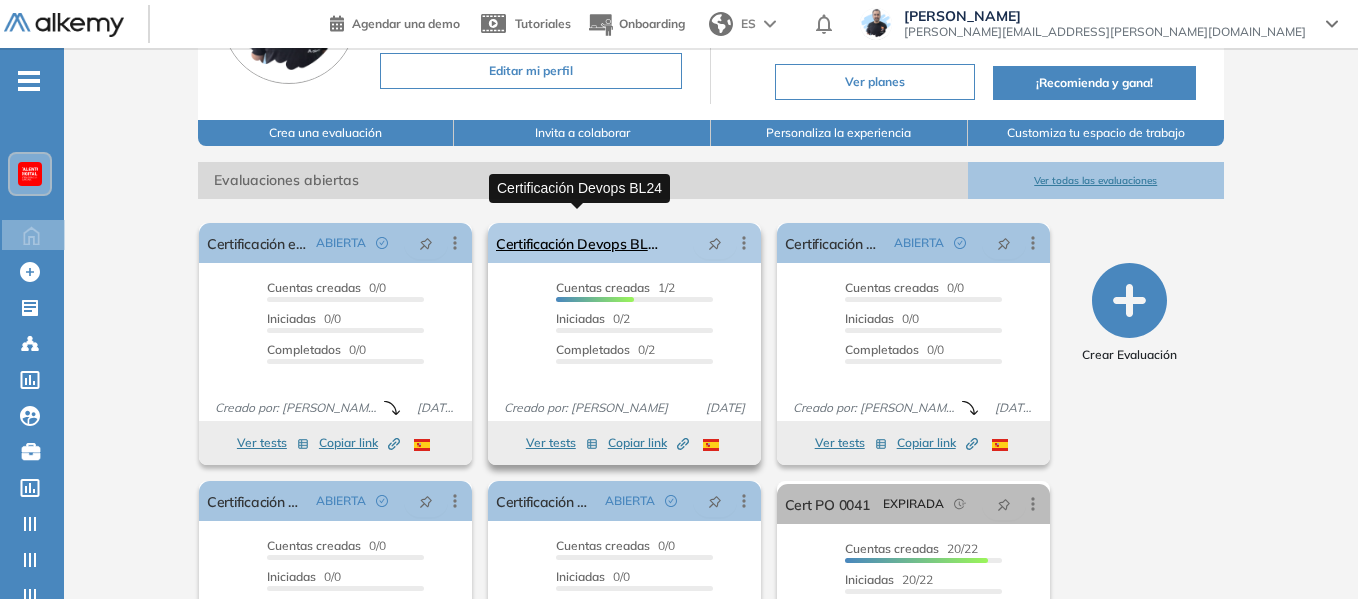 click on "Certificación Devops BL24" at bounding box center [577, 243] 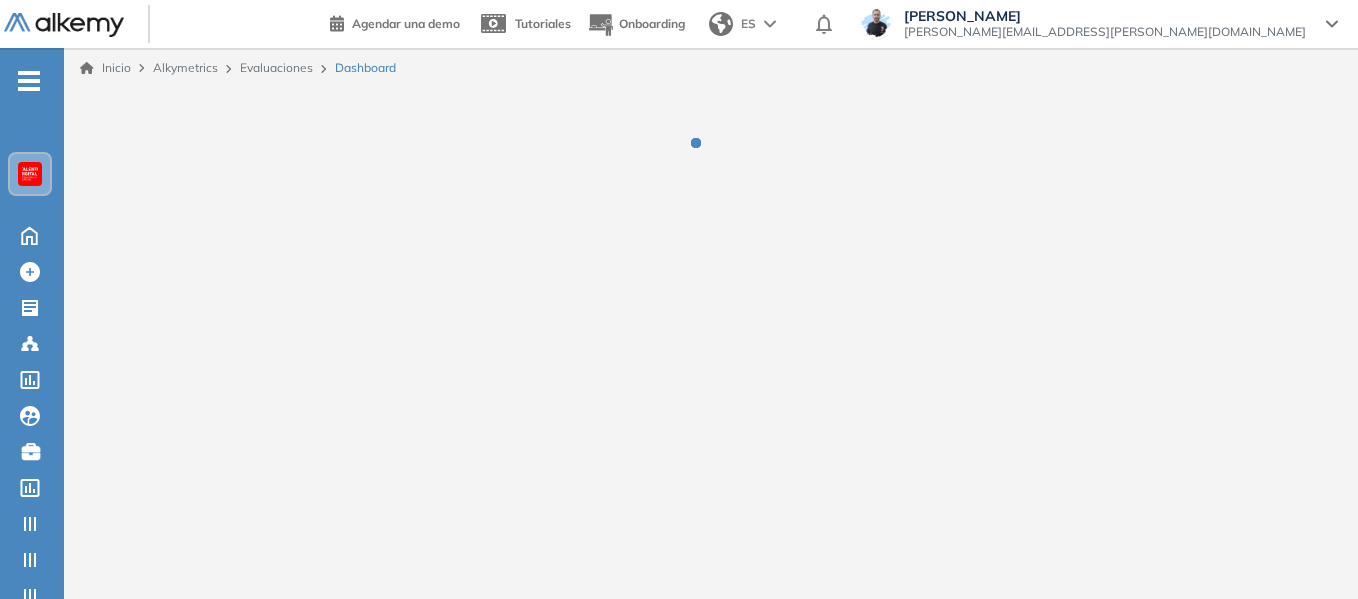 scroll, scrollTop: 0, scrollLeft: 0, axis: both 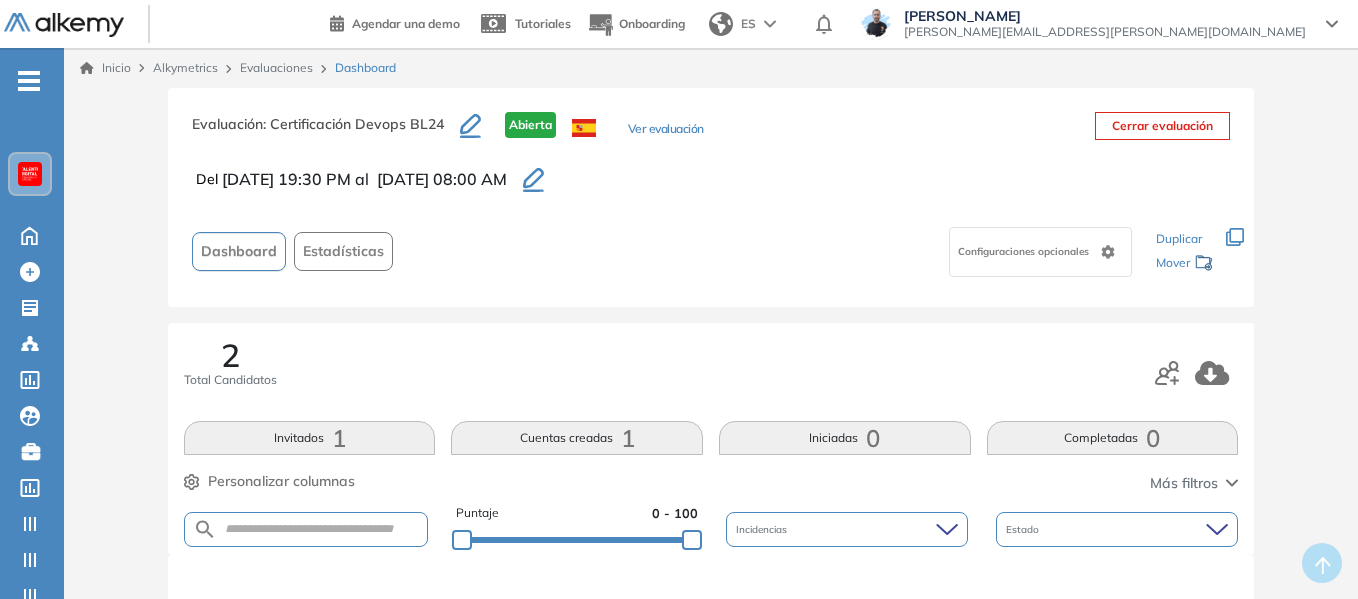 click 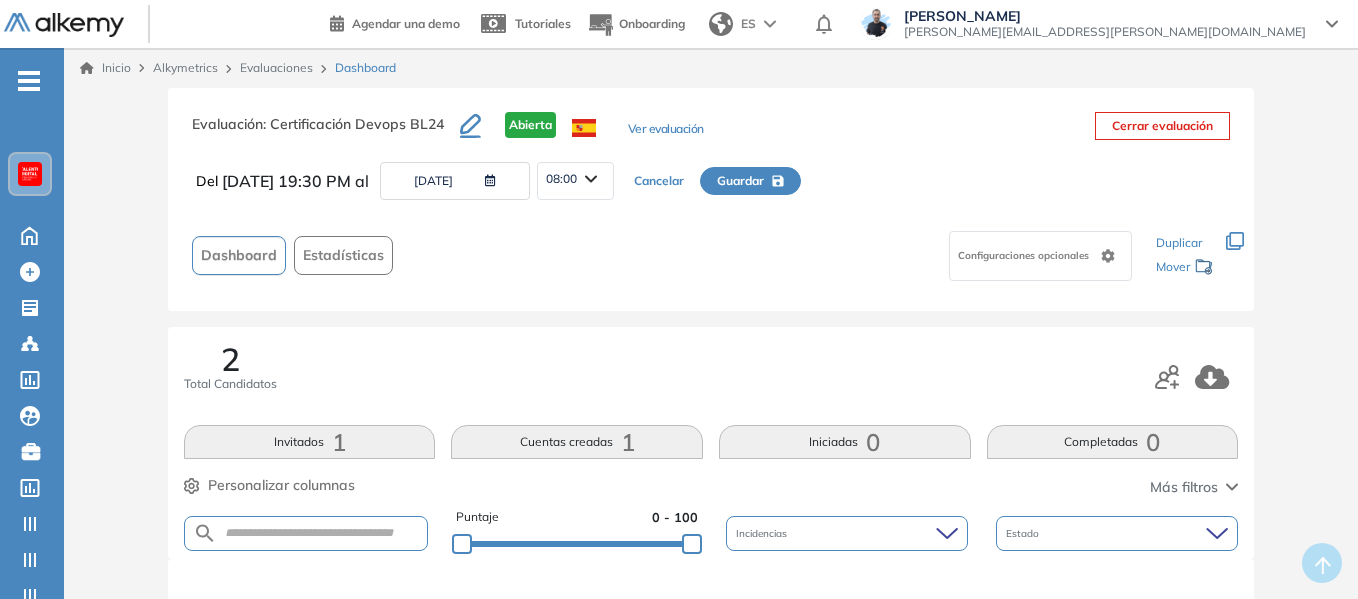 click on "Configuraciones opcionales" at bounding box center (770, 255) 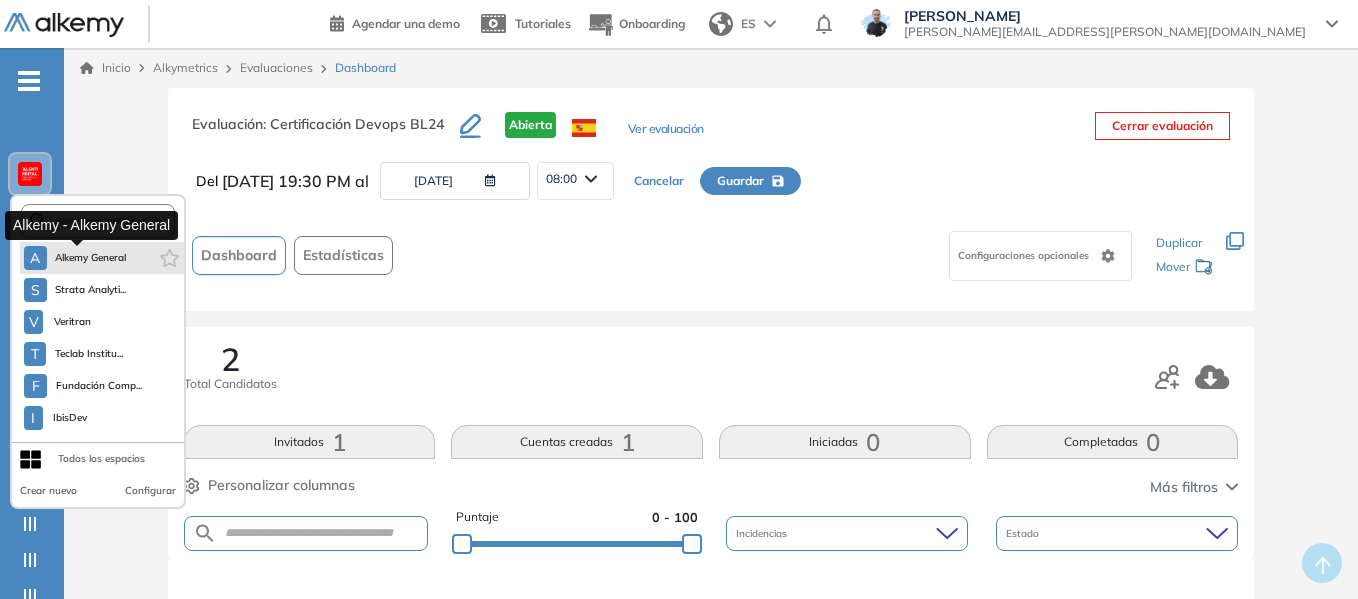 click on "Alkemy General" at bounding box center (91, 258) 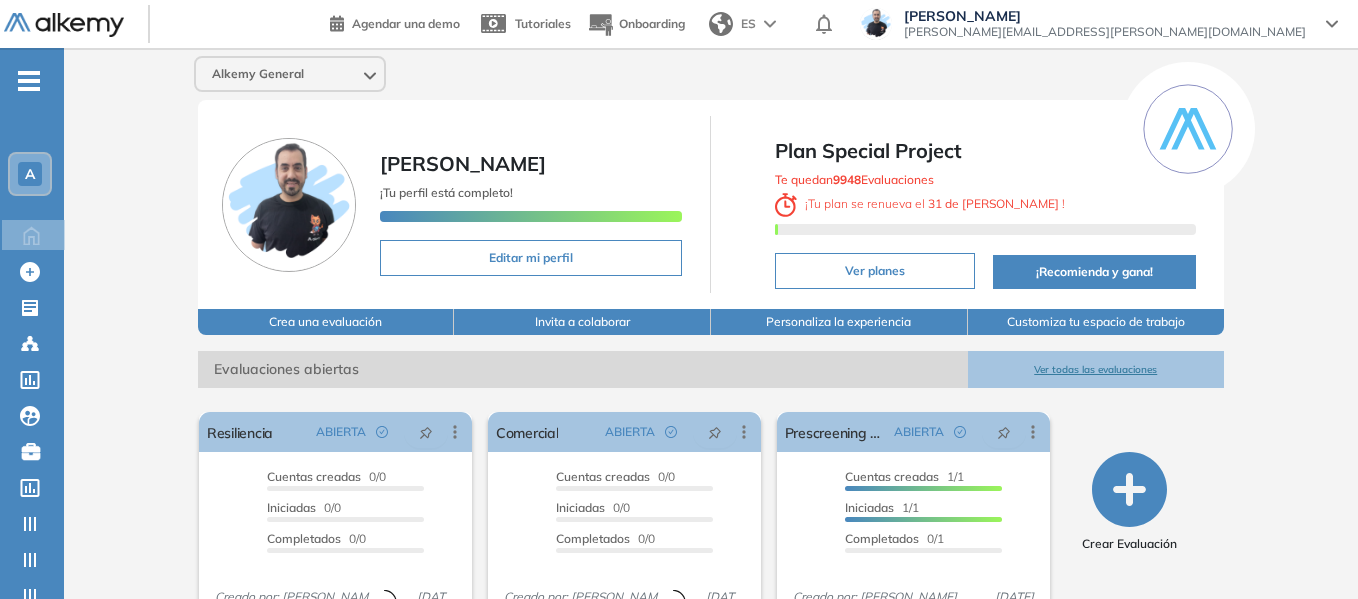 scroll, scrollTop: 337, scrollLeft: 0, axis: vertical 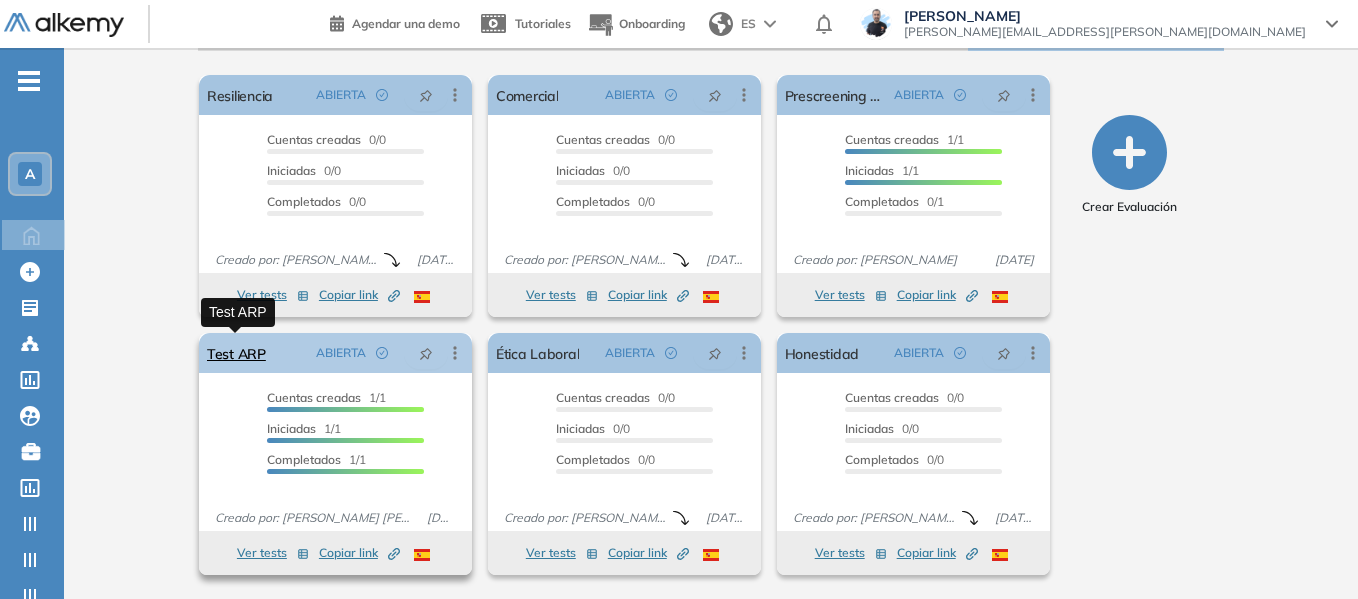 click on "Test ARP" at bounding box center [236, 353] 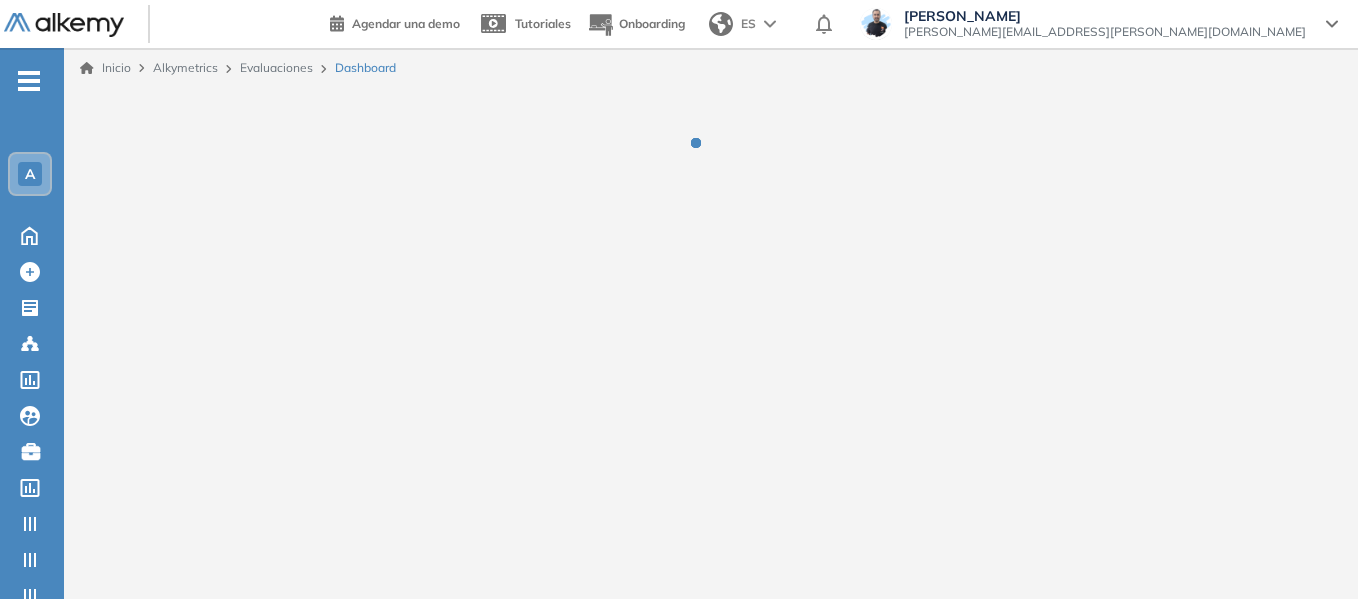 scroll, scrollTop: 0, scrollLeft: 0, axis: both 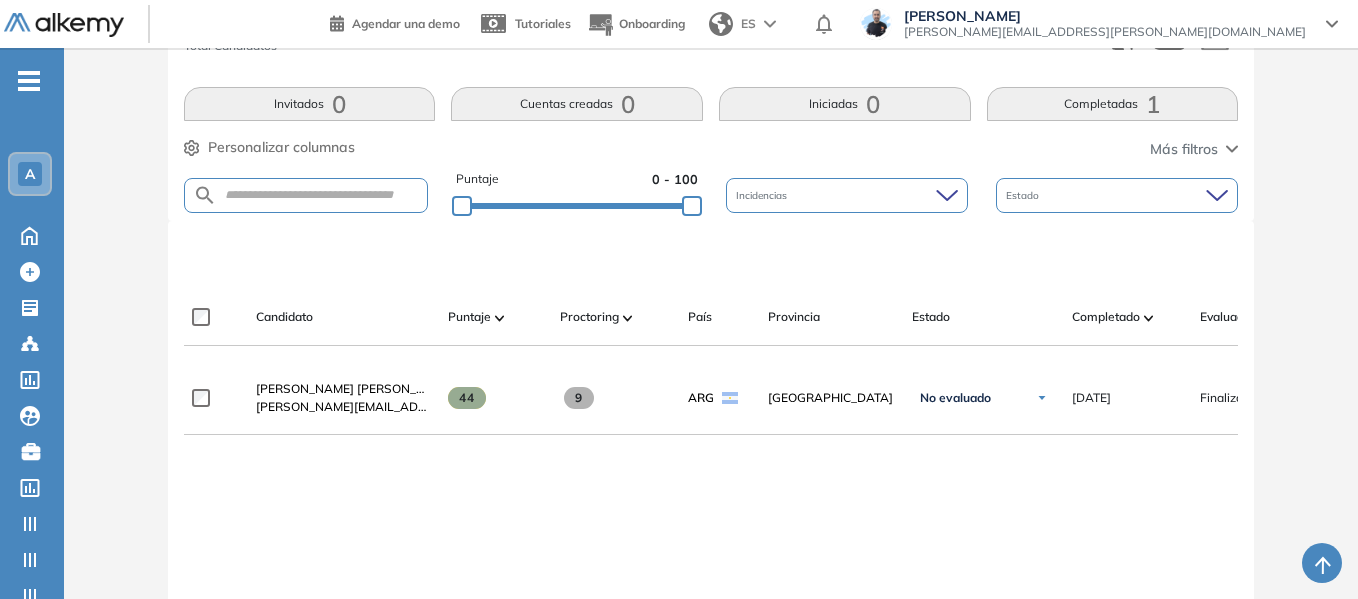click on "Completadas 1" at bounding box center [1113, 104] 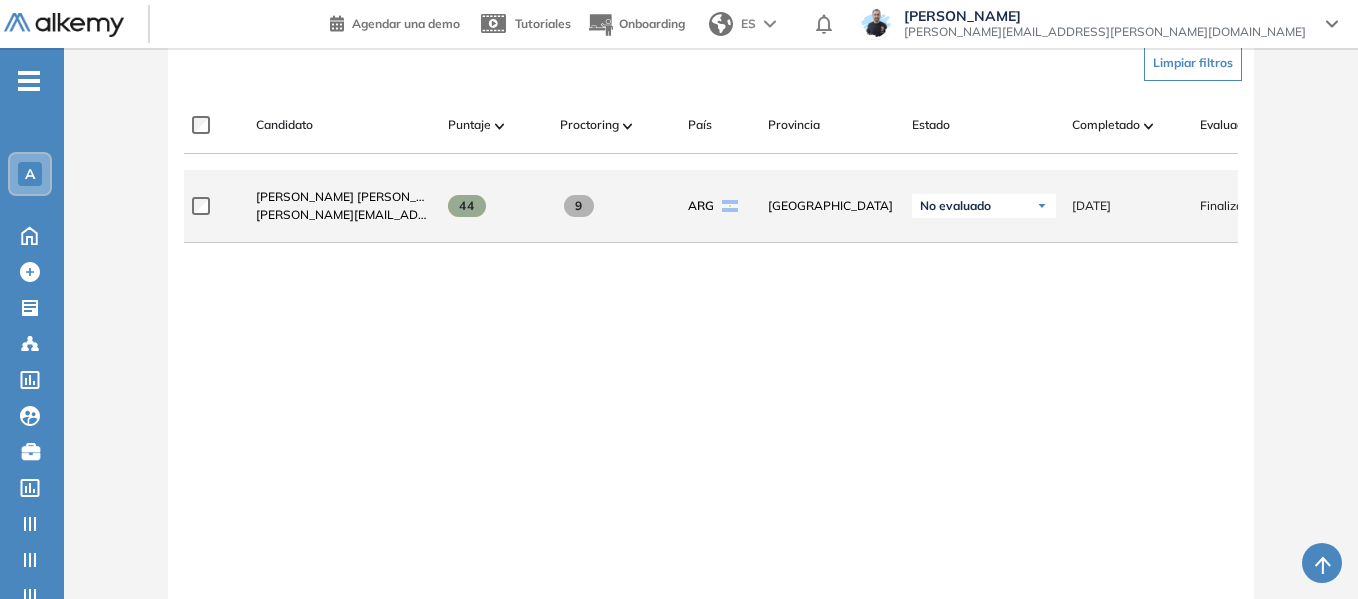 scroll, scrollTop: 500, scrollLeft: 0, axis: vertical 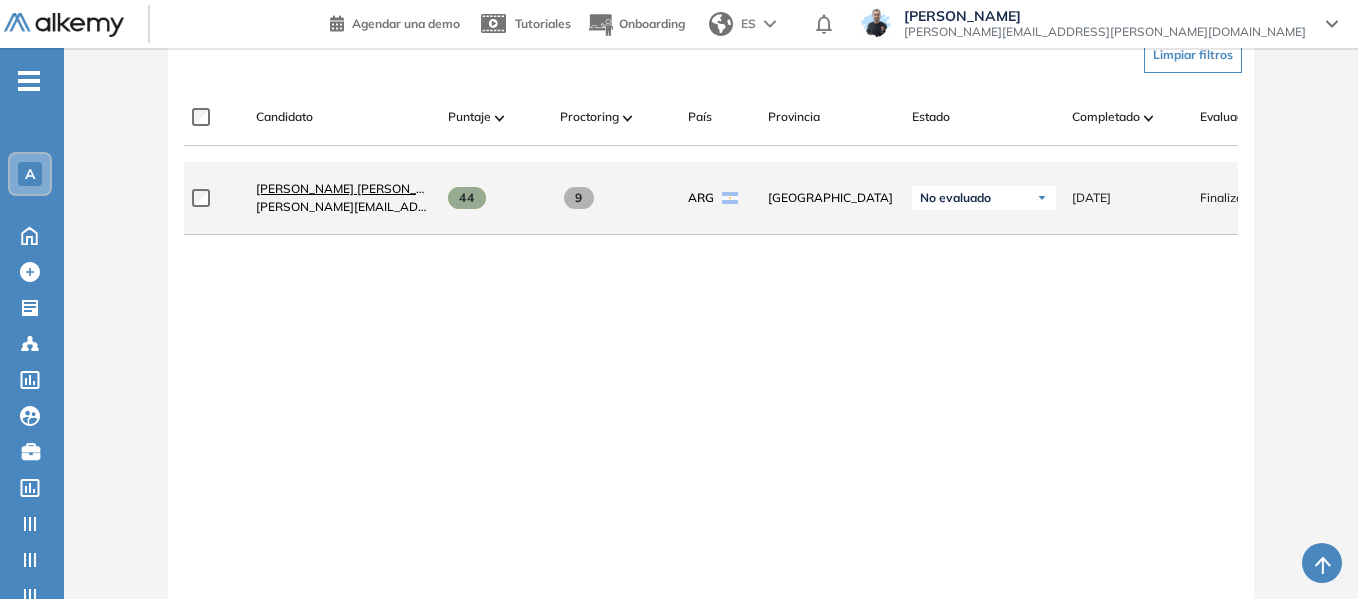 click on "Juan Manuel Ferreyra Maspero" at bounding box center (355, 188) 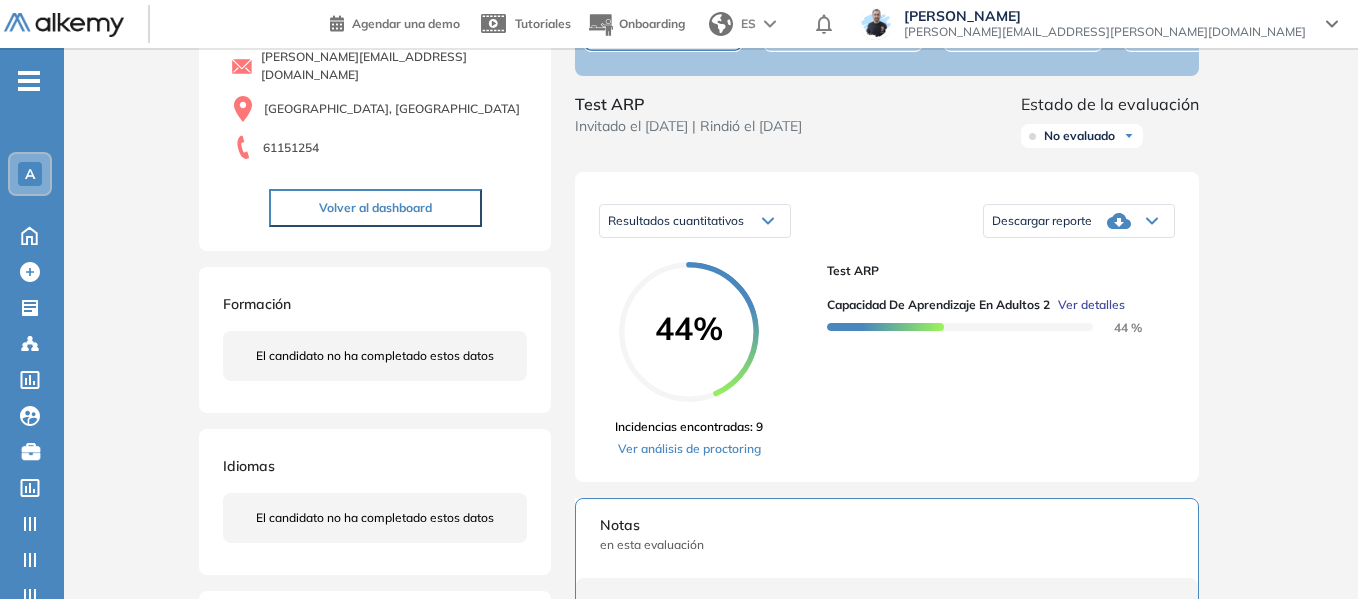 scroll, scrollTop: 200, scrollLeft: 0, axis: vertical 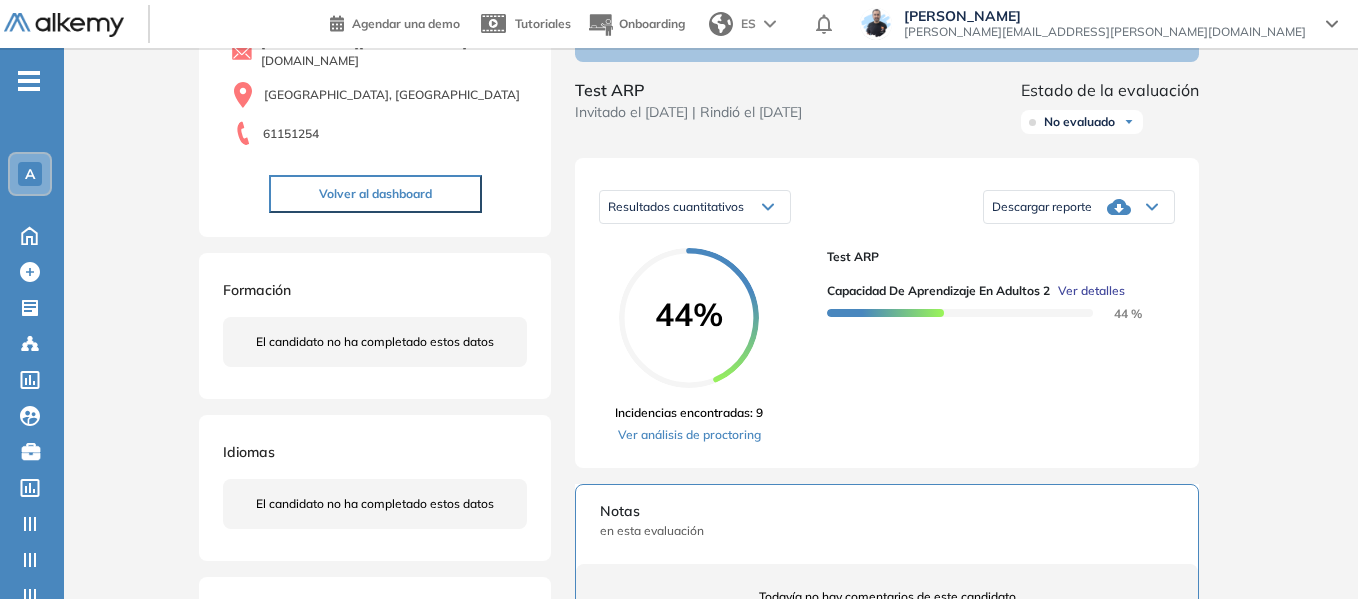 click on "Descargar reporte" at bounding box center [1079, 207] 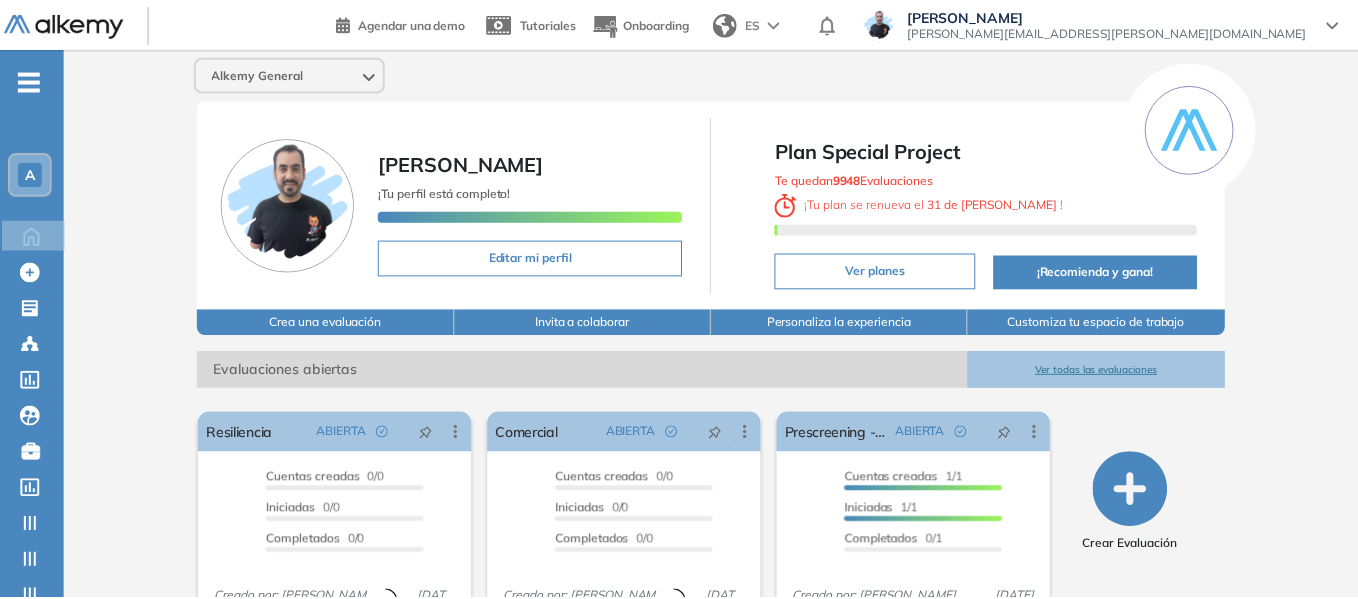 scroll, scrollTop: 0, scrollLeft: 0, axis: both 